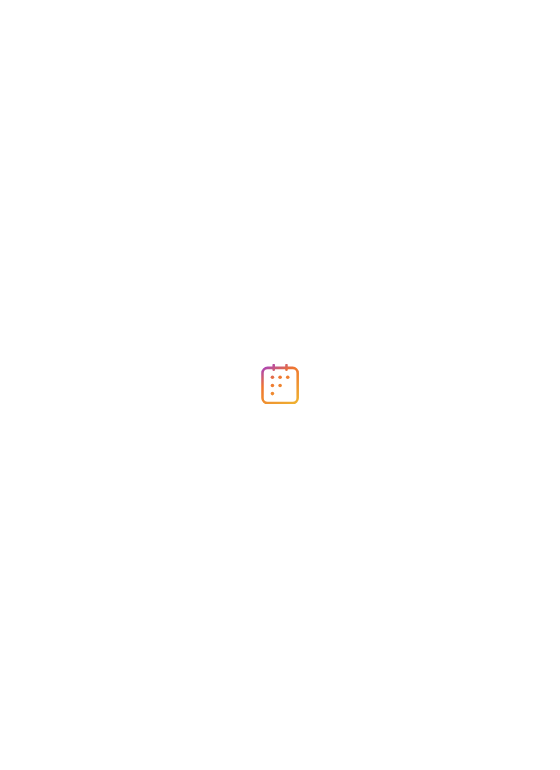 scroll, scrollTop: 0, scrollLeft: 0, axis: both 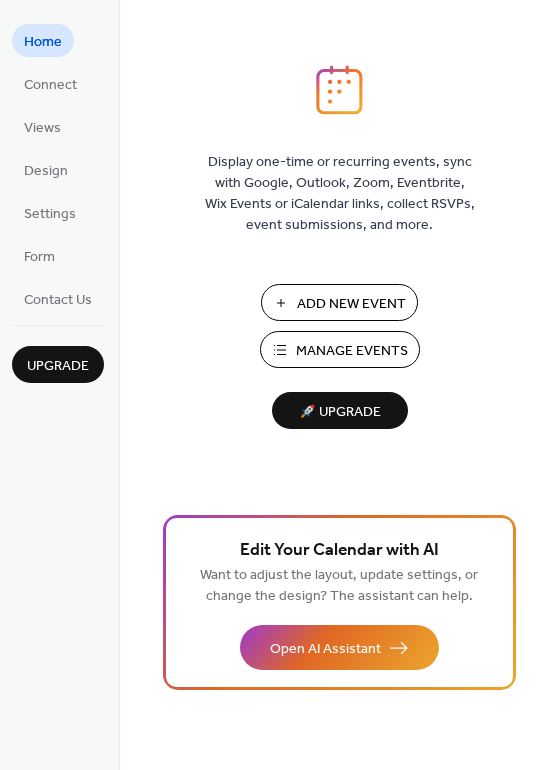 click on "Add New Event" at bounding box center [351, 304] 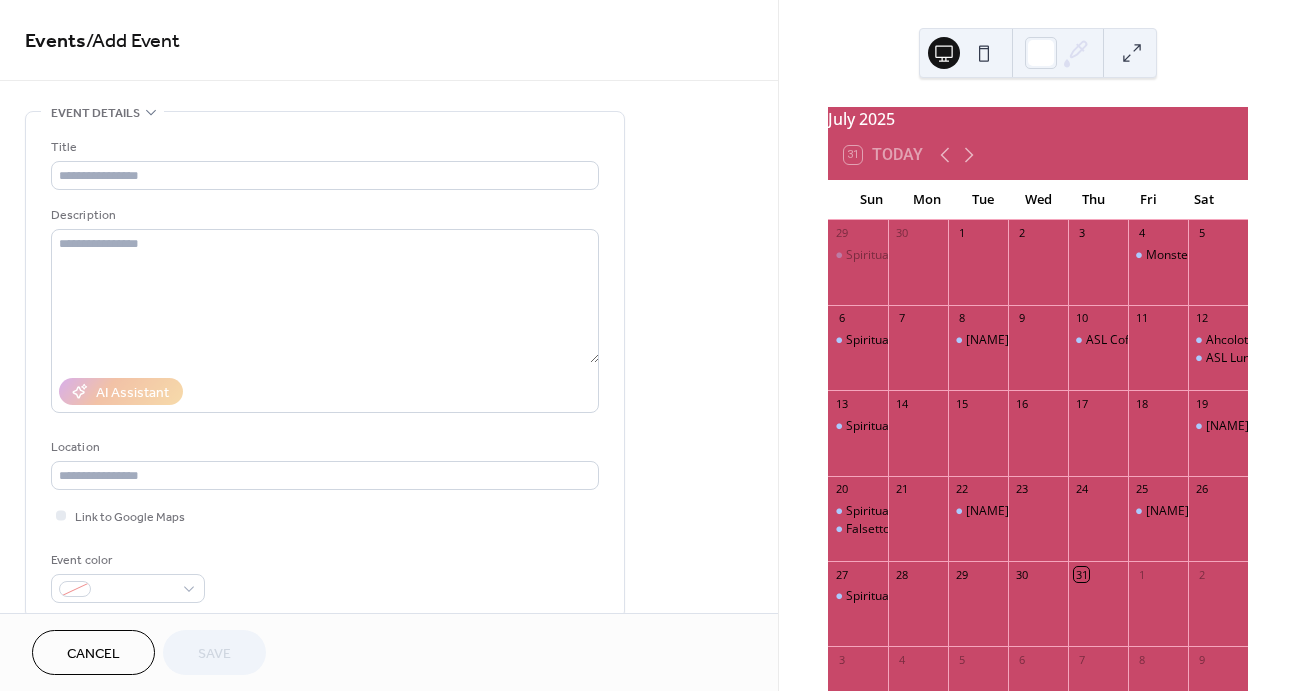 scroll, scrollTop: 0, scrollLeft: 0, axis: both 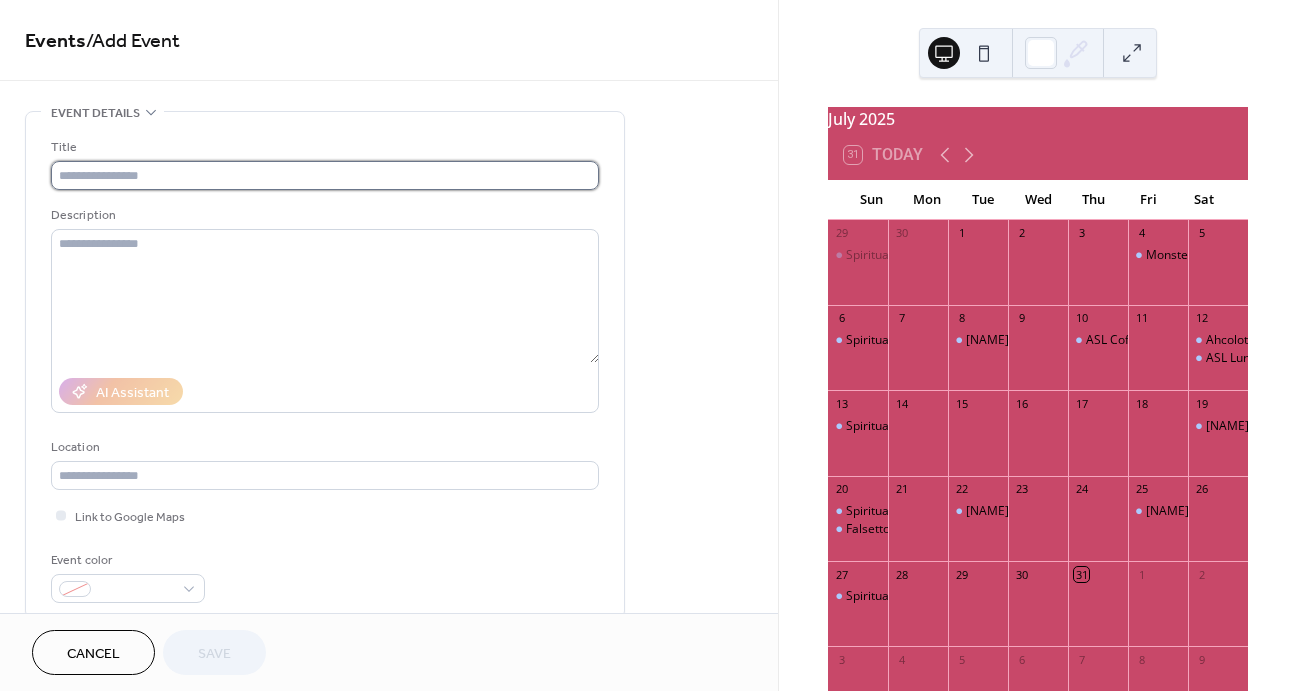 click at bounding box center [325, 175] 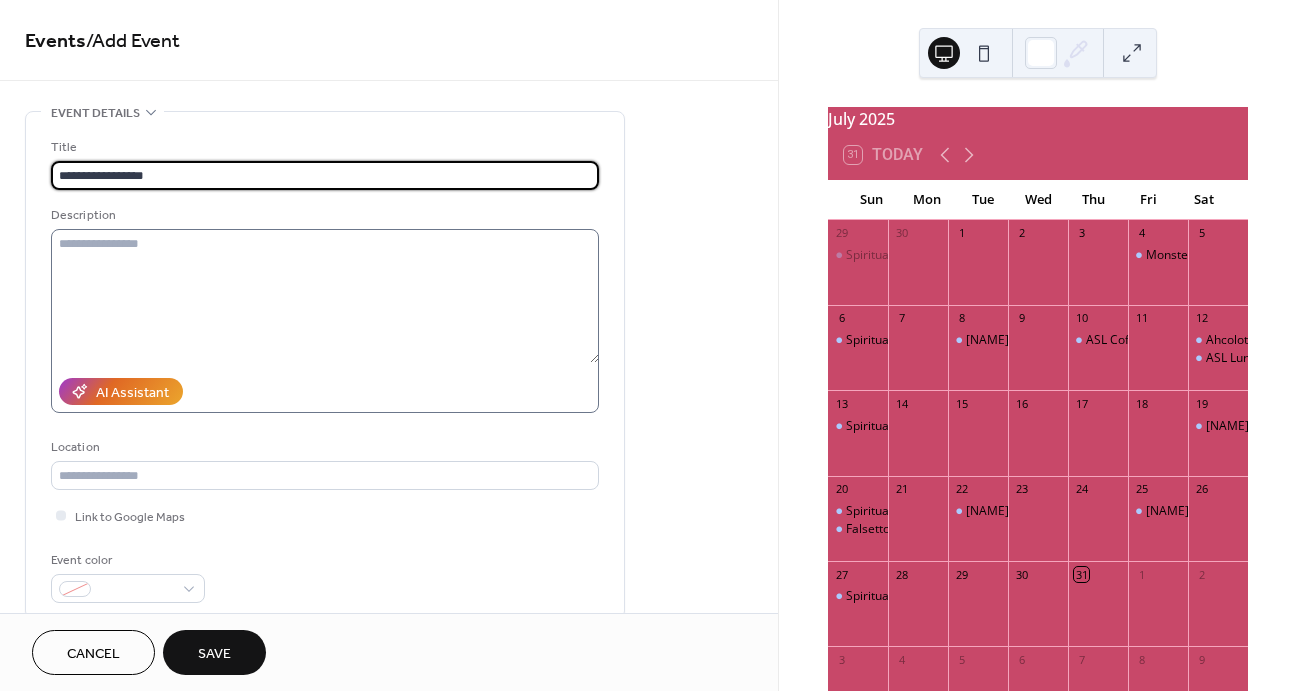 type on "**********" 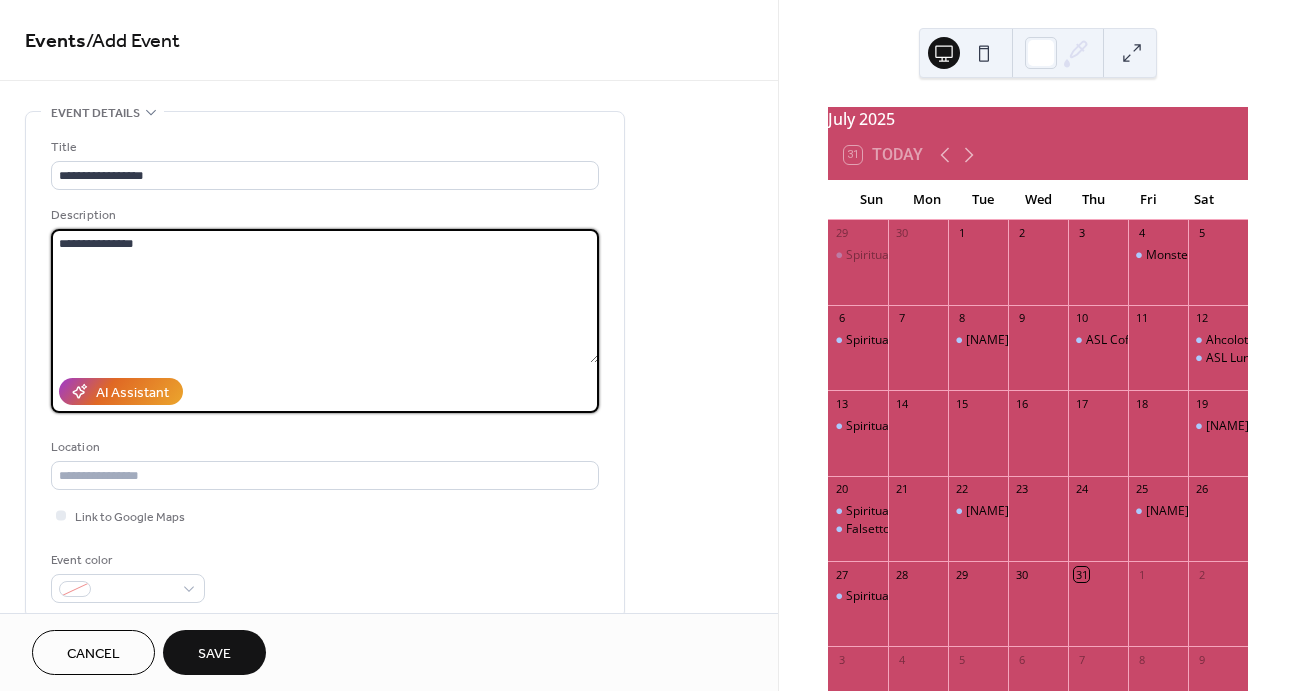 scroll, scrollTop: 2, scrollLeft: 0, axis: vertical 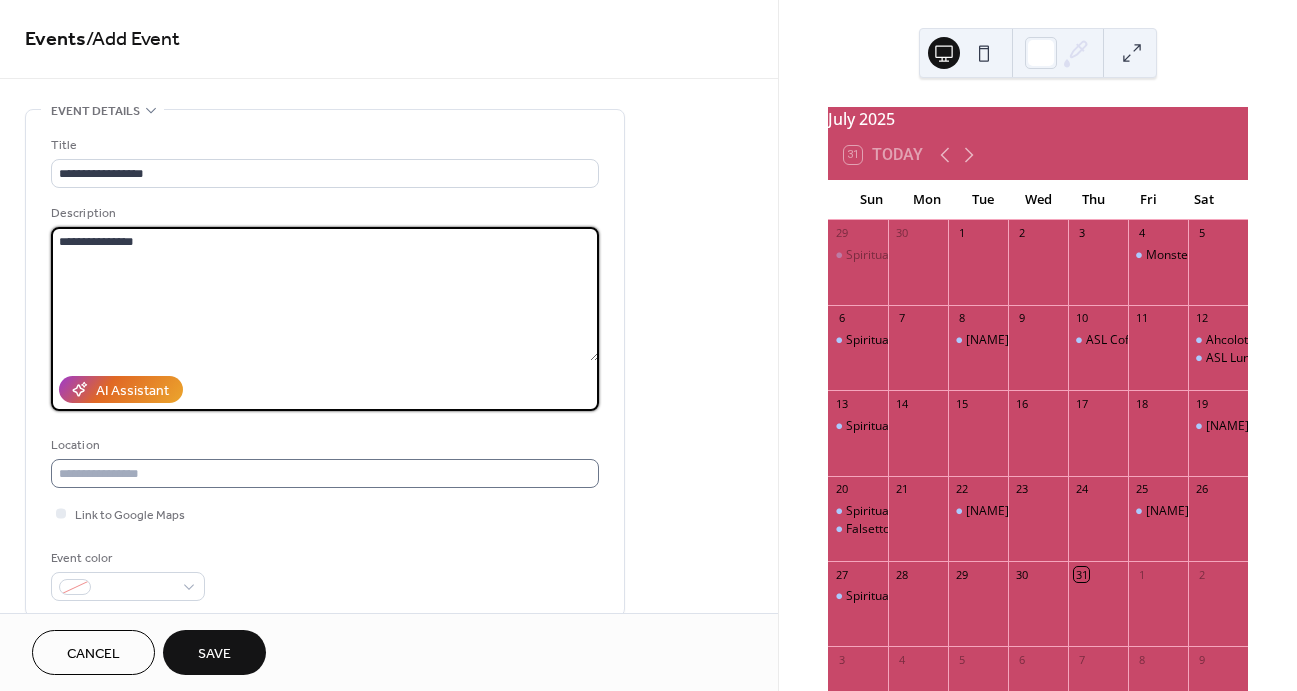 type on "**********" 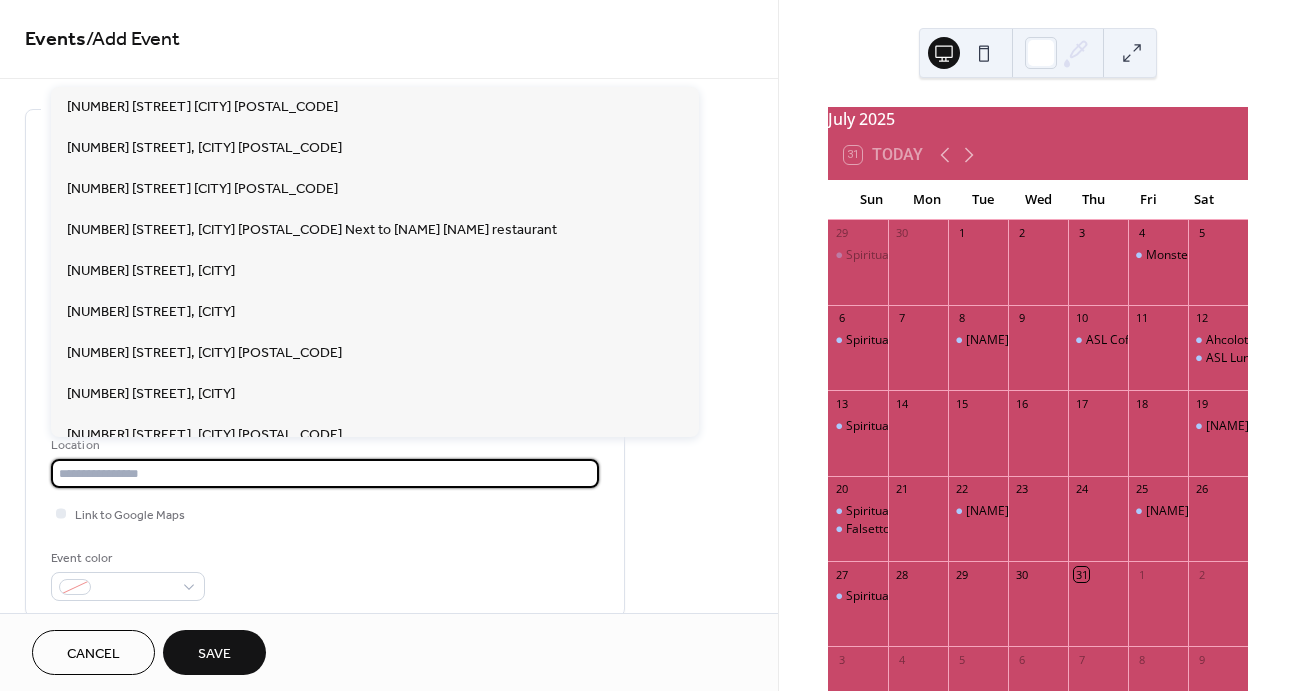 click at bounding box center [325, 473] 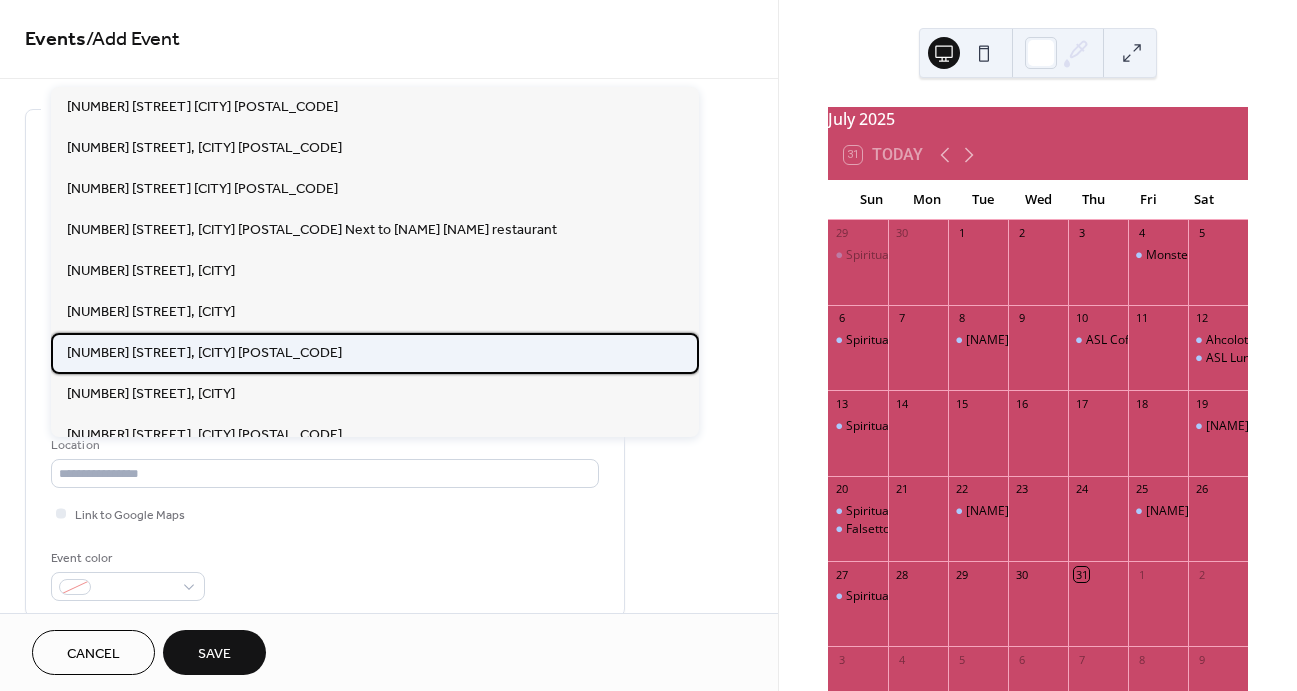 click on "[NUMBER] [STREET], [CITY] [POSTAL_CODE]" at bounding box center [204, 353] 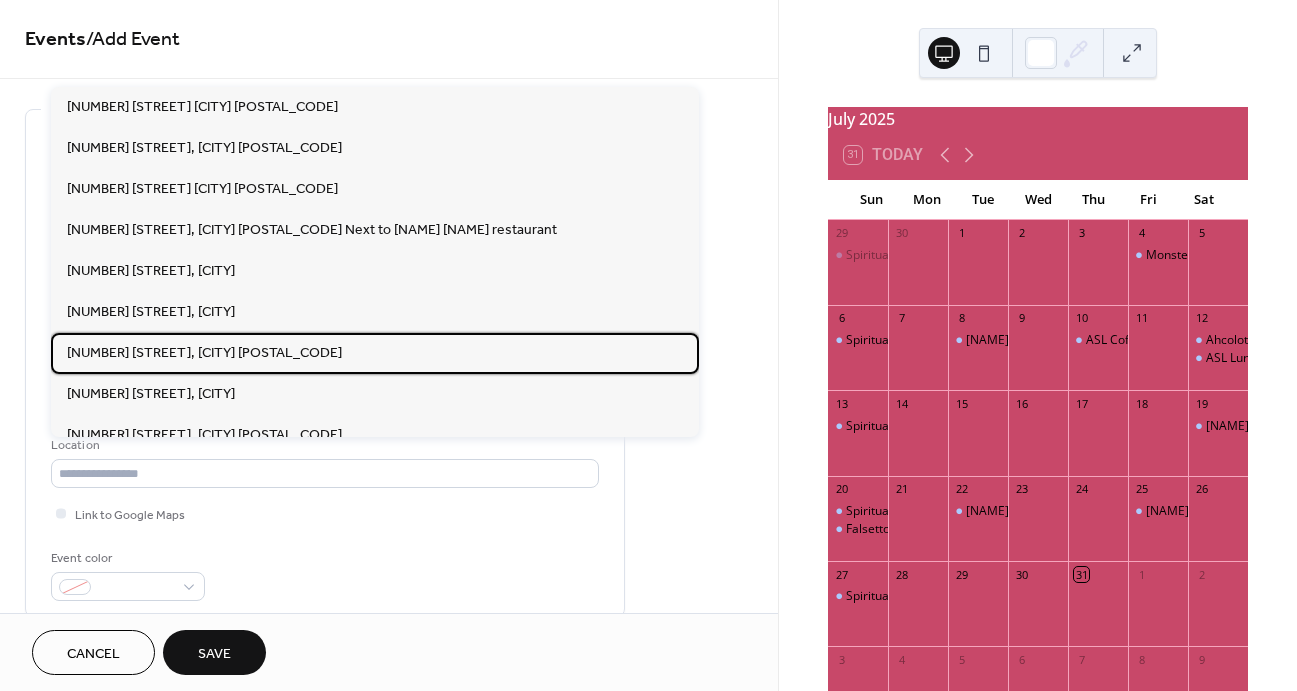 type on "**********" 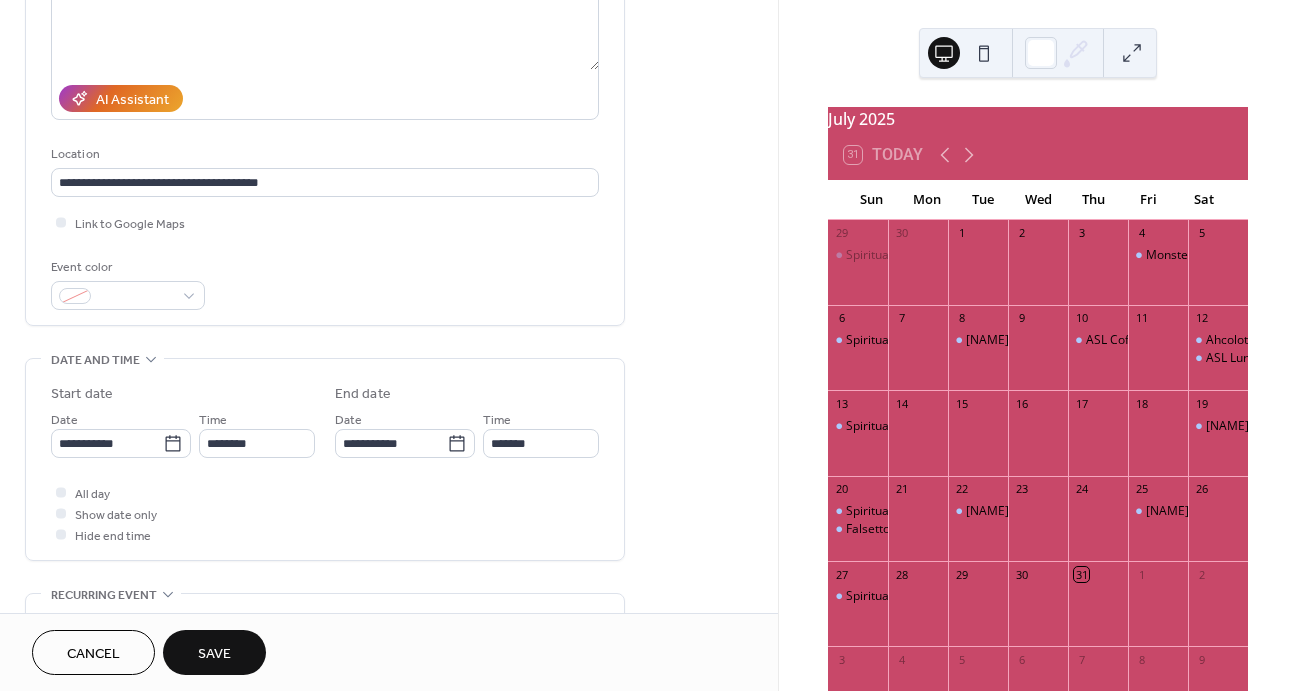scroll, scrollTop: 293, scrollLeft: 0, axis: vertical 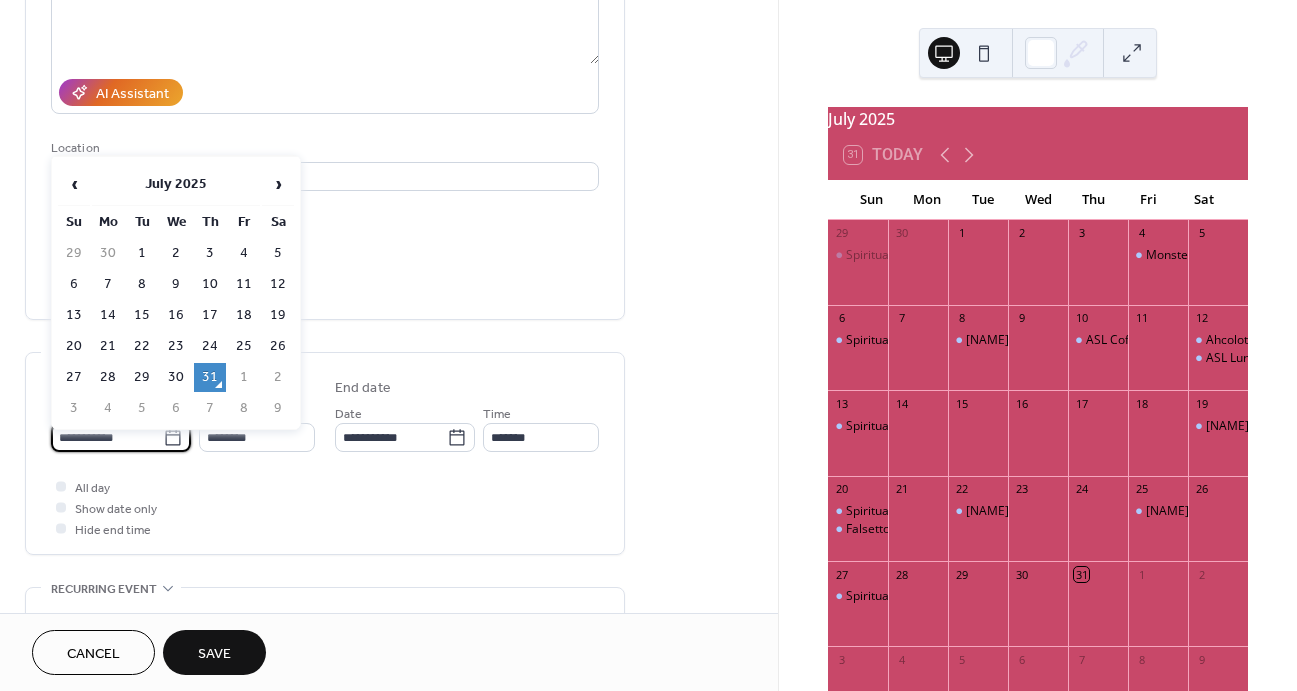 click on "**********" at bounding box center (107, 437) 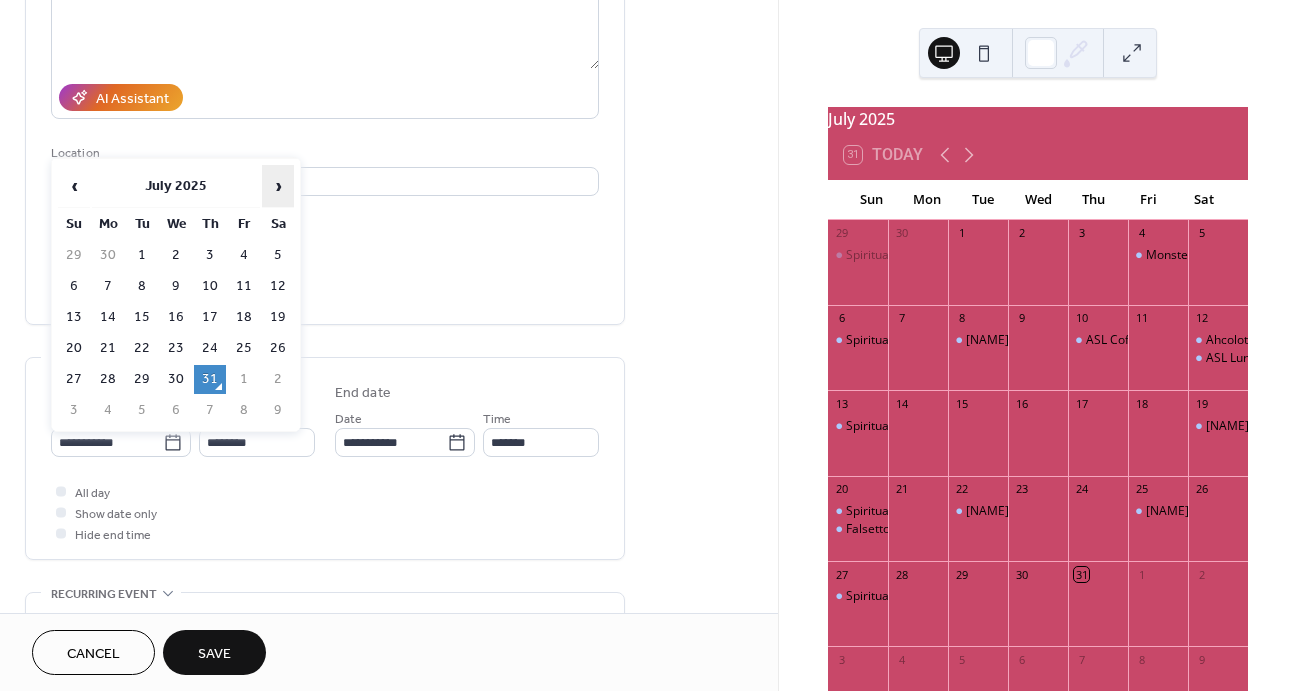 click on "›" at bounding box center (278, 186) 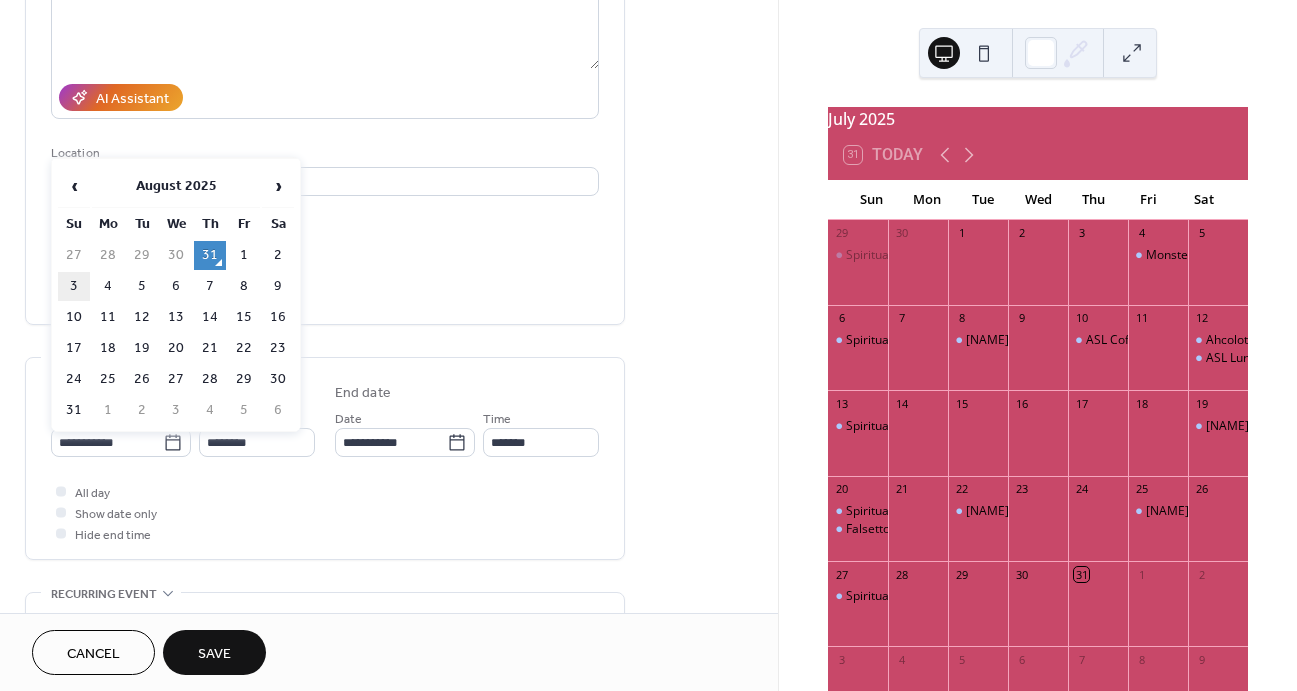 click on "3" at bounding box center [74, 286] 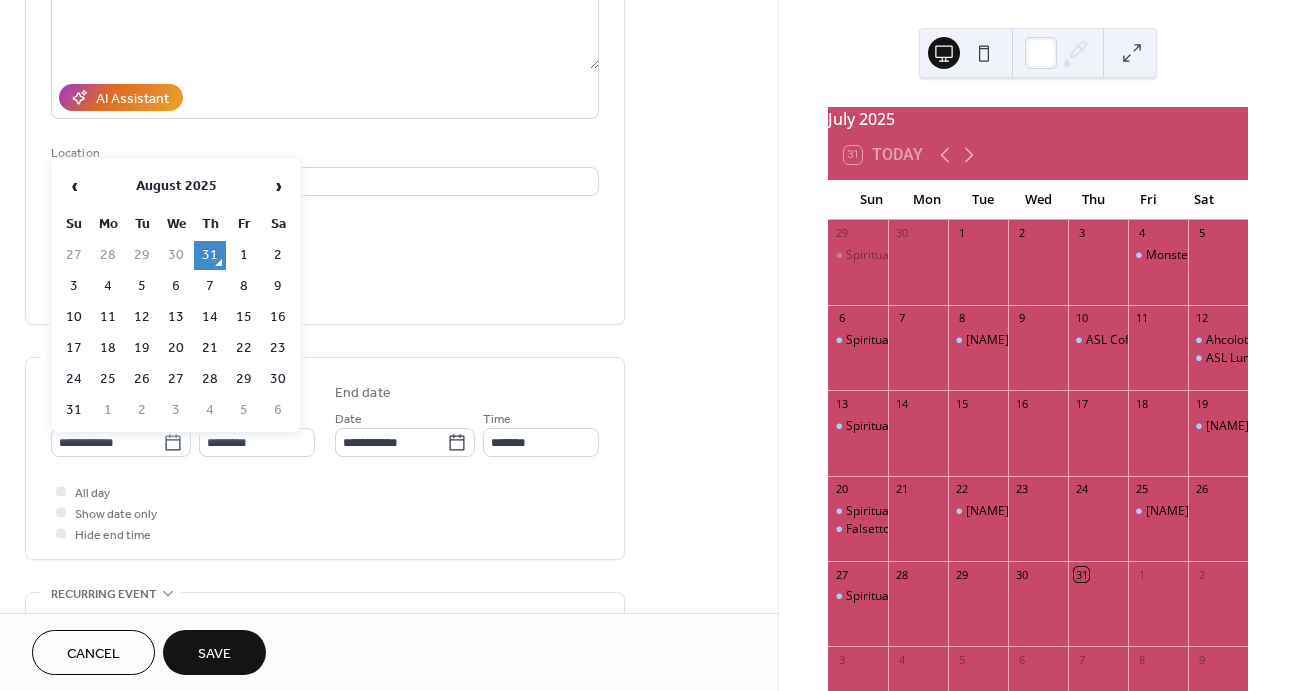 type on "**********" 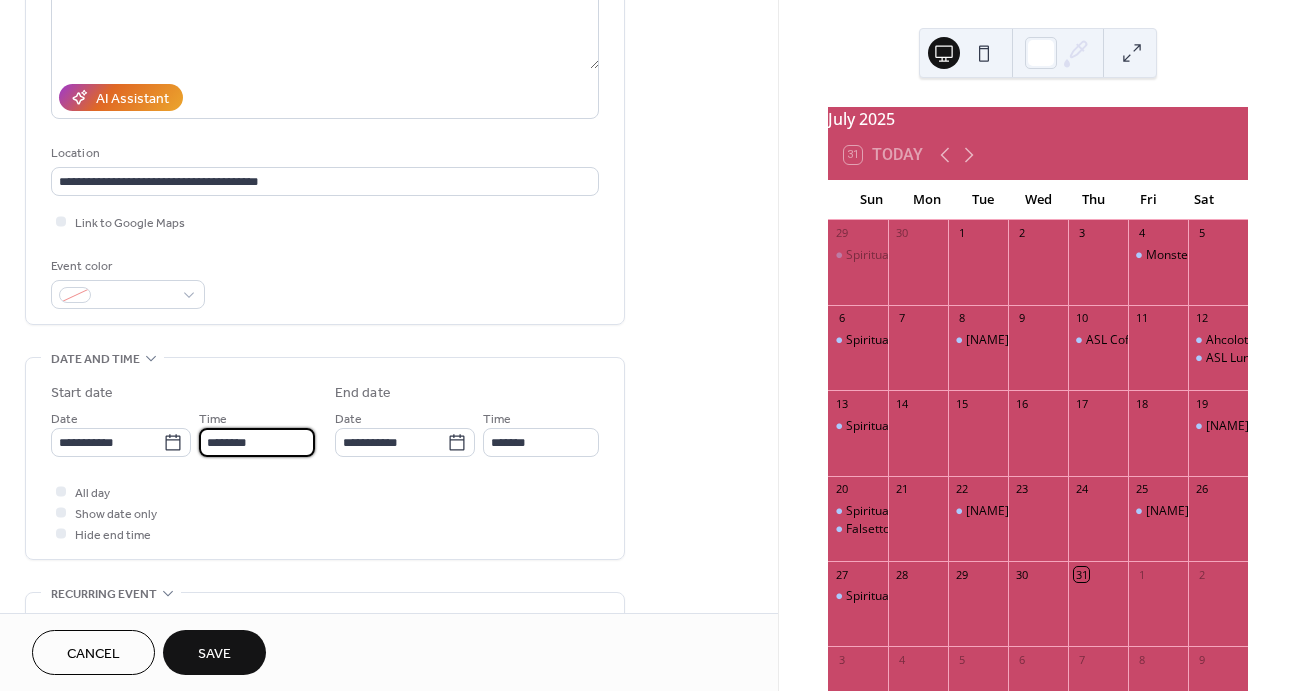 click on "********" at bounding box center (257, 442) 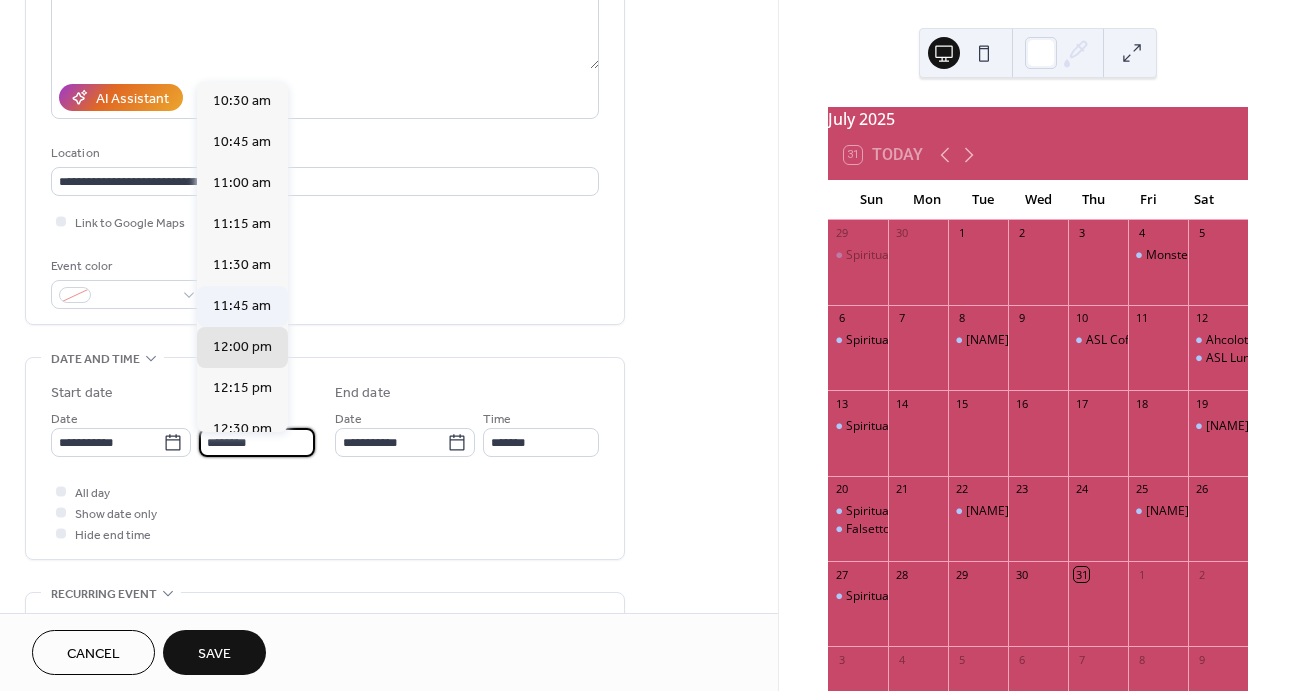 scroll, scrollTop: 1555, scrollLeft: 0, axis: vertical 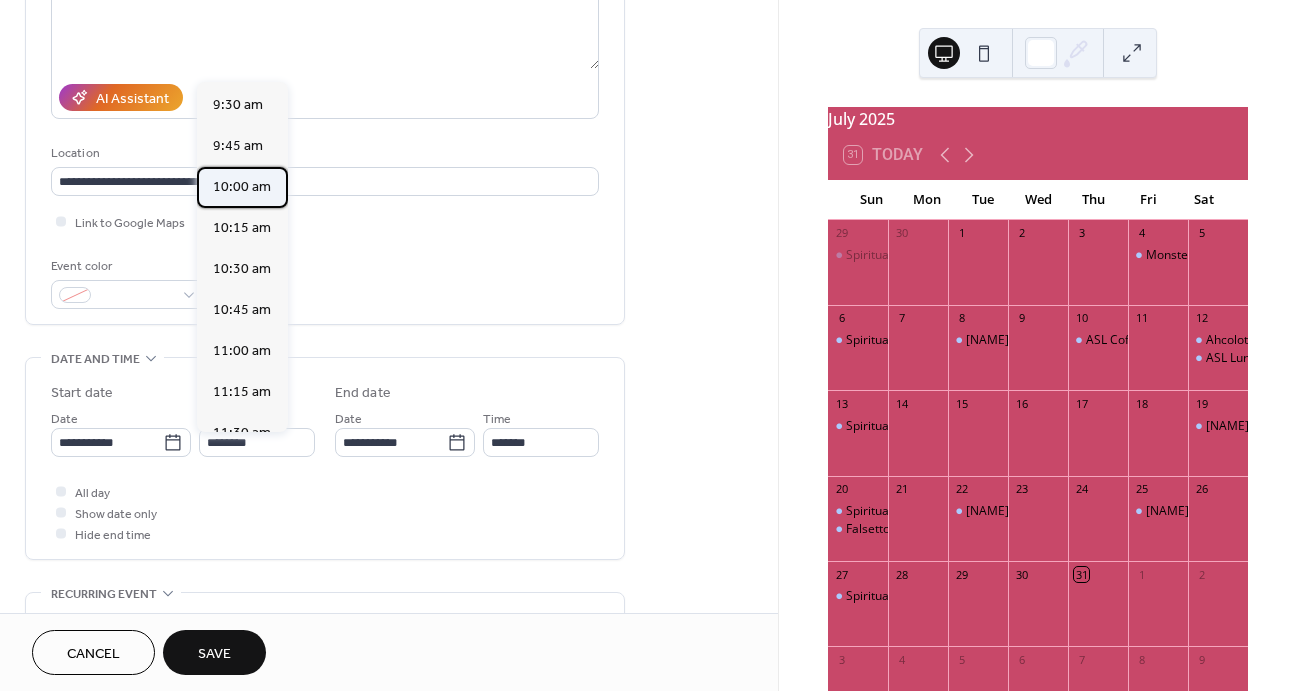 click on "10:00 am" at bounding box center (242, 187) 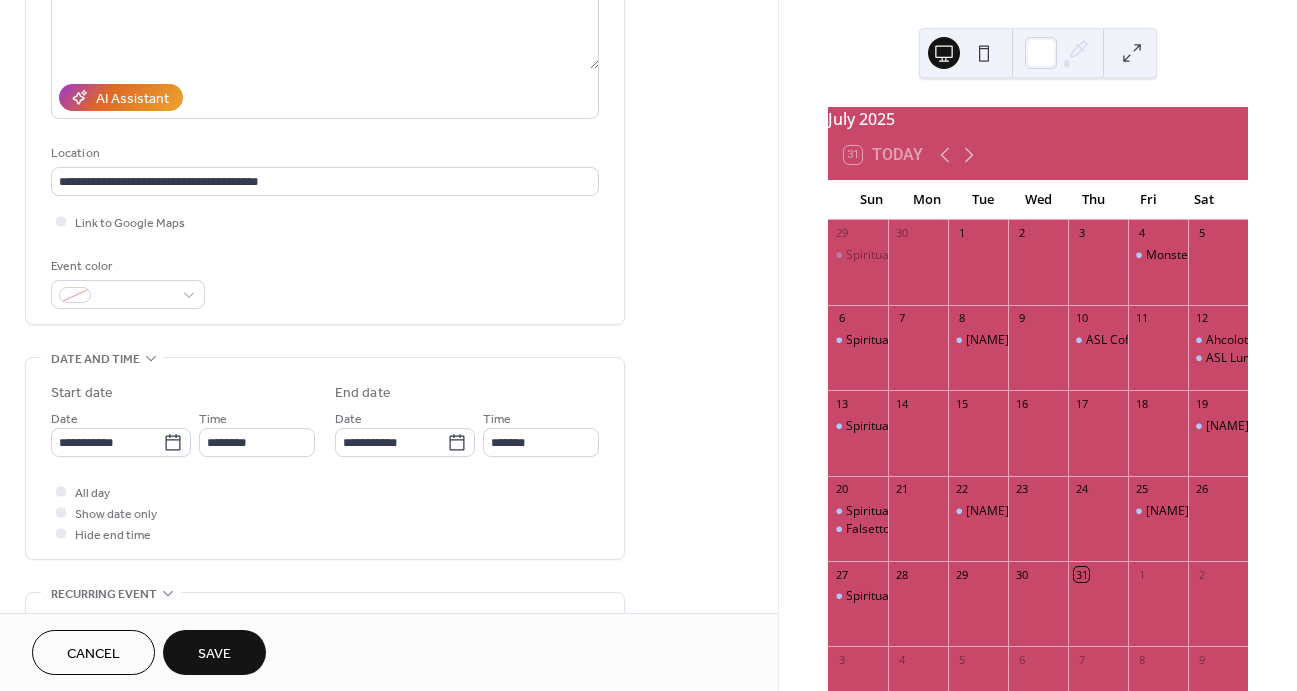 type on "********" 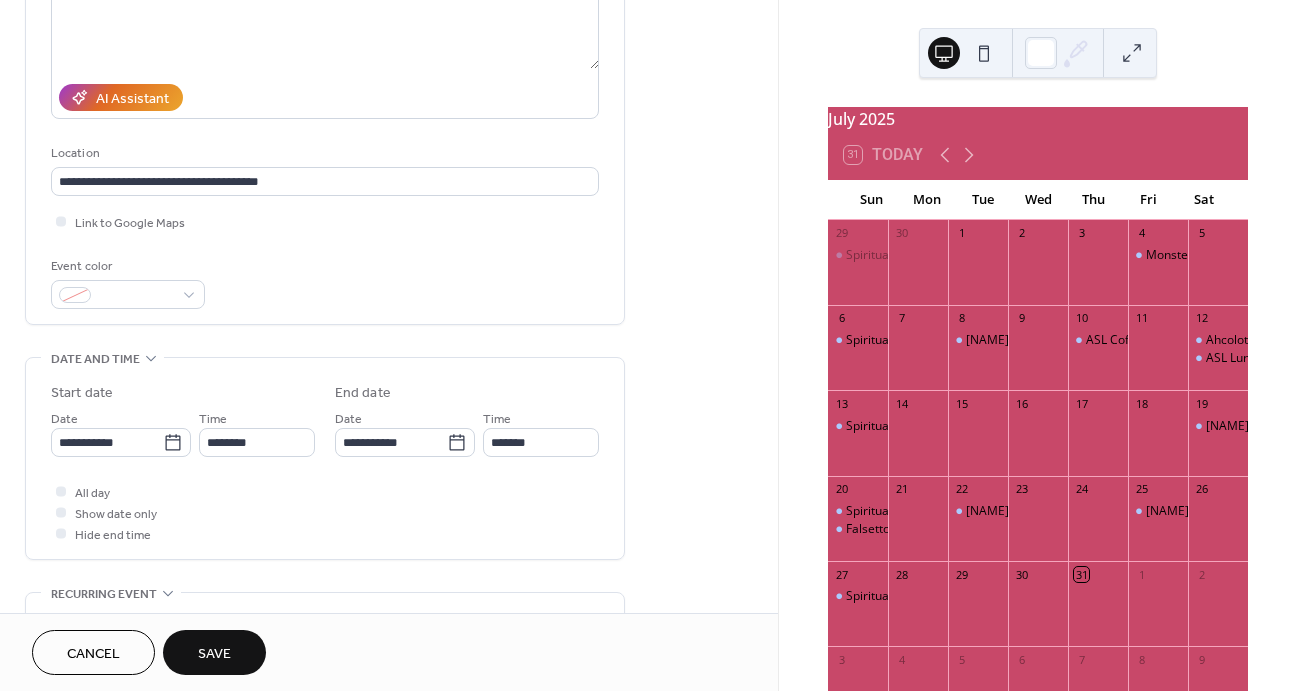 type on "********" 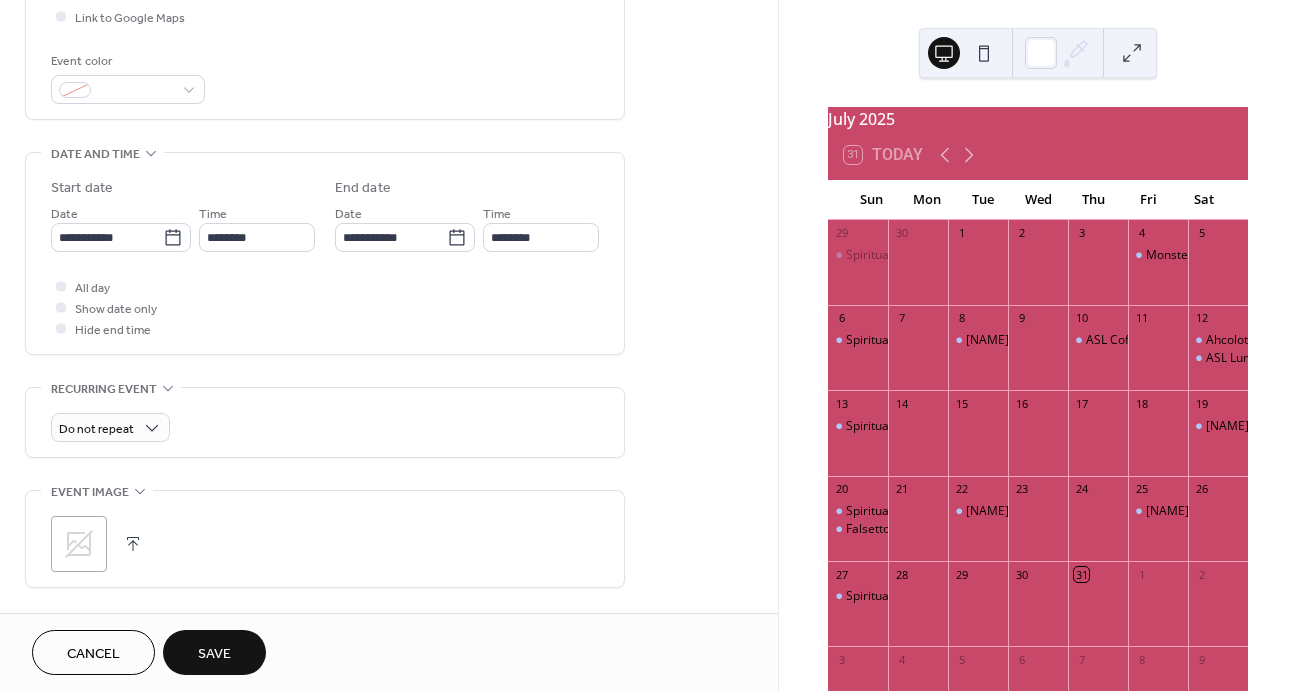 scroll, scrollTop: 500, scrollLeft: 0, axis: vertical 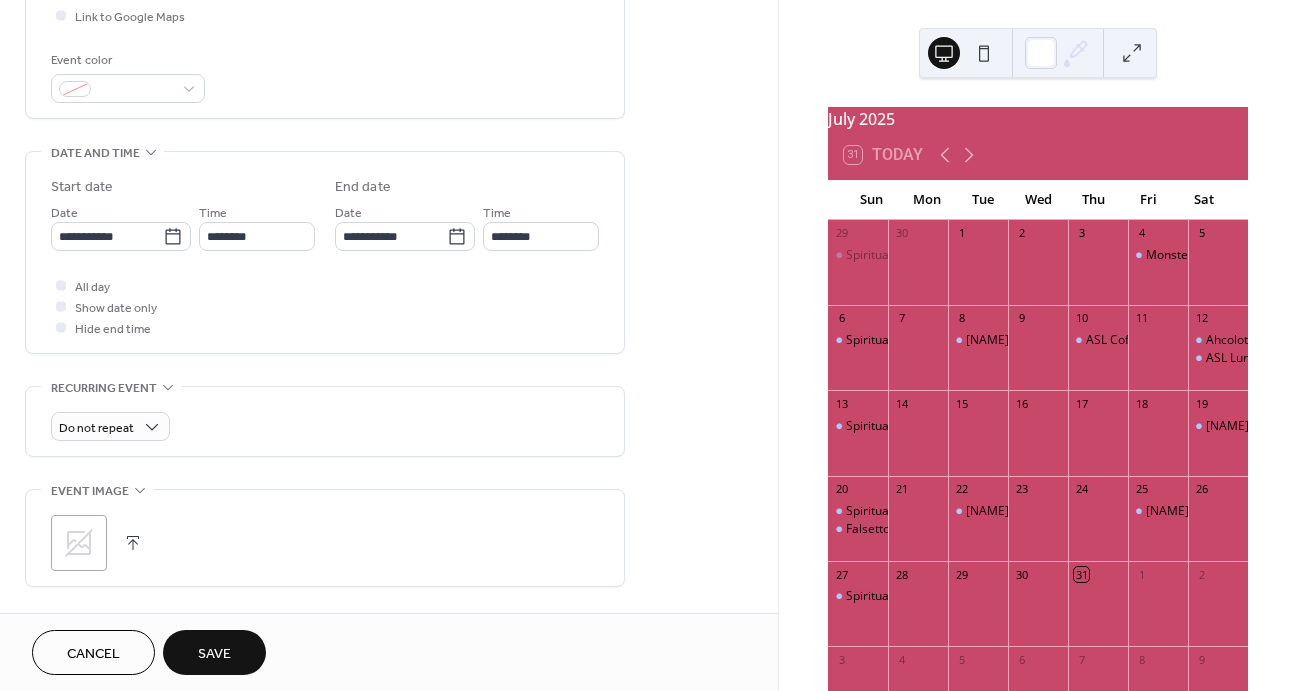 click at bounding box center [133, 543] 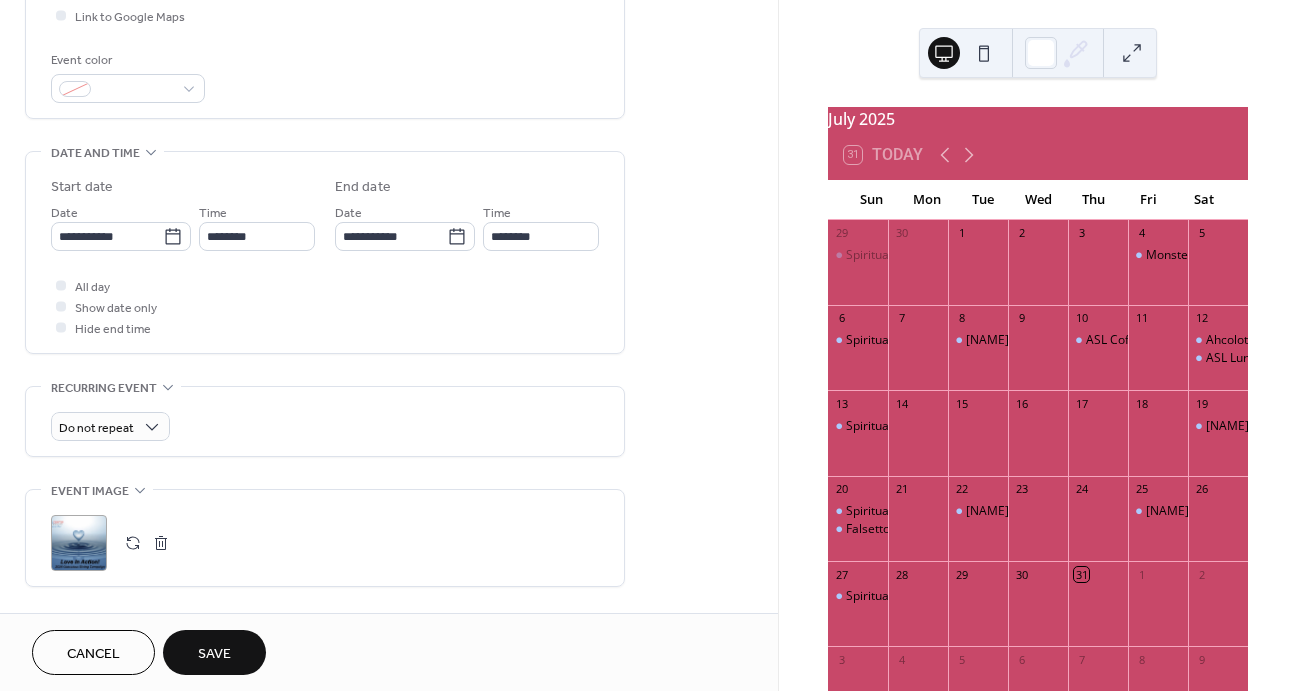 click on "Save" at bounding box center (214, 654) 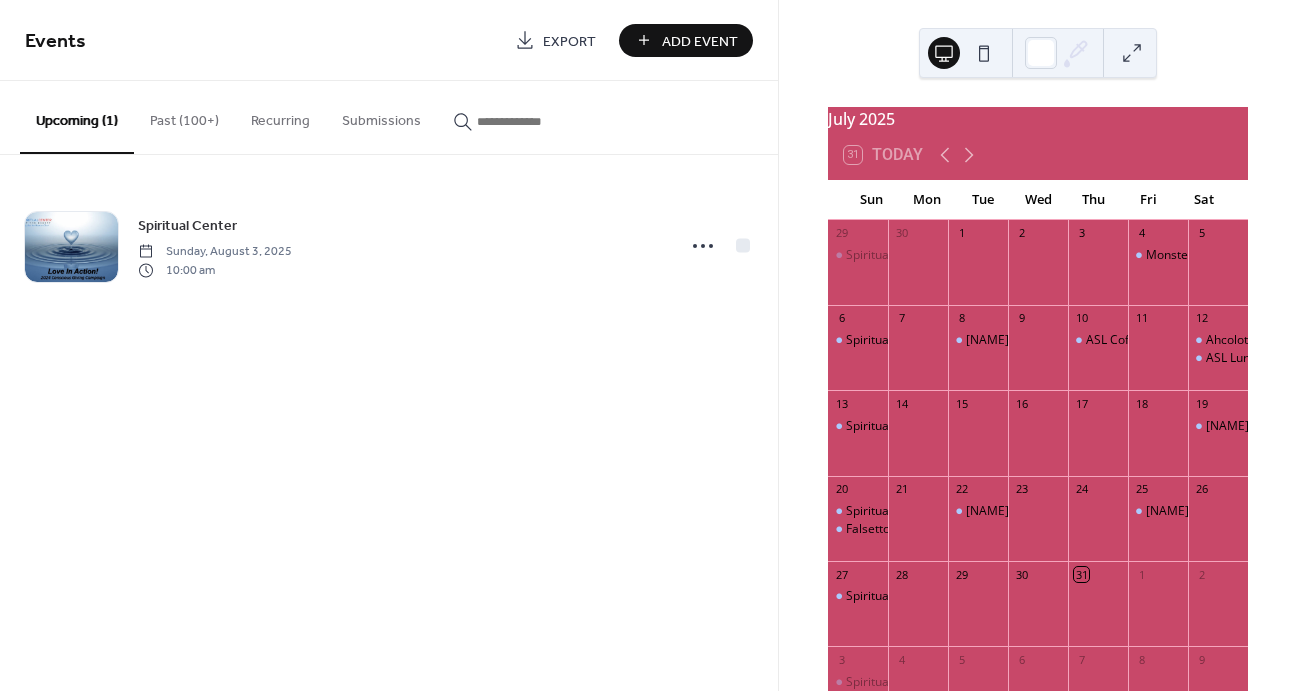 click on "Add Event" at bounding box center [700, 41] 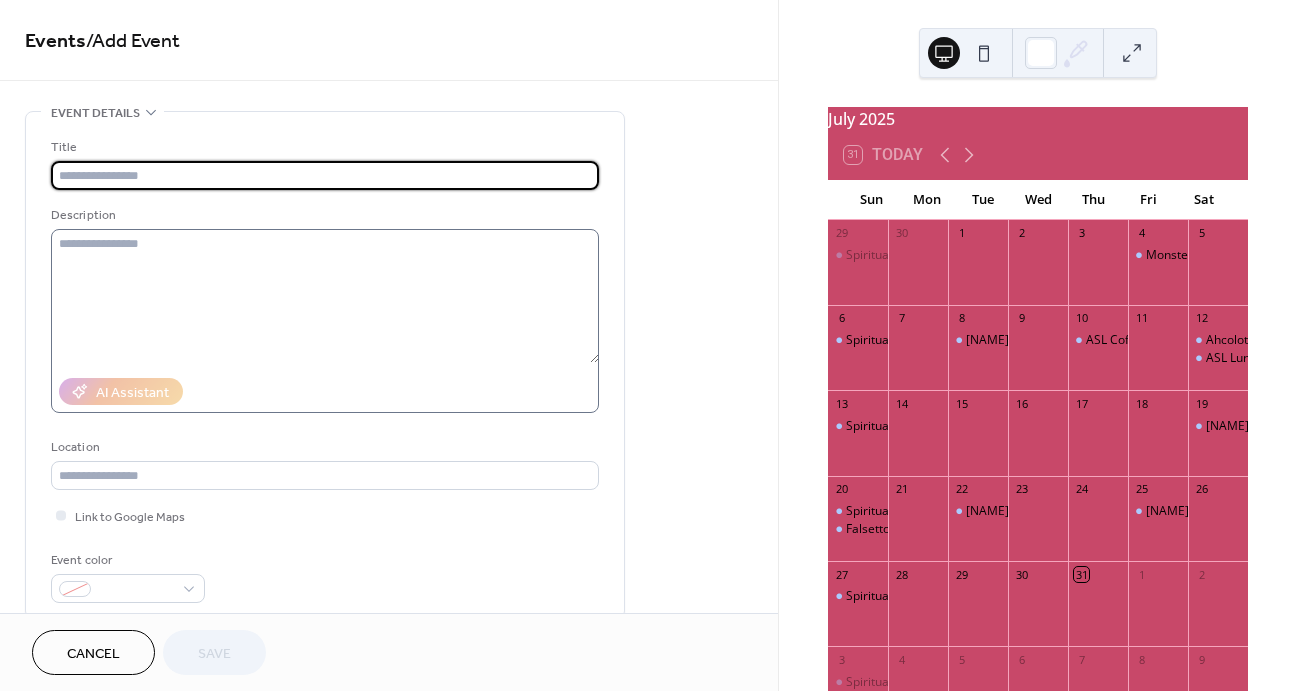 scroll, scrollTop: 0, scrollLeft: 0, axis: both 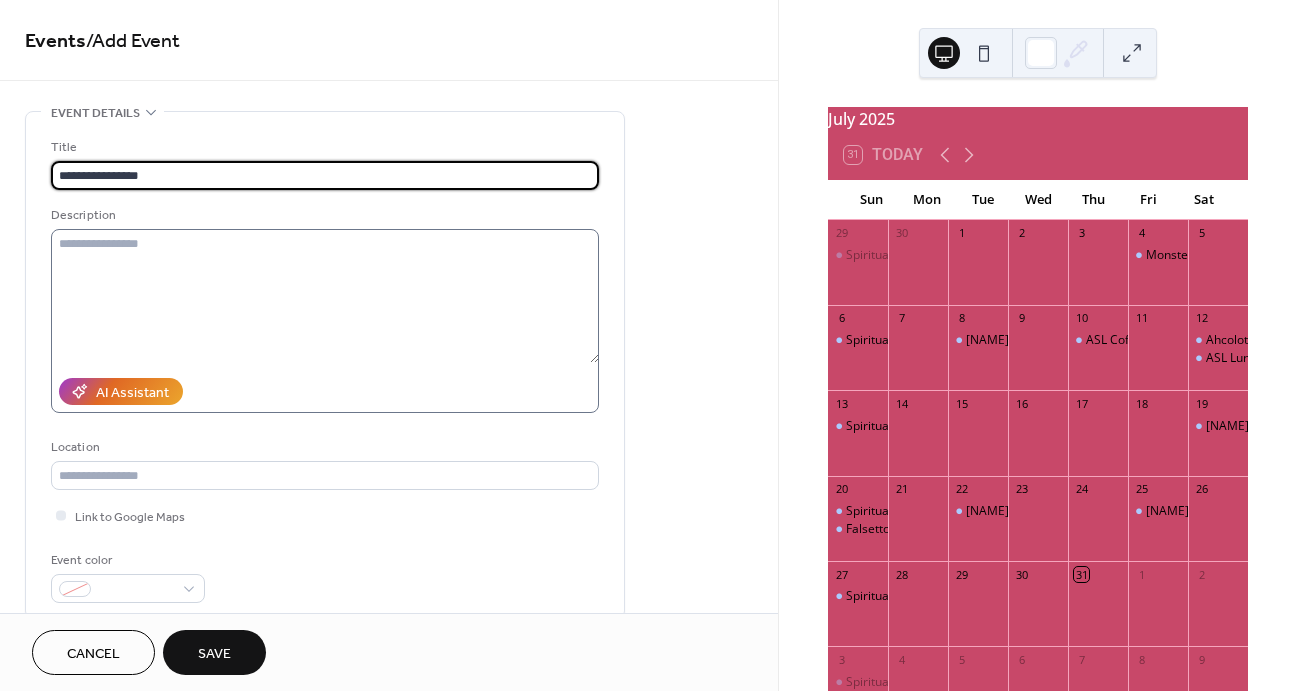 type on "**********" 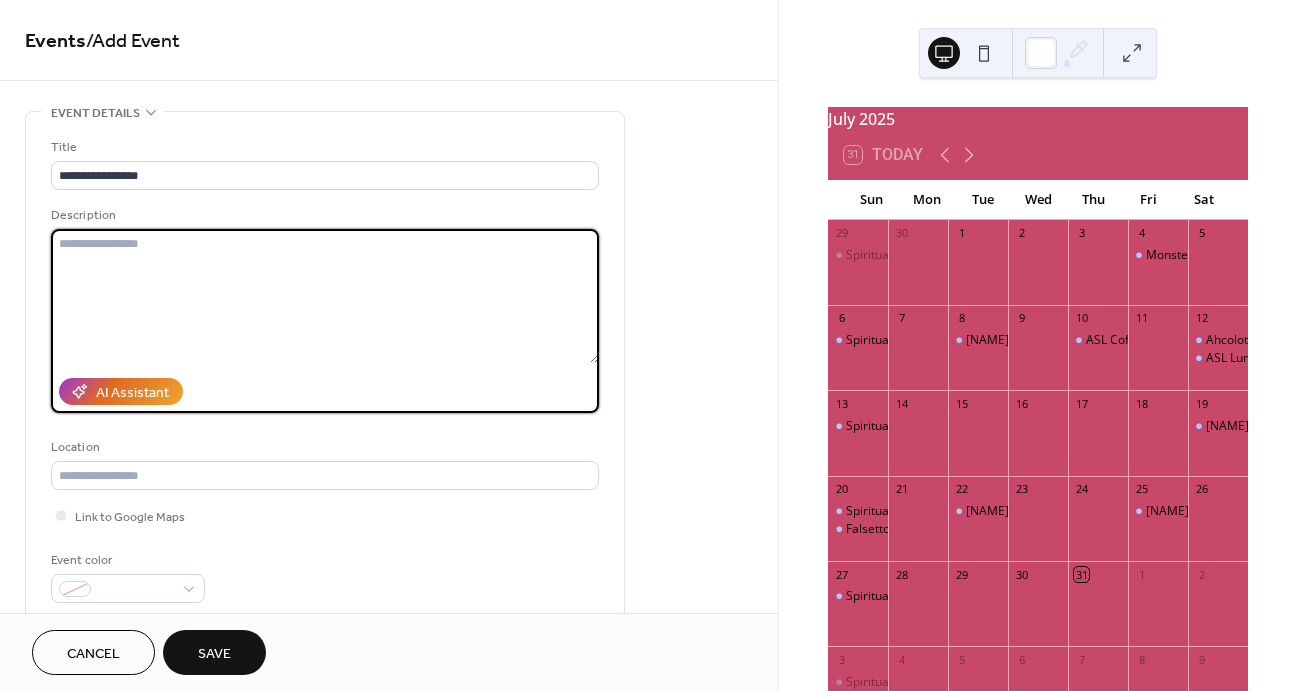 click at bounding box center (325, 296) 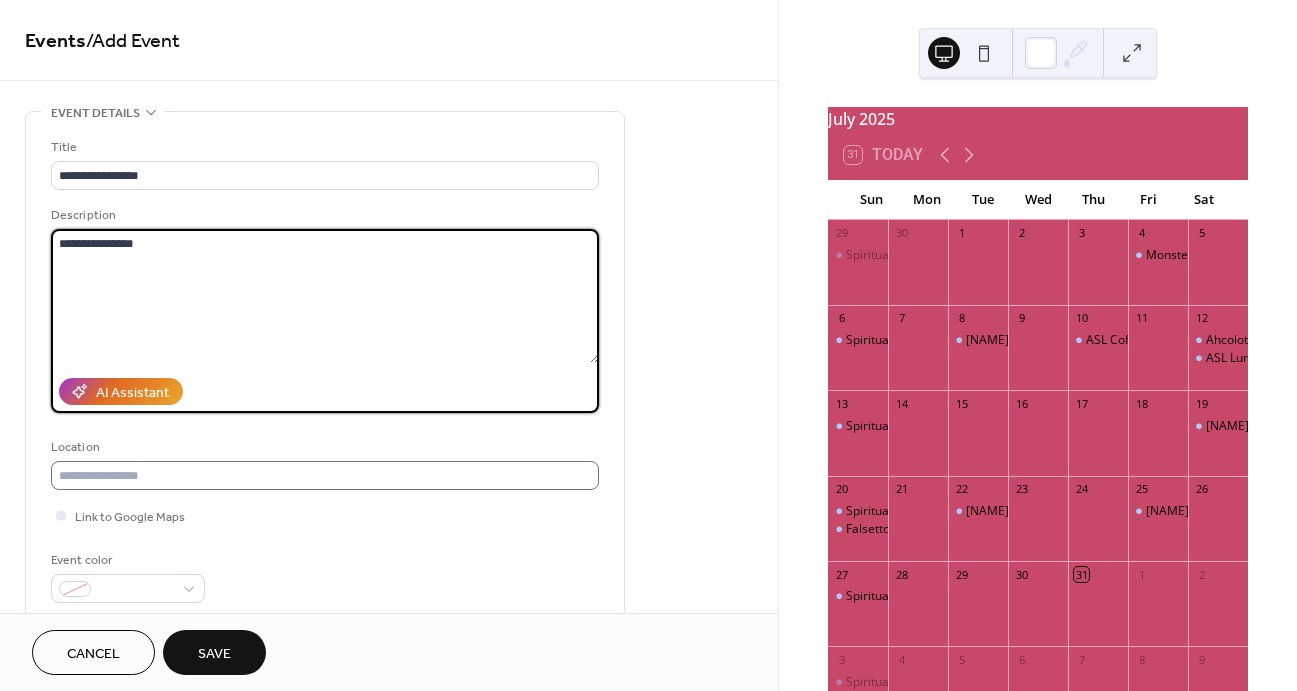 type on "**********" 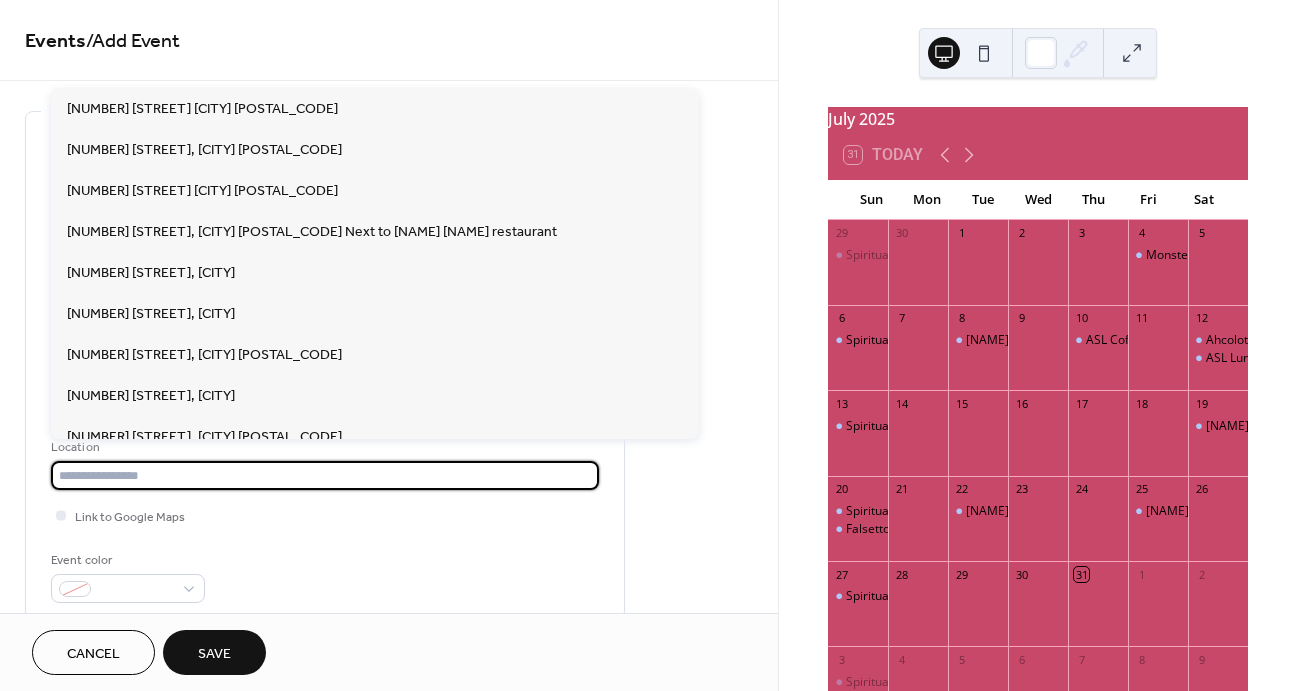 click at bounding box center [325, 475] 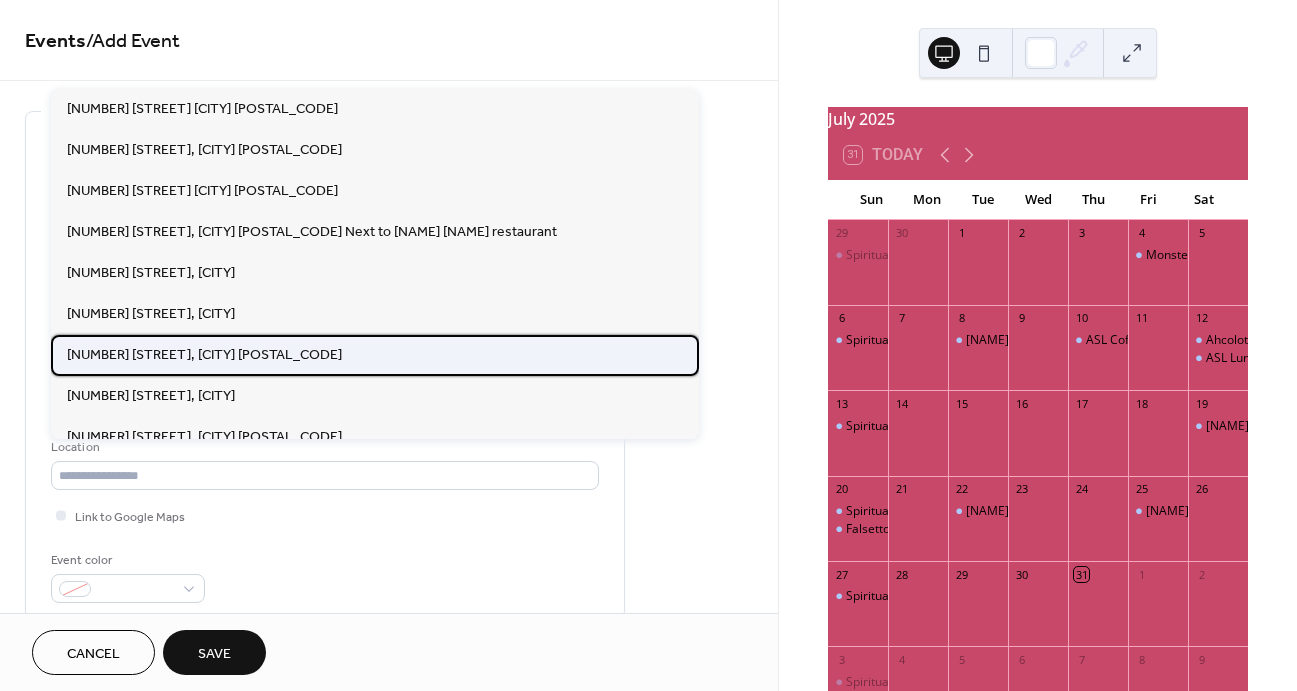 click on "[NUMBER] [STREET], [CITY] [POSTAL_CODE]" at bounding box center (204, 355) 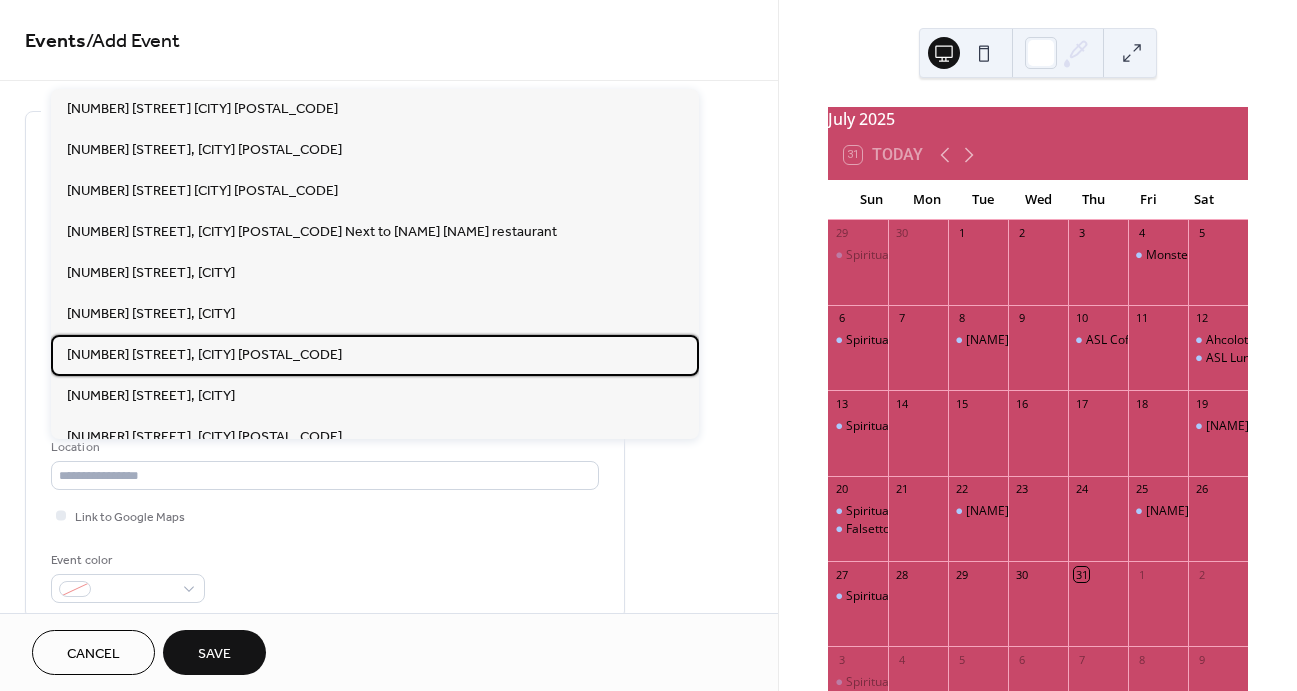type on "**********" 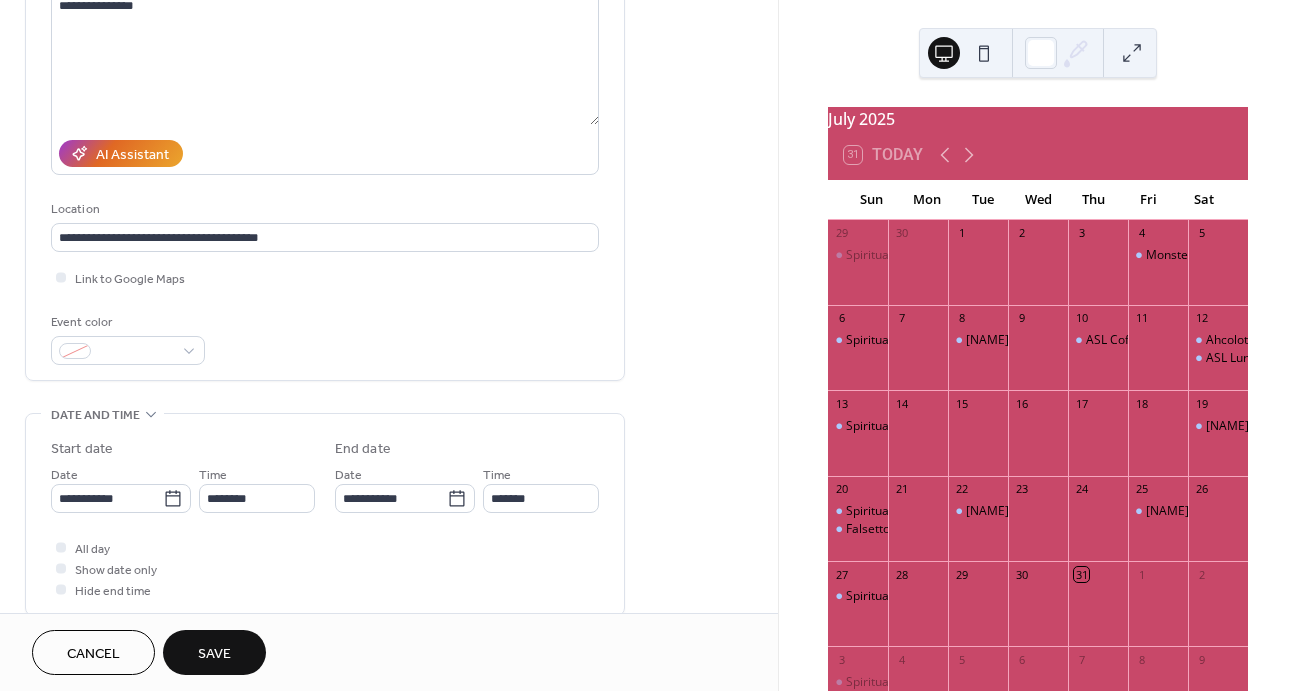 scroll, scrollTop: 245, scrollLeft: 0, axis: vertical 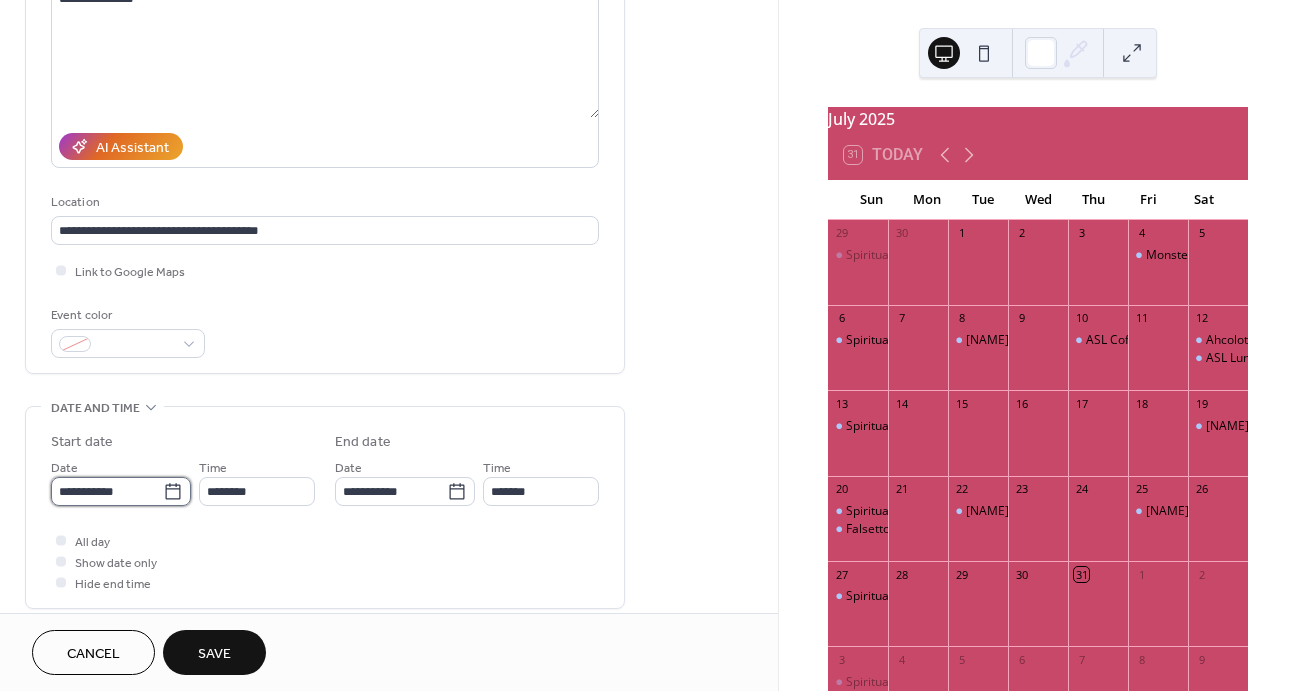 click on "**********" at bounding box center (107, 491) 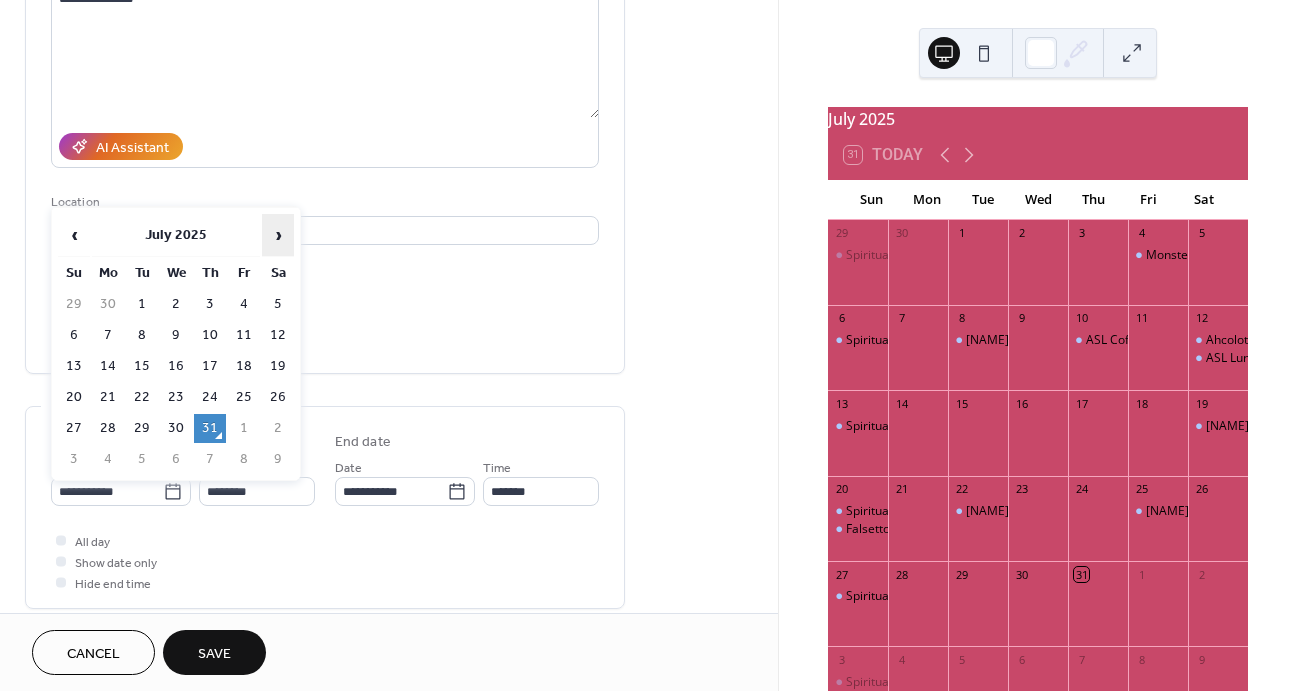 click on "›" at bounding box center (278, 235) 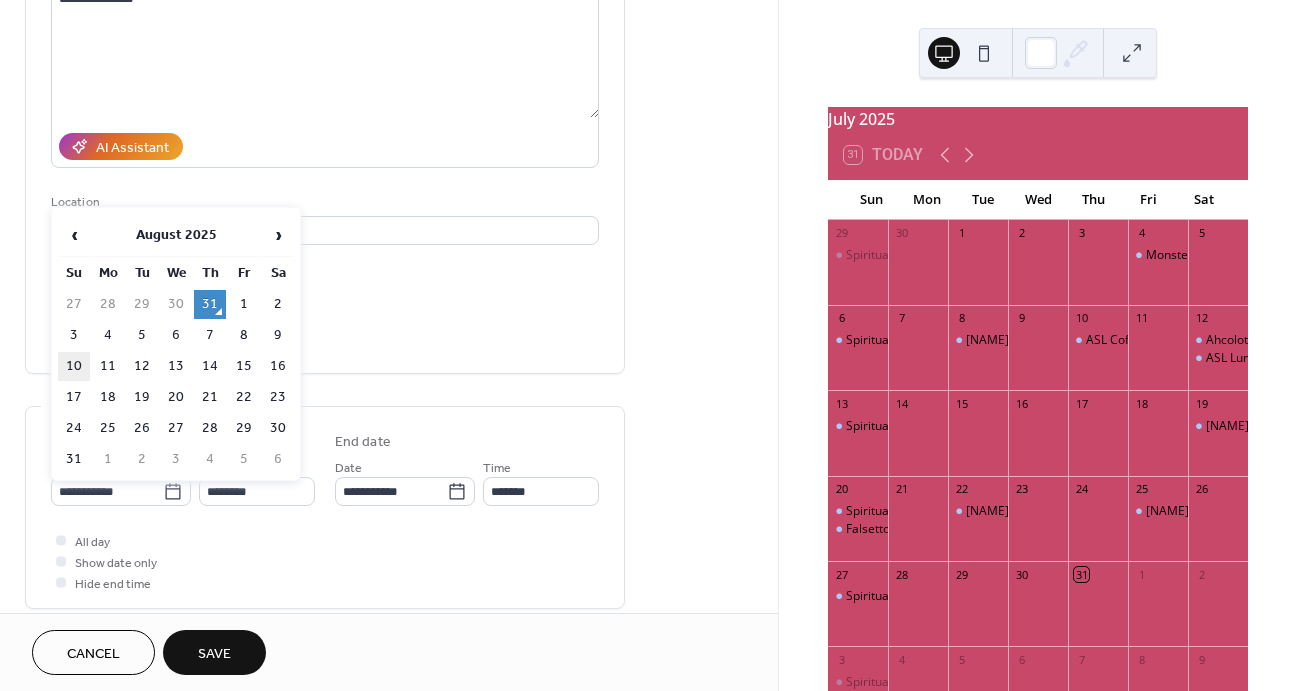 click on "10" at bounding box center (74, 366) 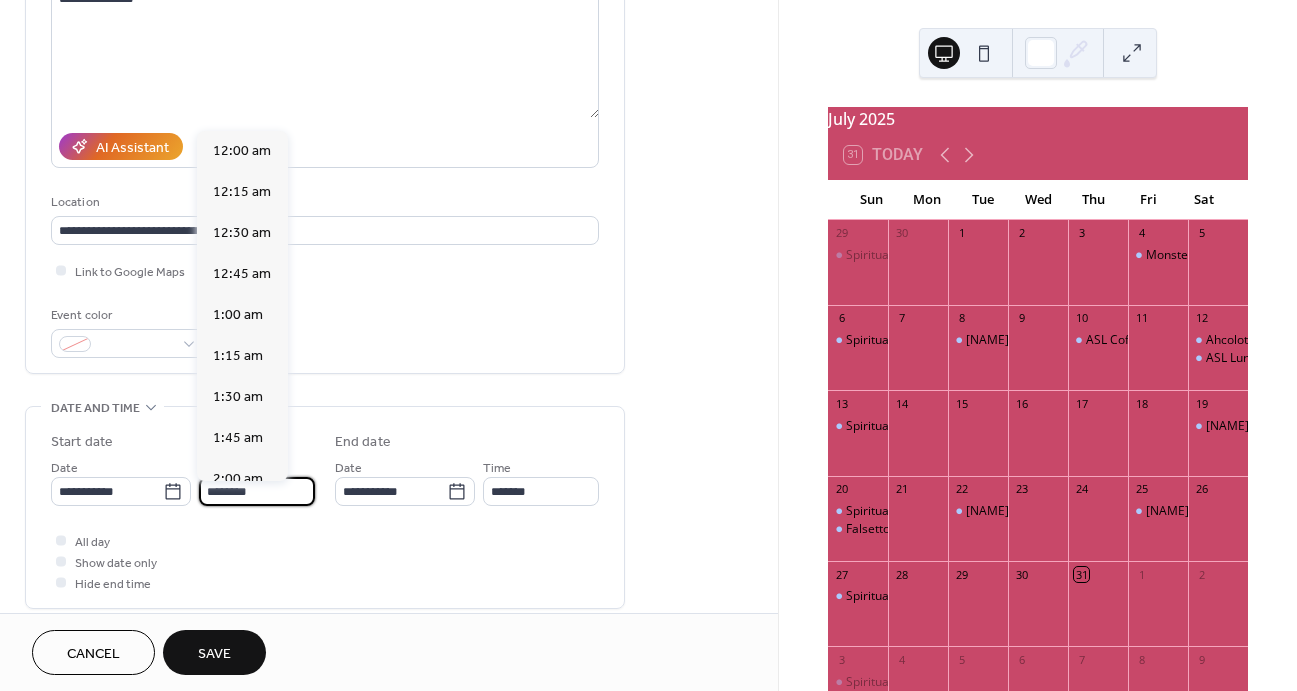click on "********" at bounding box center (257, 491) 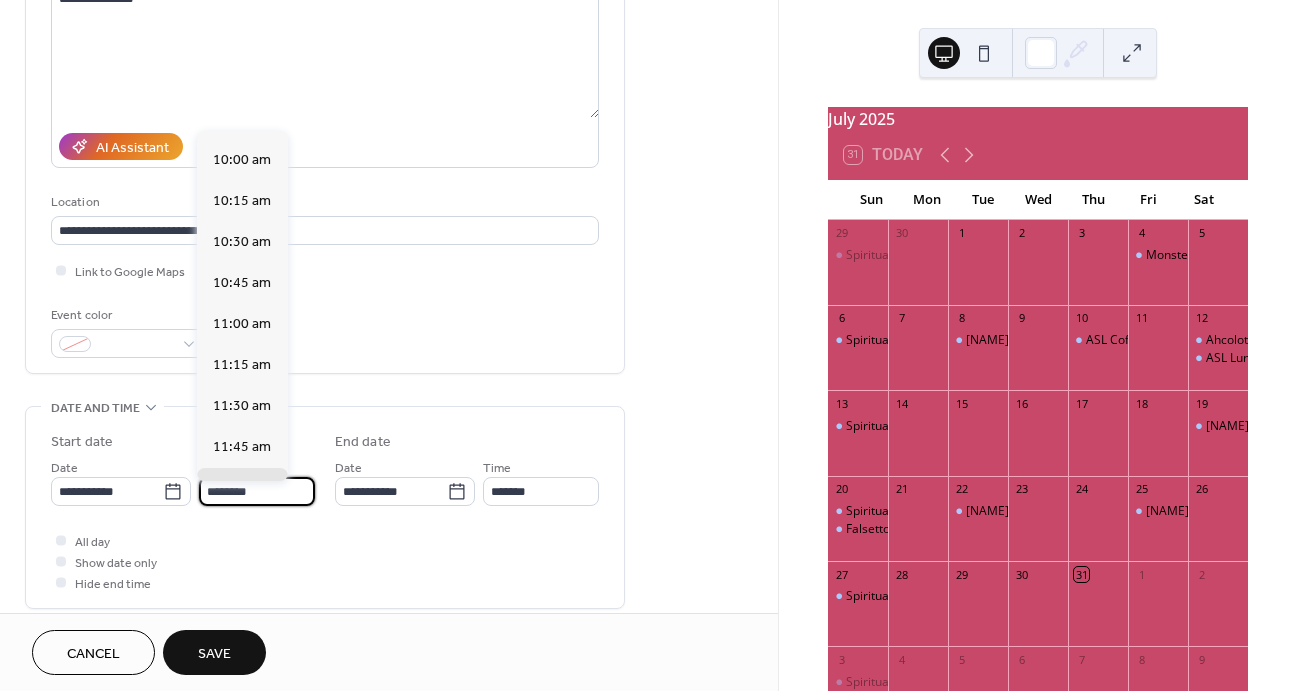 scroll, scrollTop: 1628, scrollLeft: 0, axis: vertical 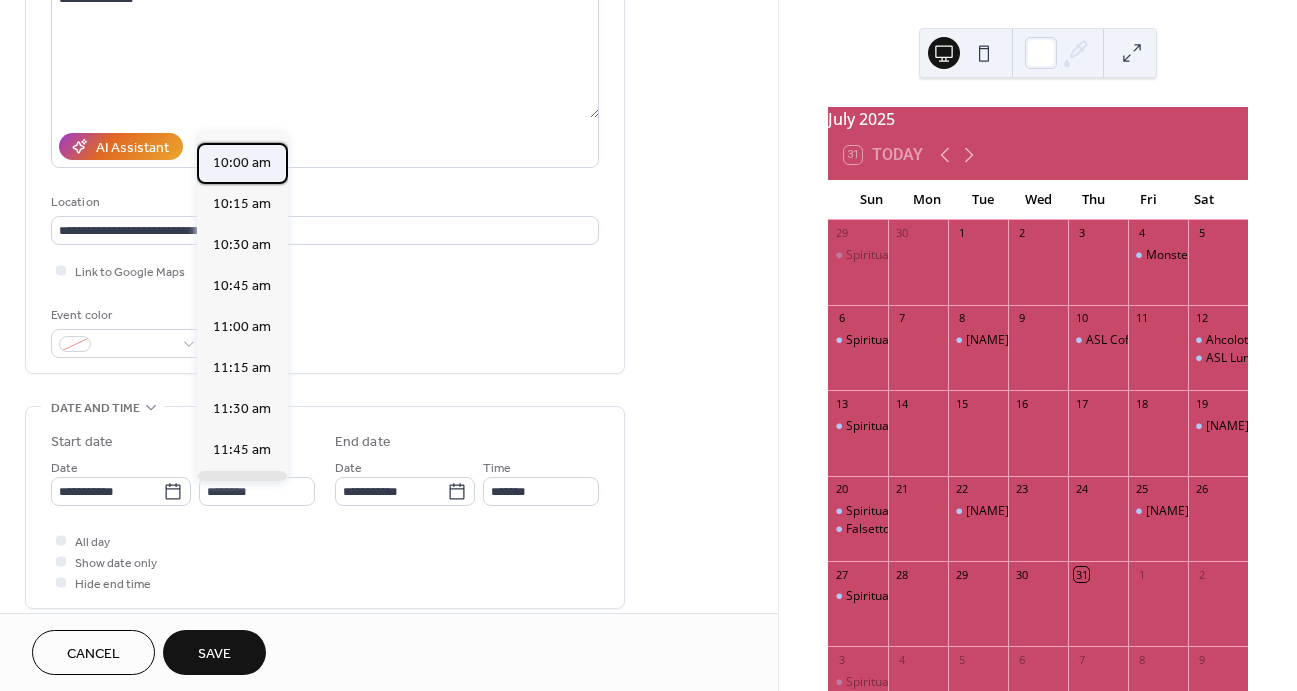 click on "10:00 am" at bounding box center [242, 163] 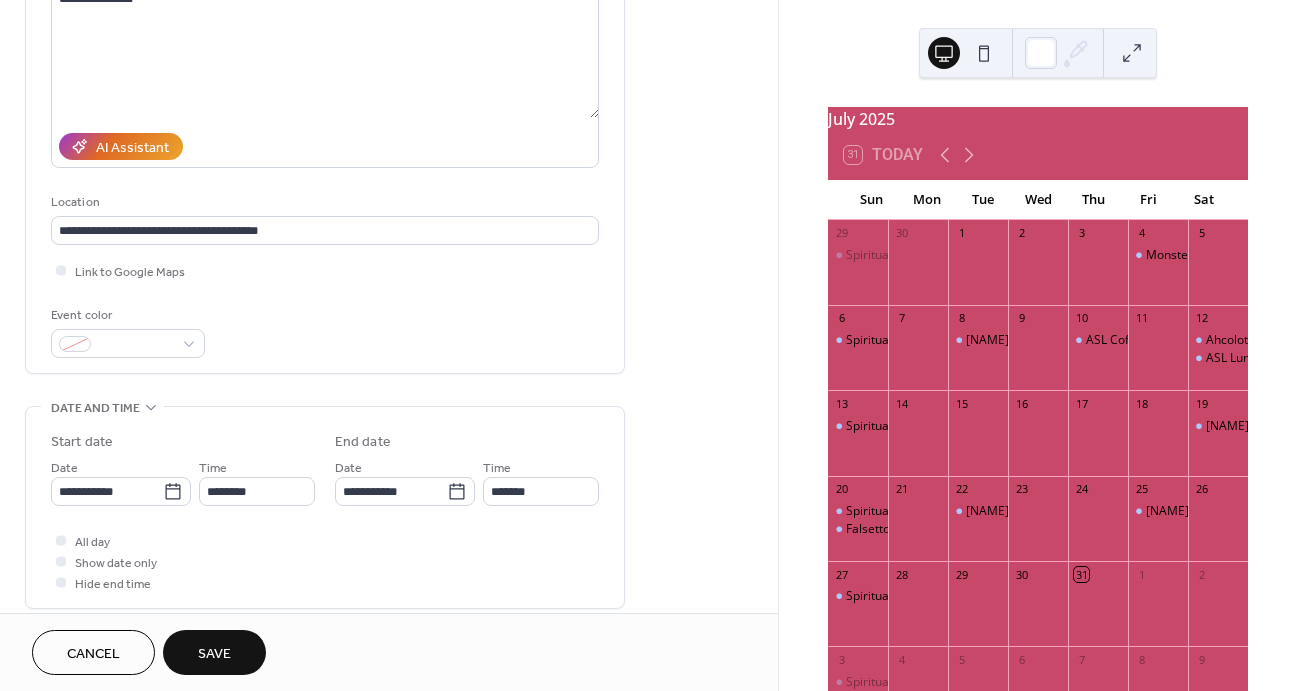 type on "********" 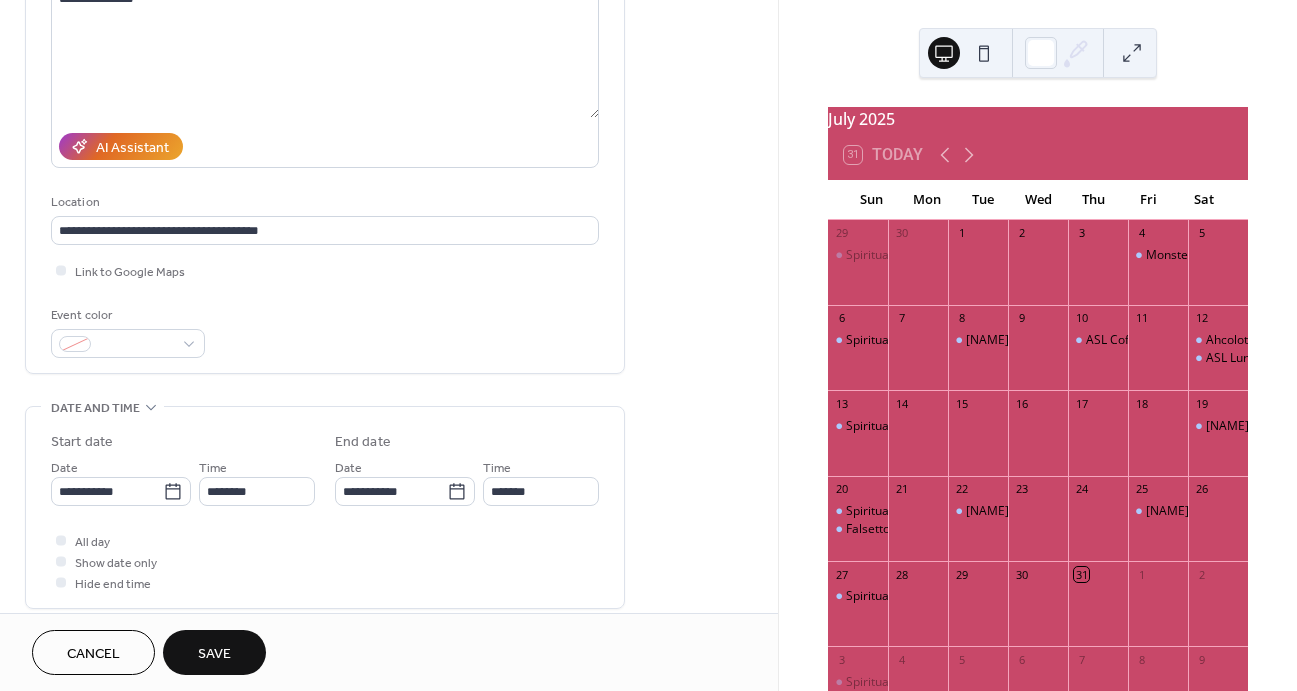 type on "********" 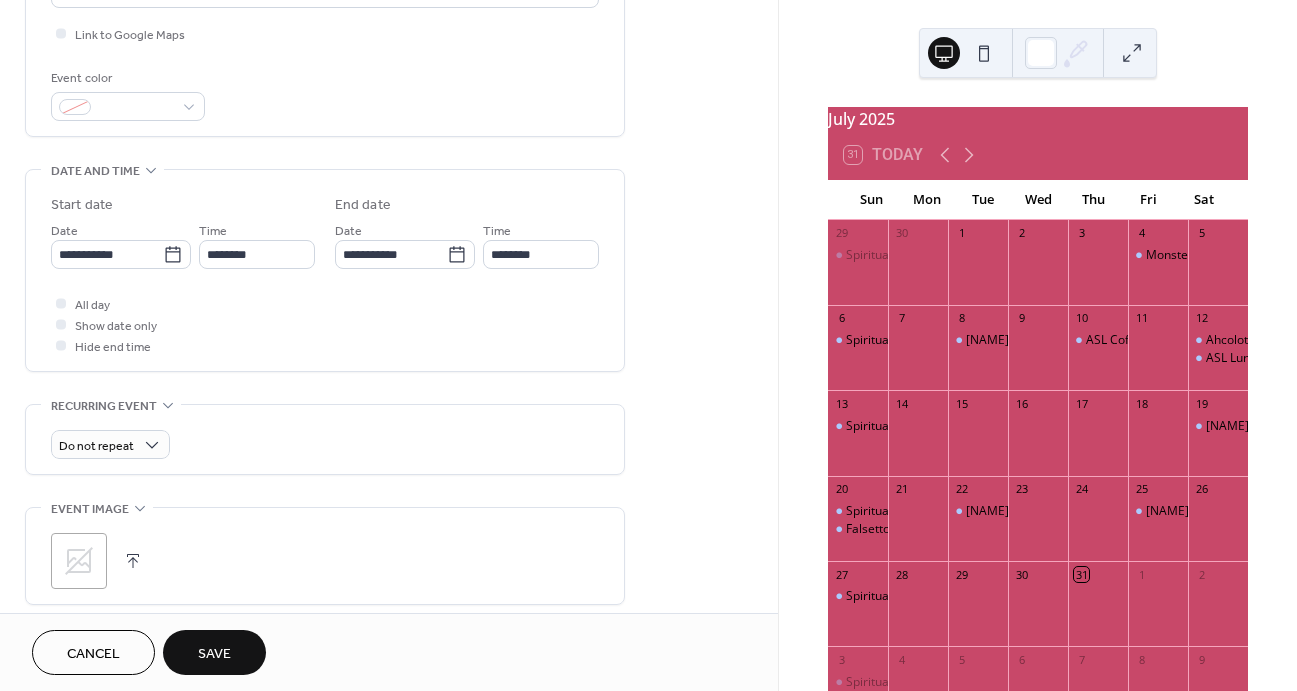 scroll, scrollTop: 519, scrollLeft: 0, axis: vertical 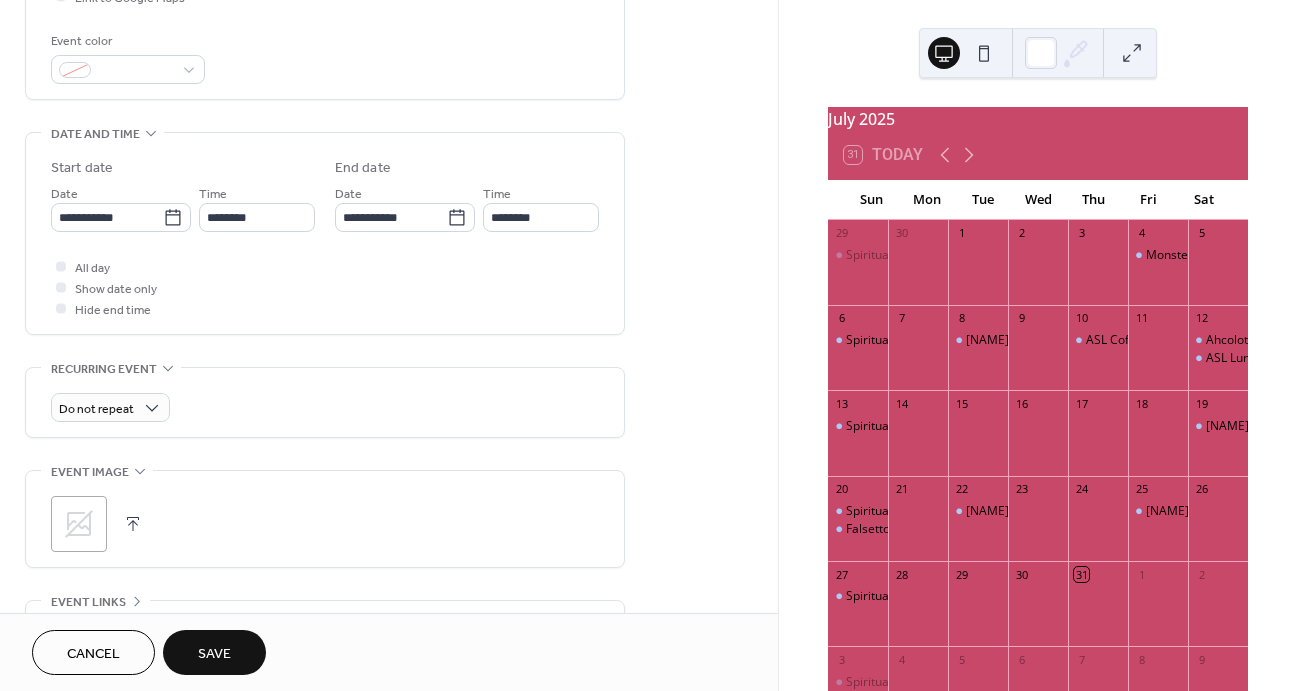 click at bounding box center [133, 524] 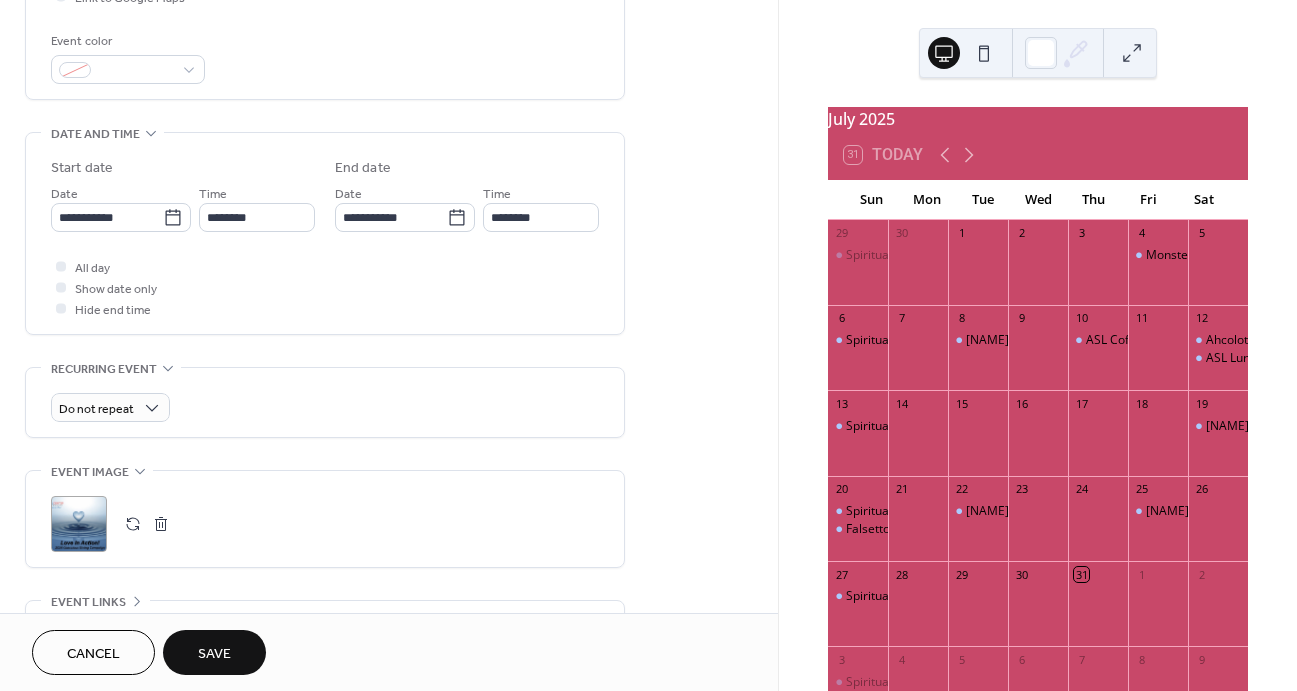click on "Save" at bounding box center (214, 654) 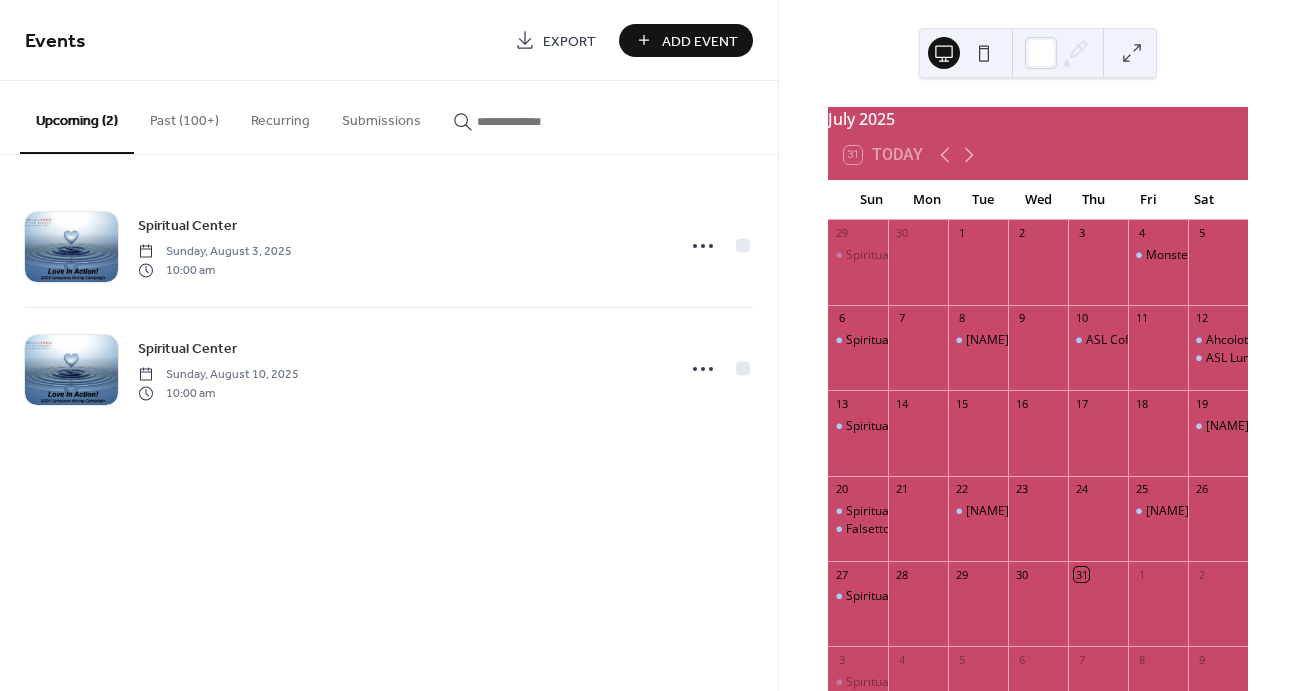 click on "Add Event" at bounding box center (700, 41) 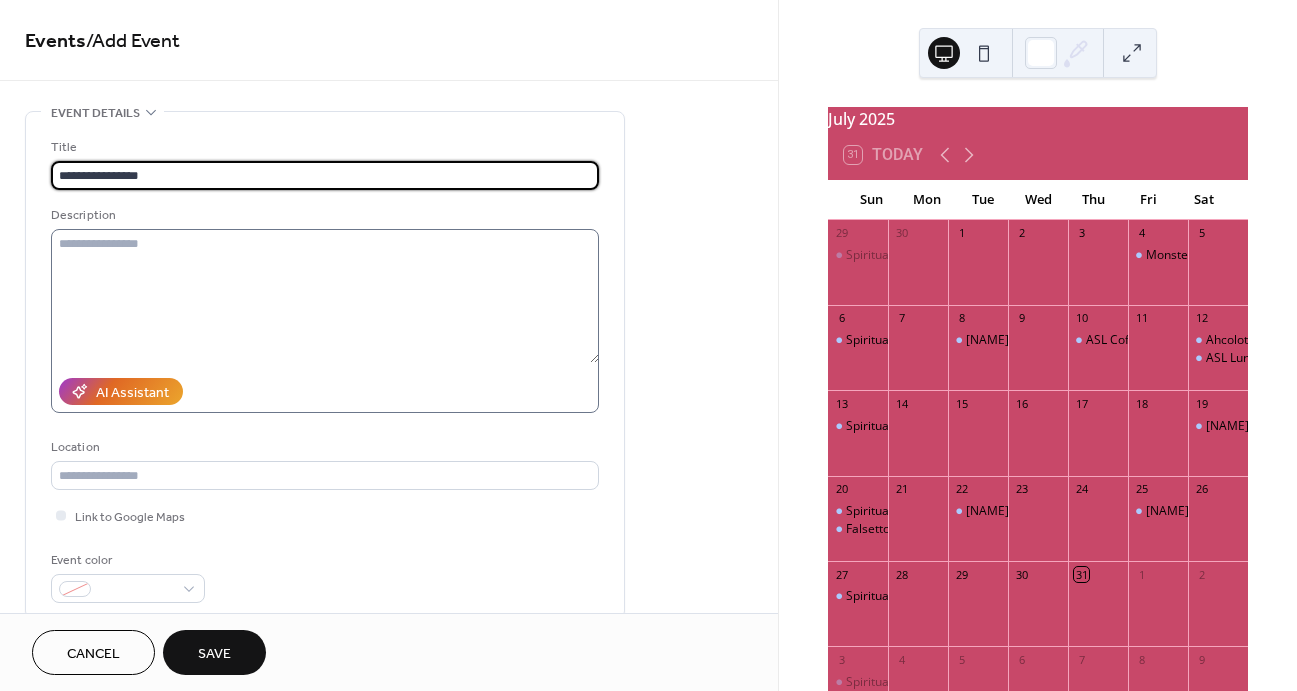 type on "**********" 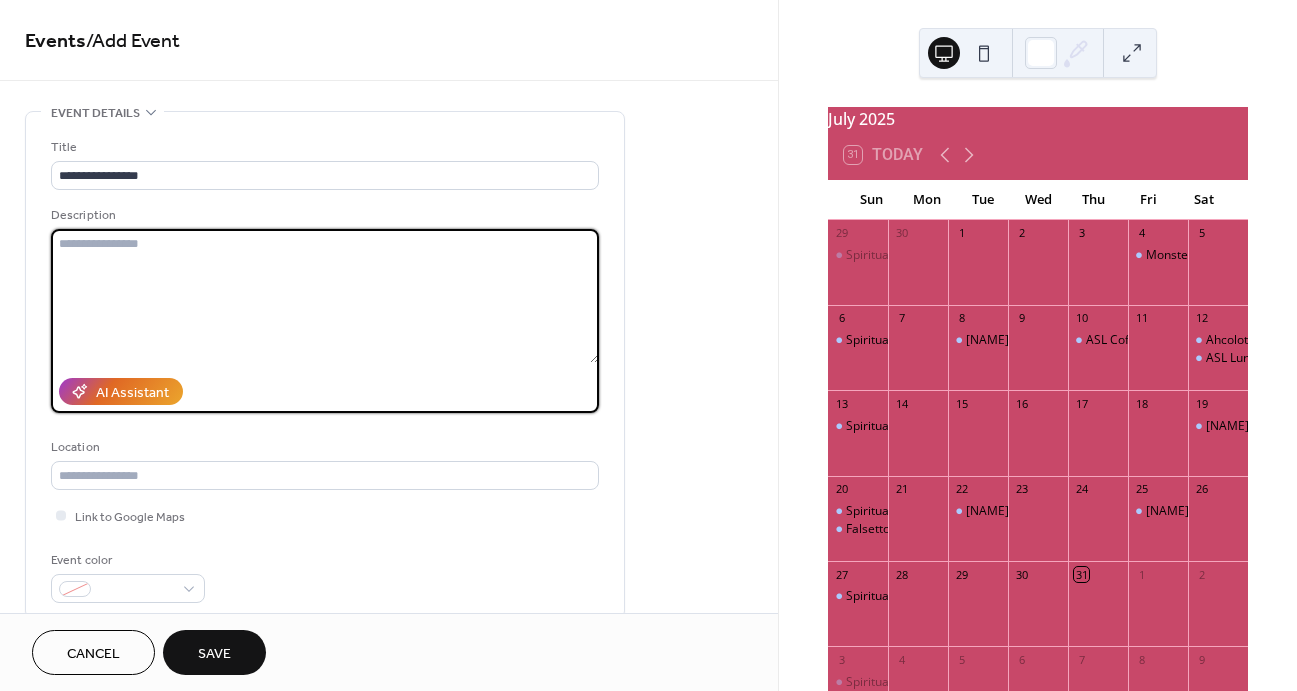 click at bounding box center (325, 296) 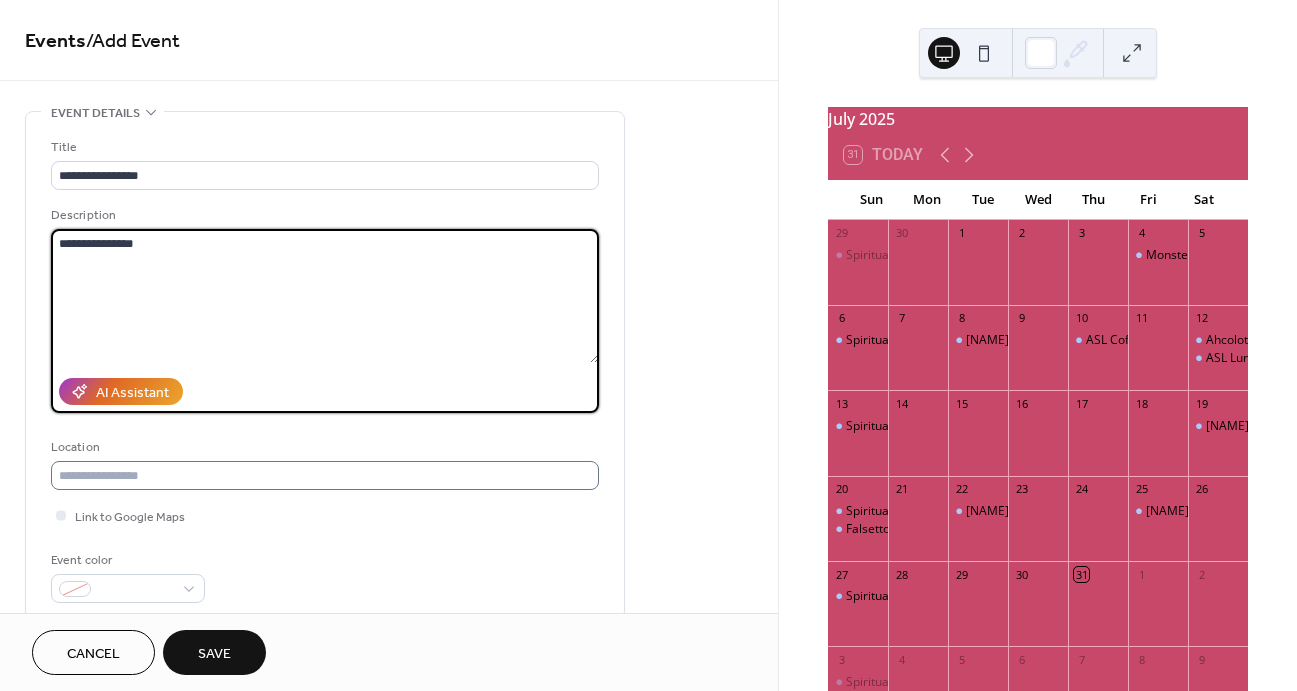 type on "**********" 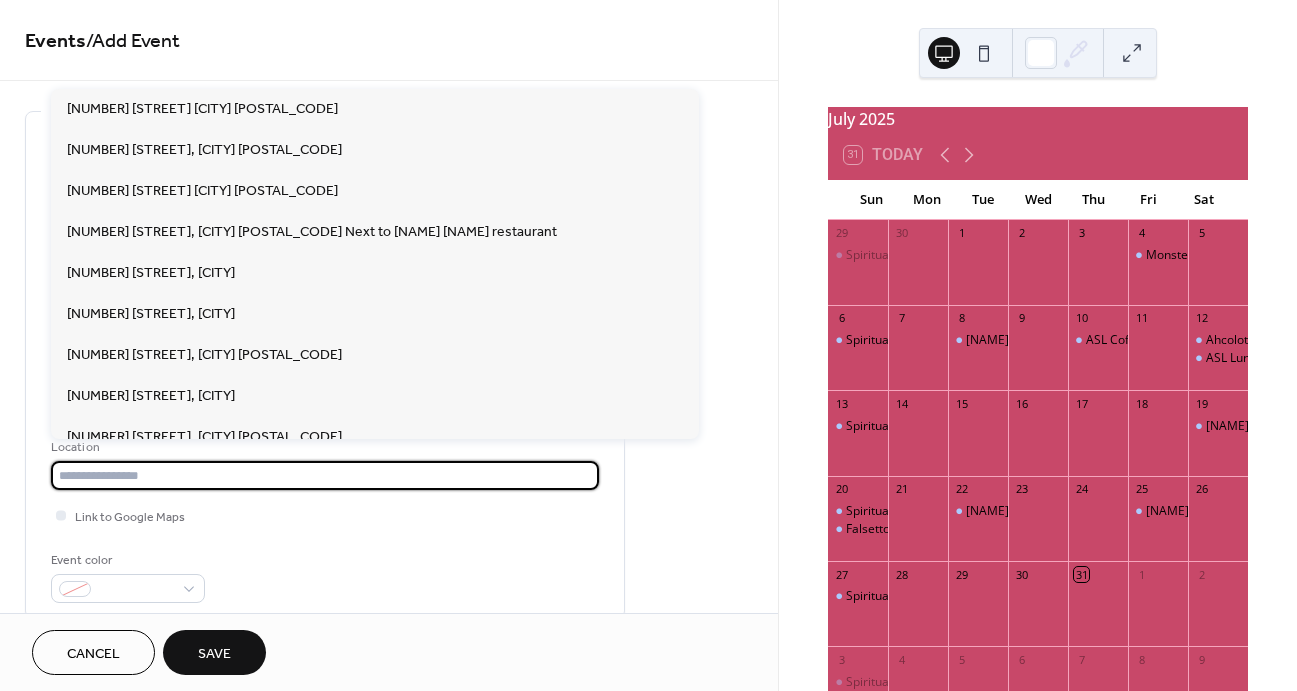 click at bounding box center (325, 475) 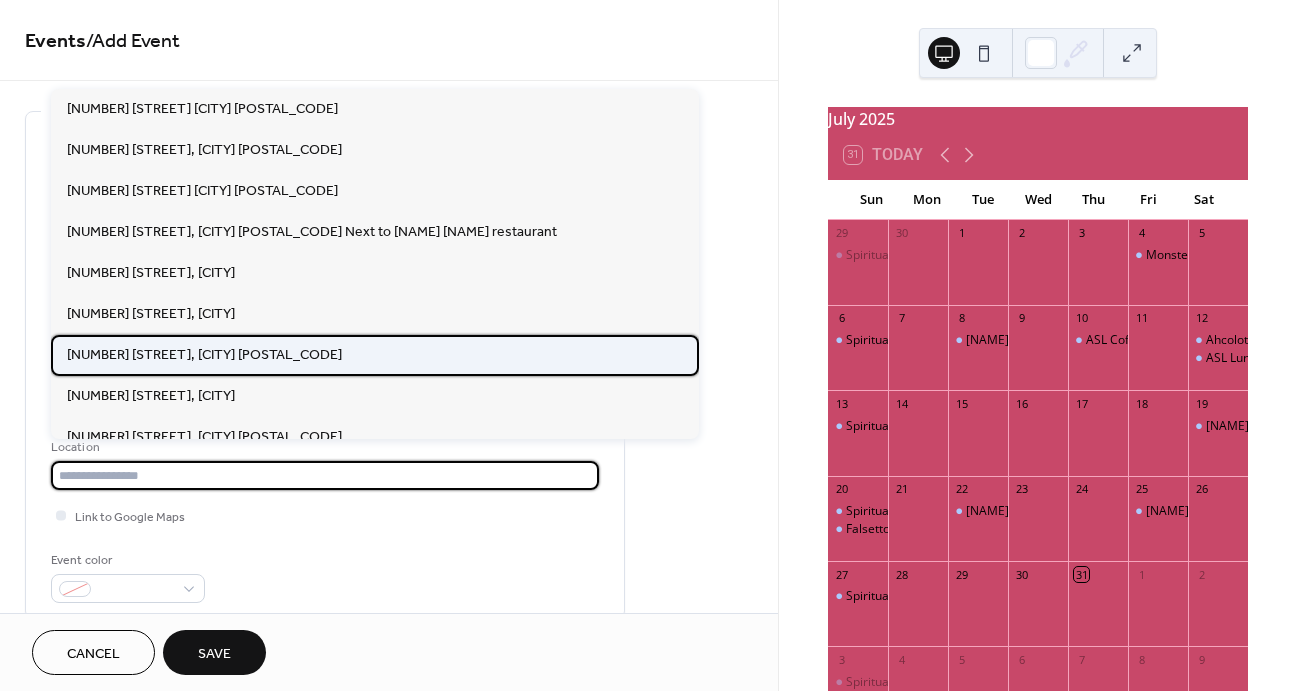 click on "[NUMBER] [STREET], [CITY] [POSTAL_CODE]" at bounding box center [204, 355] 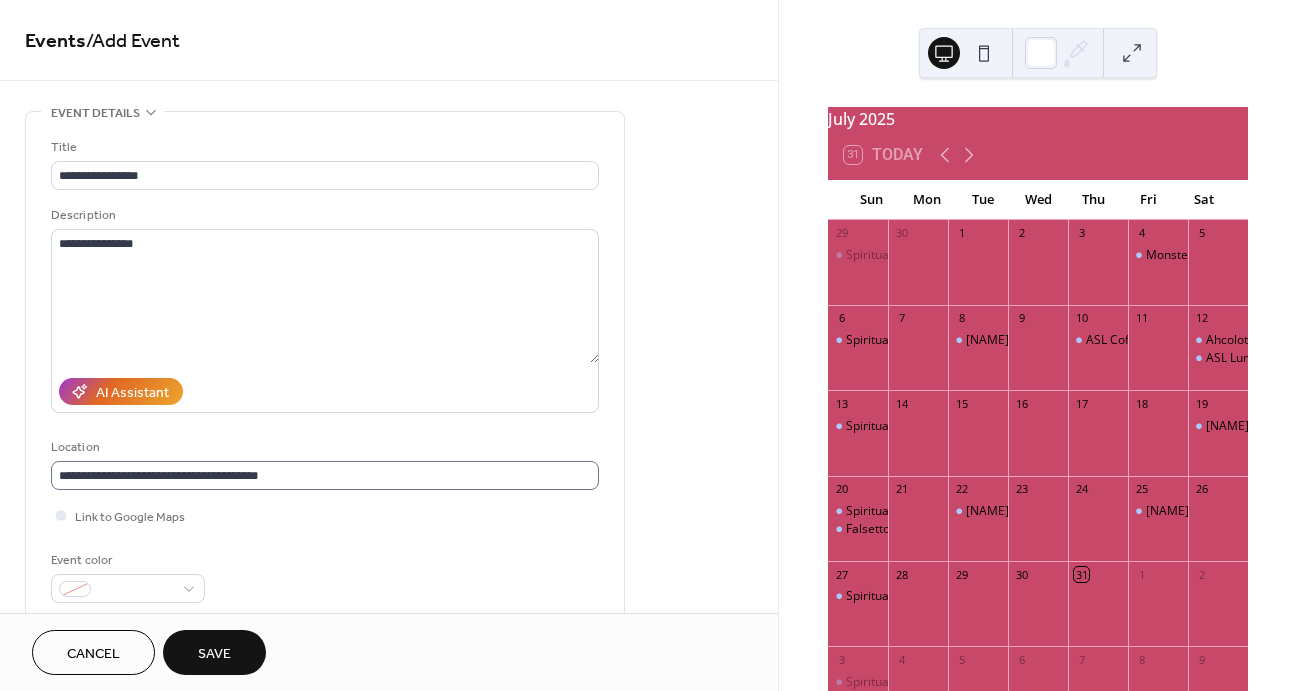 type on "**********" 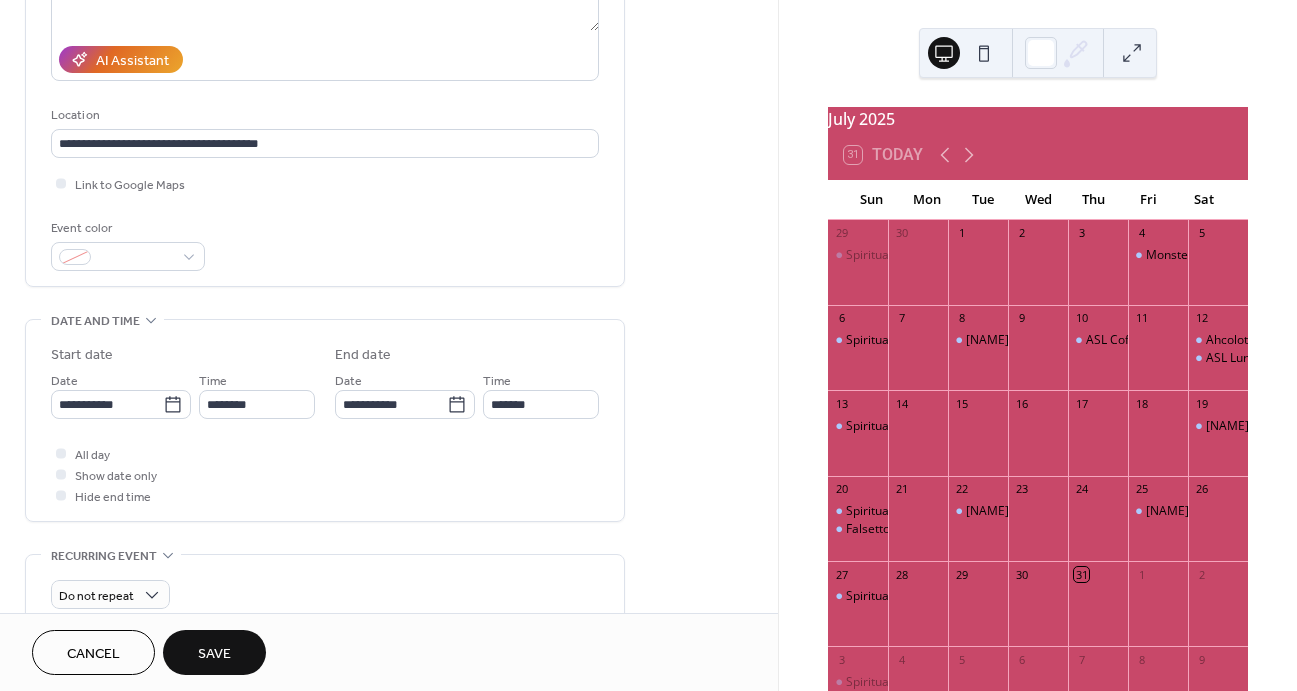 scroll, scrollTop: 333, scrollLeft: 0, axis: vertical 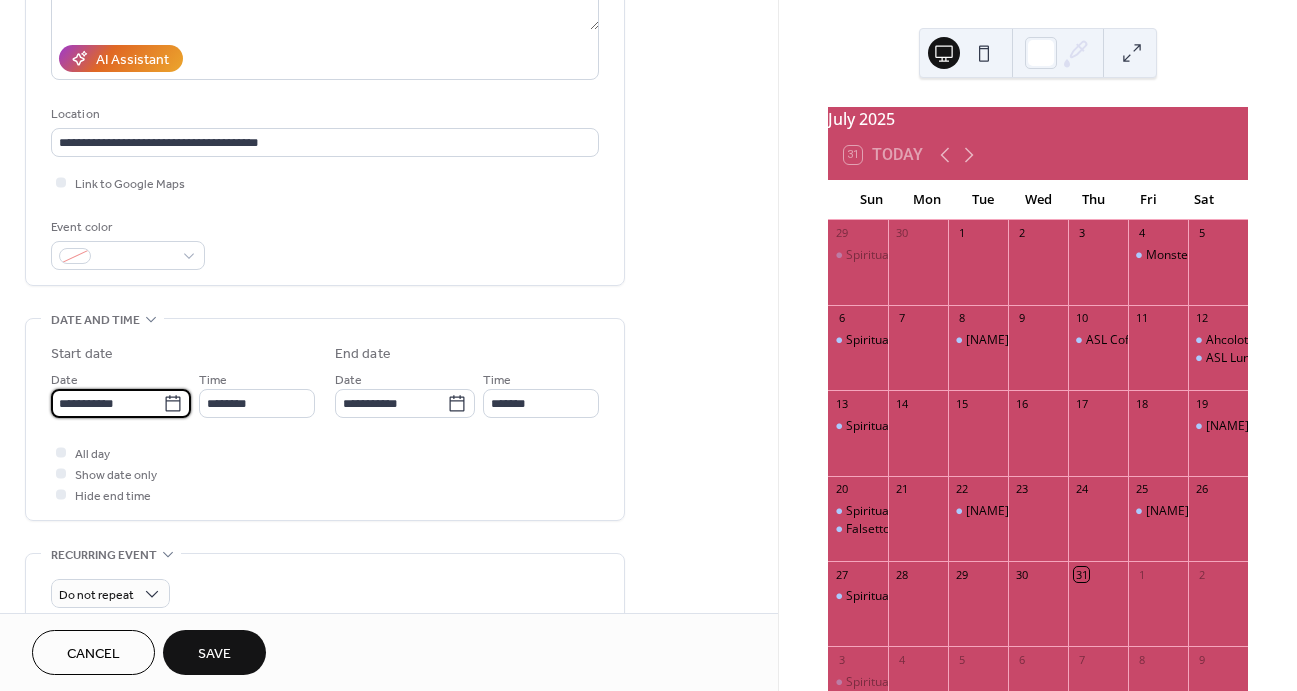 click on "**********" at bounding box center (107, 403) 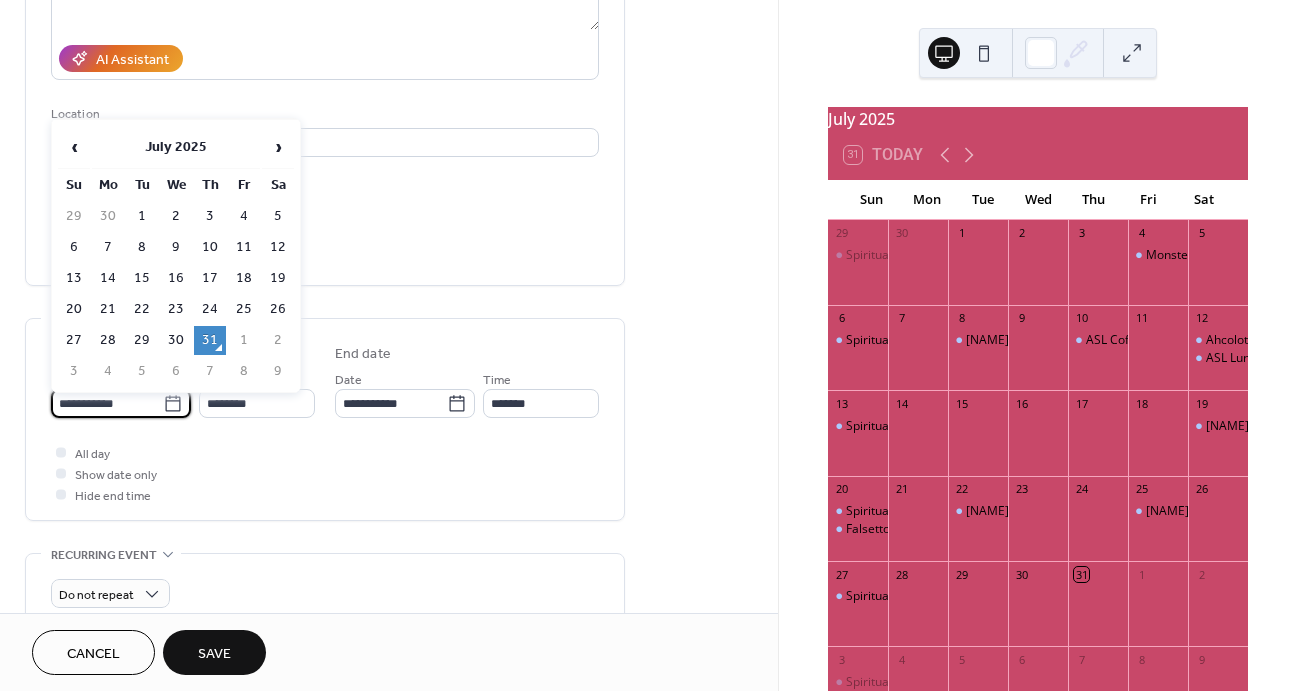 scroll, scrollTop: 330, scrollLeft: 0, axis: vertical 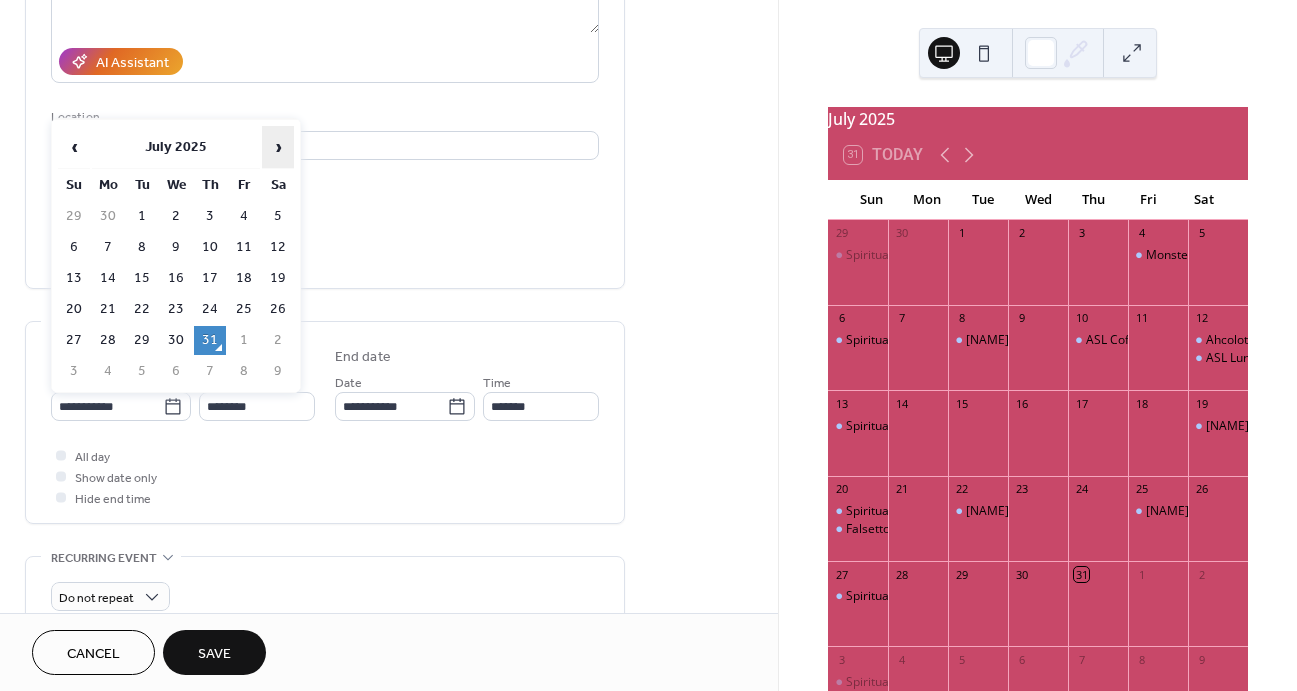 click on "›" at bounding box center [278, 147] 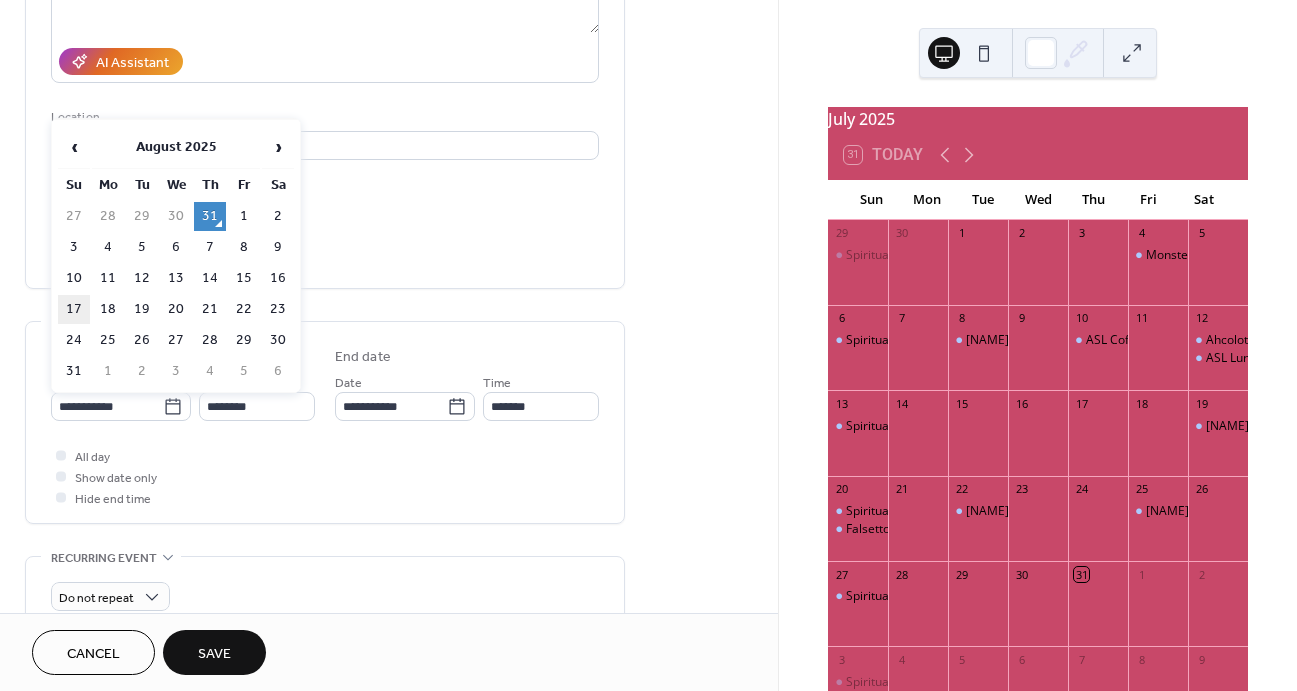 click on "17" at bounding box center [74, 309] 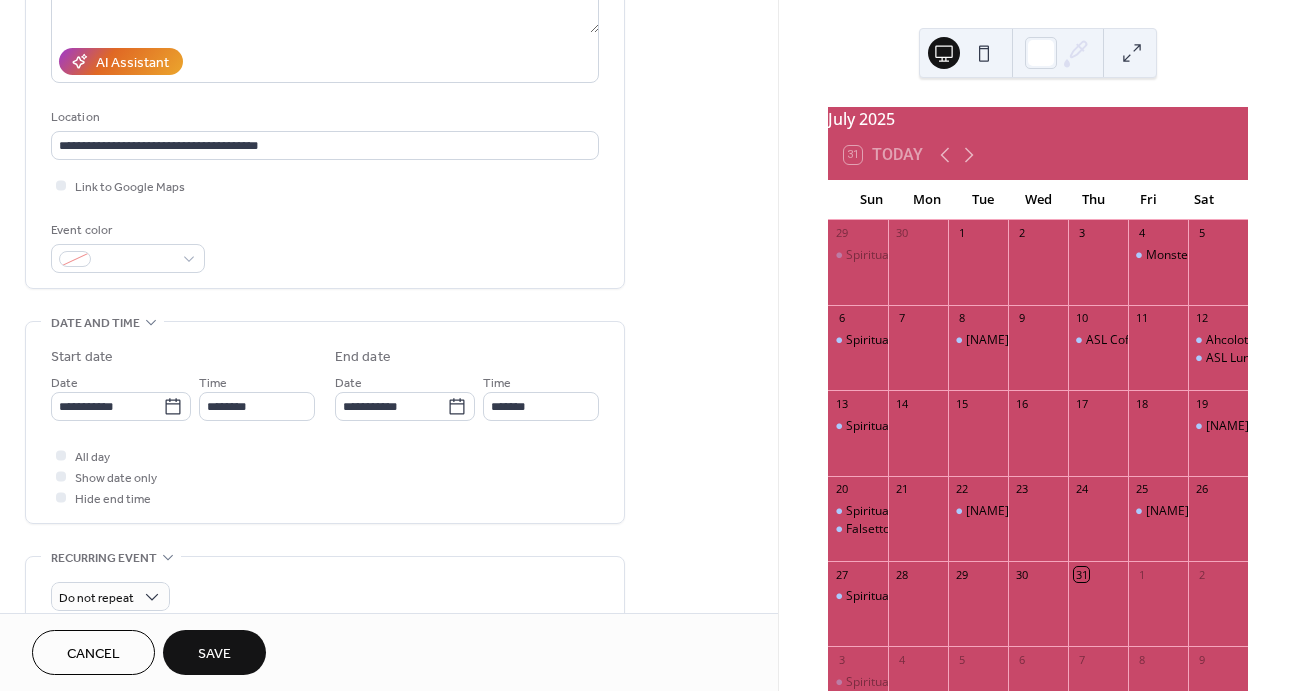 type on "**********" 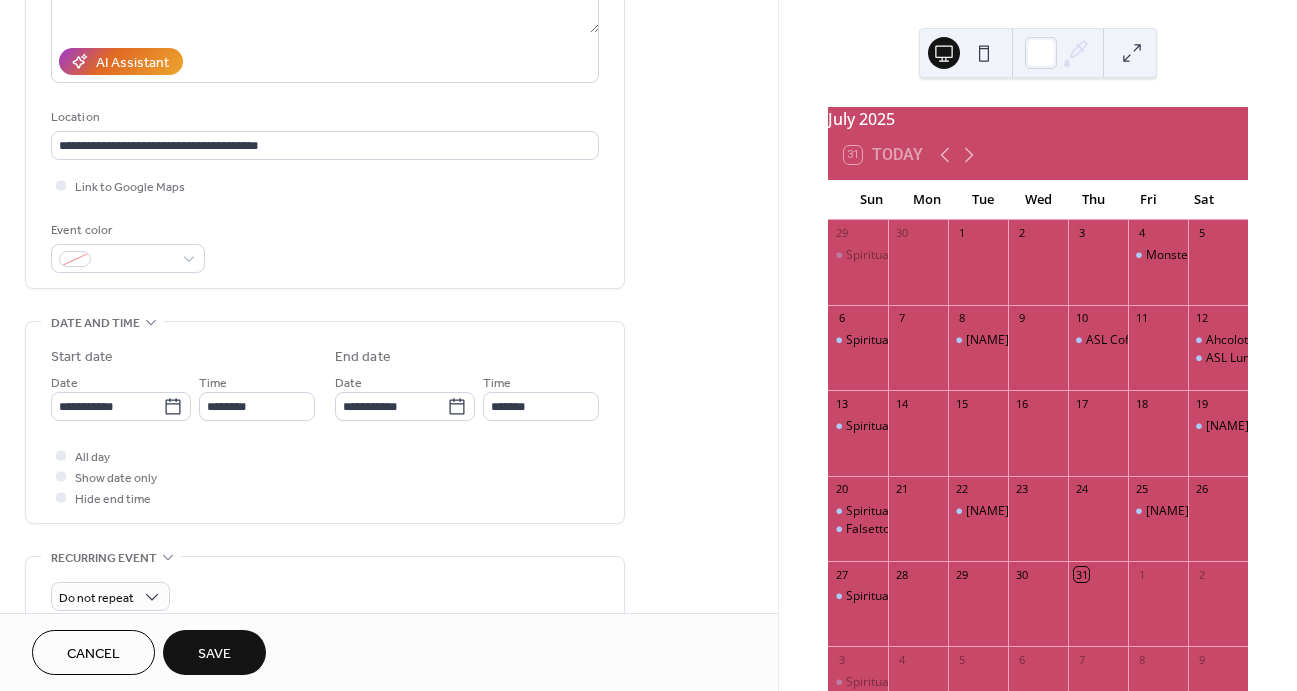 type on "**********" 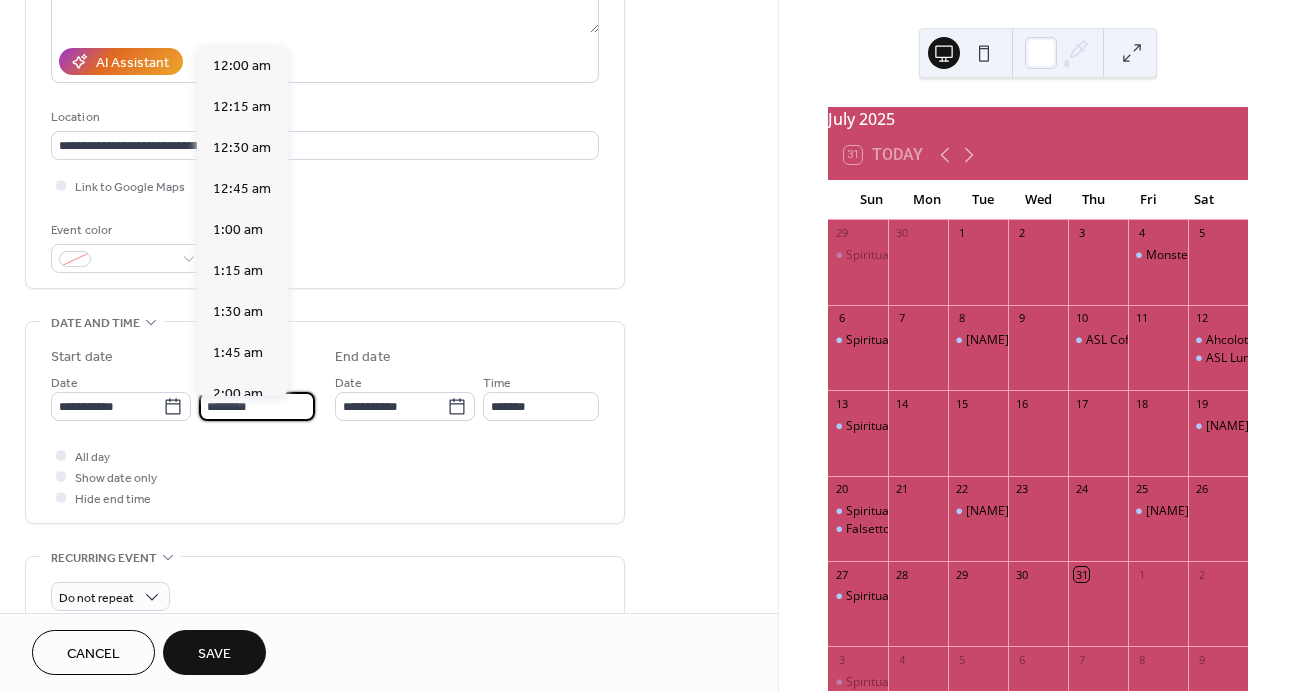 click on "********" at bounding box center (257, 406) 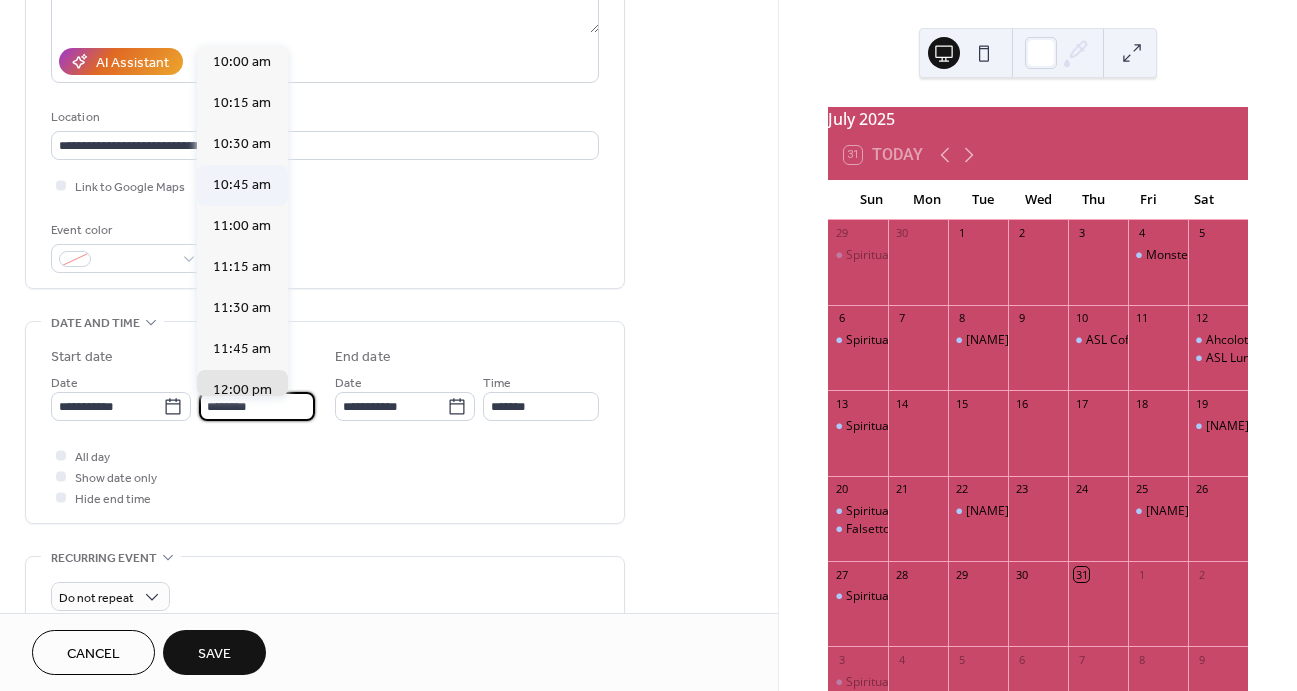 scroll, scrollTop: 1613, scrollLeft: 0, axis: vertical 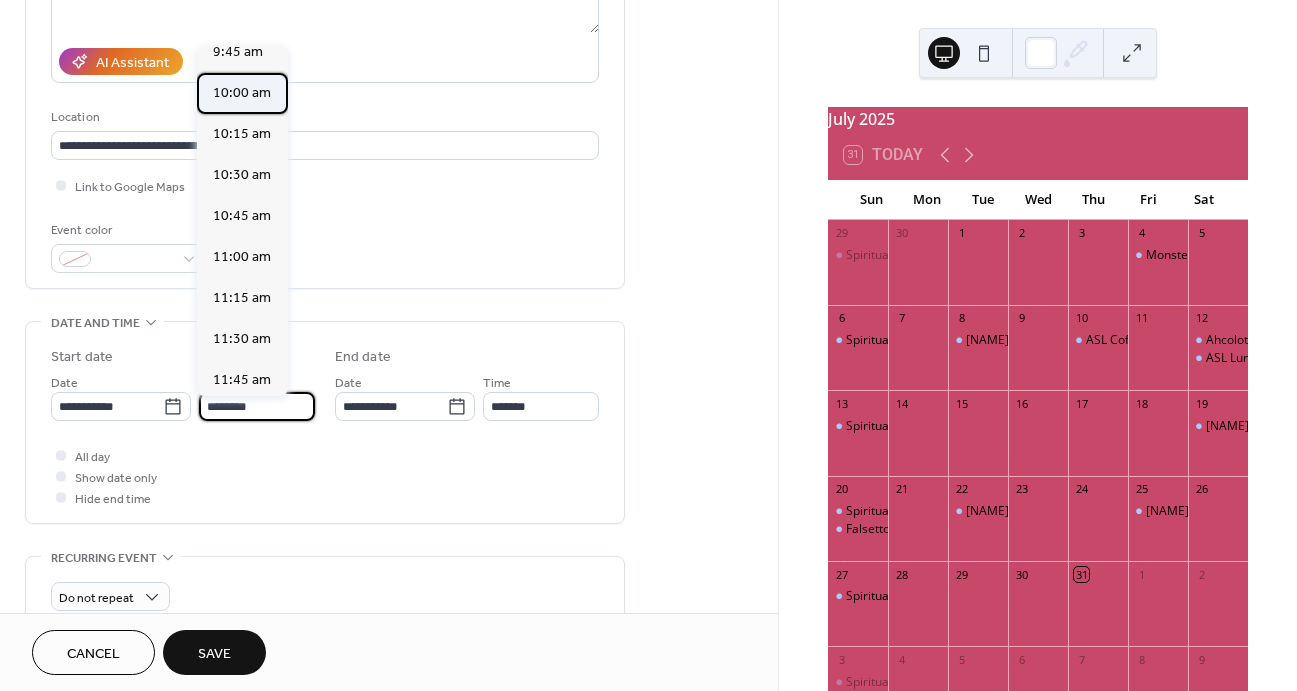 click on "10:00 am" at bounding box center (242, 93) 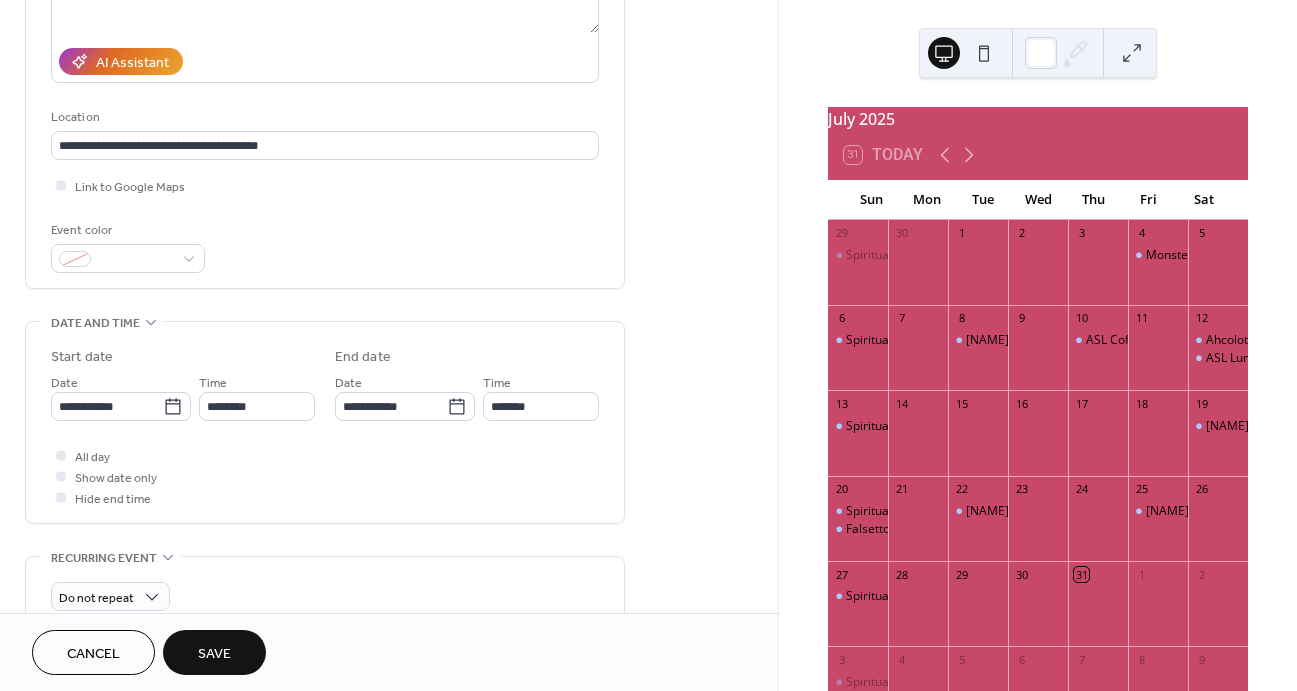 type on "********" 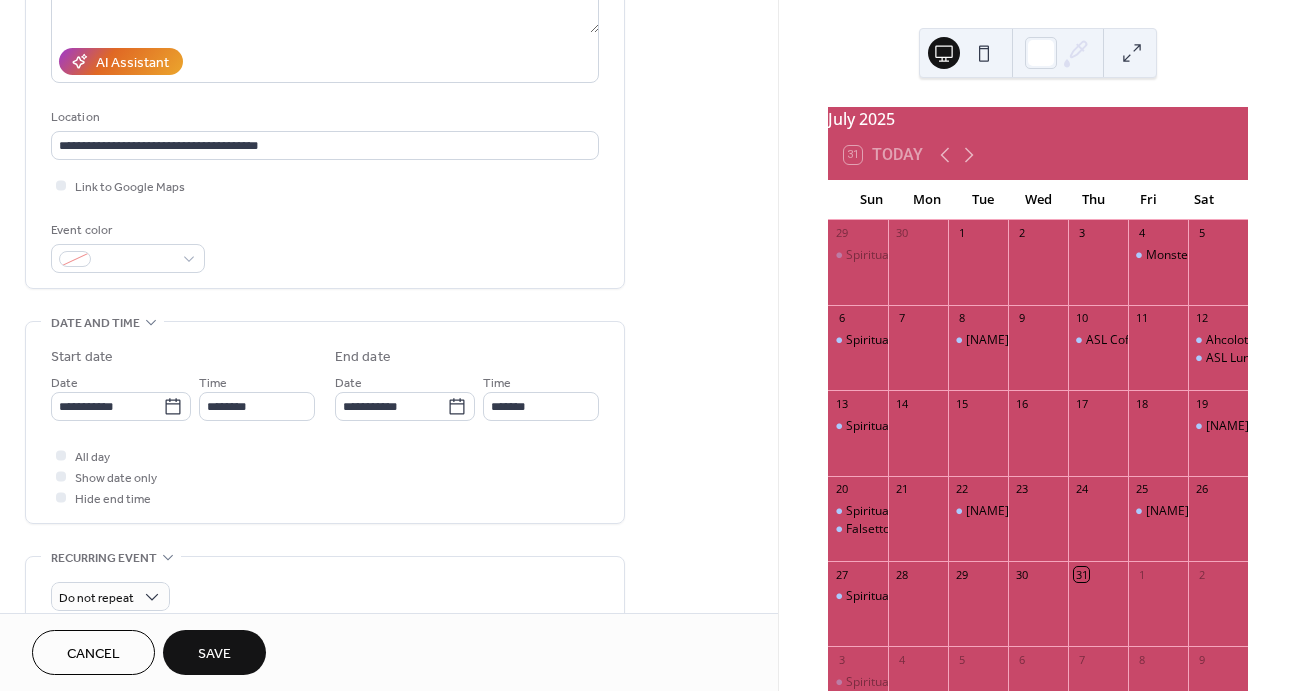 type on "********" 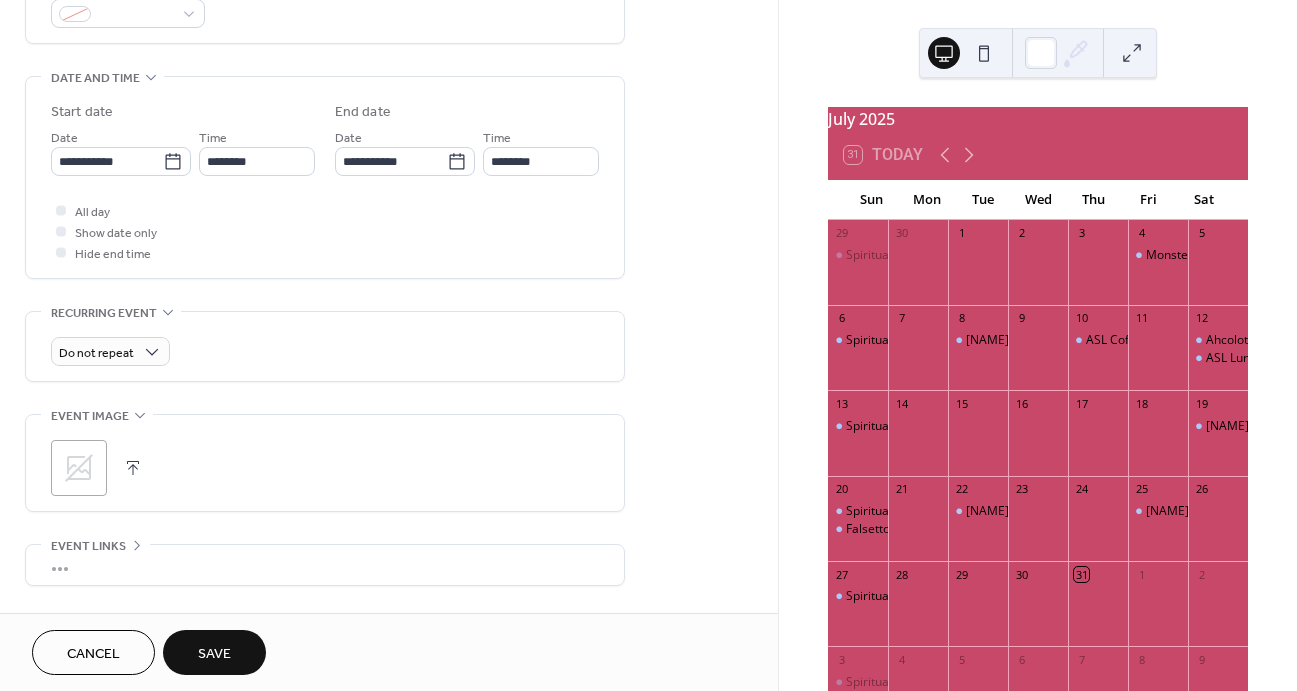 scroll, scrollTop: 577, scrollLeft: 0, axis: vertical 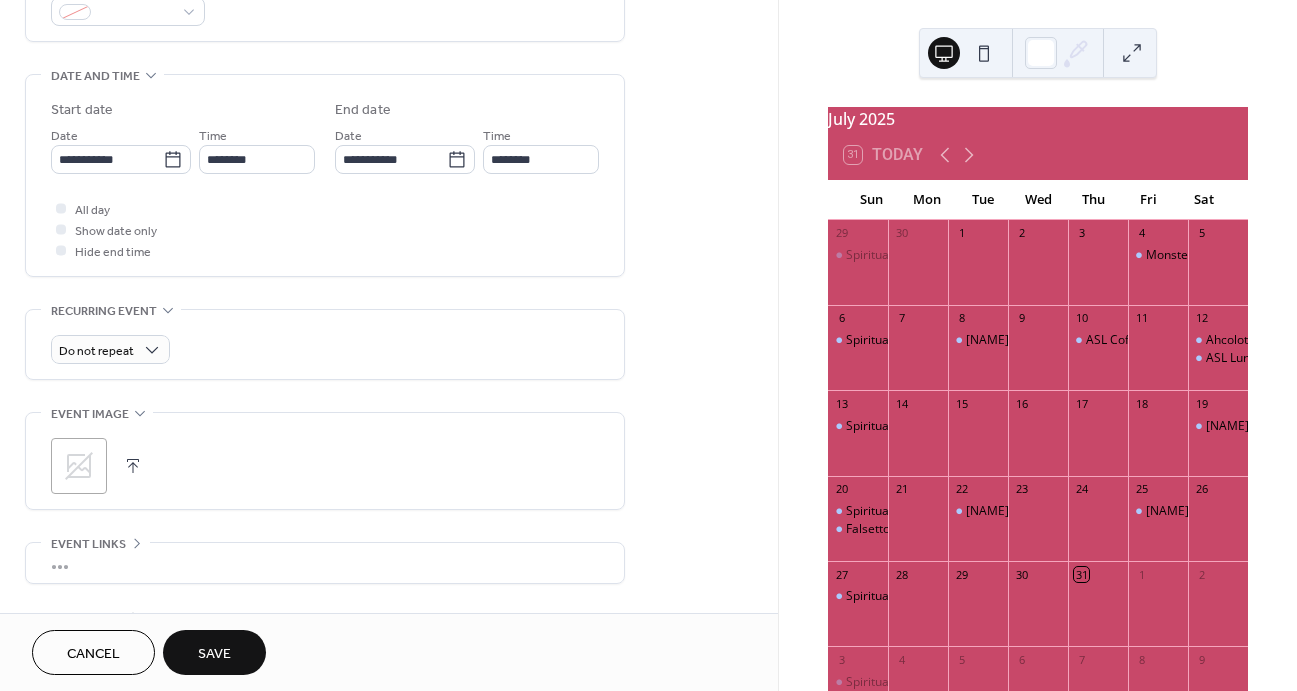 click at bounding box center (133, 466) 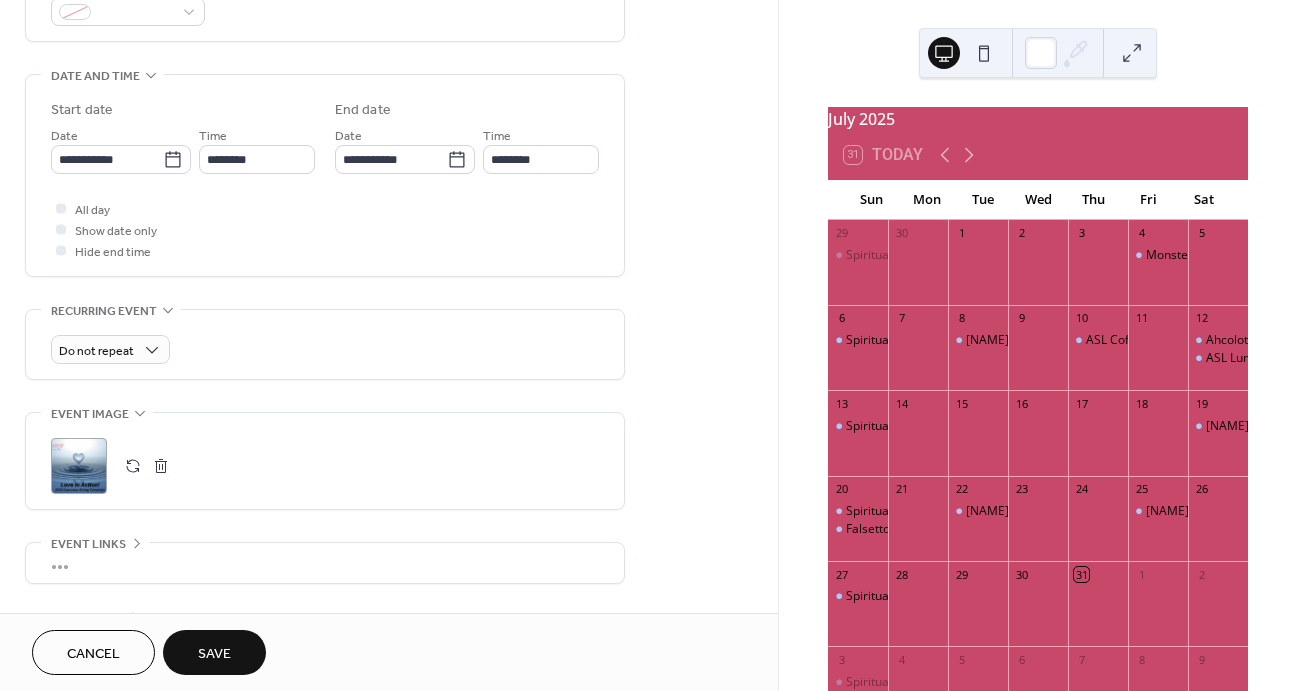 click on "Save" at bounding box center [214, 654] 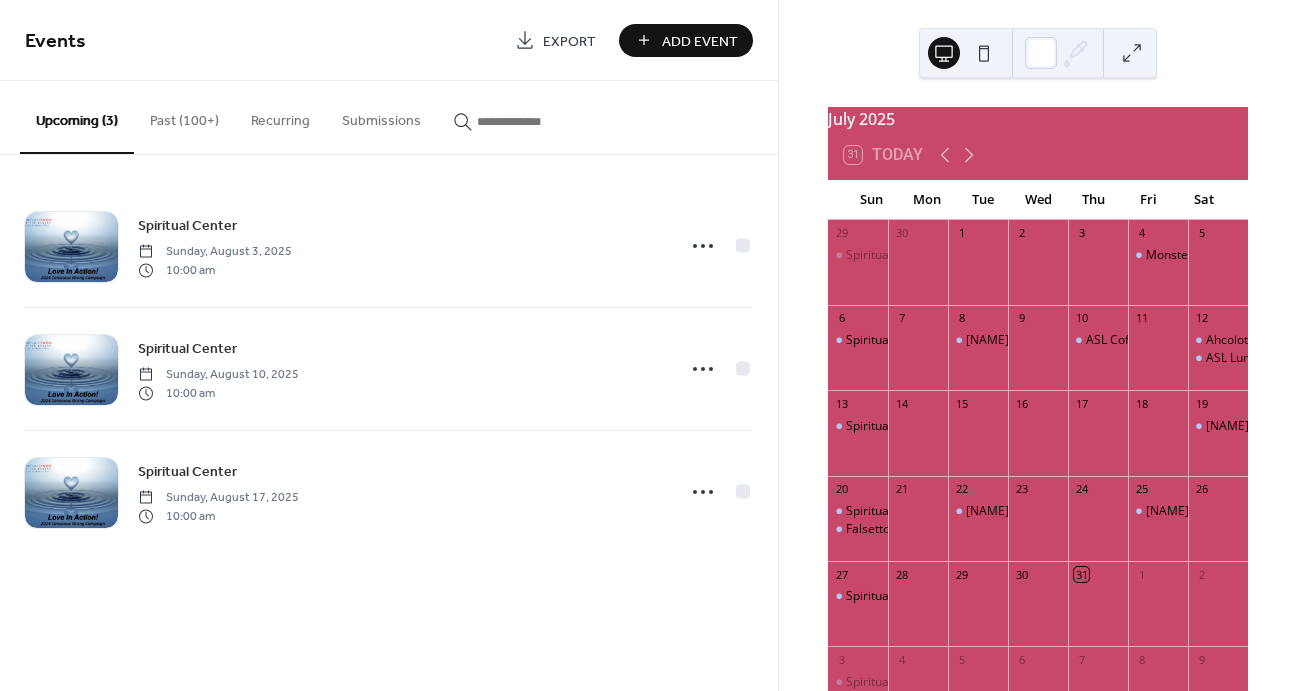 click on "Add Event" at bounding box center (700, 41) 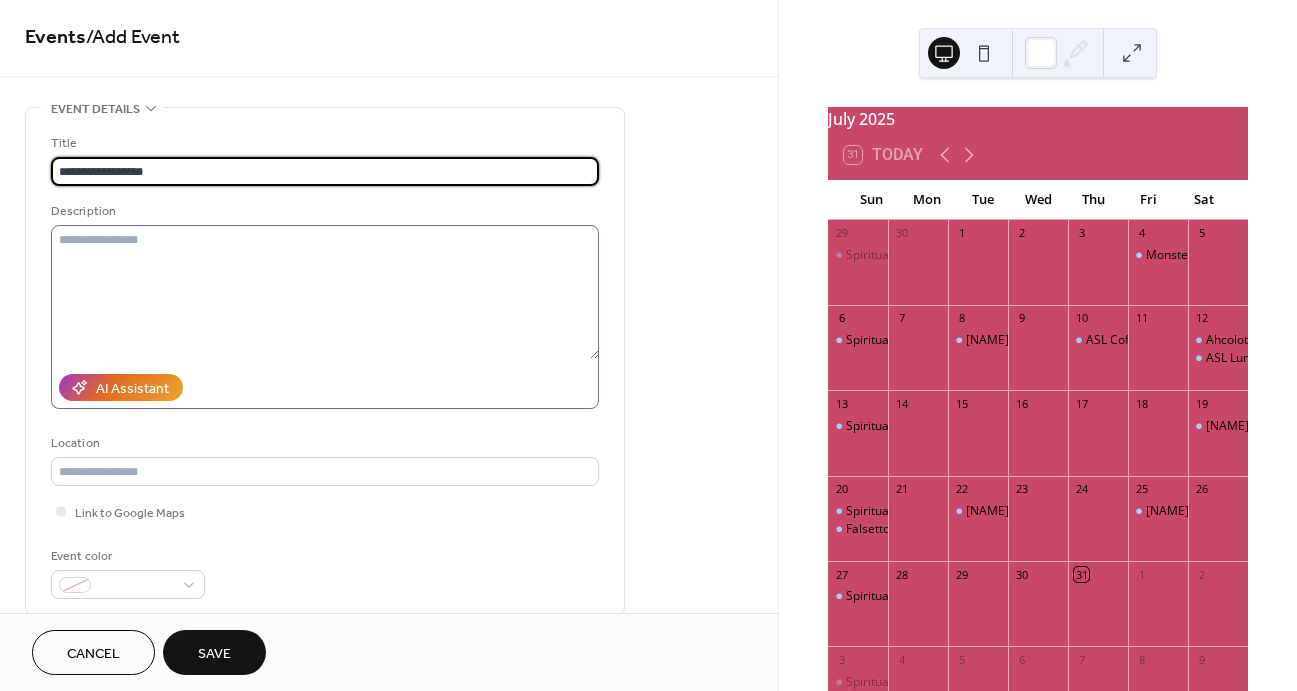 scroll, scrollTop: 3, scrollLeft: 0, axis: vertical 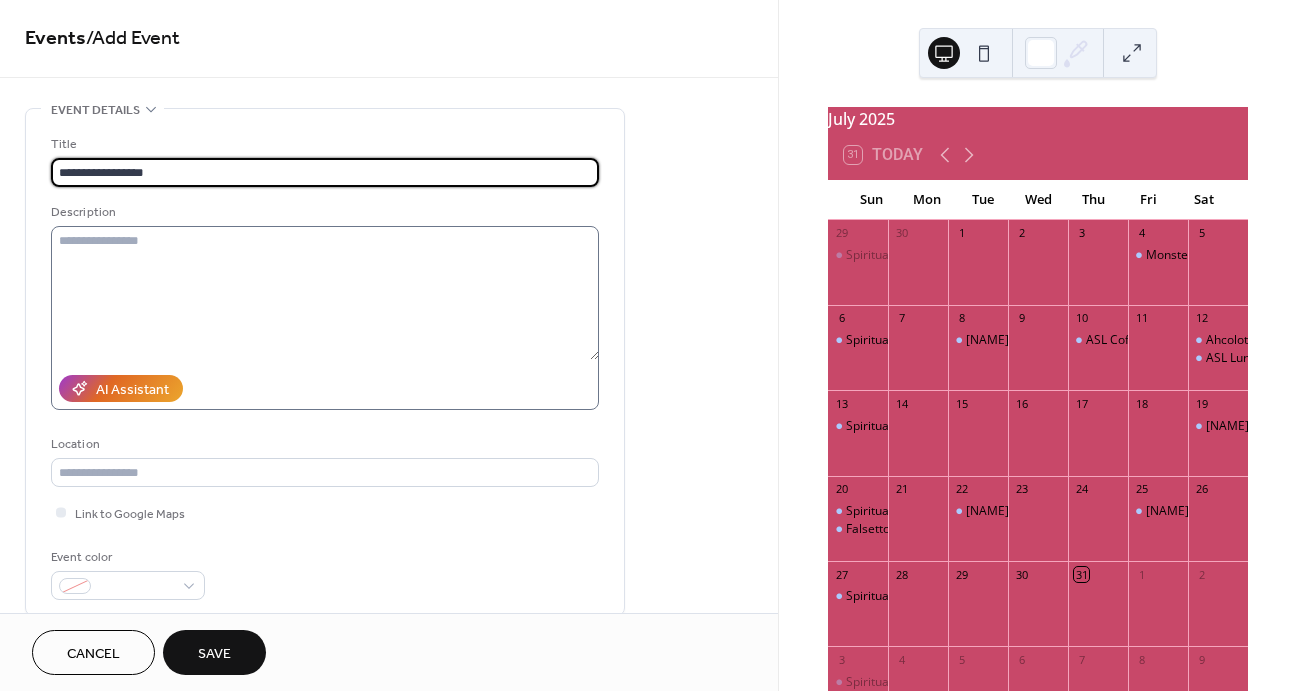 type on "**********" 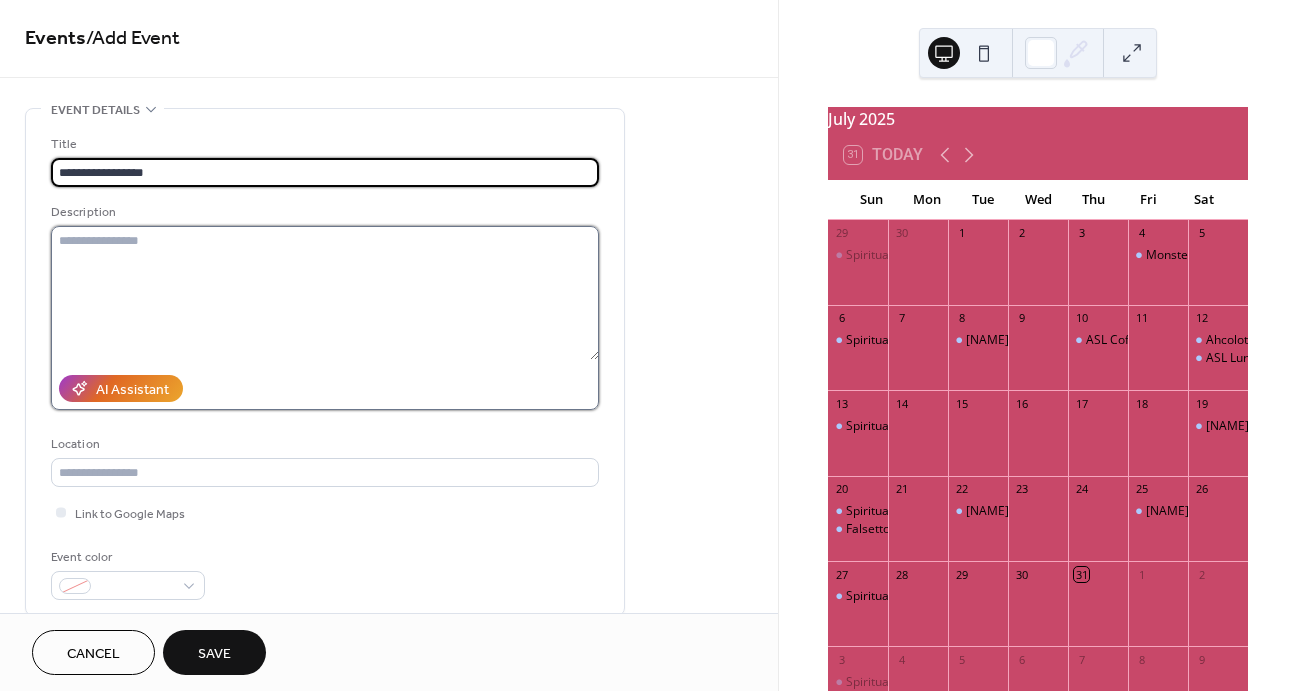 click at bounding box center [325, 293] 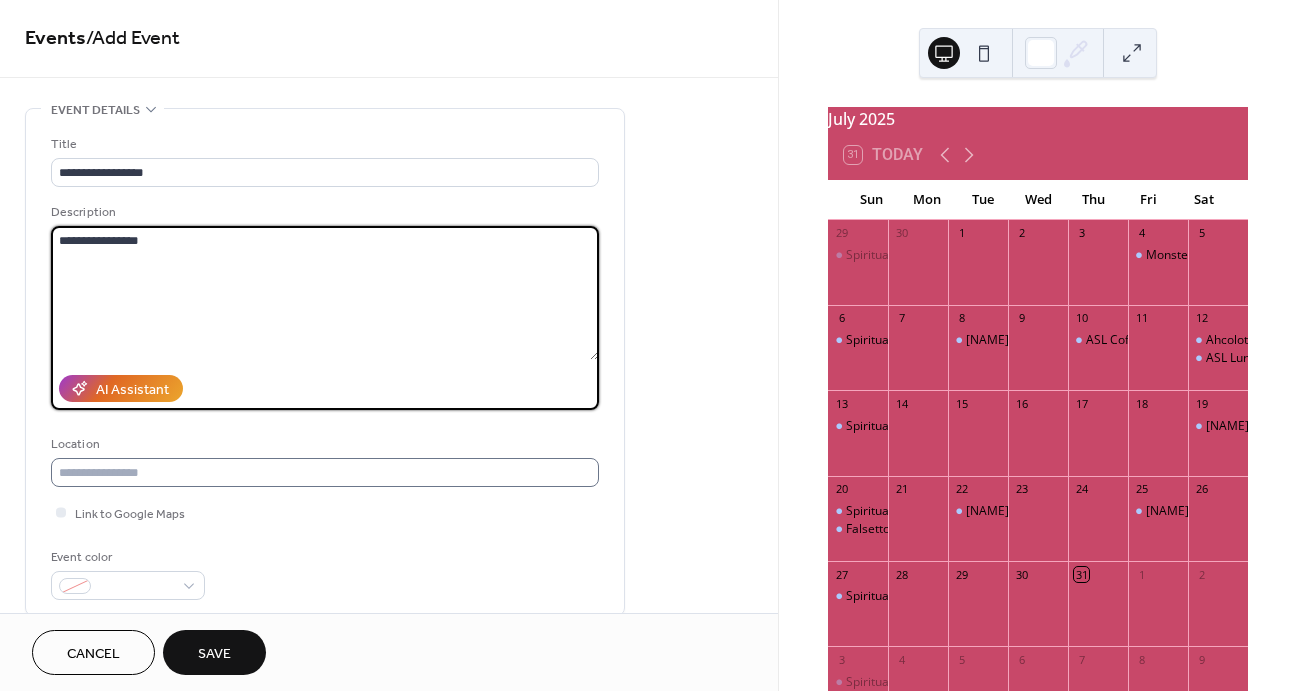 type on "**********" 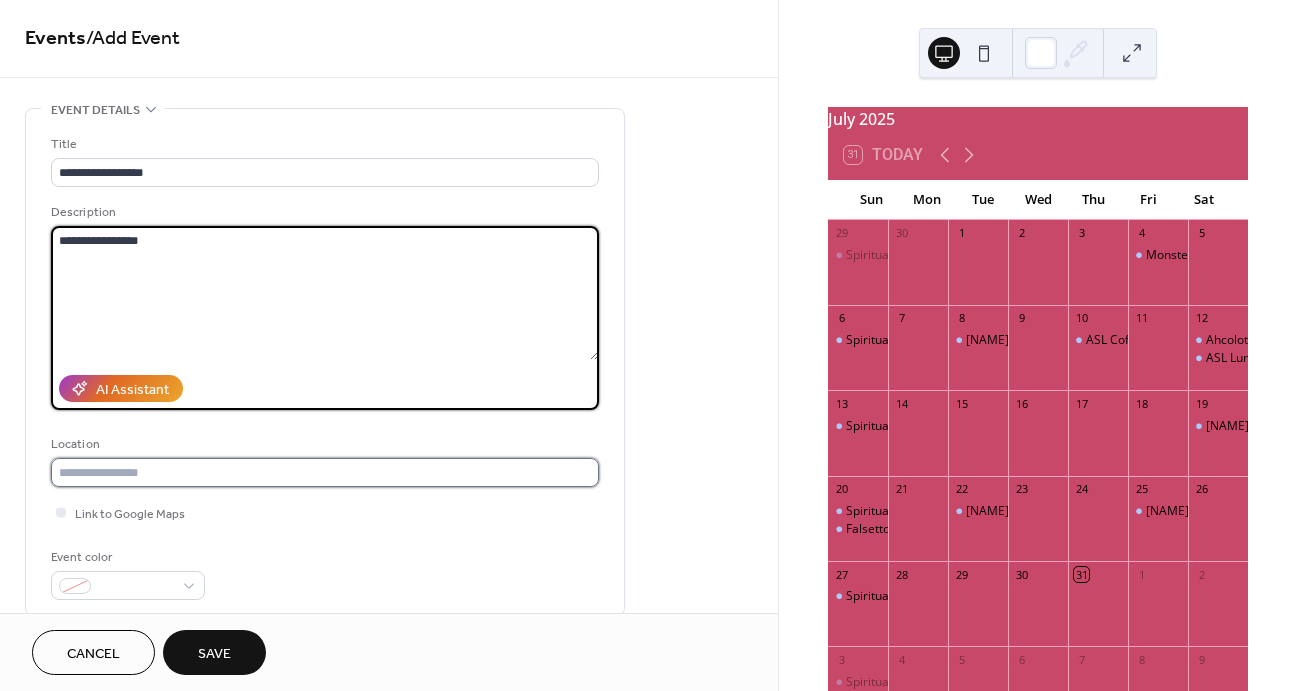 click at bounding box center (325, 472) 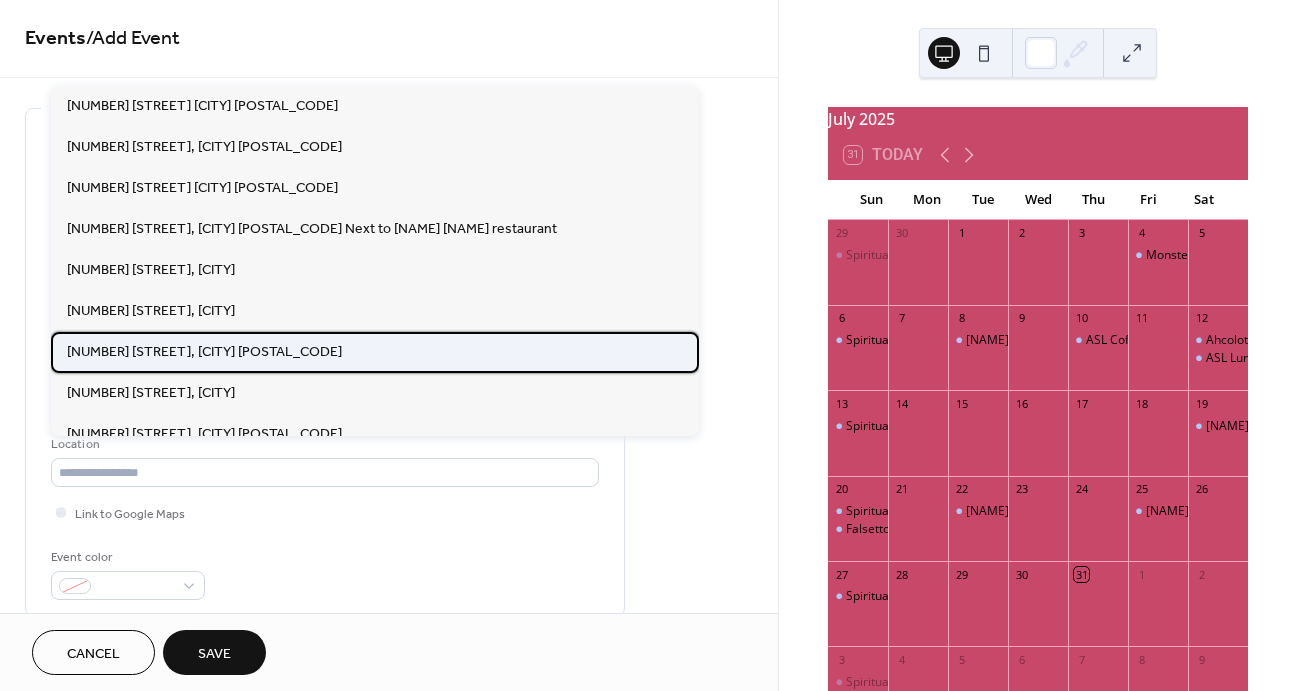 click on "[NUMBER] [STREET], [CITY] [POSTAL_CODE]" at bounding box center [204, 352] 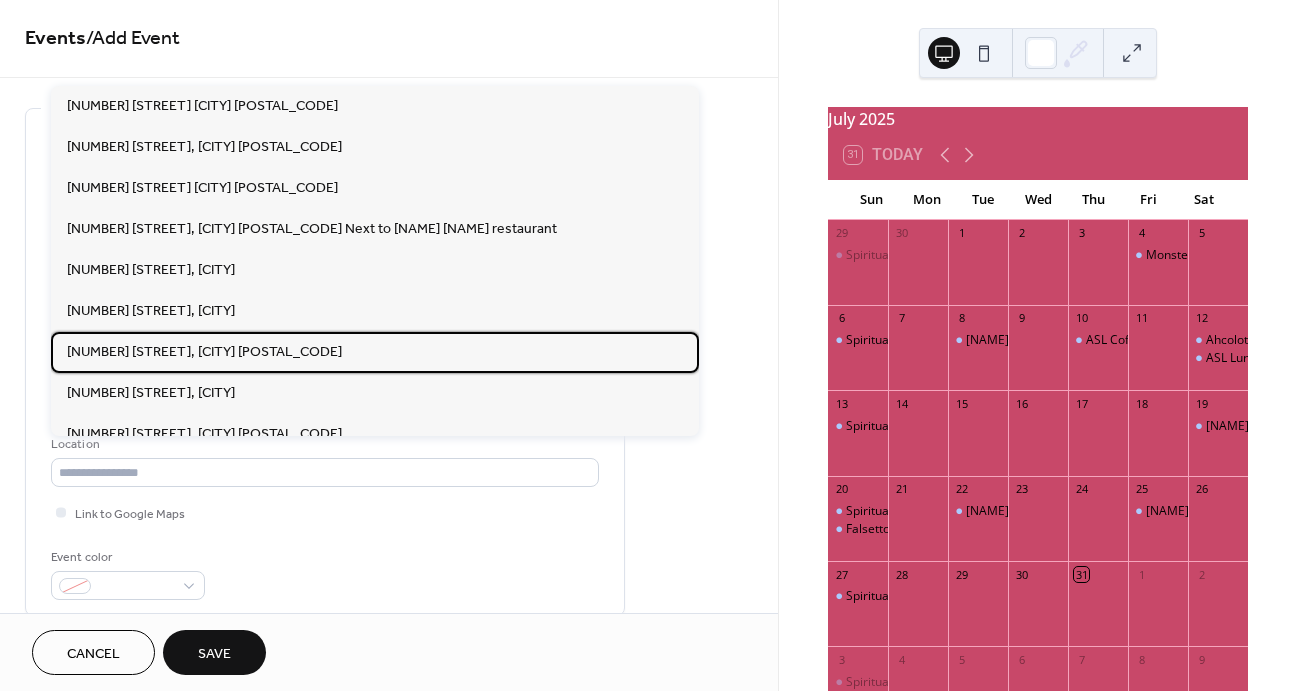 type on "**********" 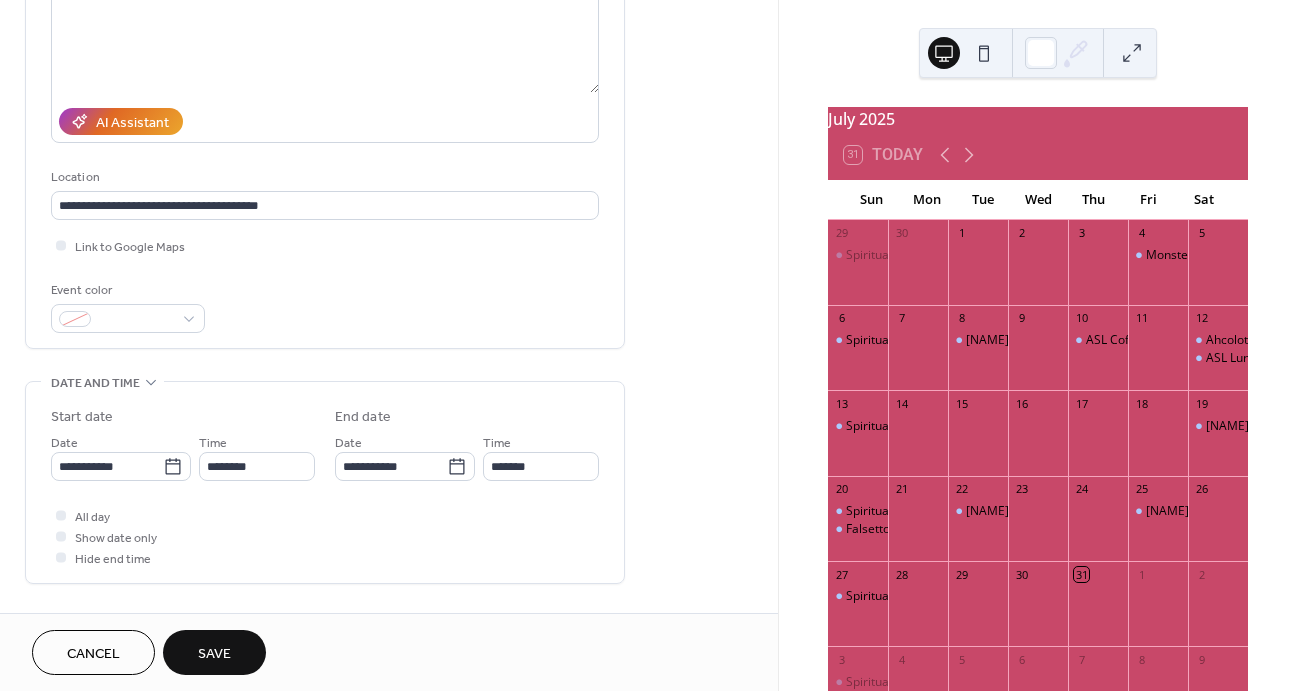 scroll, scrollTop: 320, scrollLeft: 0, axis: vertical 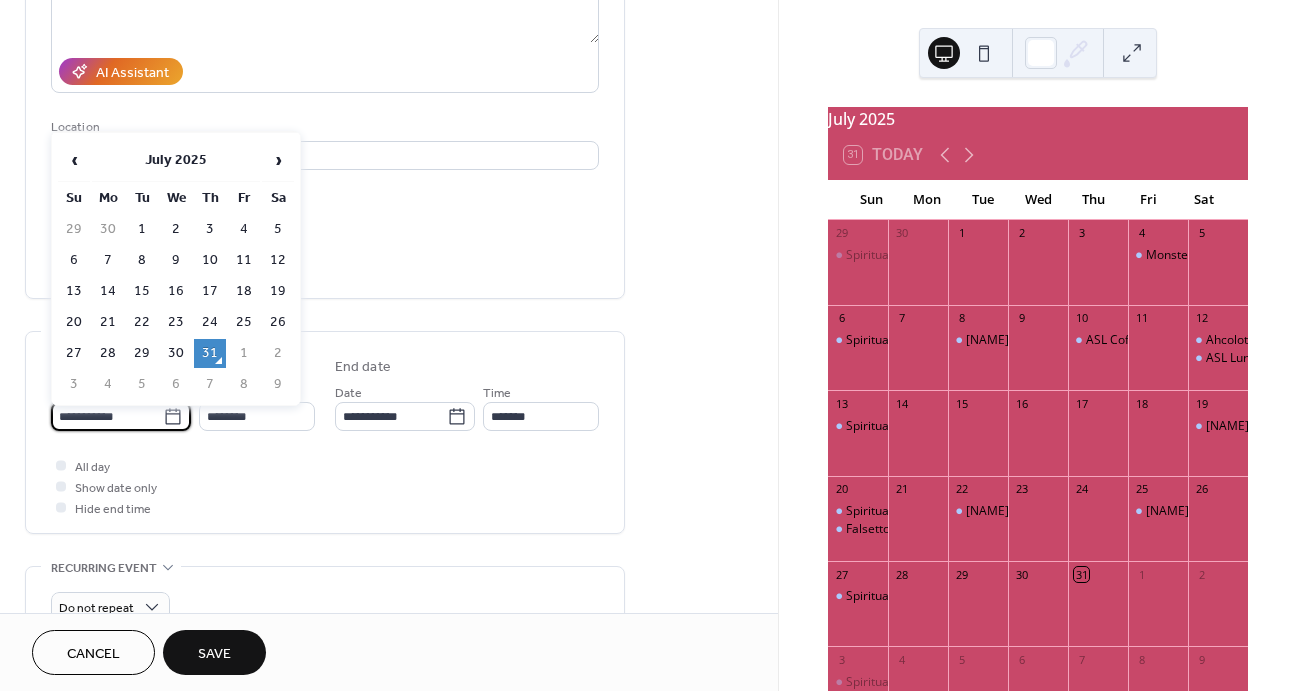 click on "**********" at bounding box center [107, 416] 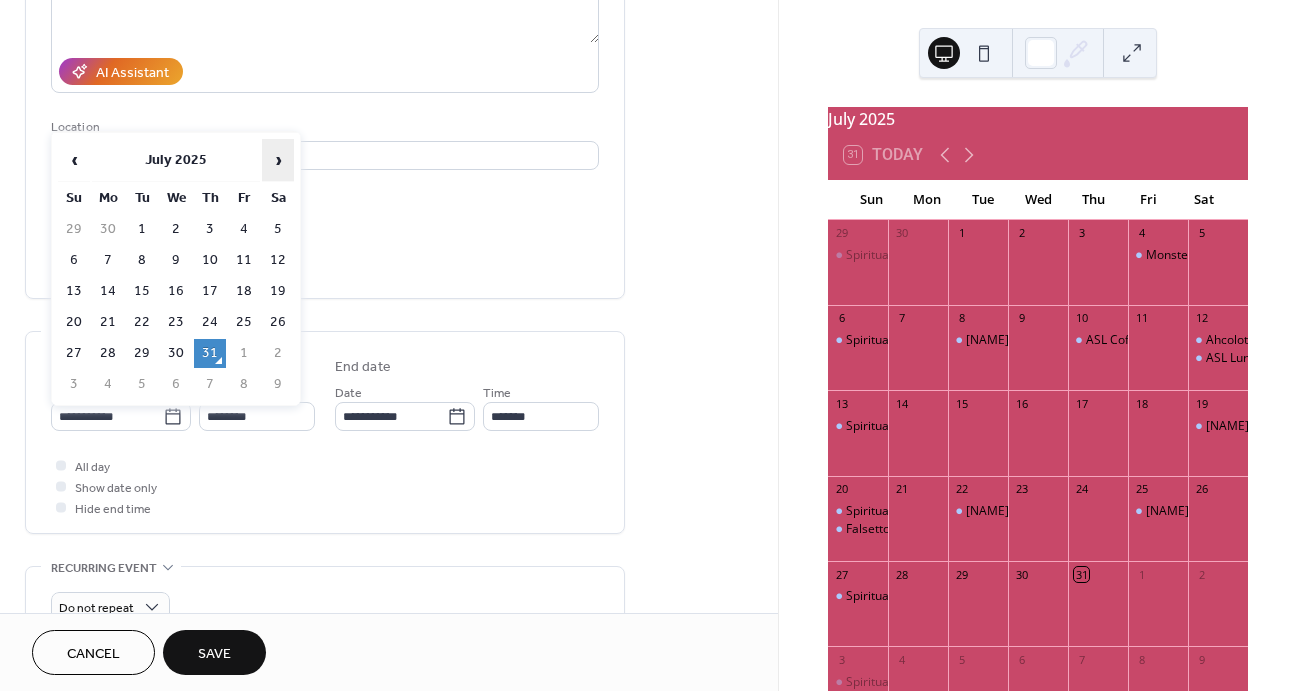click on "›" at bounding box center [278, 160] 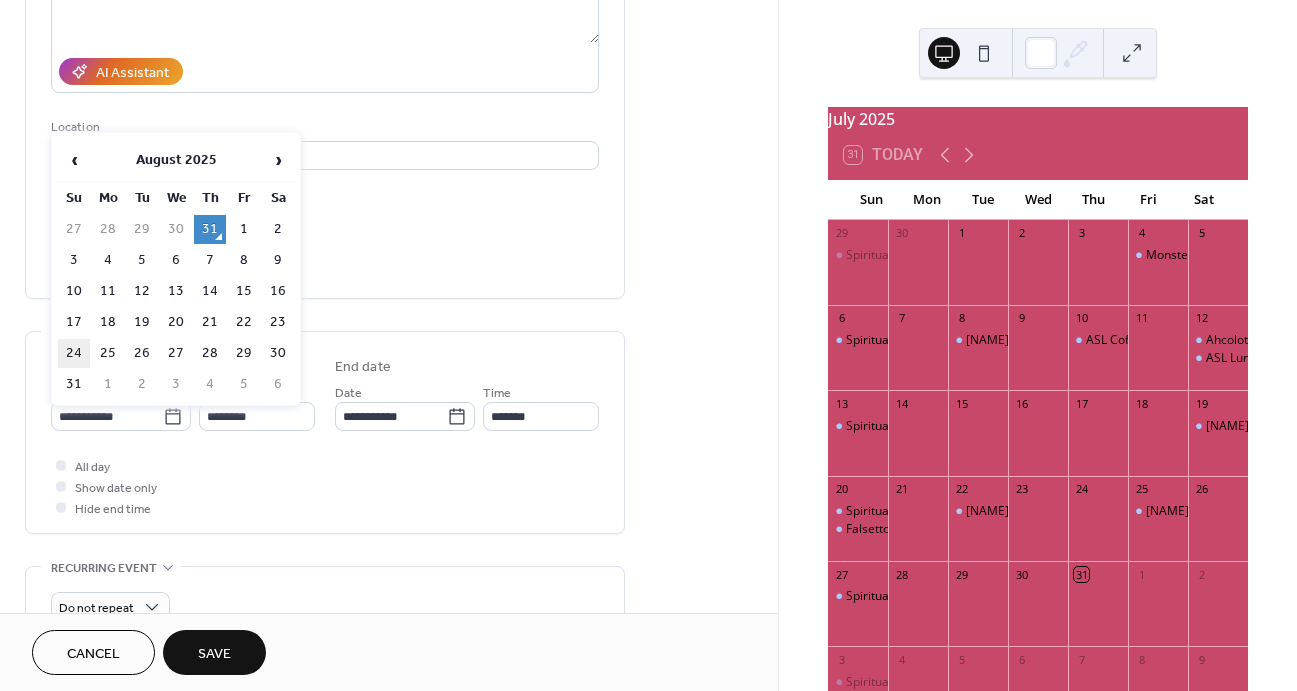 click on "24" at bounding box center [74, 353] 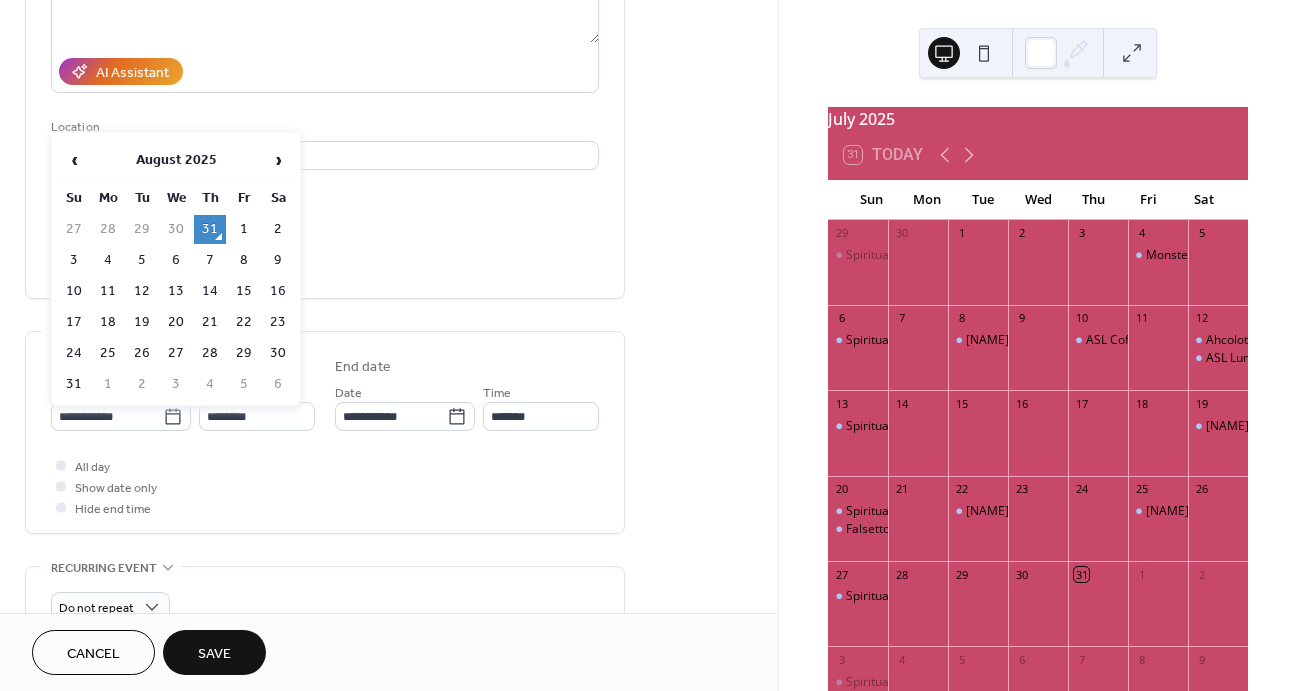 type on "**********" 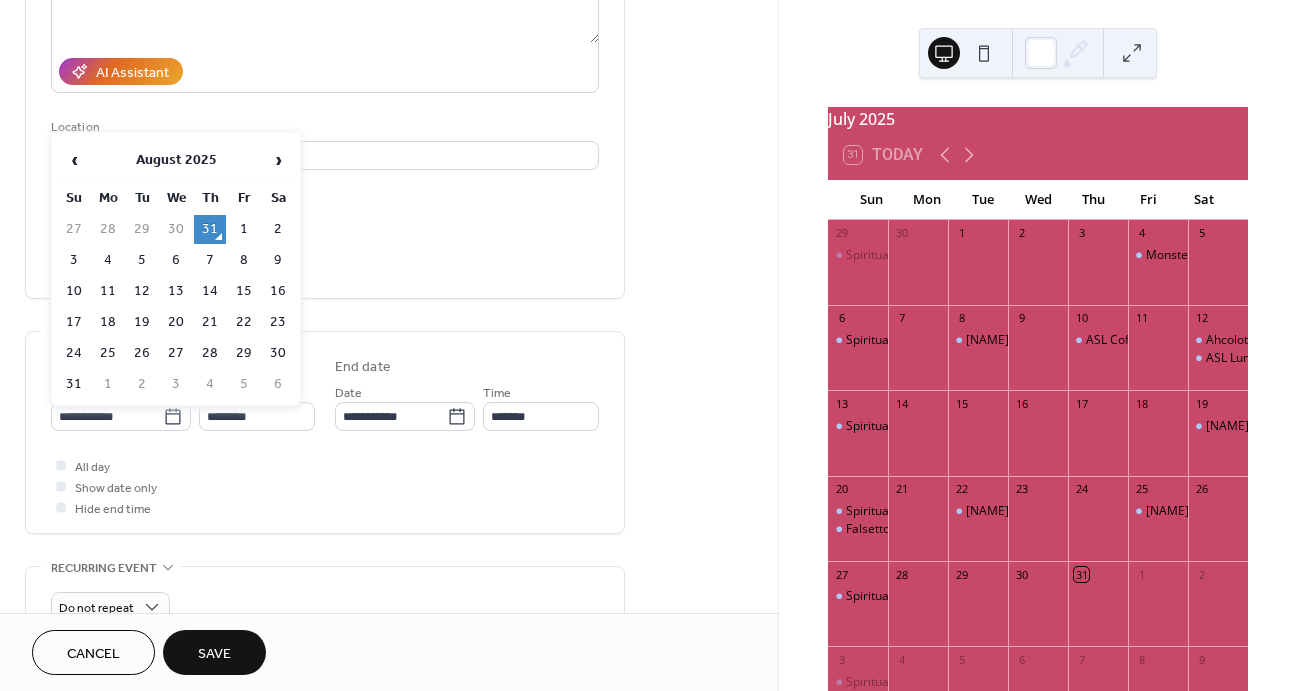 type on "**********" 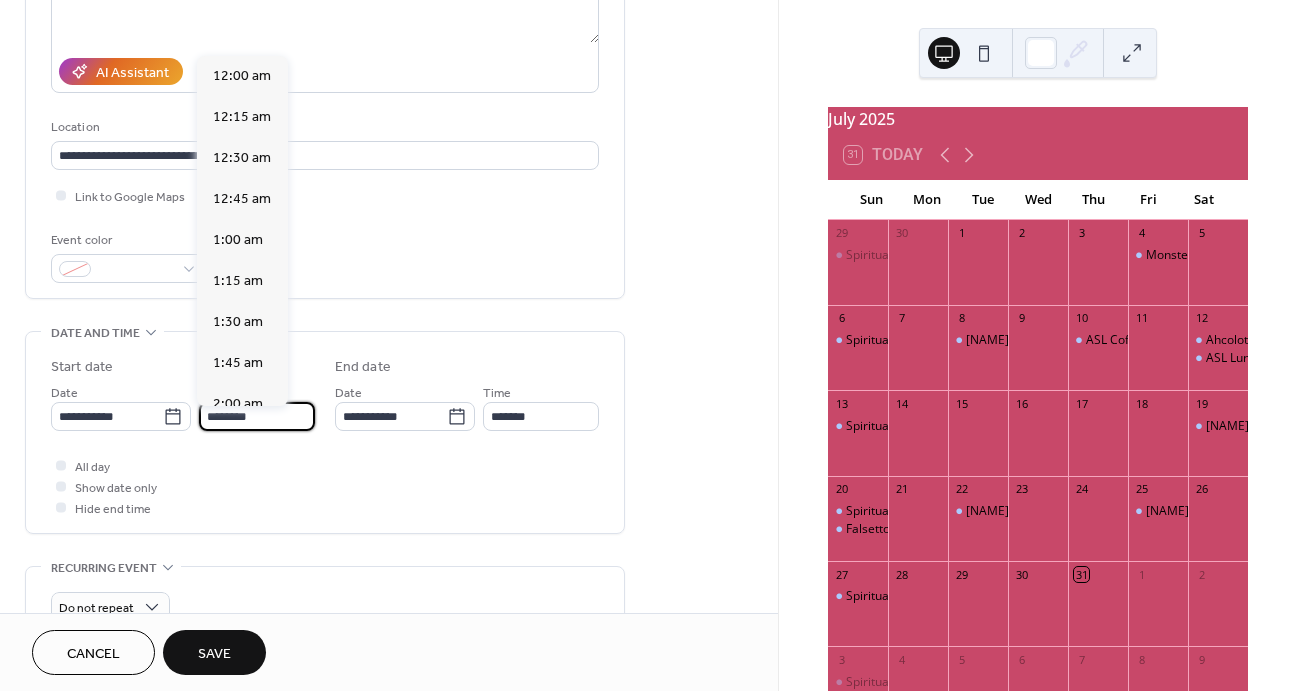 click on "********" at bounding box center [257, 416] 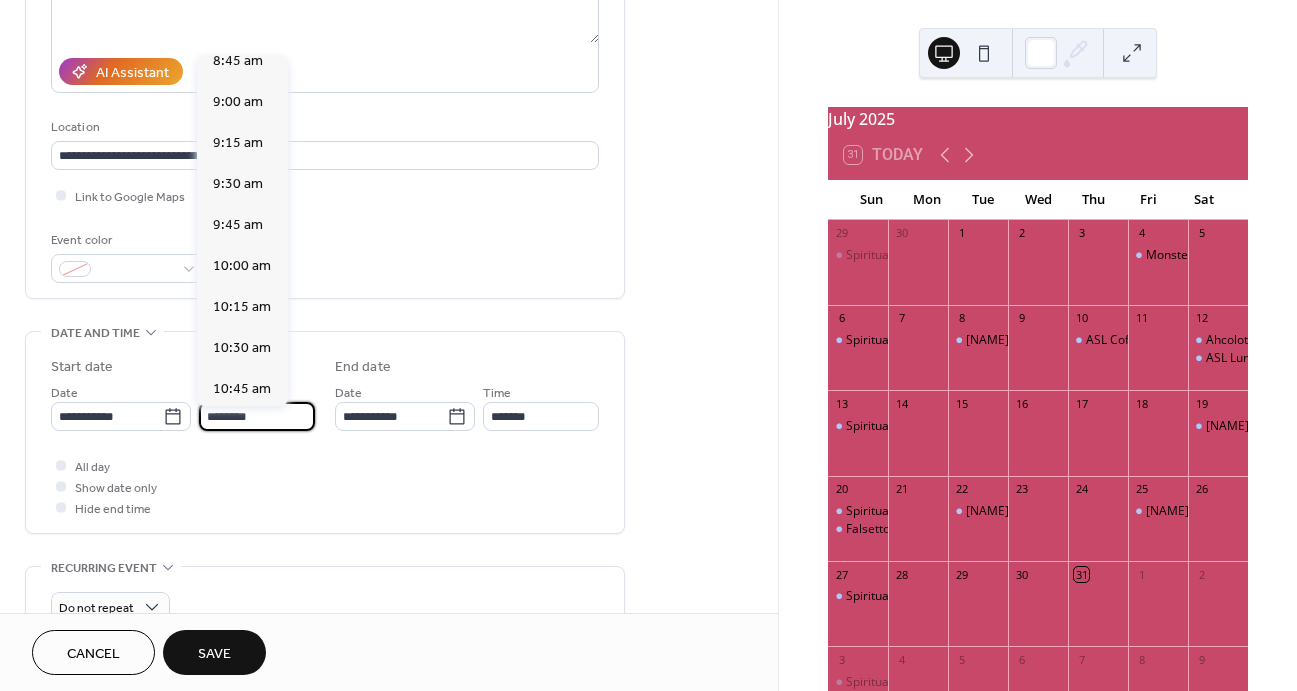 scroll, scrollTop: 1449, scrollLeft: 0, axis: vertical 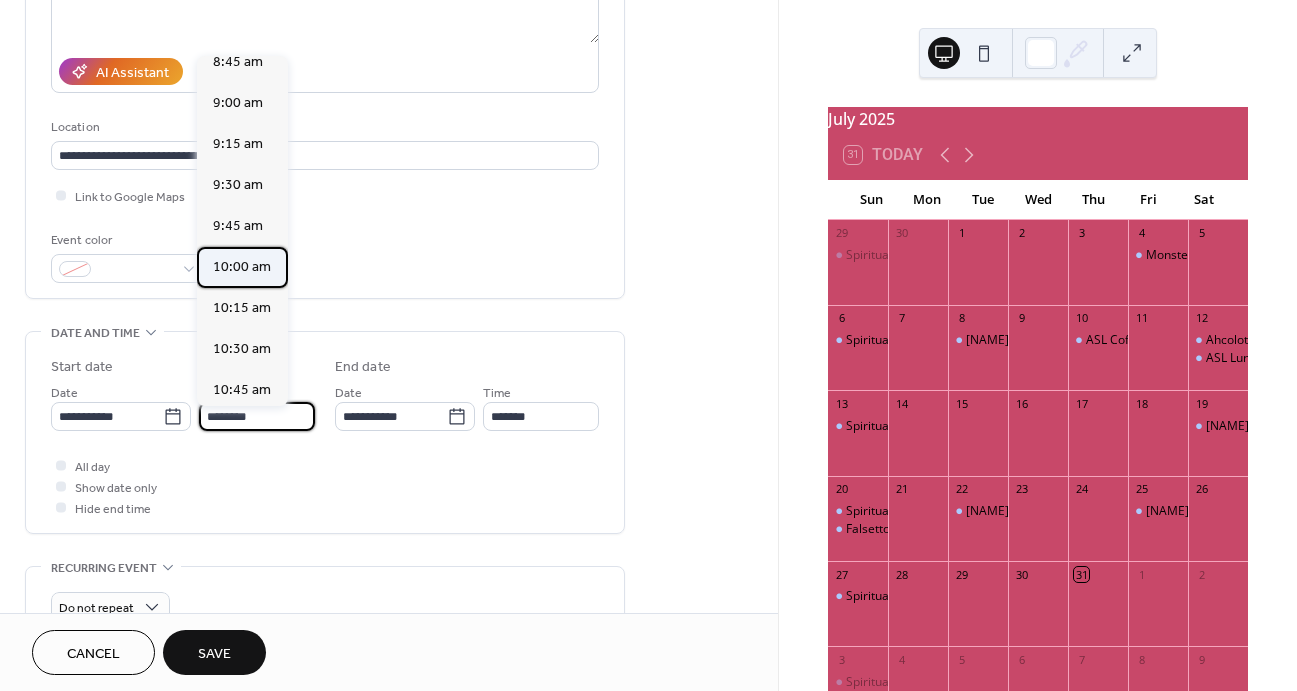click on "10:00 am" at bounding box center [242, 267] 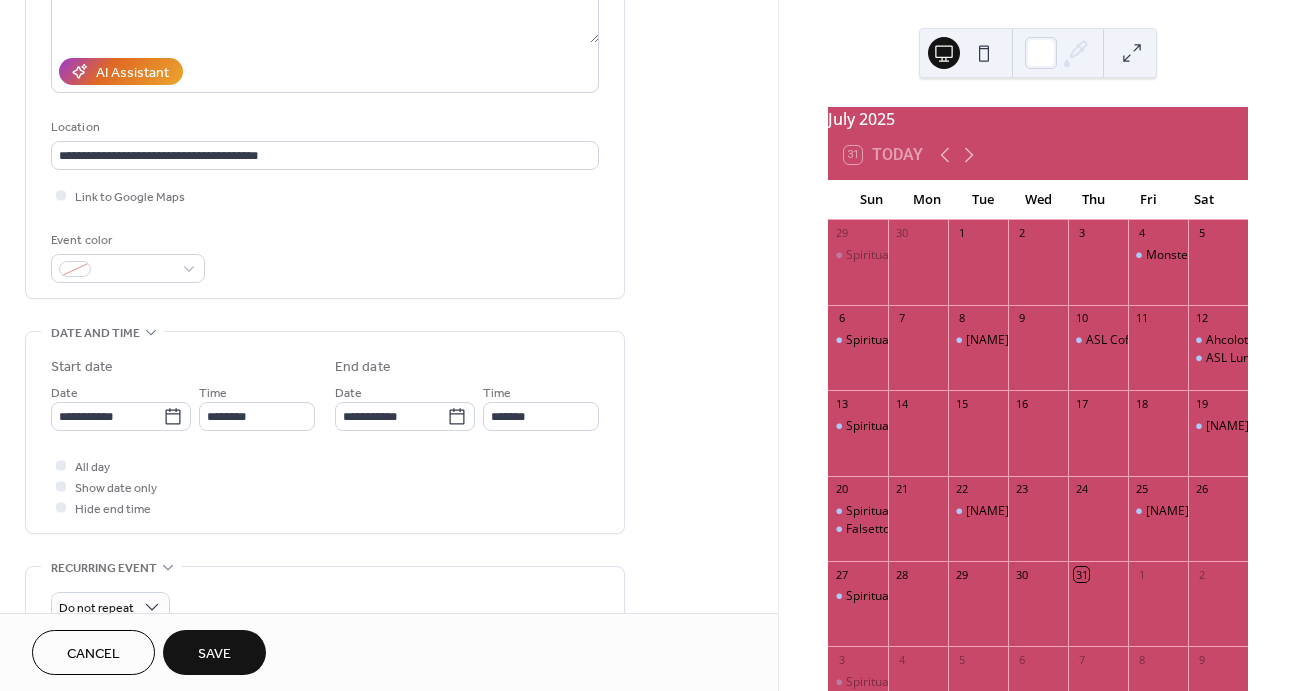 type on "********" 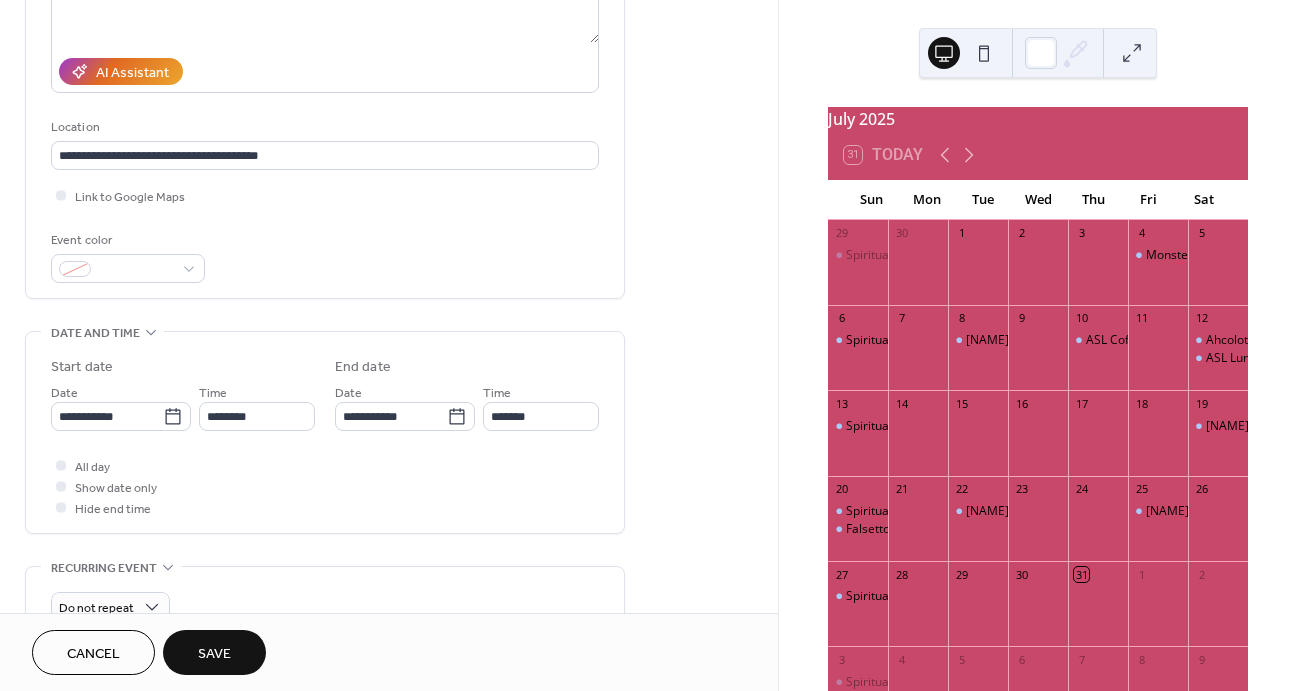 type on "********" 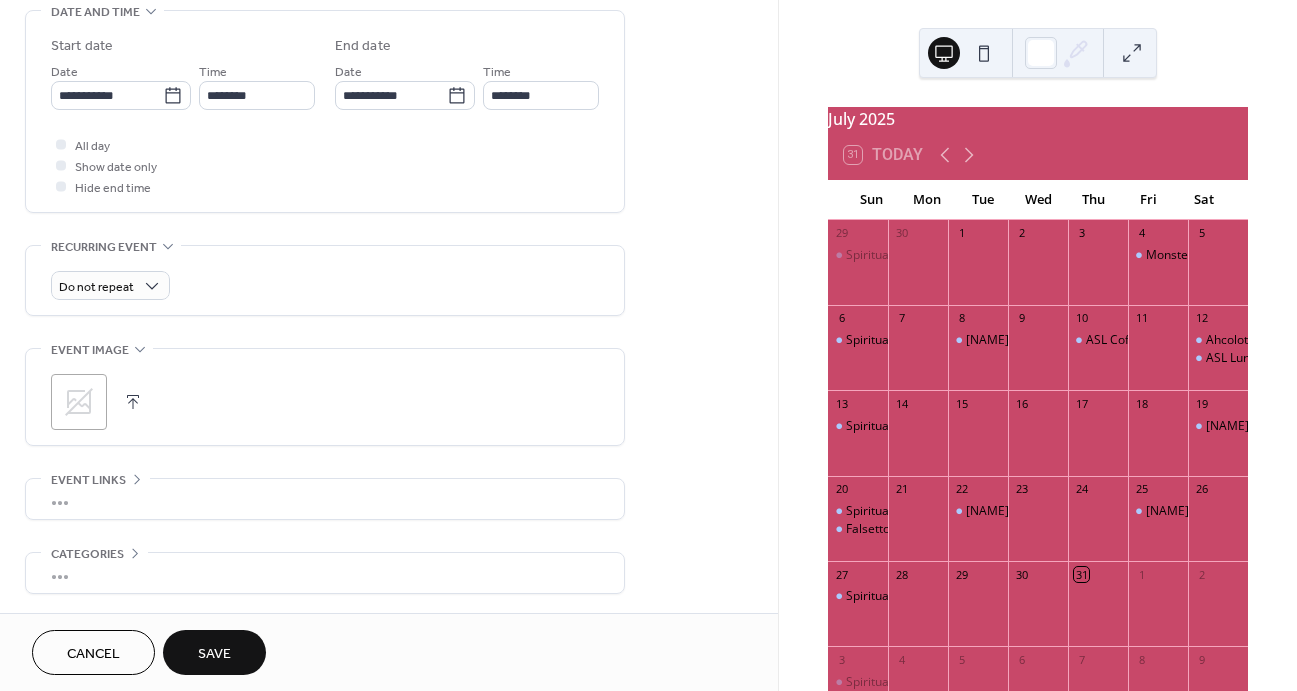 scroll, scrollTop: 645, scrollLeft: 0, axis: vertical 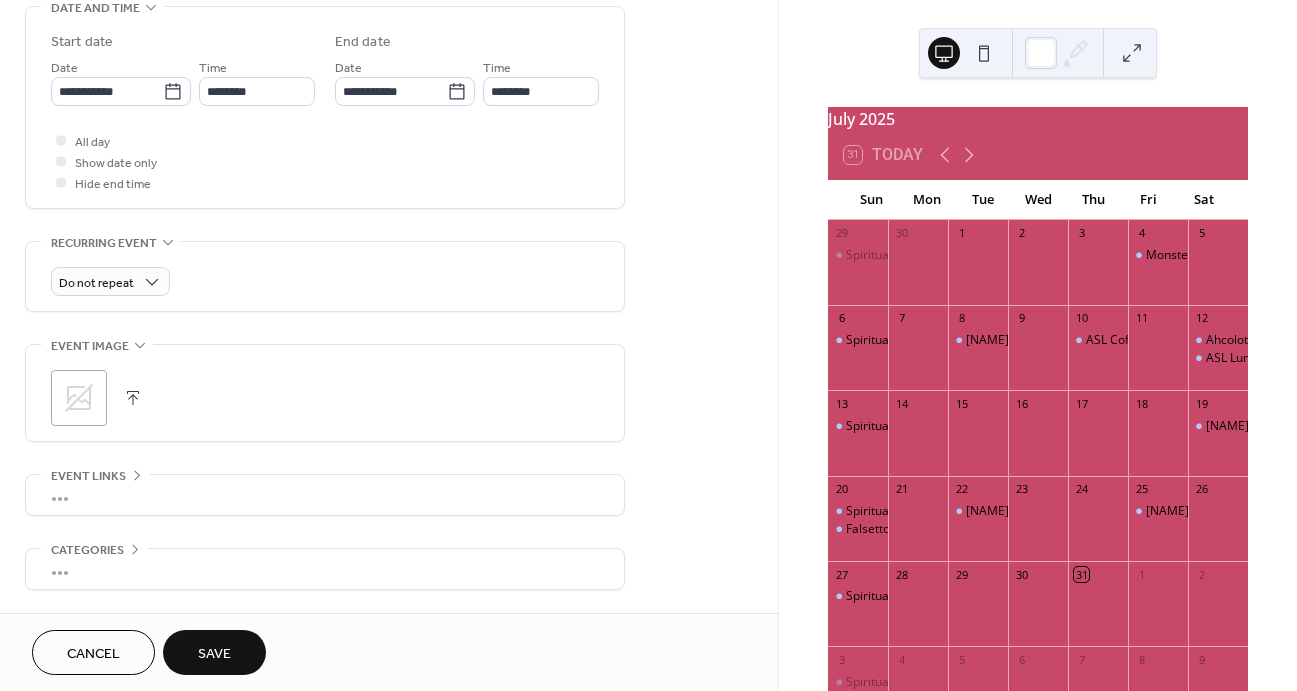 click at bounding box center [133, 398] 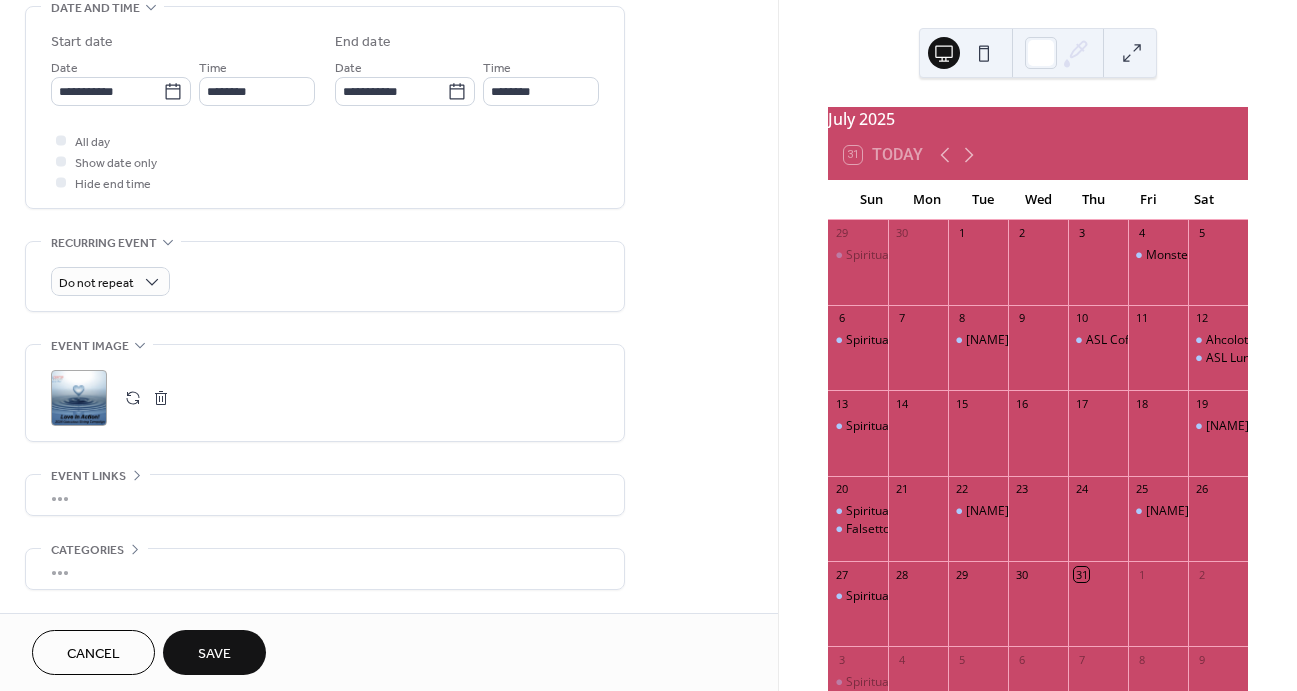 click on "Save" at bounding box center [214, 652] 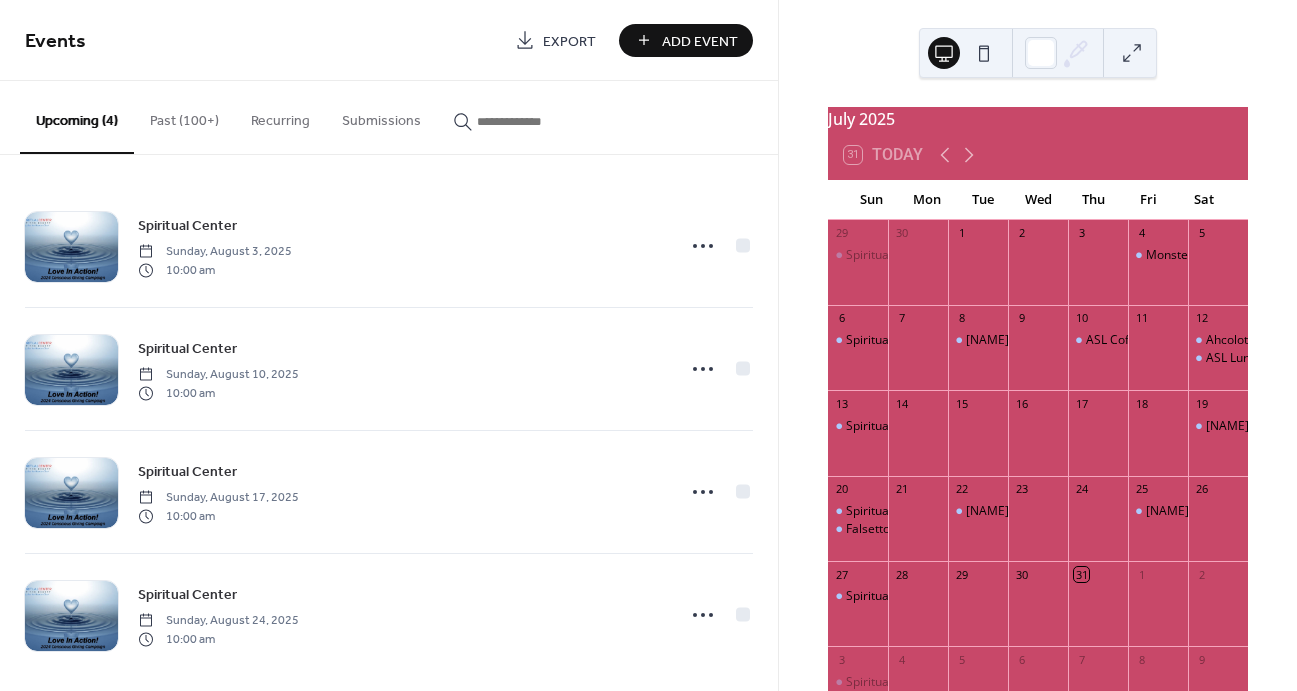 click on "Add Event" at bounding box center (700, 41) 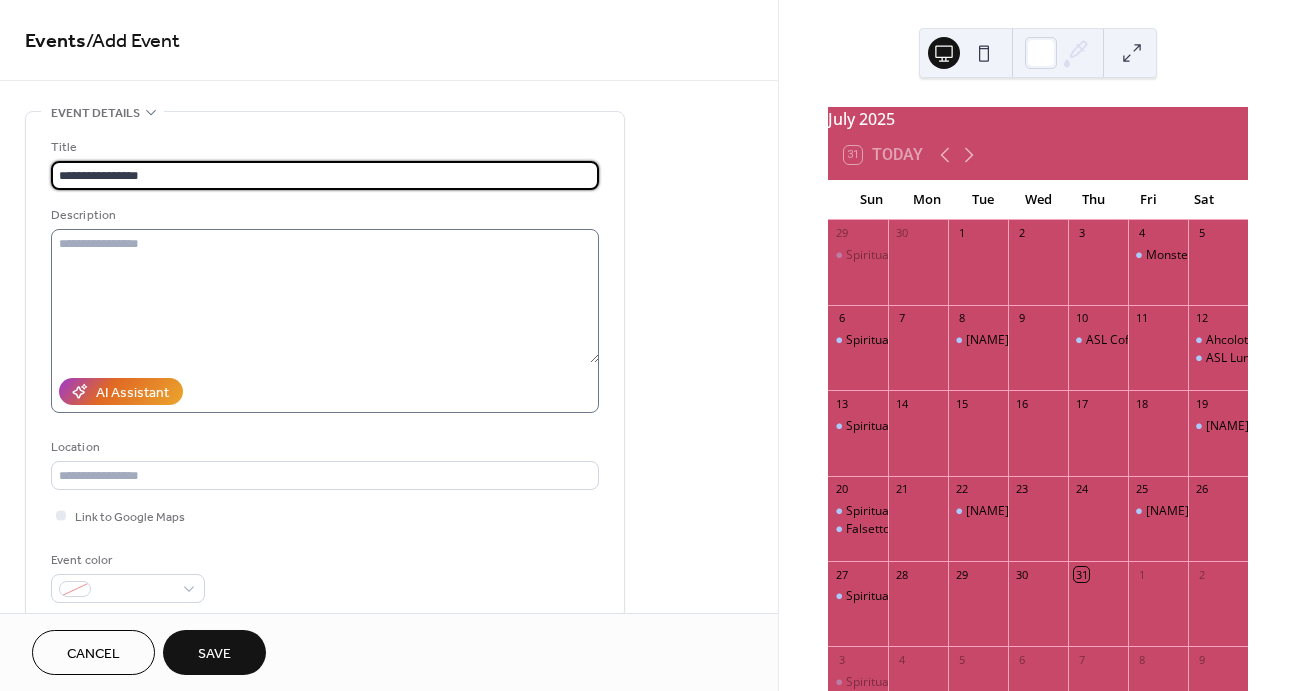 type on "**********" 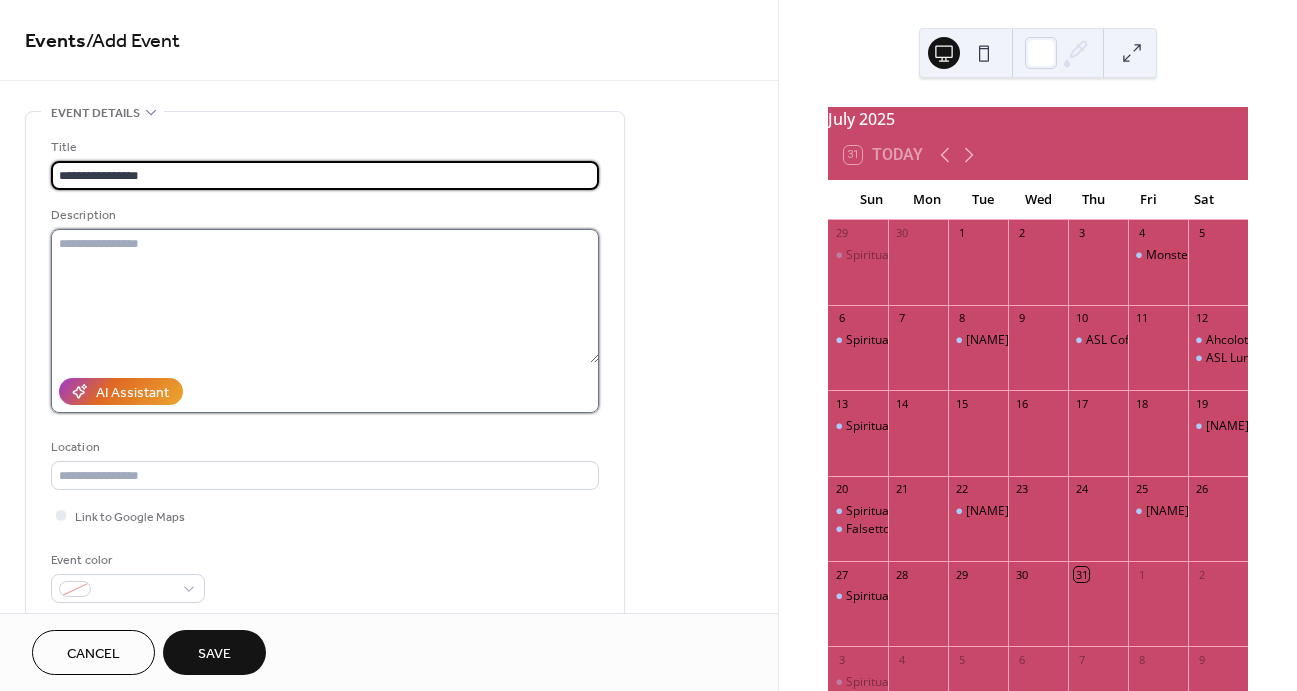 click at bounding box center [325, 296] 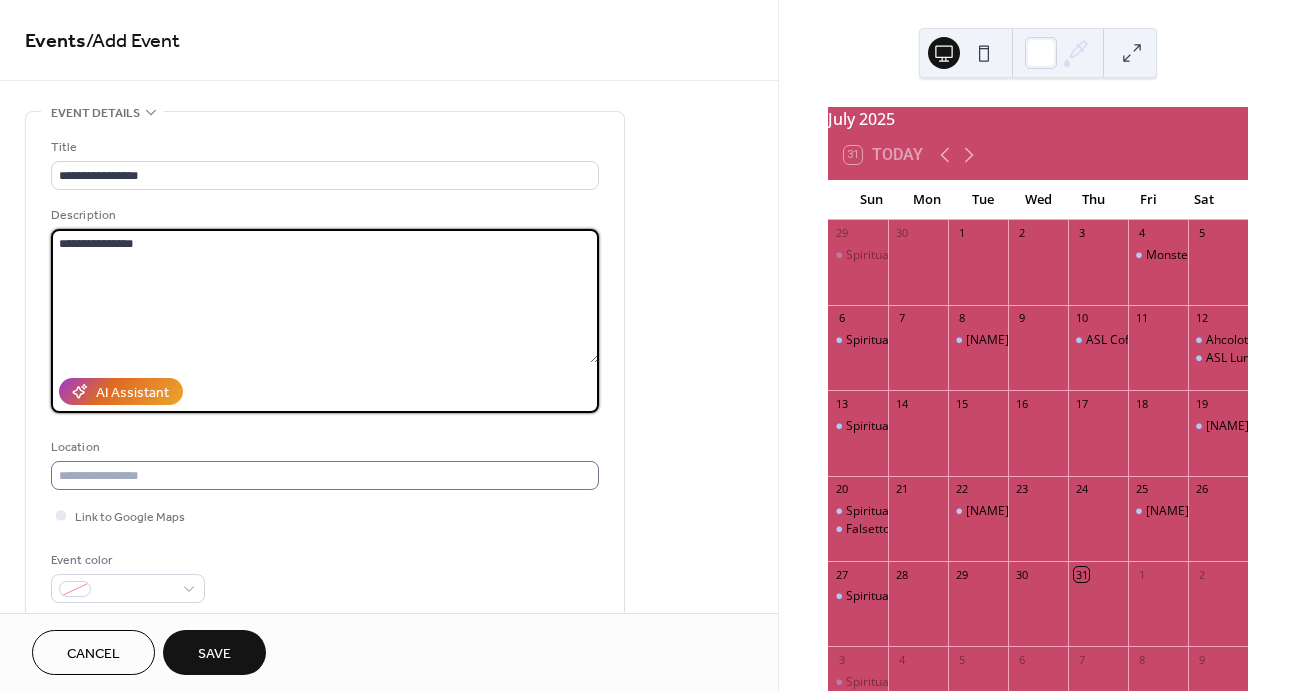type on "**********" 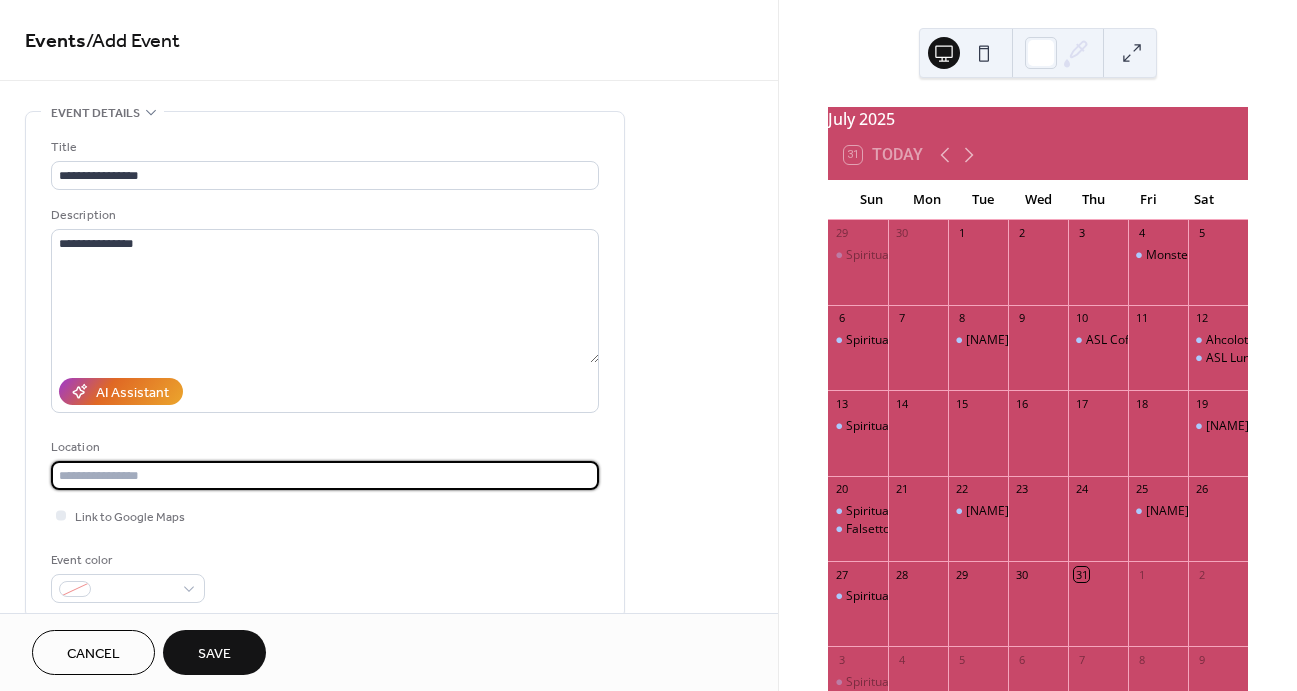 click at bounding box center (325, 475) 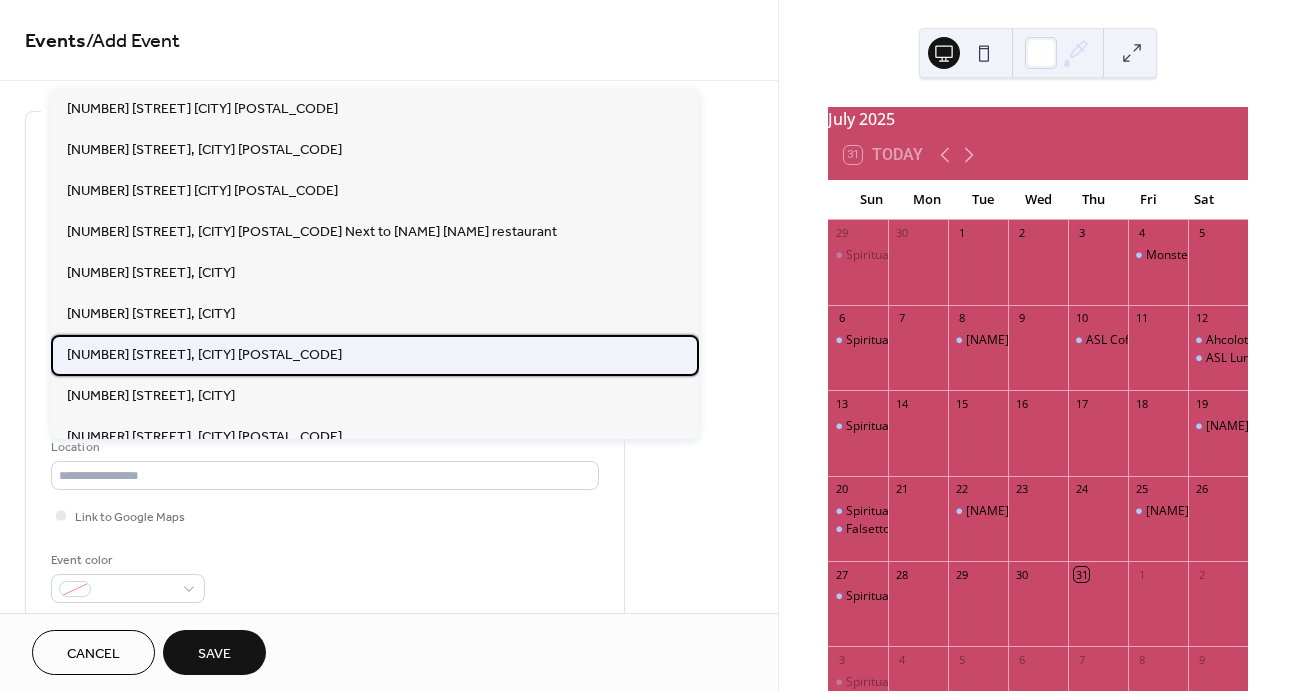 click on "[NUMBER] [STREET], [CITY] [POSTAL_CODE]" at bounding box center [204, 355] 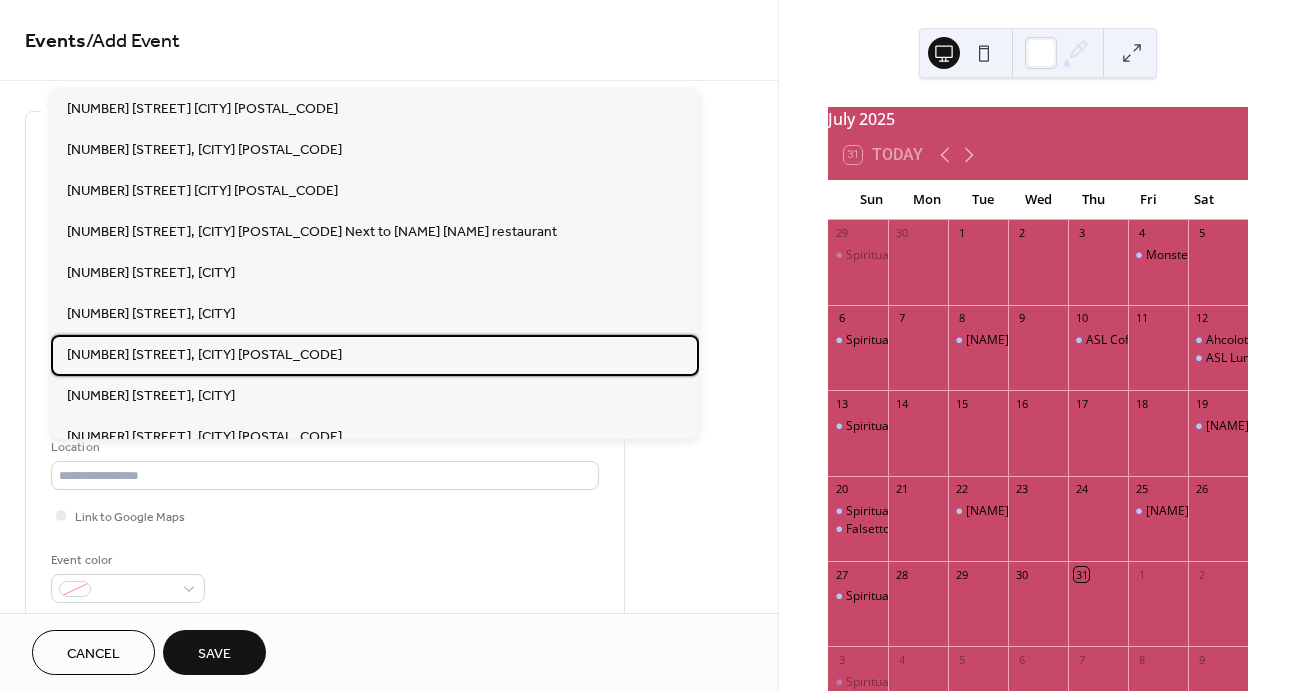 type on "**********" 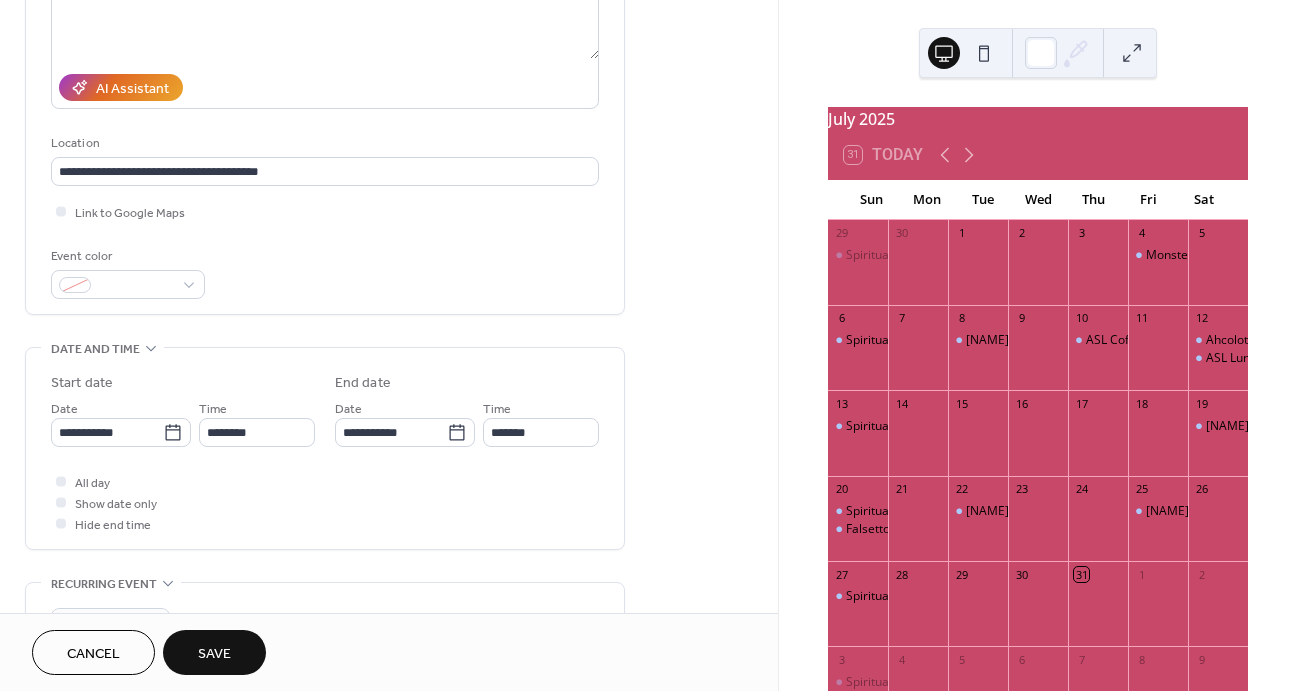 scroll, scrollTop: 306, scrollLeft: 0, axis: vertical 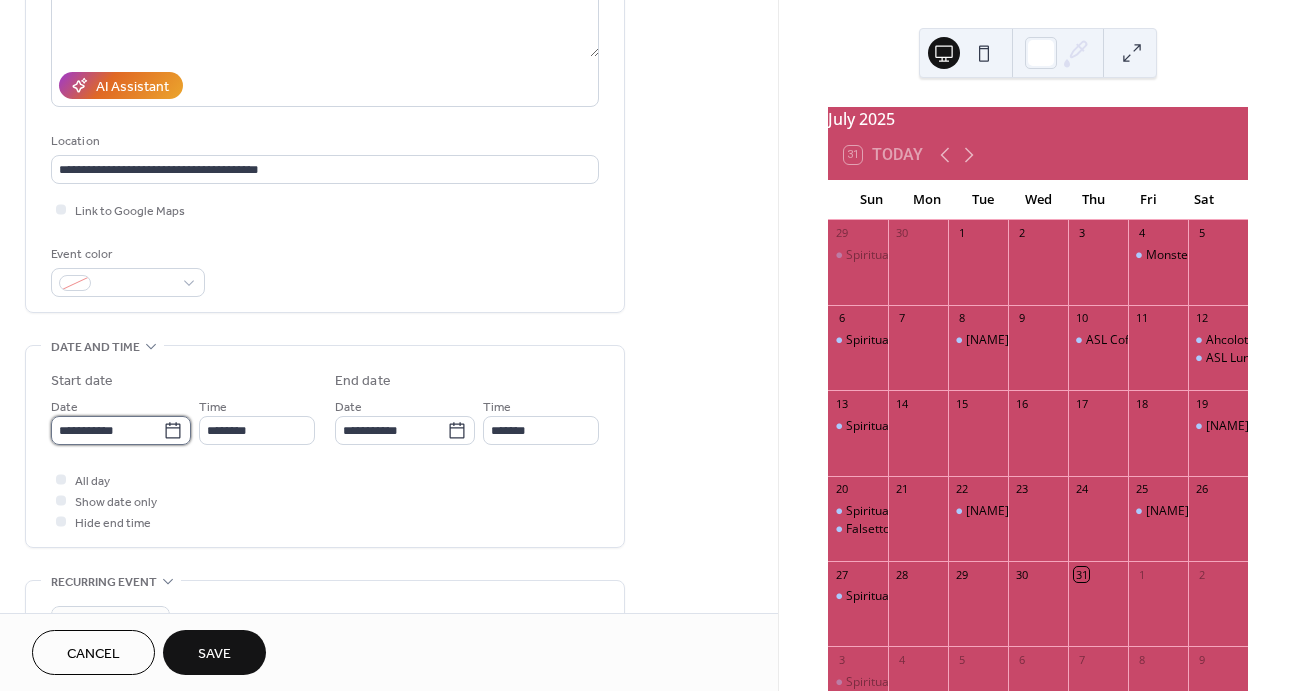 click on "**********" at bounding box center (107, 430) 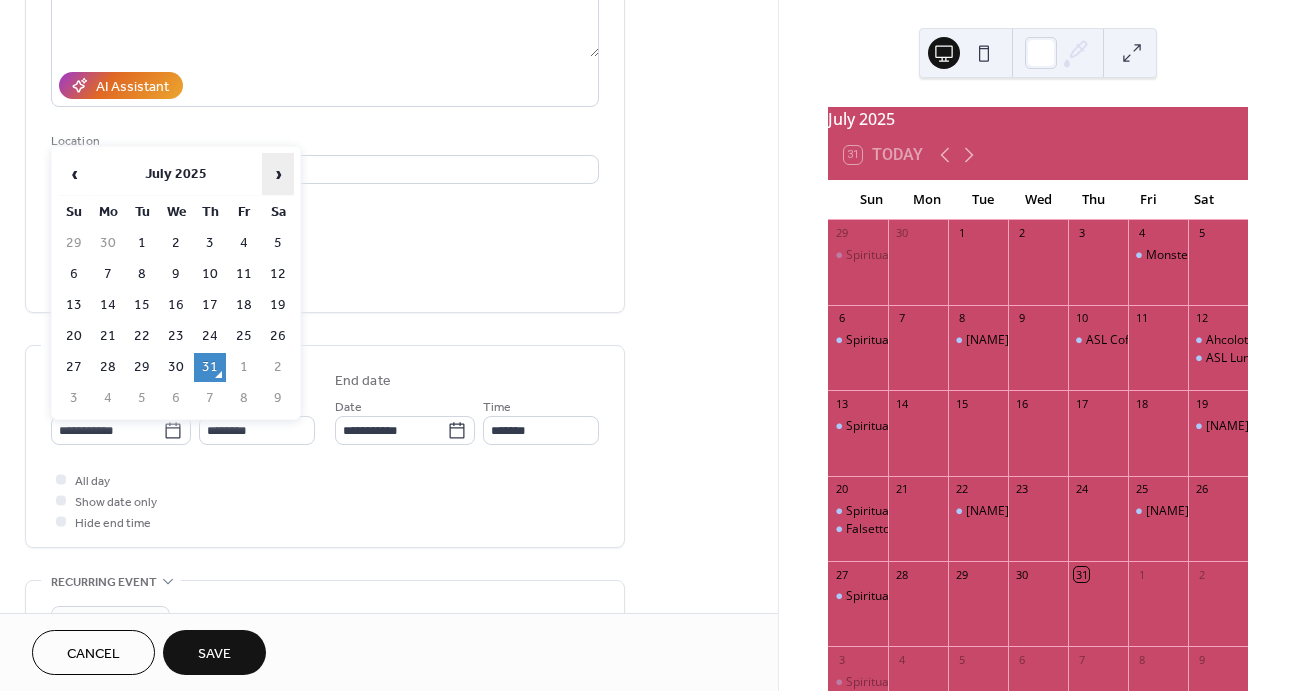 click on "›" at bounding box center (278, 174) 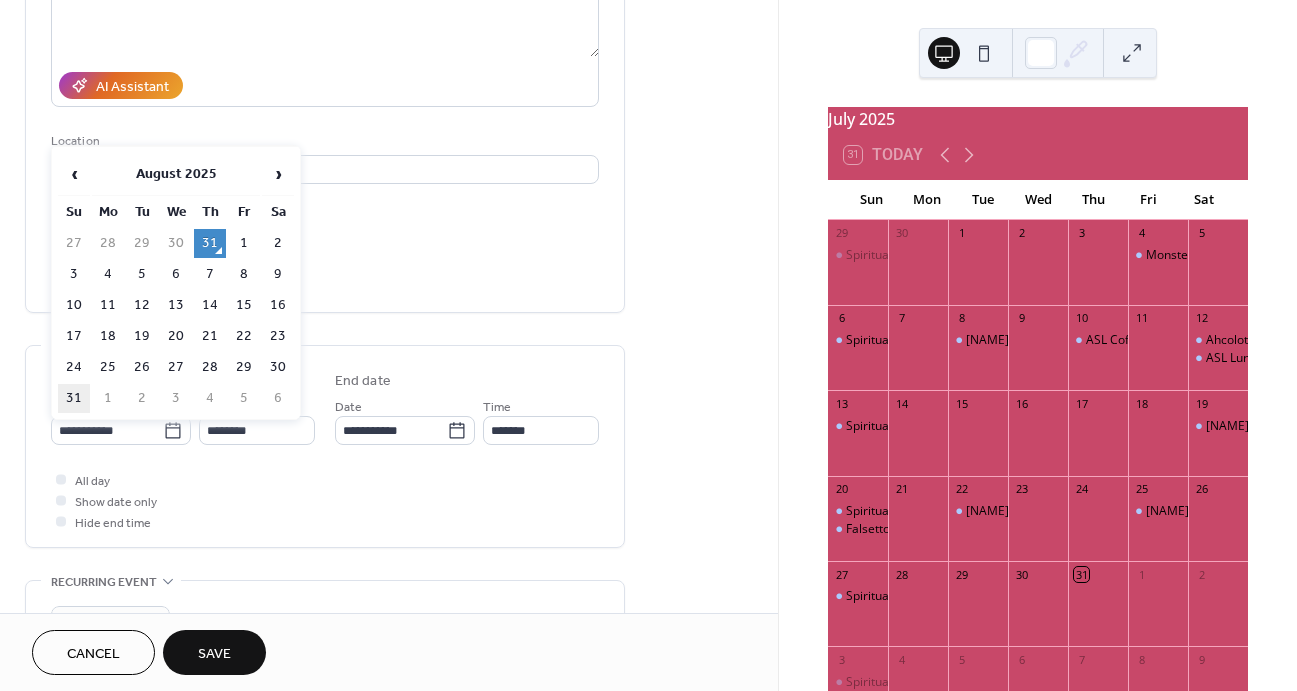 click on "31" at bounding box center [74, 398] 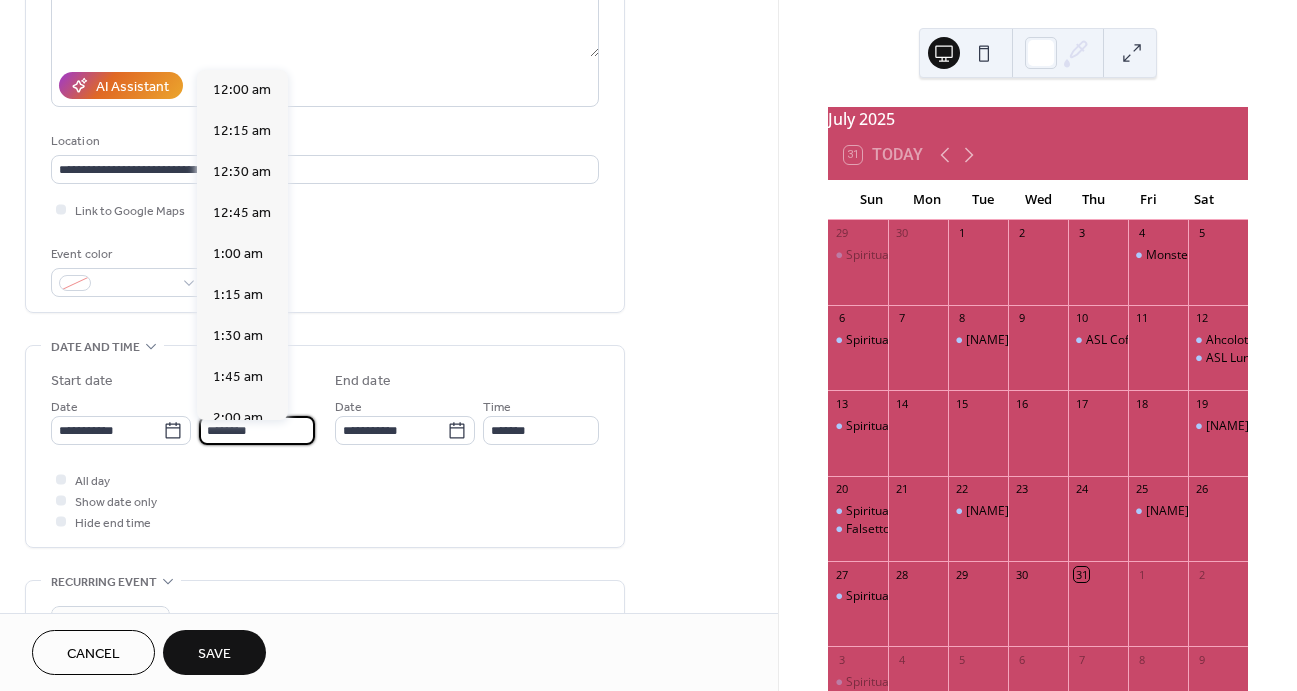 click on "********" at bounding box center (257, 430) 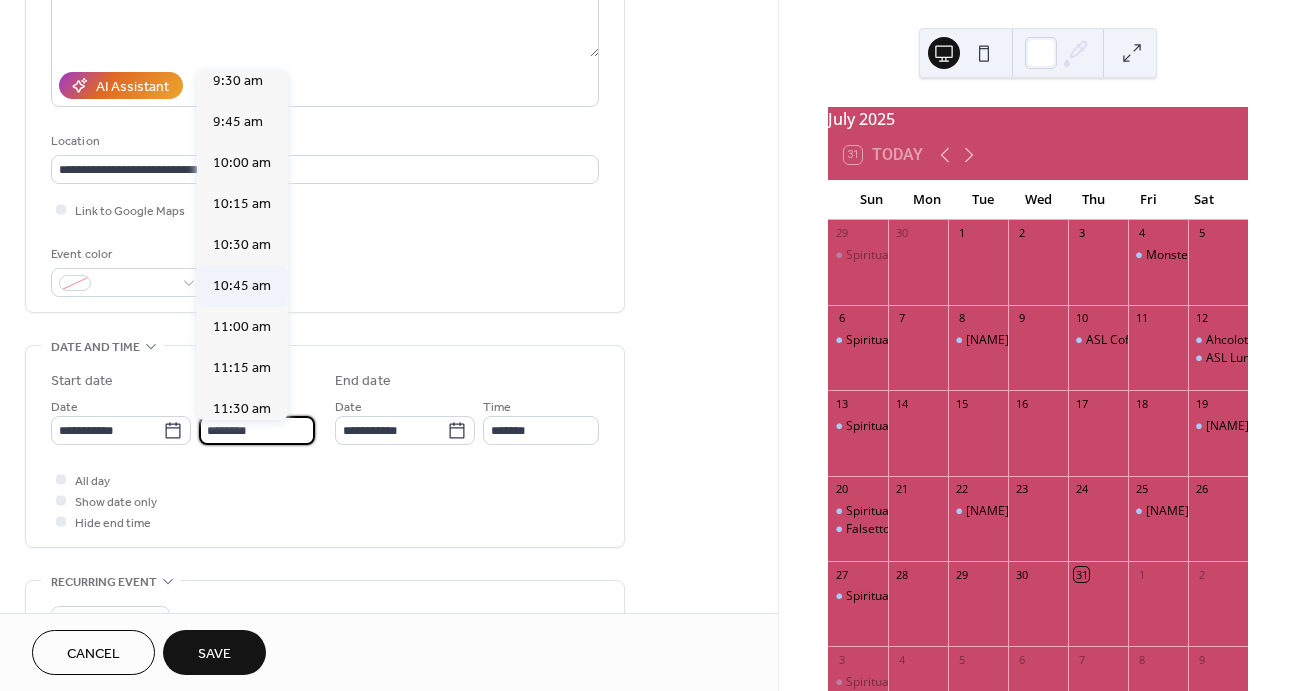 scroll, scrollTop: 1566, scrollLeft: 0, axis: vertical 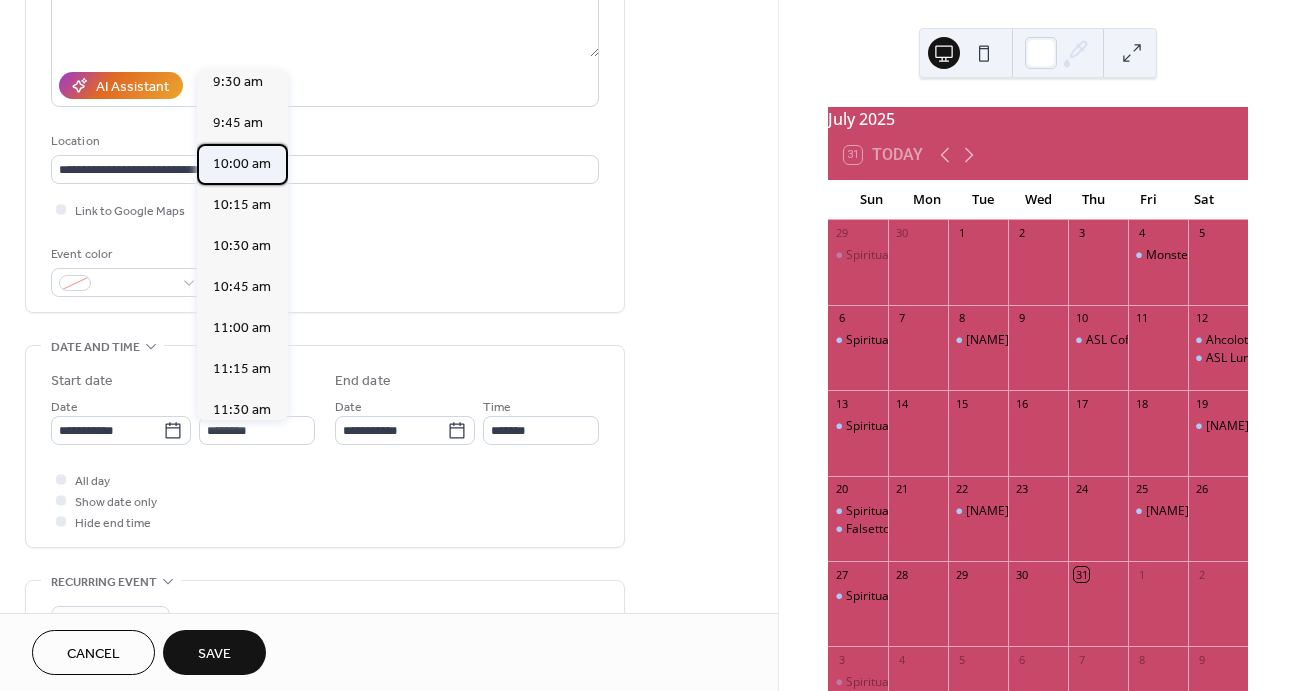 click on "10:00 am" at bounding box center (242, 164) 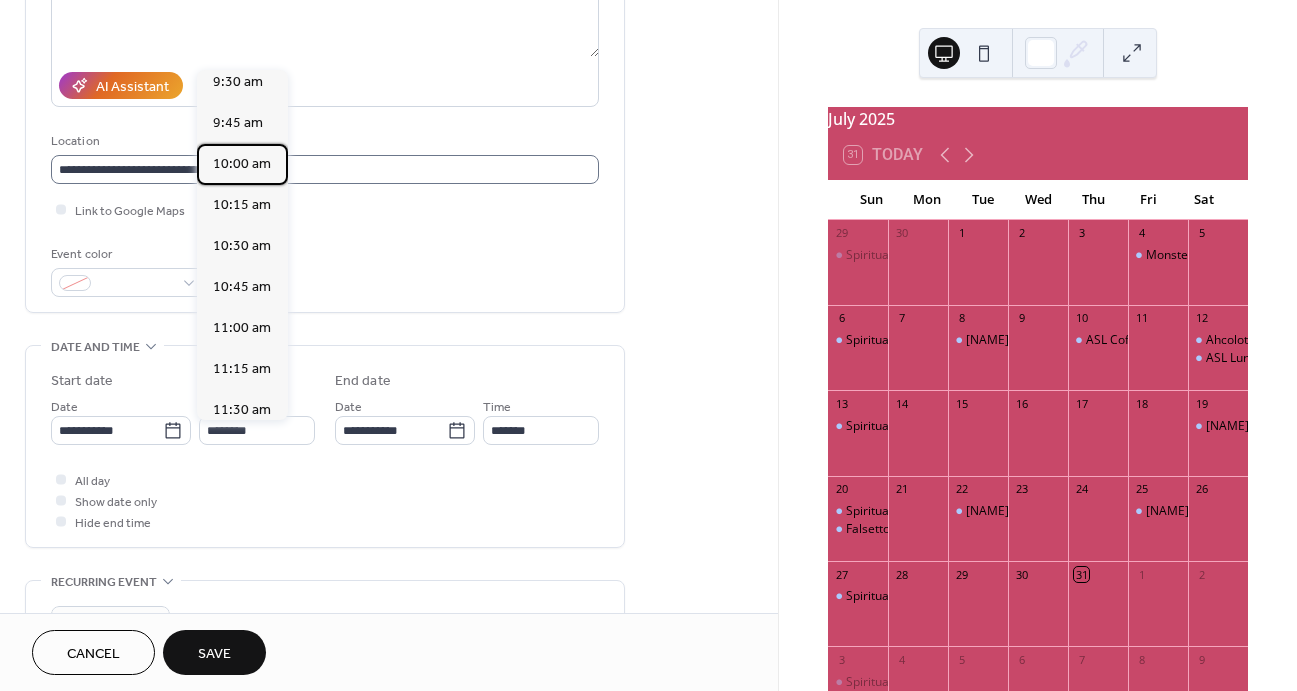 type on "********" 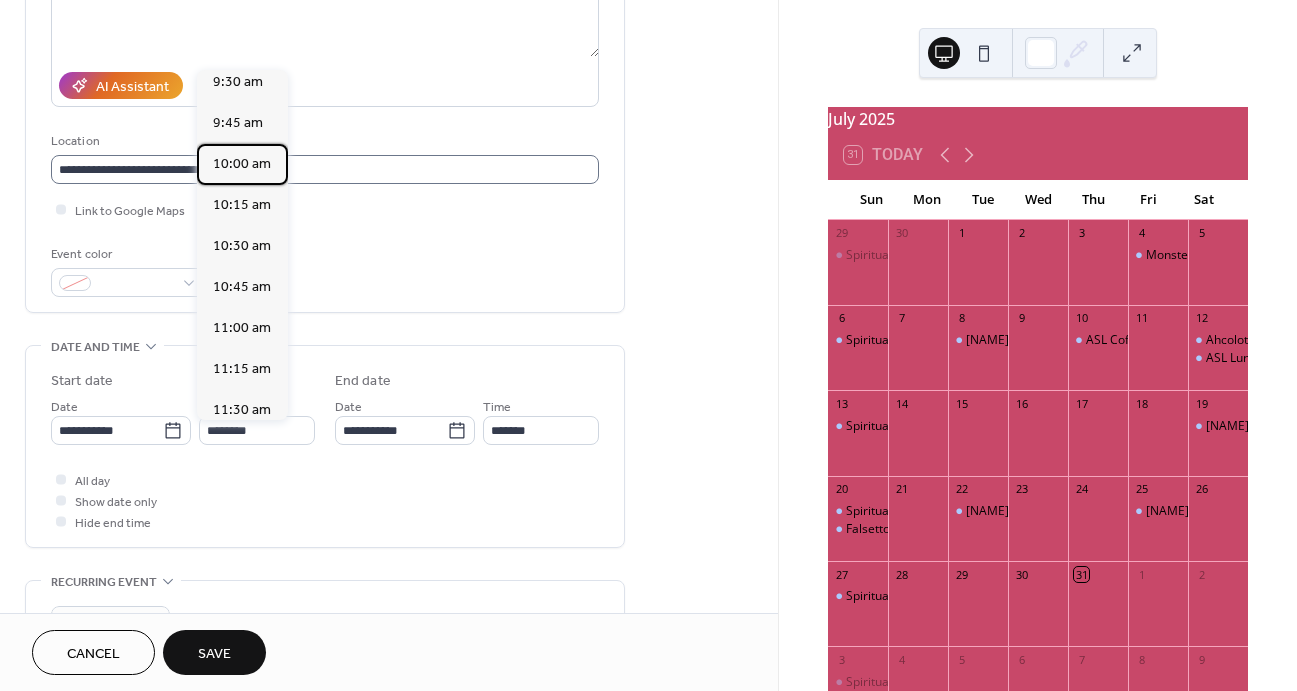 type on "********" 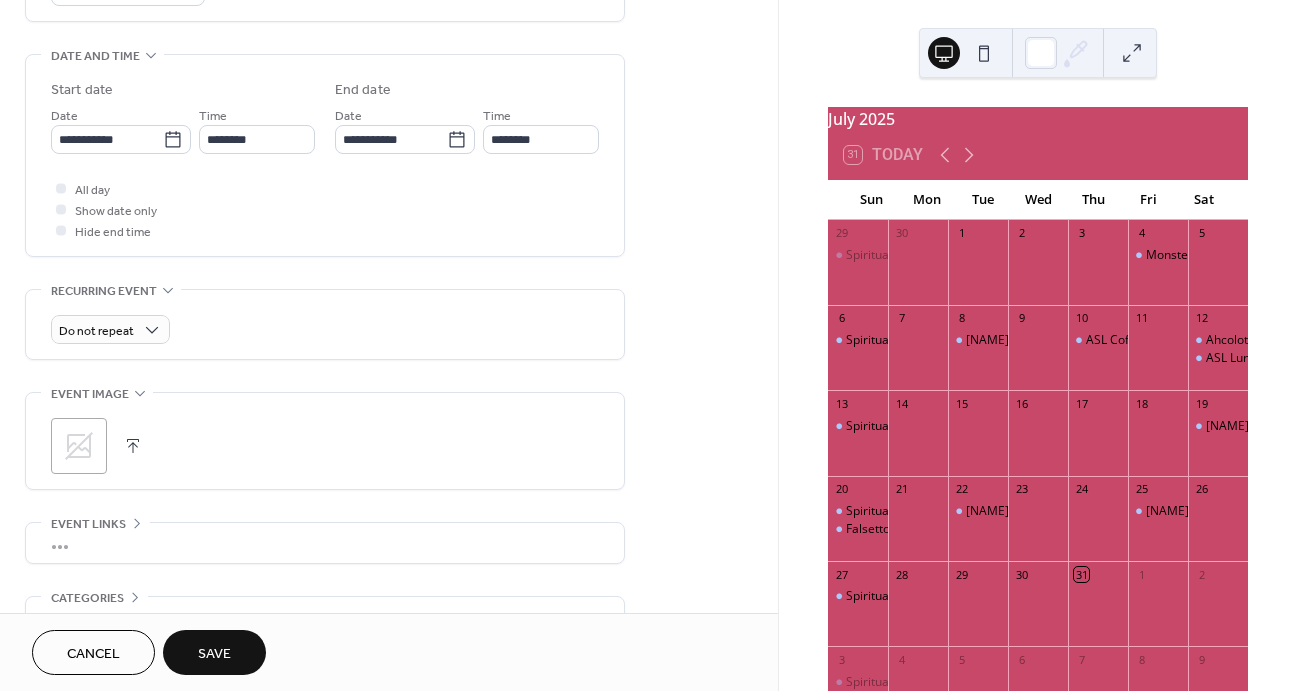 scroll, scrollTop: 600, scrollLeft: 0, axis: vertical 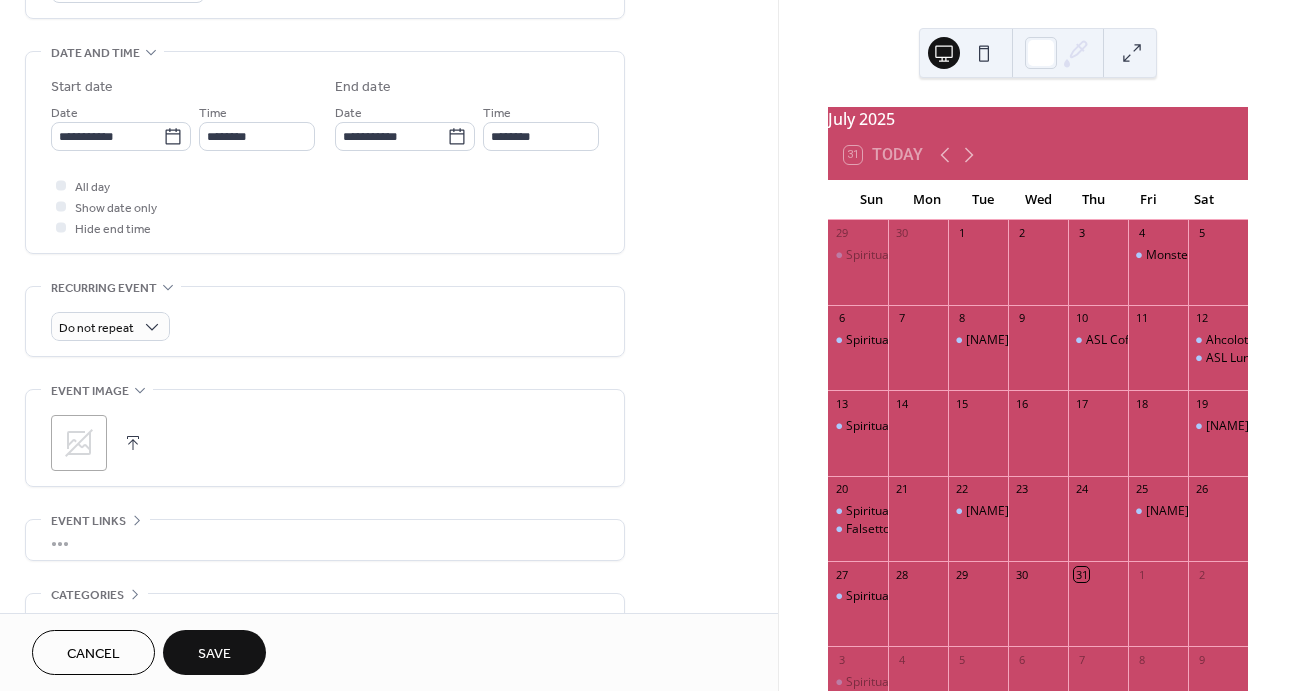 click at bounding box center [133, 443] 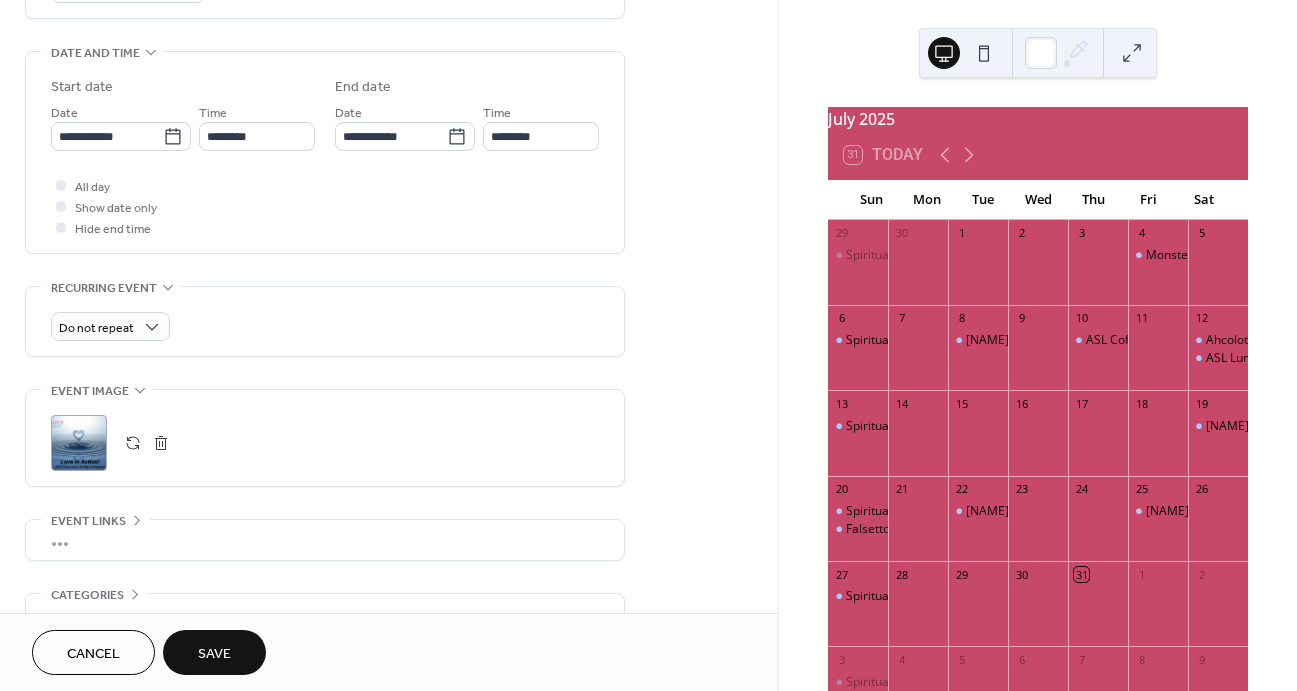 click on "Save" at bounding box center (214, 654) 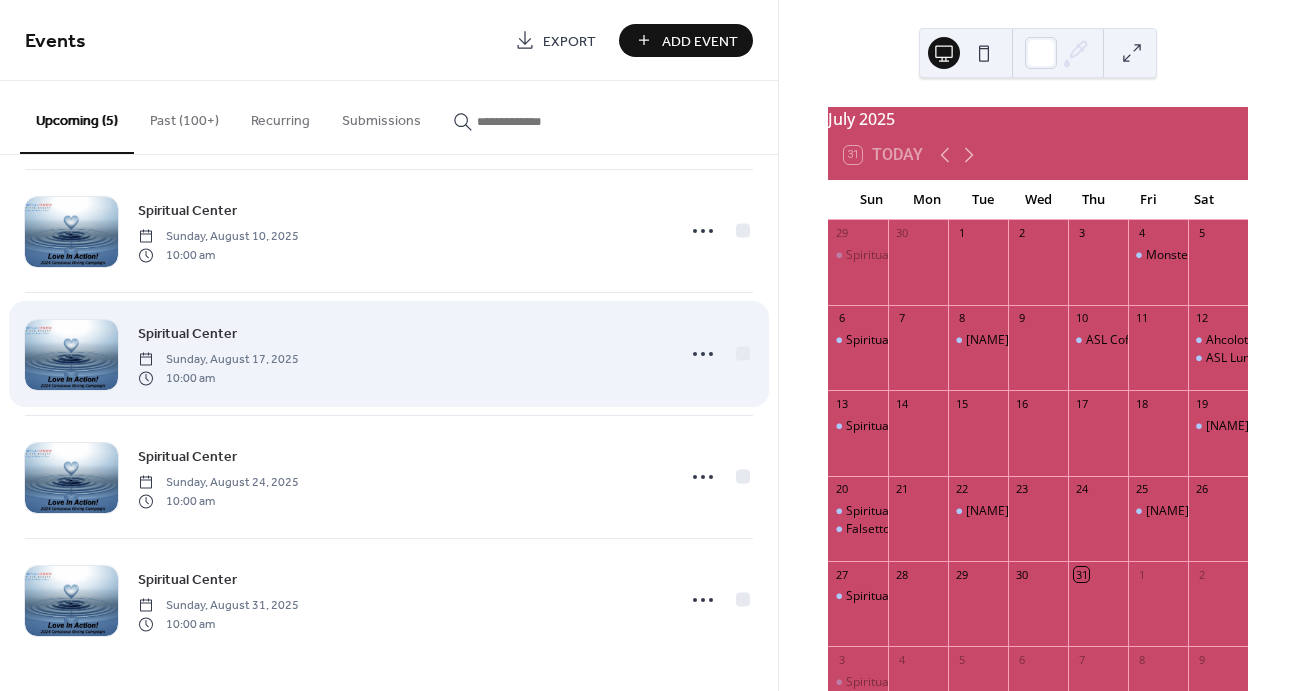 scroll, scrollTop: 138, scrollLeft: 0, axis: vertical 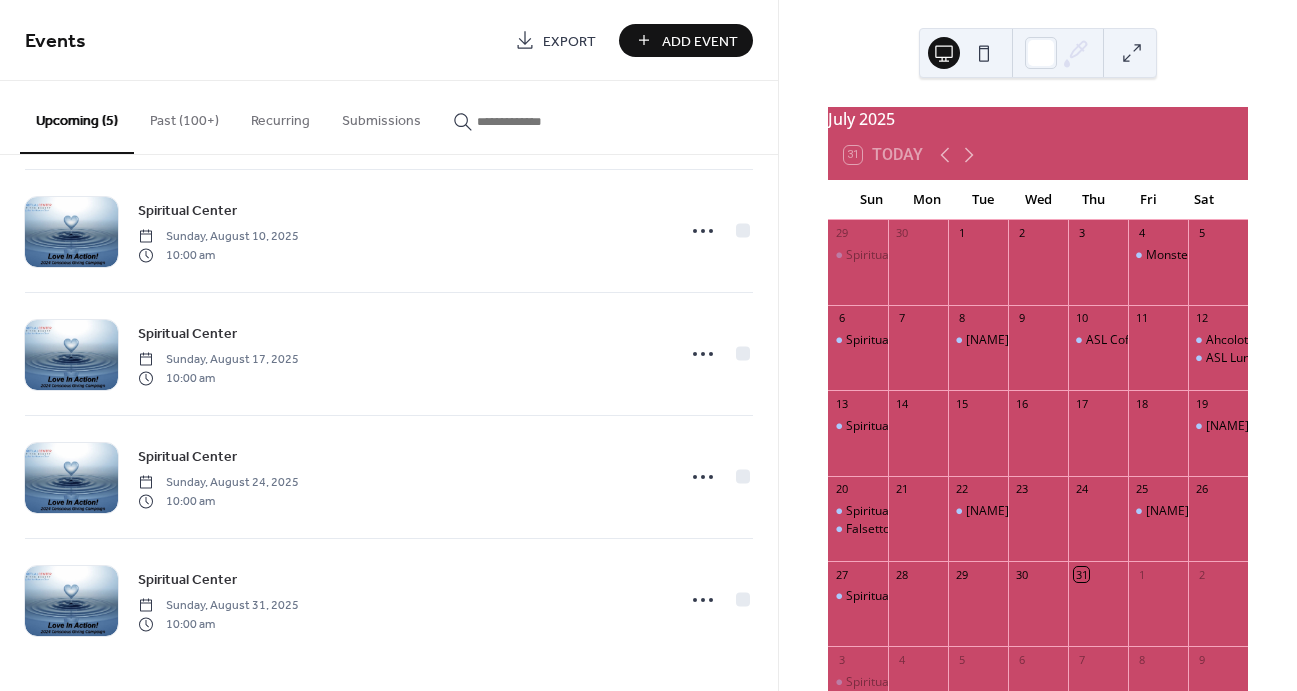 click on "Add Event" at bounding box center [700, 41] 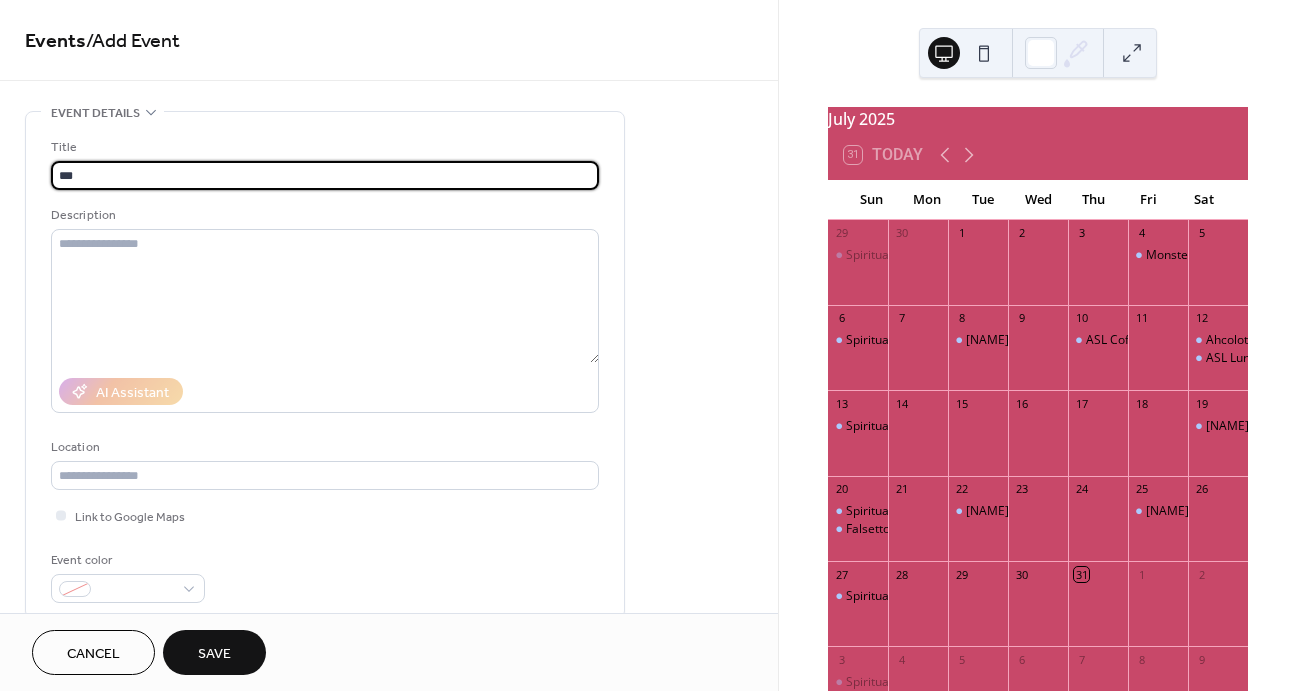 type on "*" 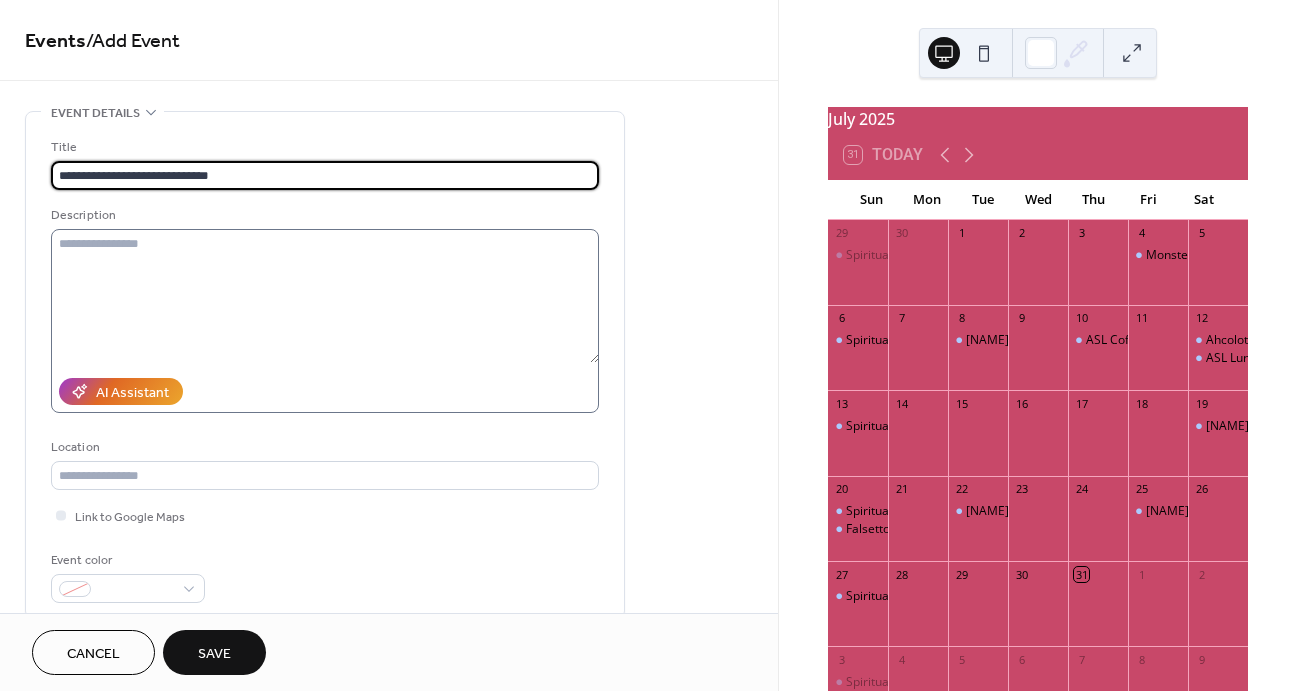type on "**********" 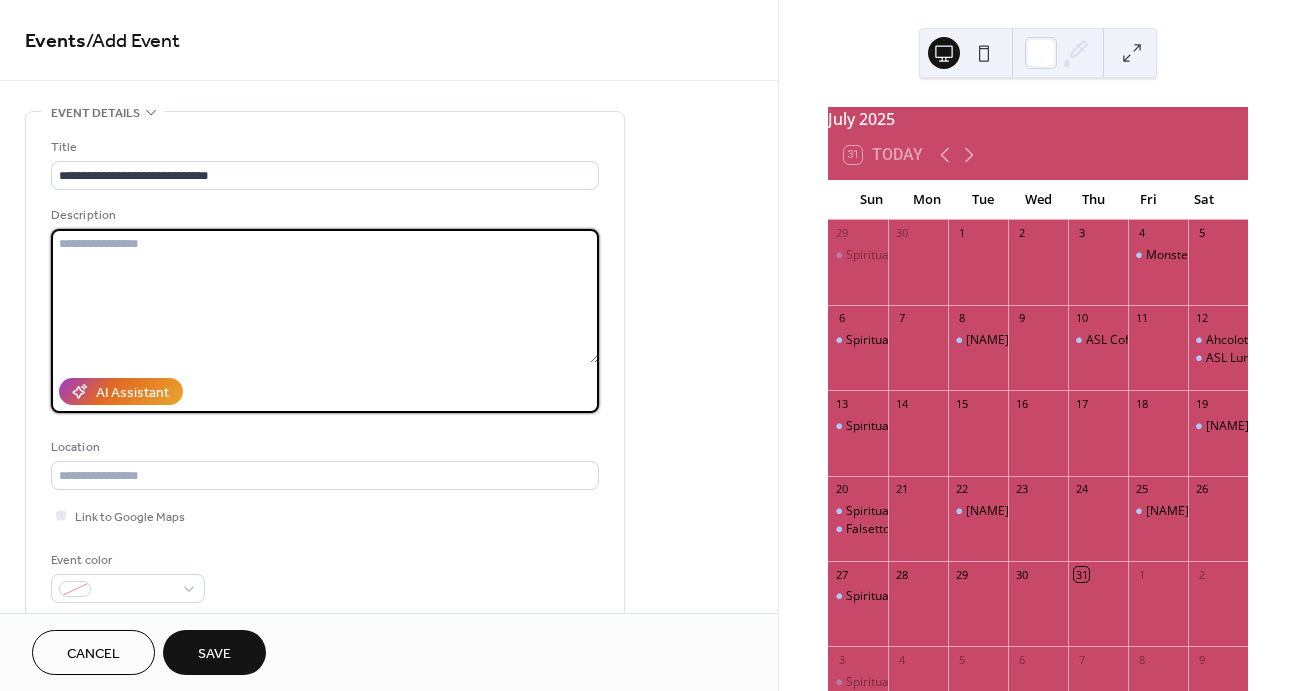 click at bounding box center [325, 296] 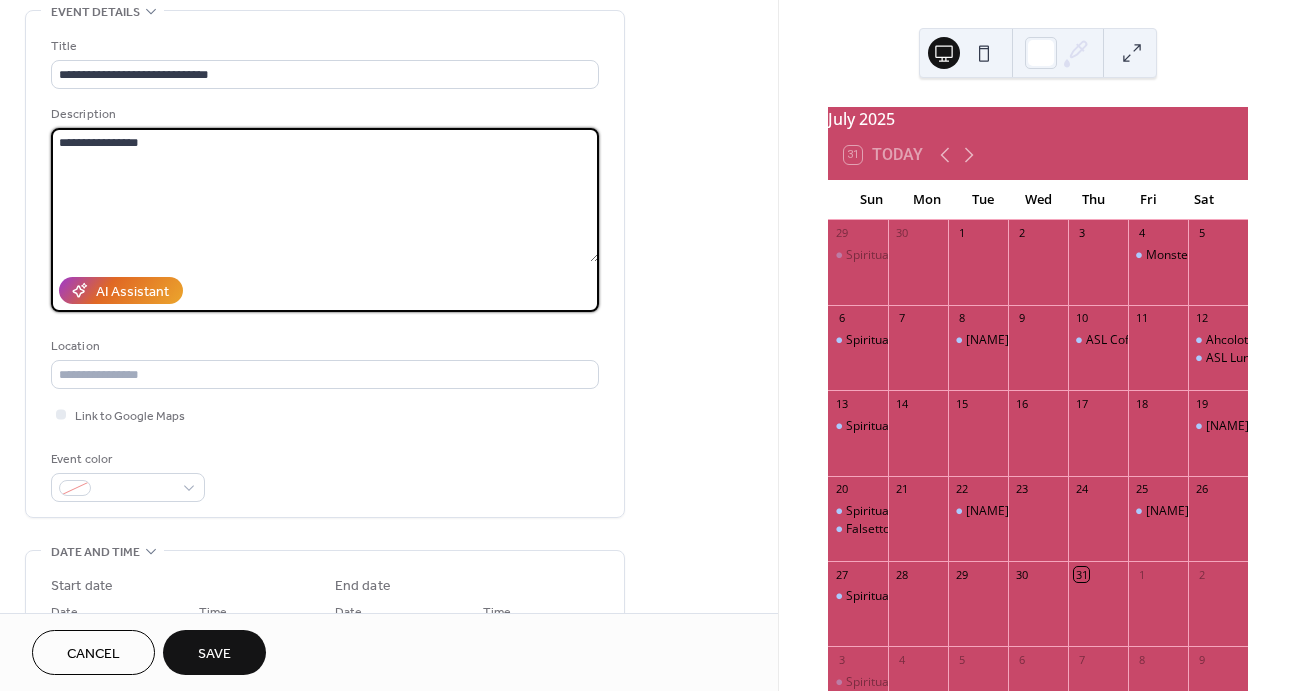 scroll, scrollTop: 107, scrollLeft: 0, axis: vertical 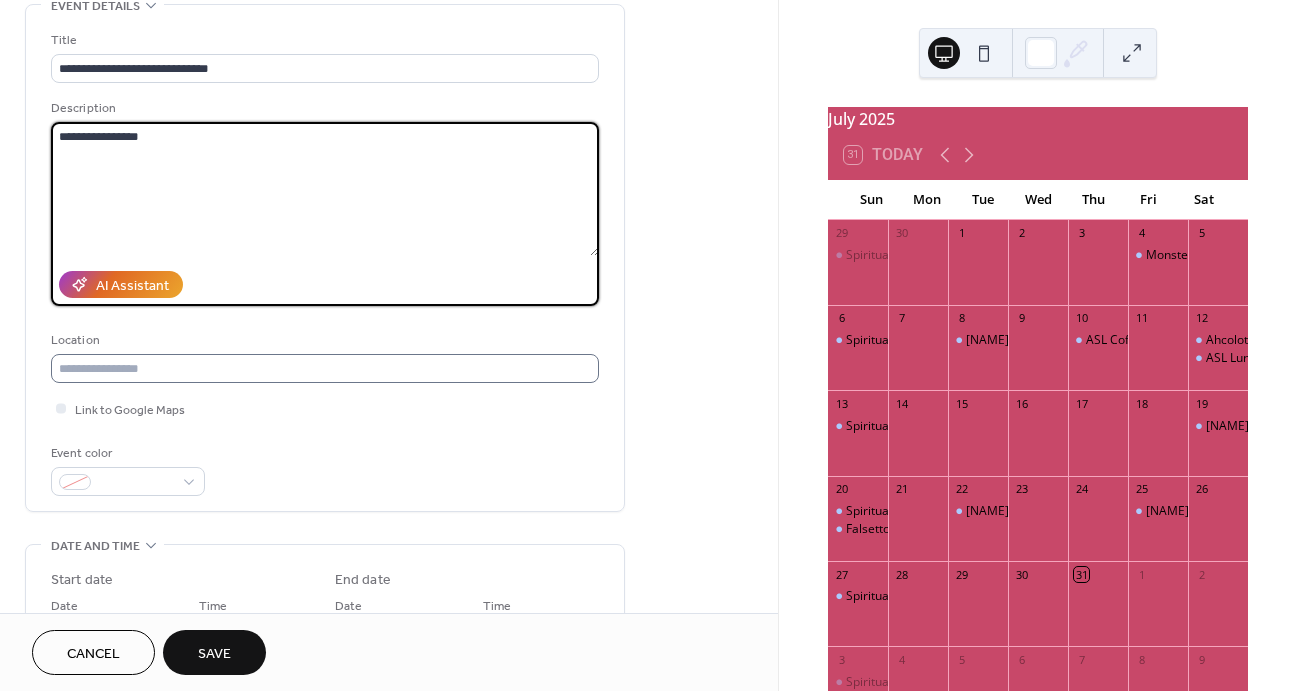 type on "**********" 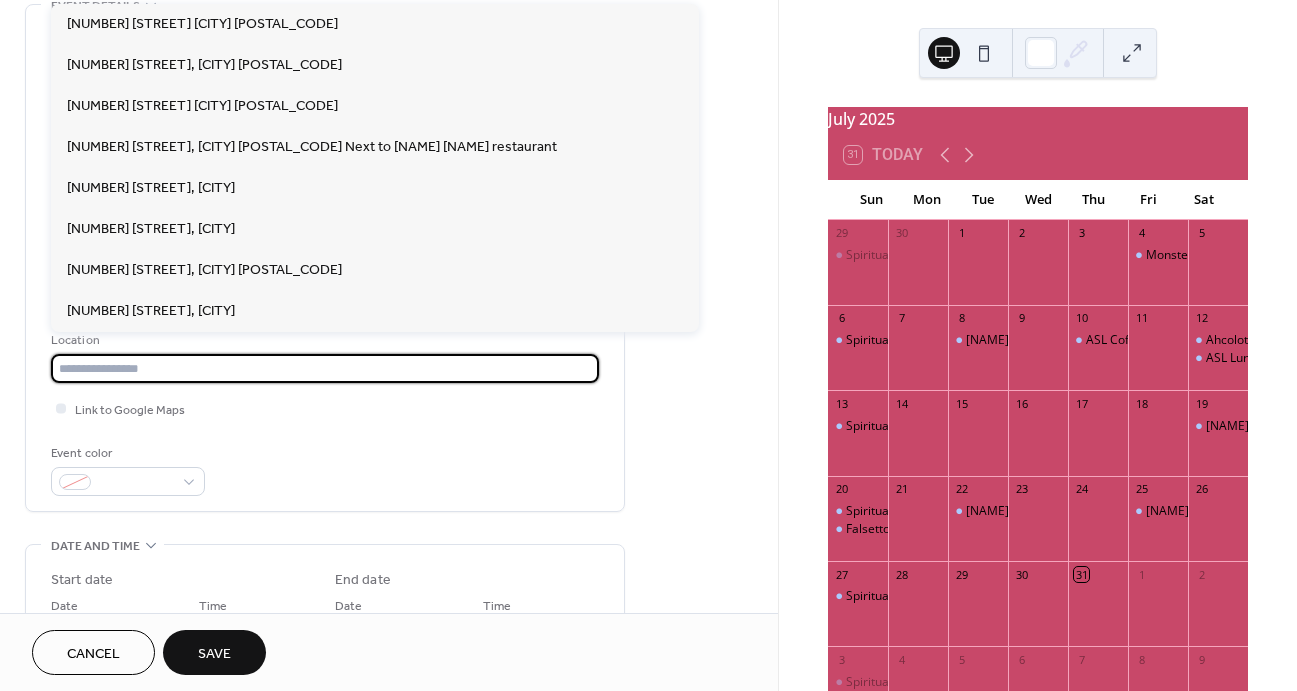click at bounding box center [325, 368] 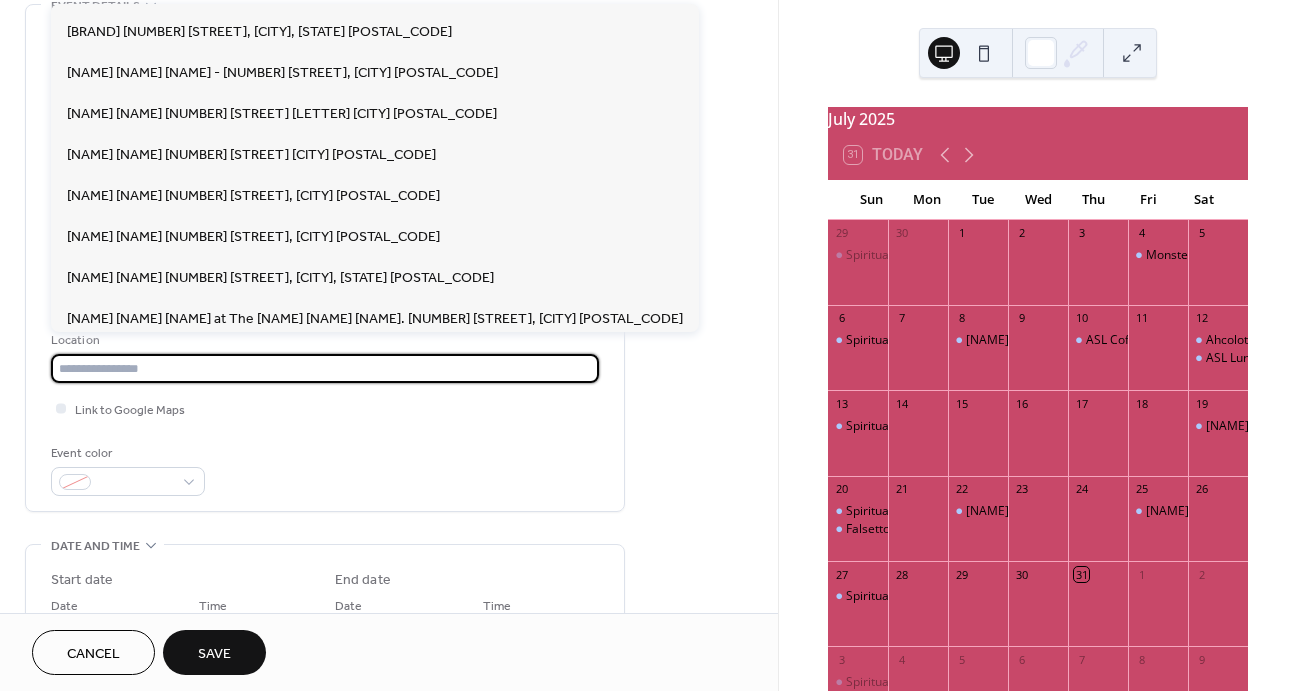 scroll, scrollTop: 4298, scrollLeft: 0, axis: vertical 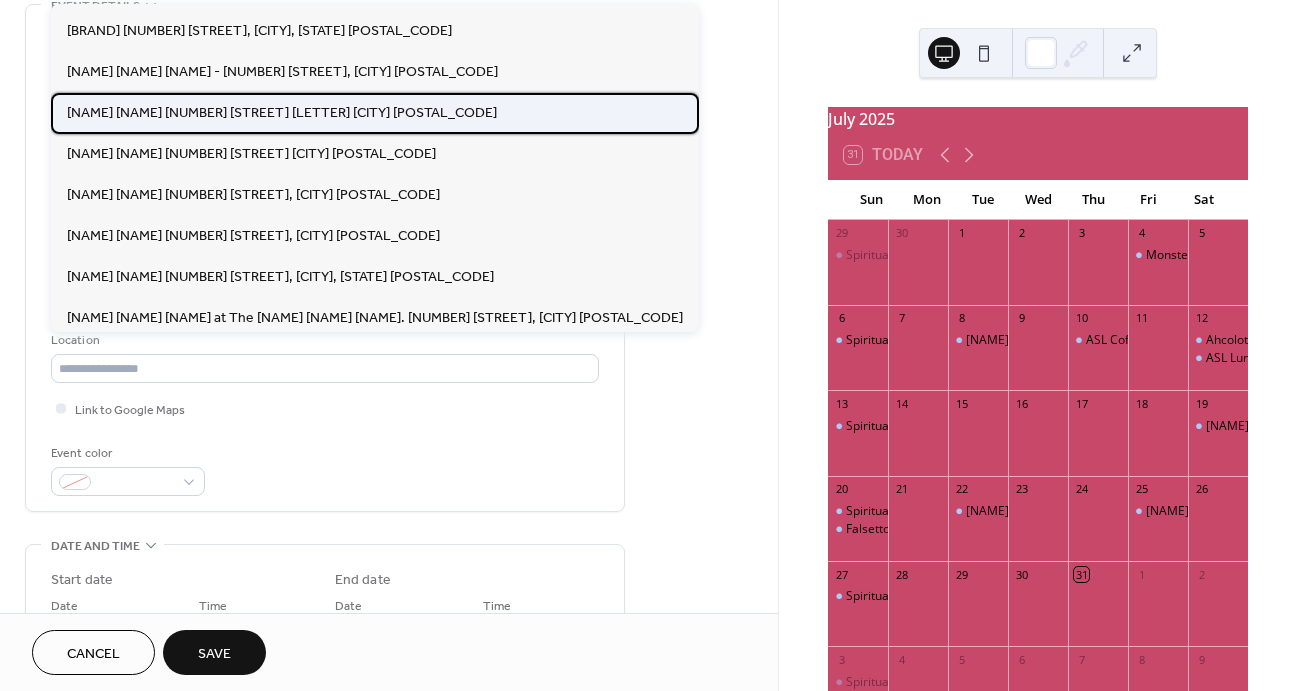 click on "[NAME] [NAME] [NUMBER] [STREET] [LETTER] [CITY] [POSTAL_CODE]" at bounding box center (282, 113) 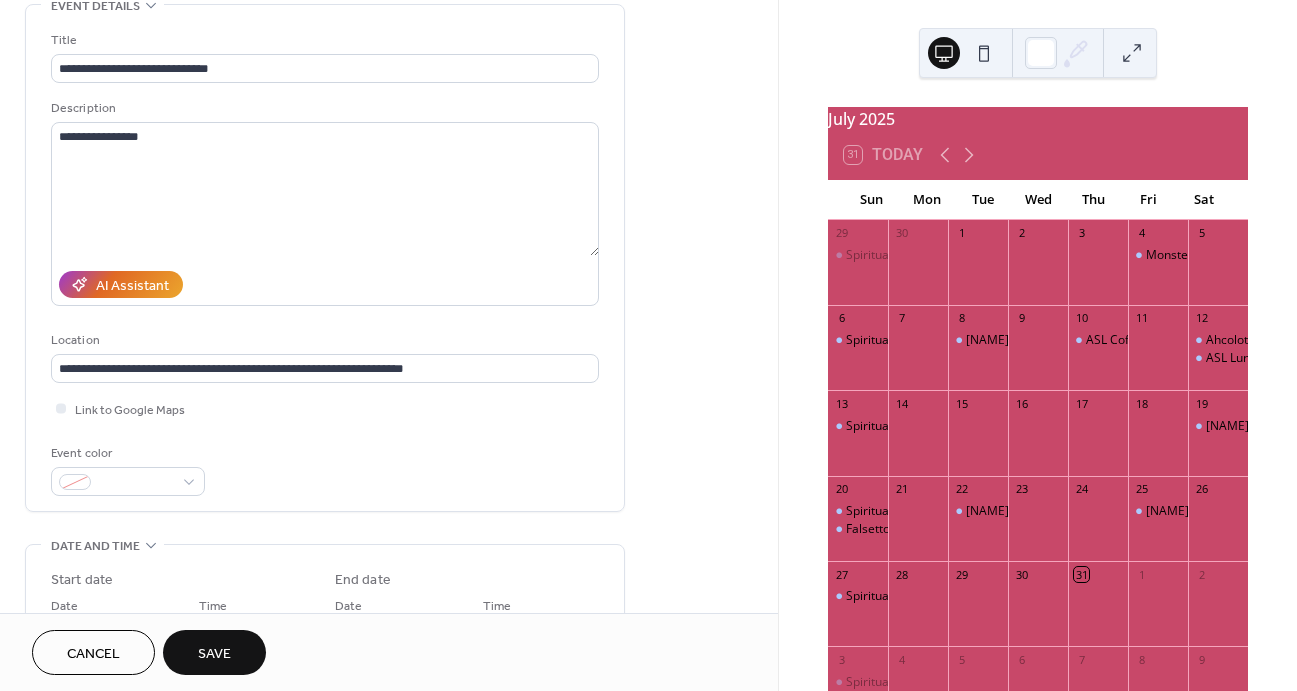 type on "**********" 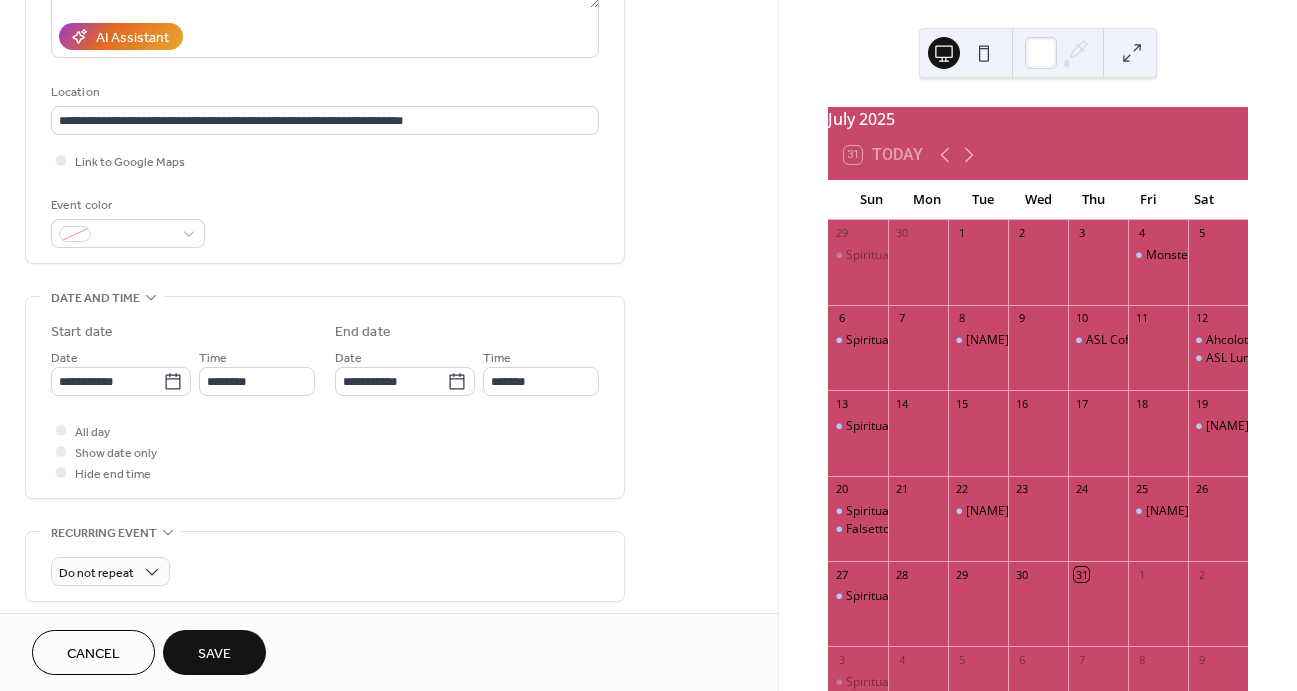 scroll, scrollTop: 359, scrollLeft: 0, axis: vertical 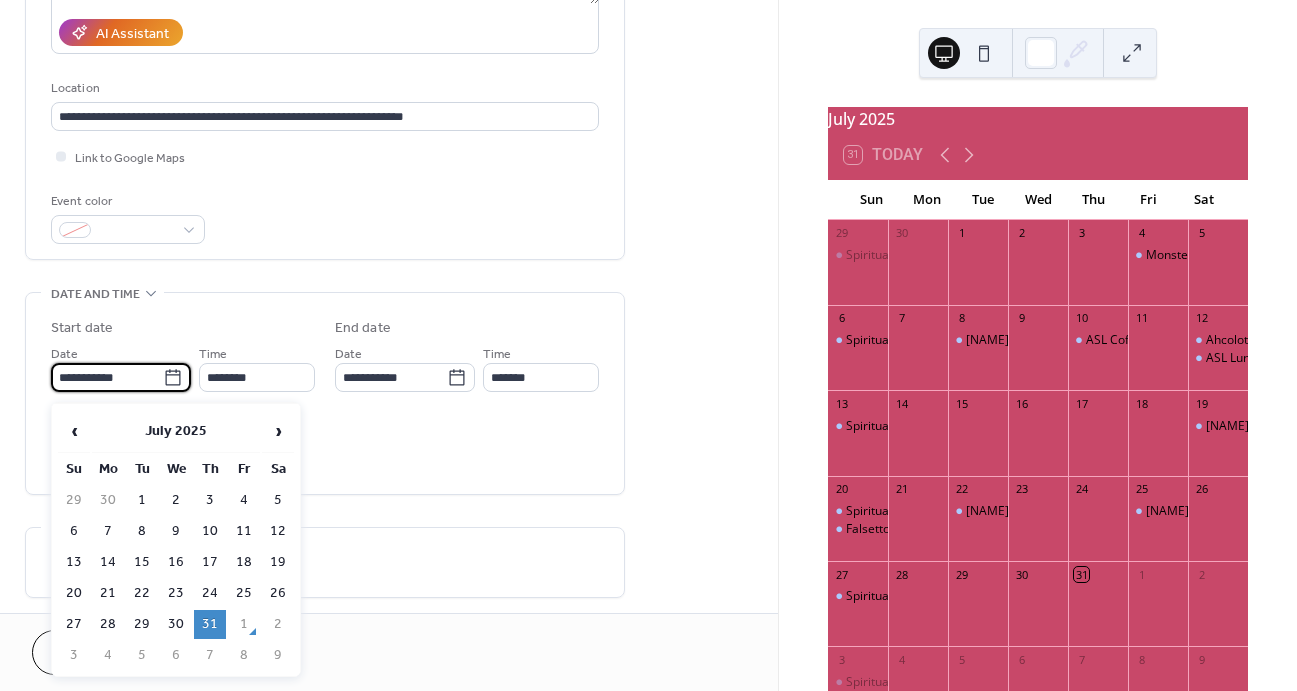 click on "**********" at bounding box center (107, 377) 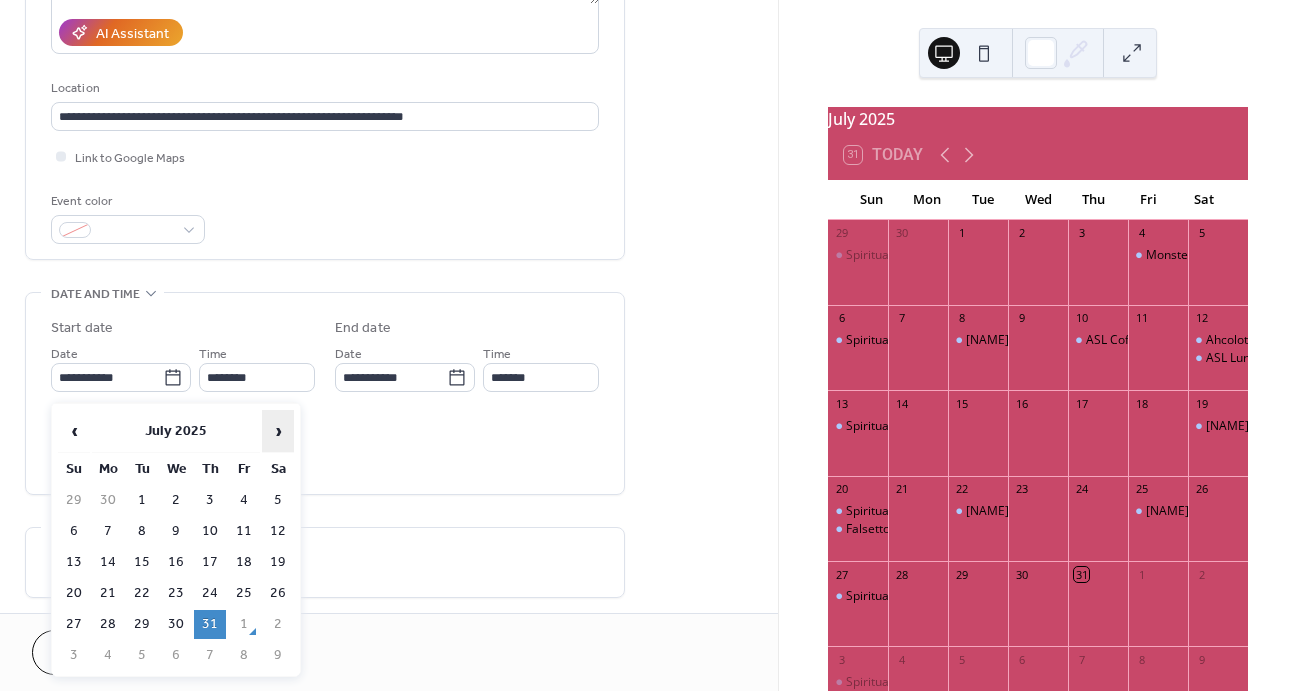 click on "›" at bounding box center (278, 431) 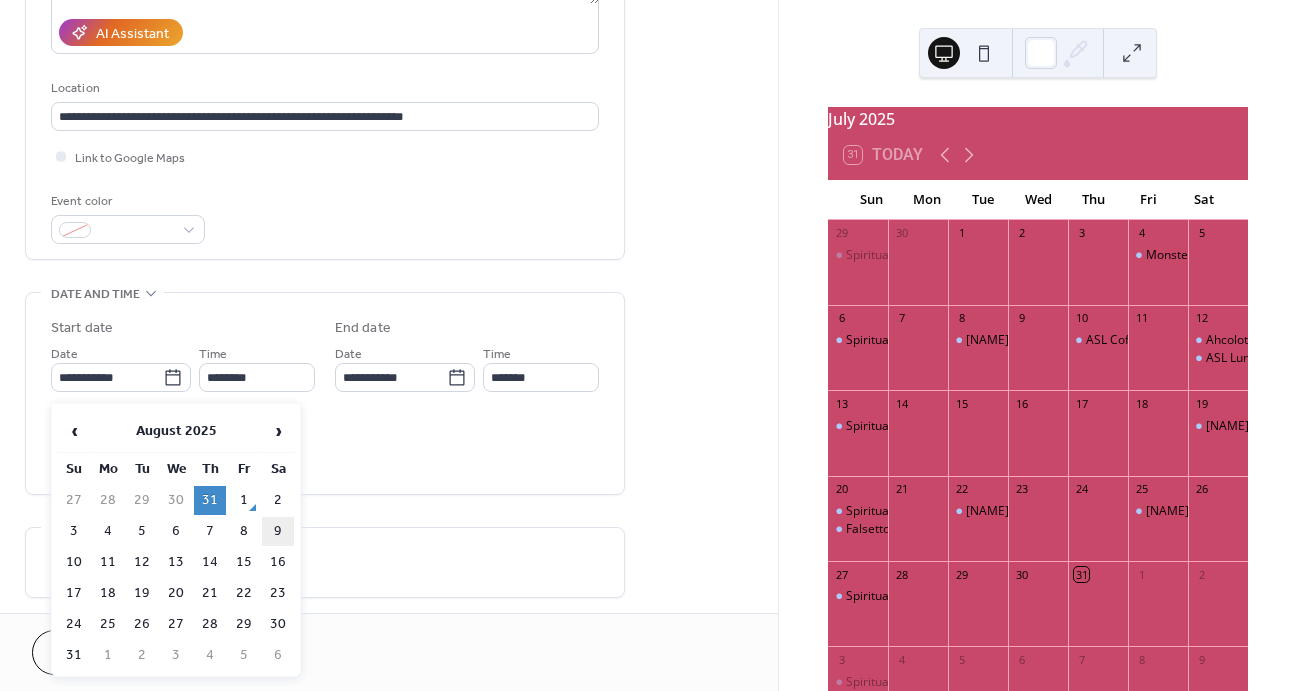 click on "9" at bounding box center (278, 531) 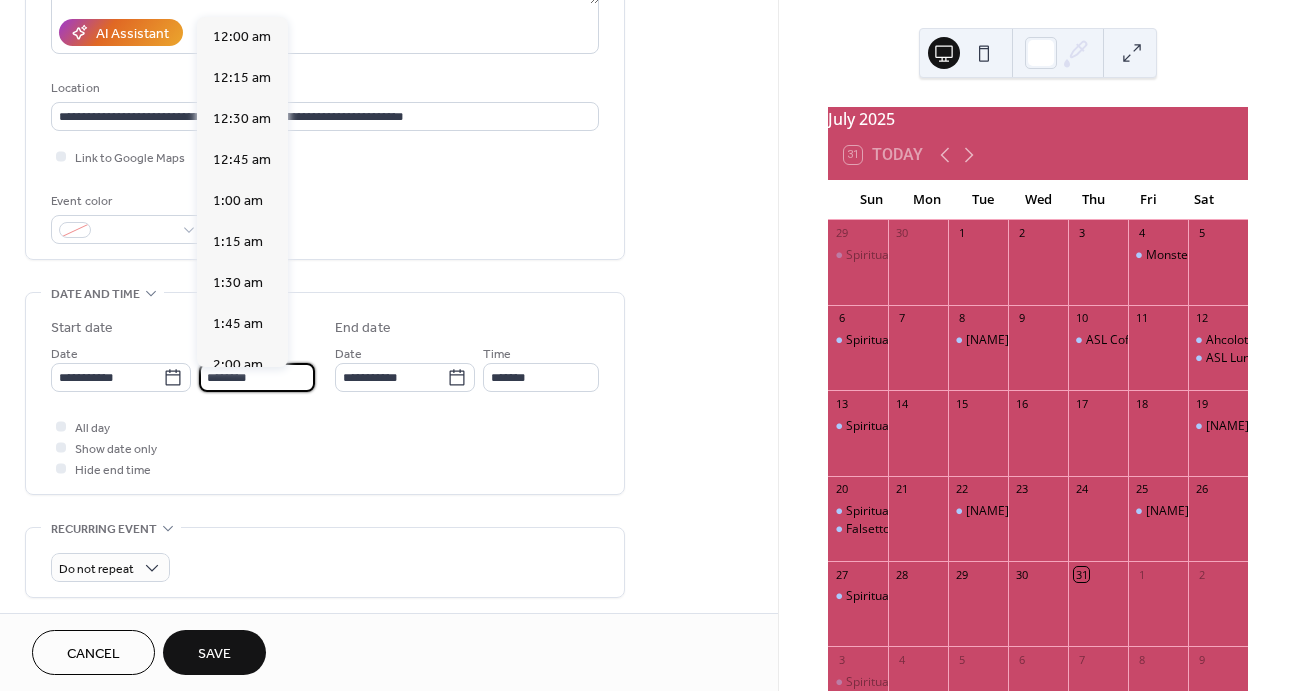 click on "********" at bounding box center [257, 377] 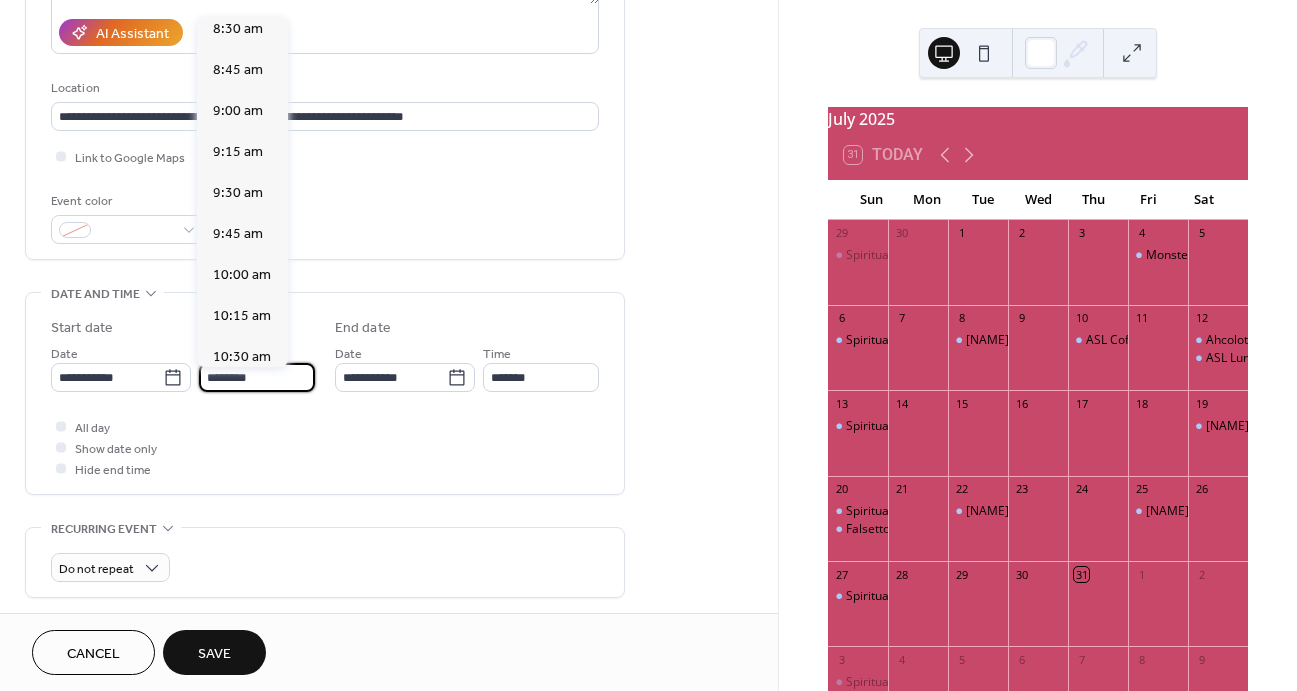 scroll, scrollTop: 1401, scrollLeft: 0, axis: vertical 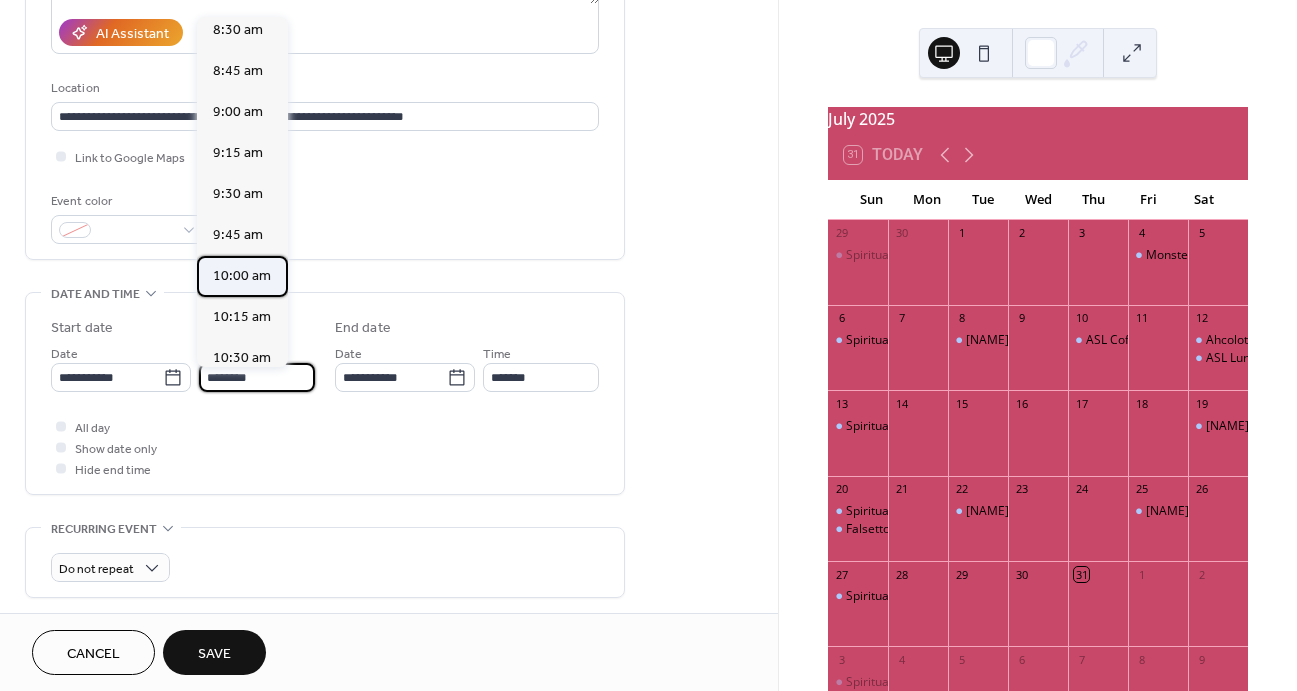 click on "10:00 am" at bounding box center (242, 276) 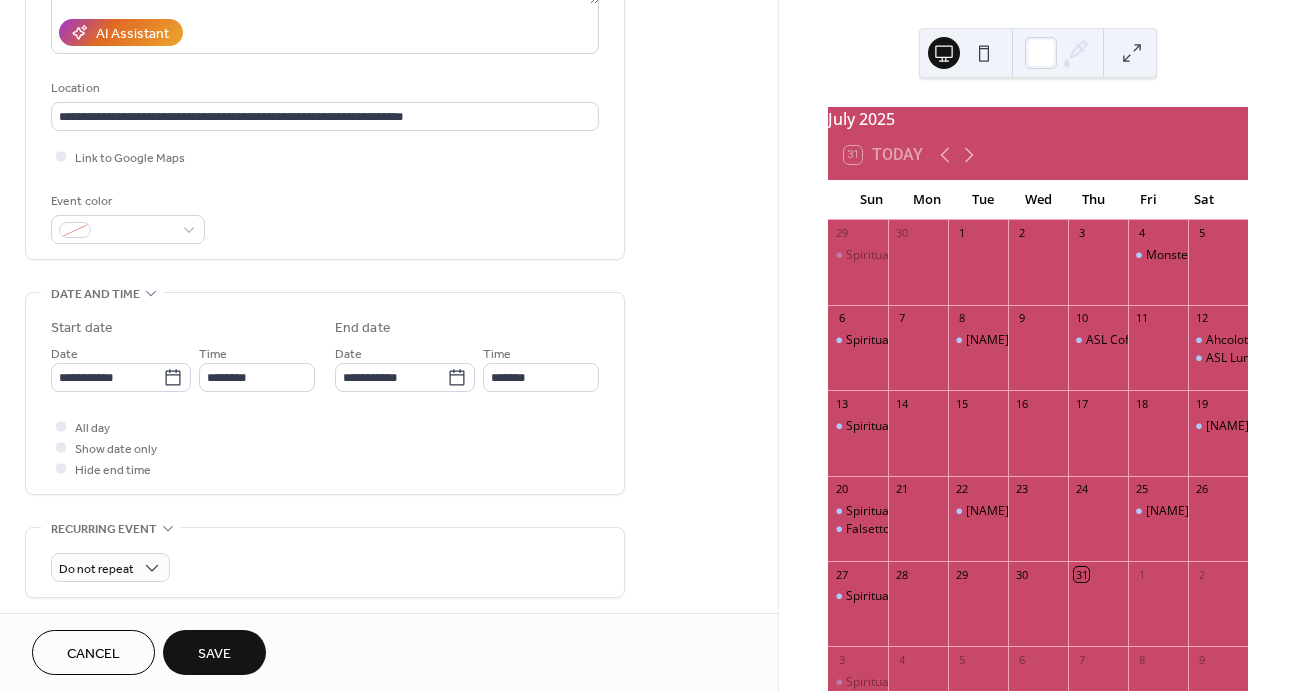 type on "********" 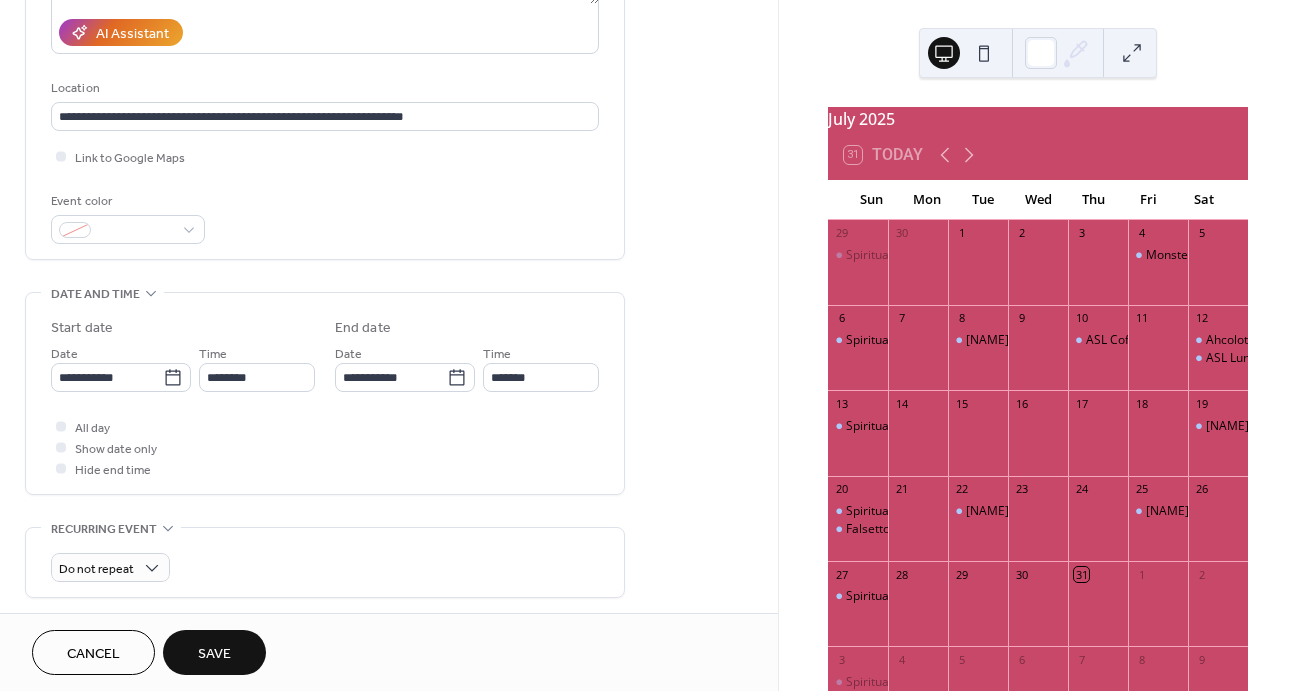 type on "********" 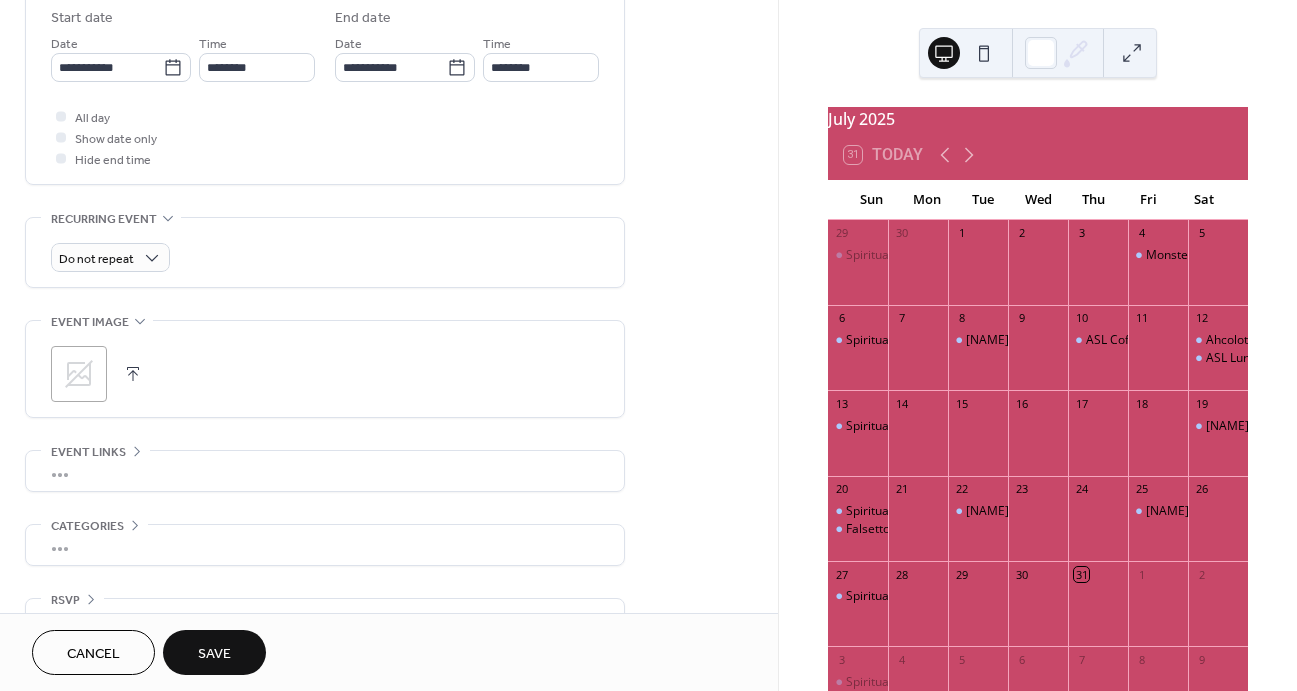 scroll, scrollTop: 673, scrollLeft: 0, axis: vertical 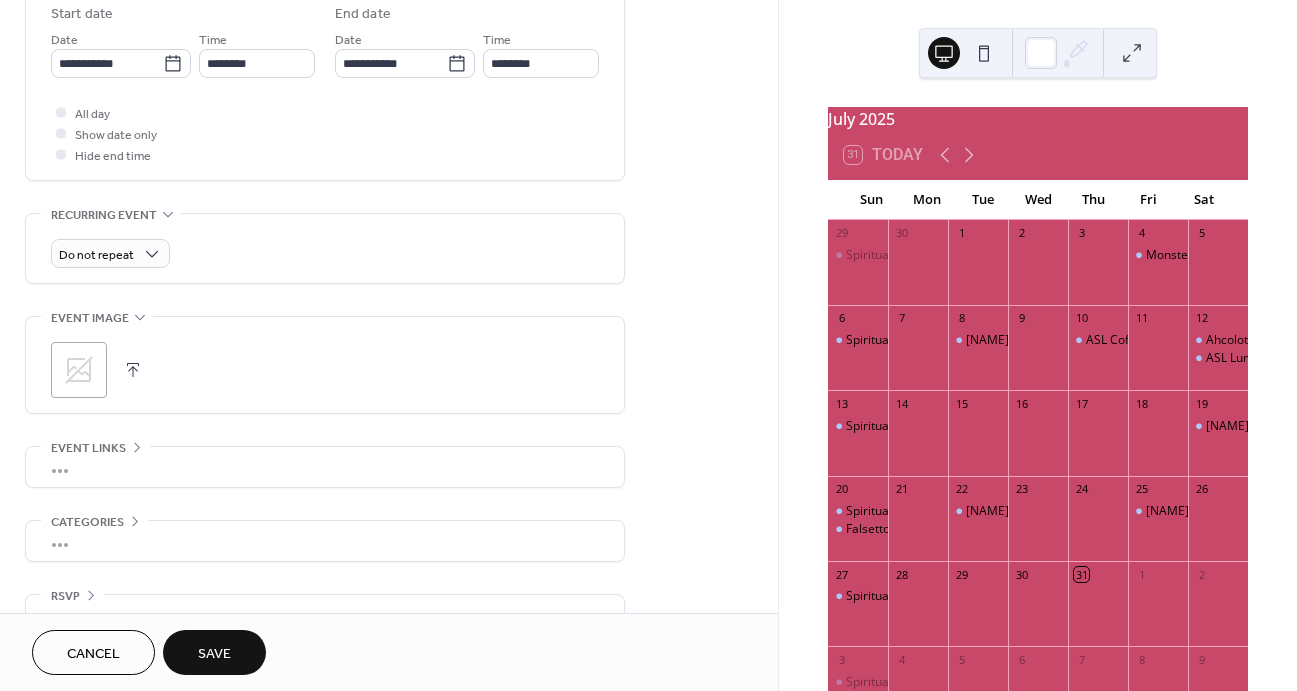 click at bounding box center (133, 370) 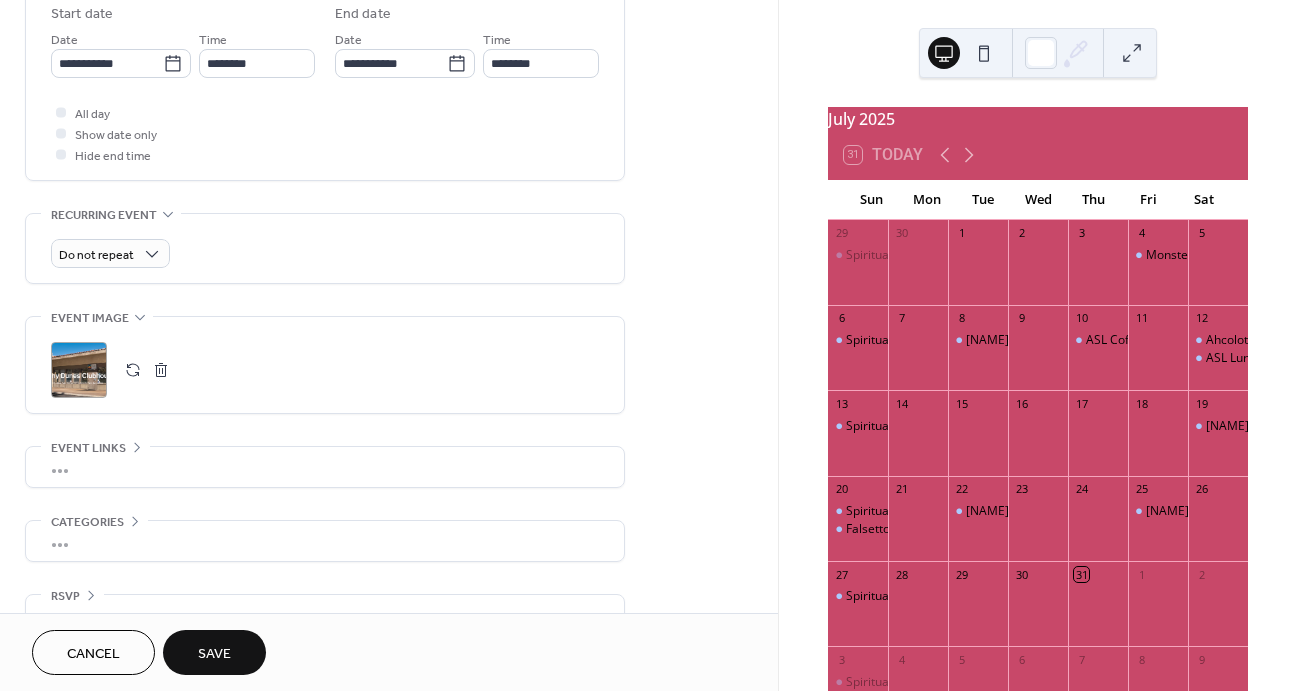 click on "Save" at bounding box center [214, 652] 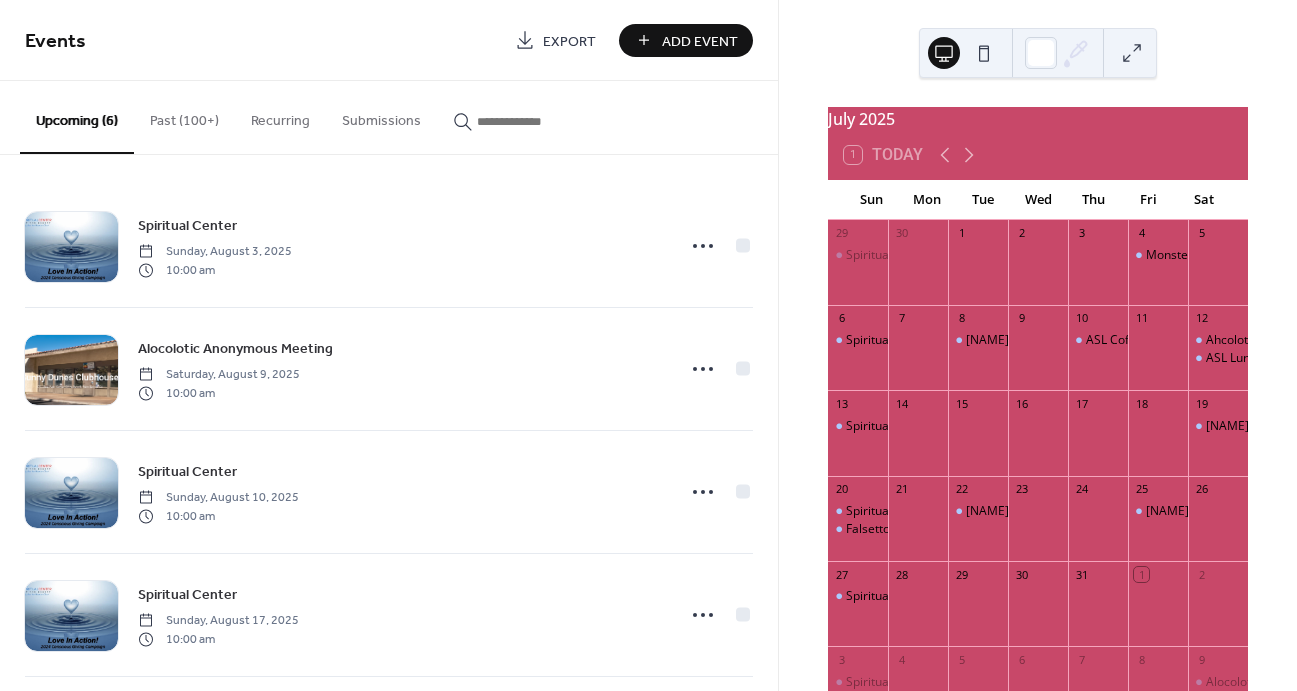 click on "Add Event" at bounding box center [700, 41] 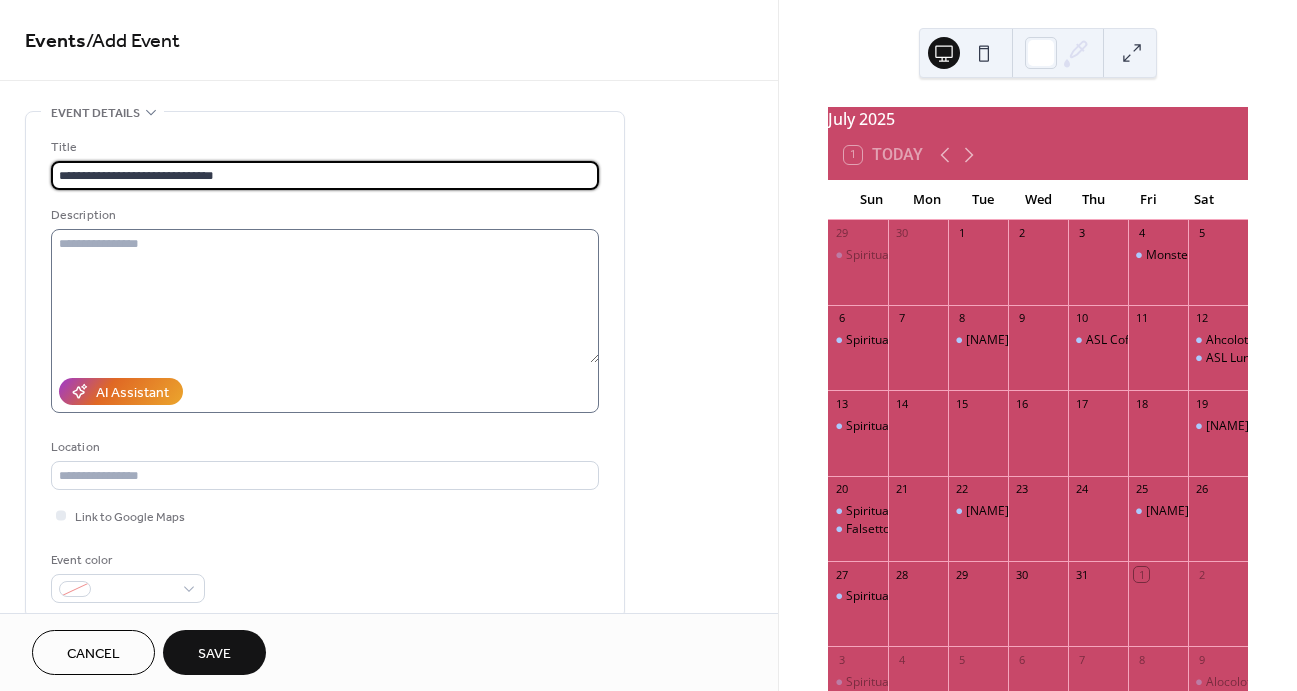 type on "**********" 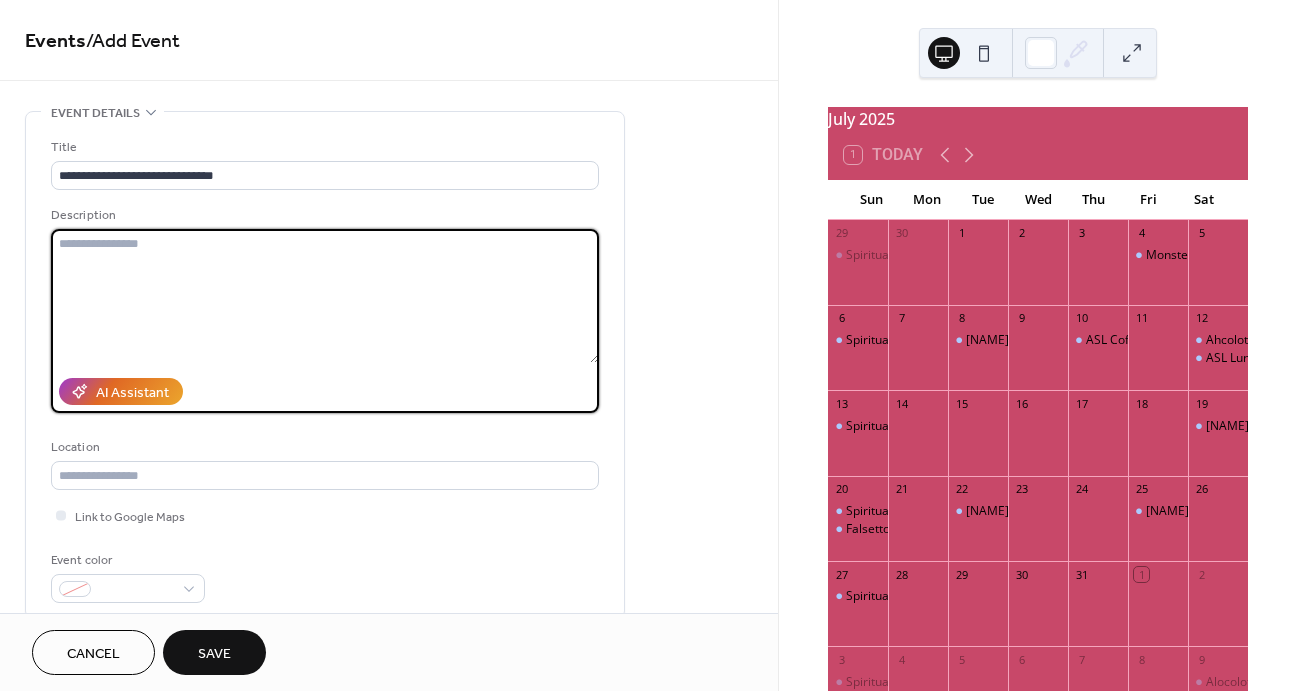 click at bounding box center (325, 296) 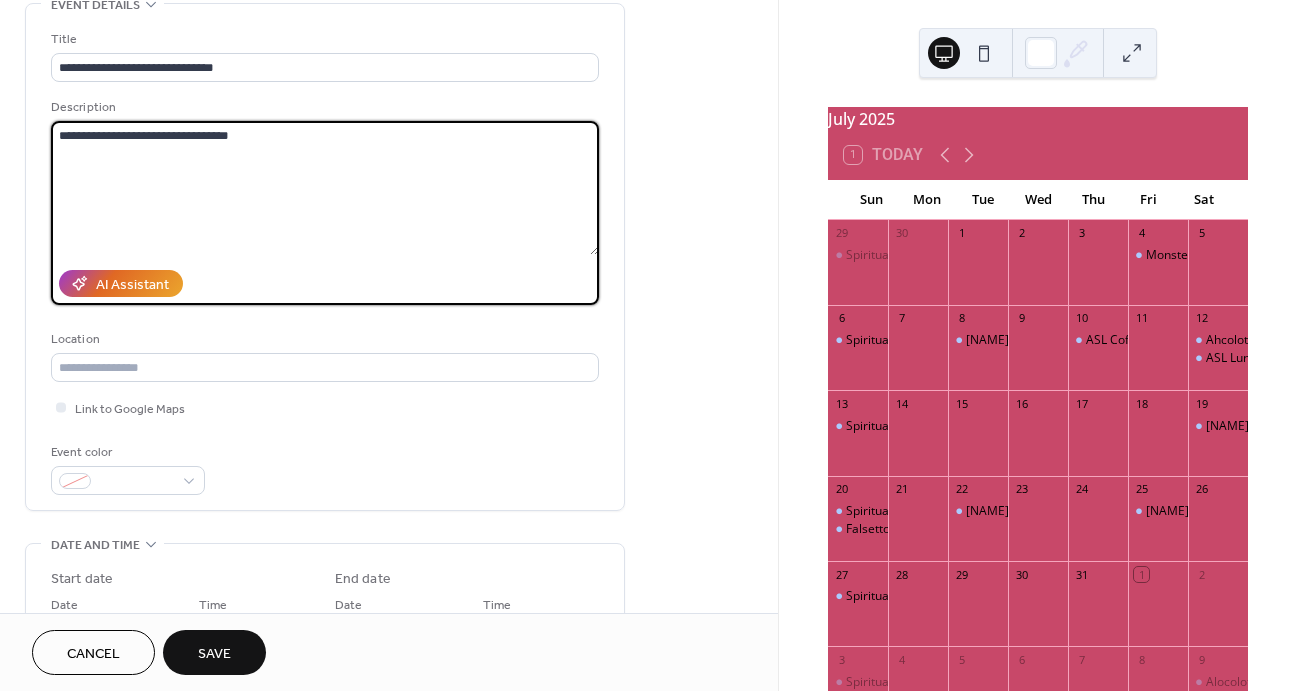 scroll, scrollTop: 115, scrollLeft: 0, axis: vertical 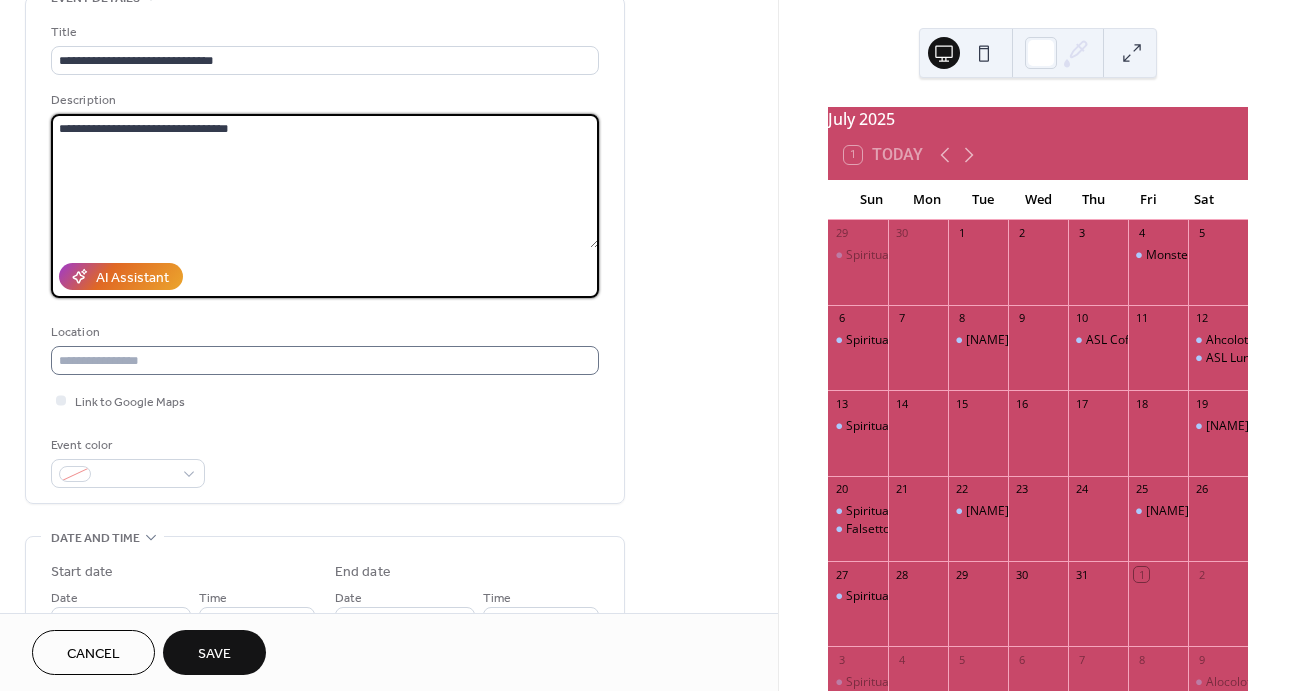 type on "**********" 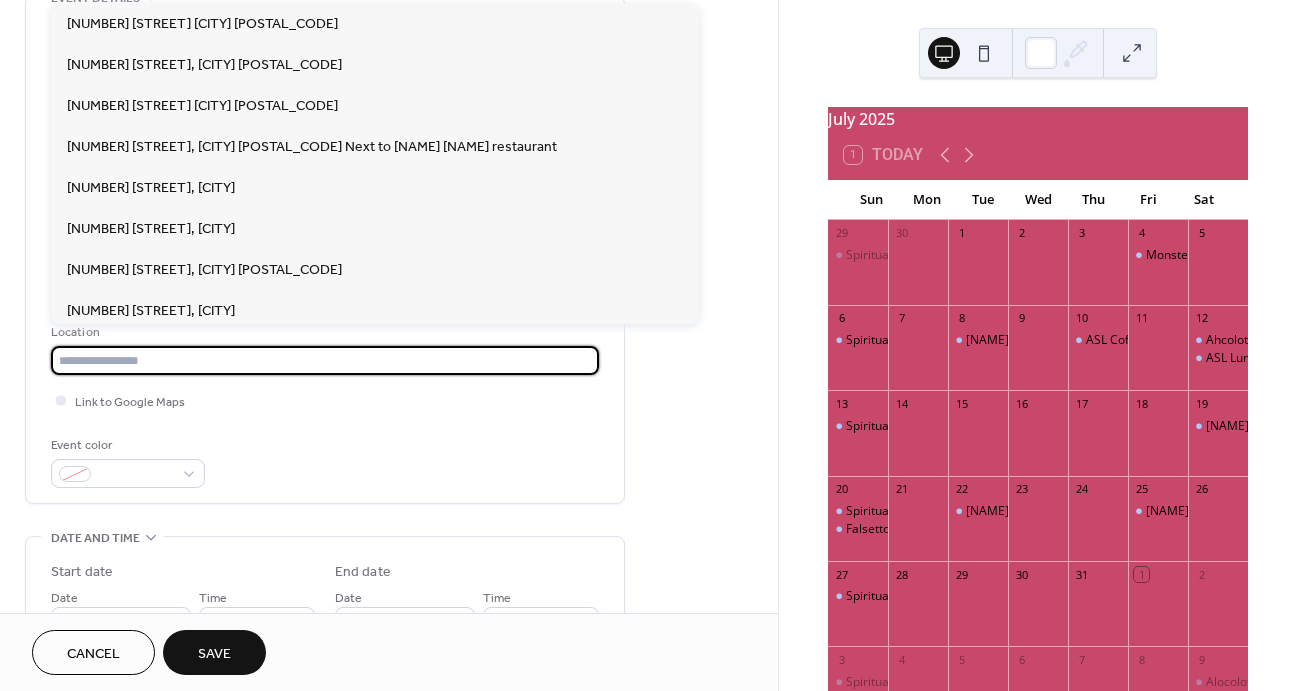 click at bounding box center [325, 360] 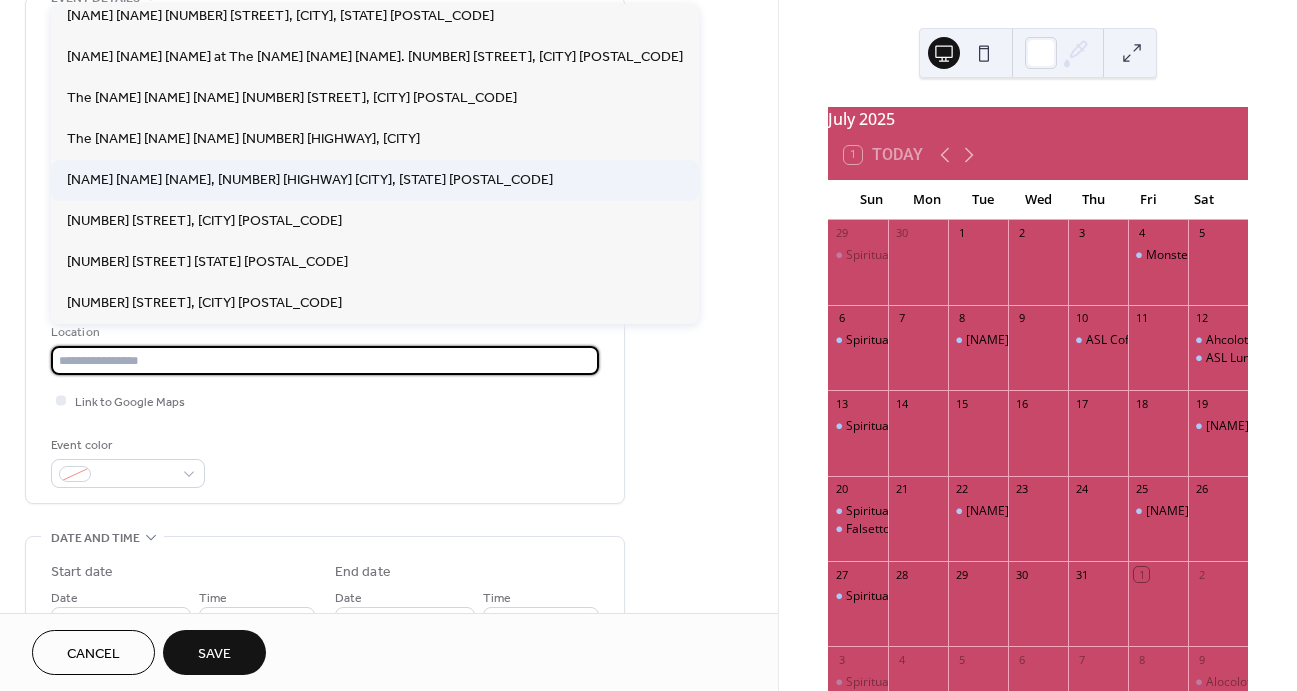 scroll, scrollTop: 4559, scrollLeft: 0, axis: vertical 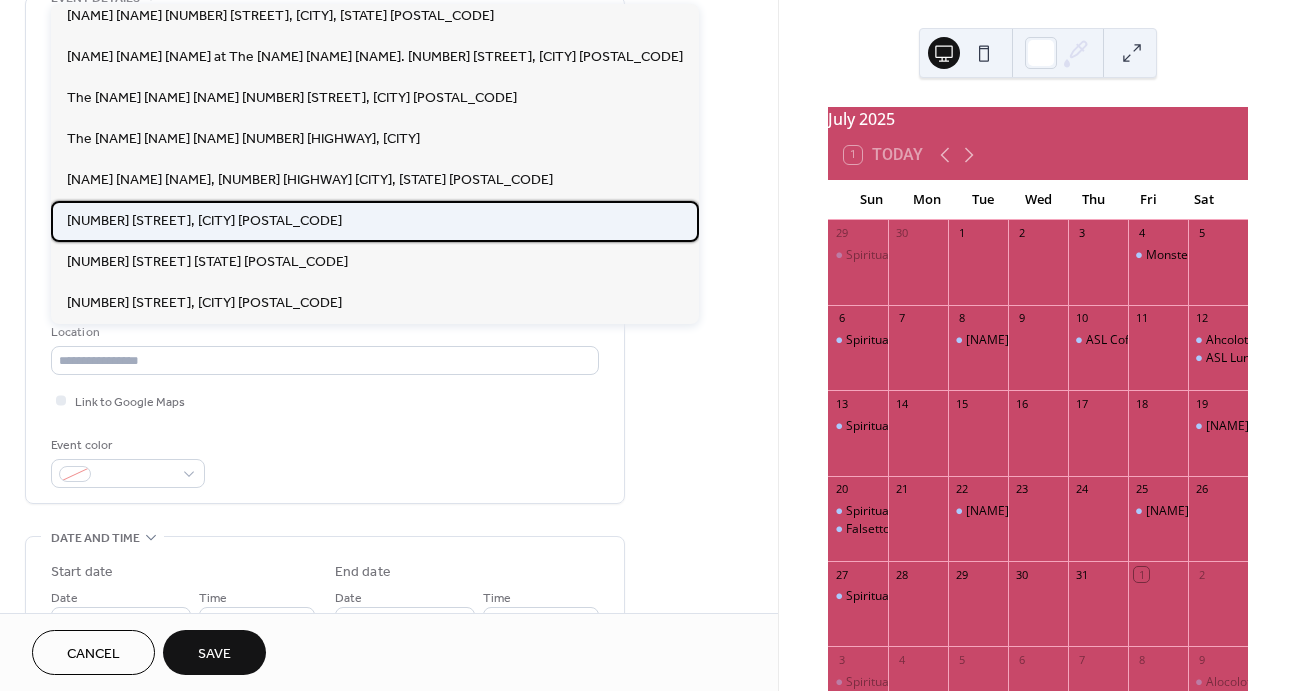 click on "[NUMBER] [STREET], [CITY] [POSTAL_CODE]" at bounding box center [204, 221] 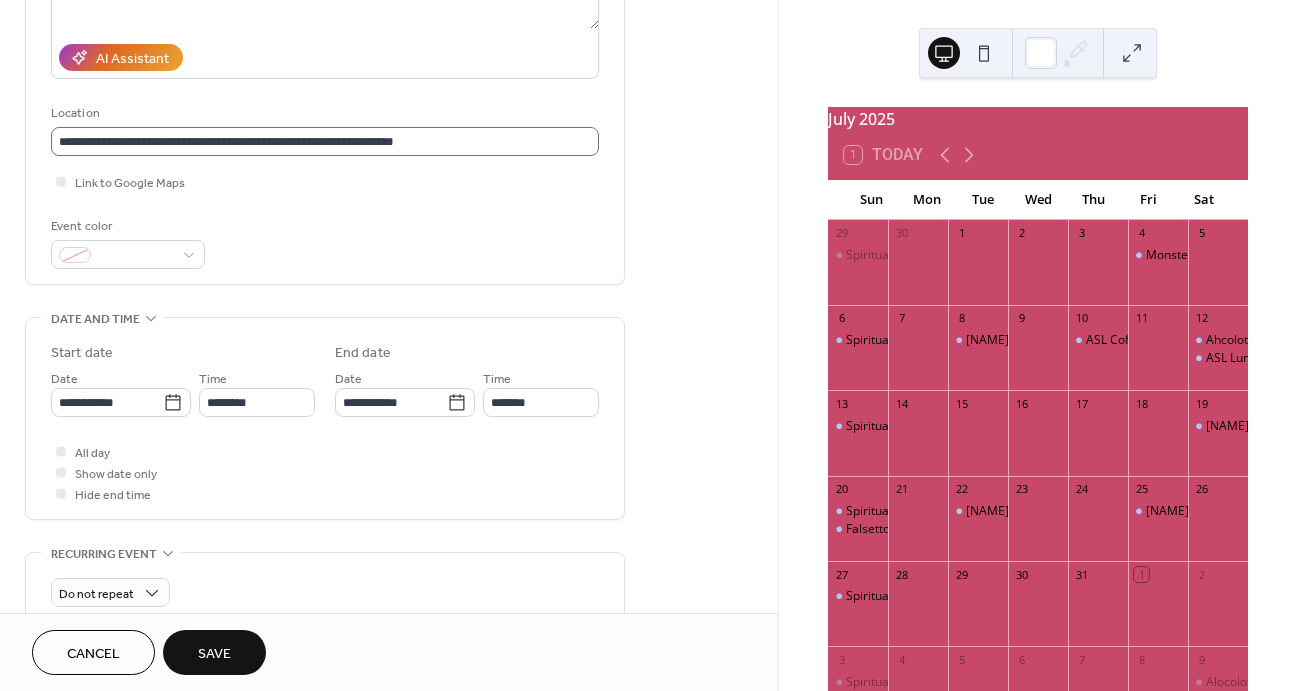 scroll, scrollTop: 336, scrollLeft: 0, axis: vertical 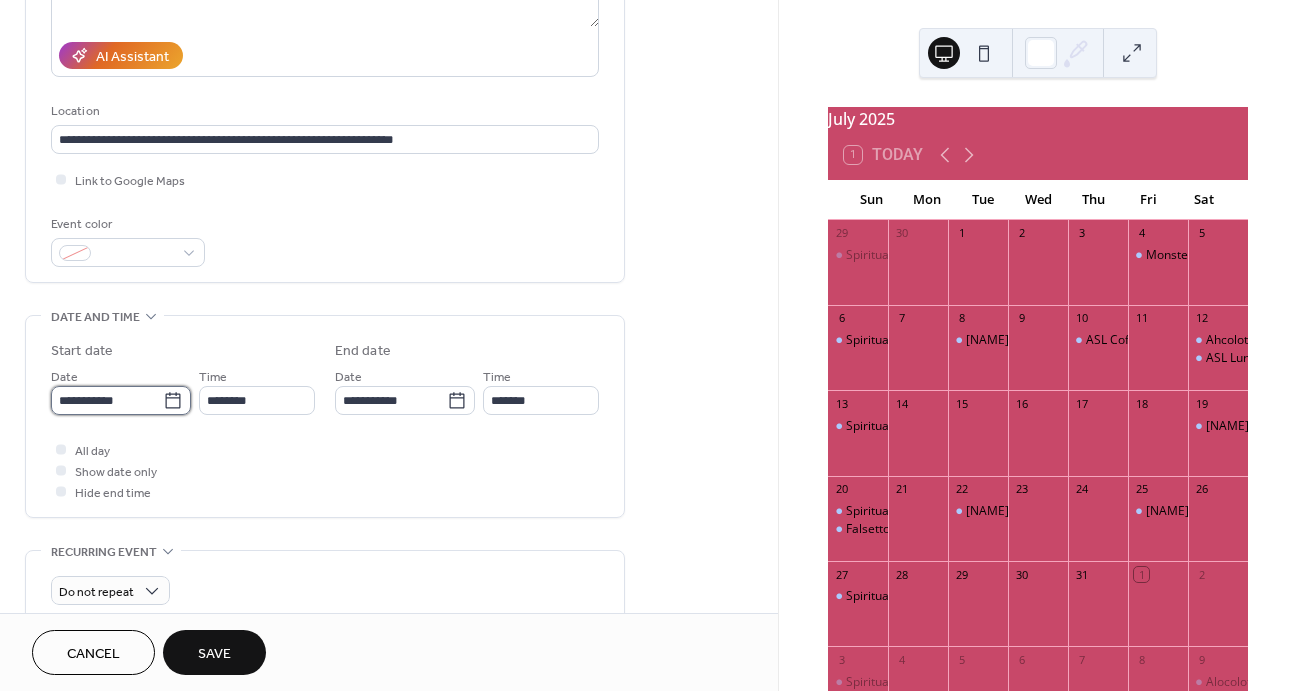 click on "**********" at bounding box center [107, 400] 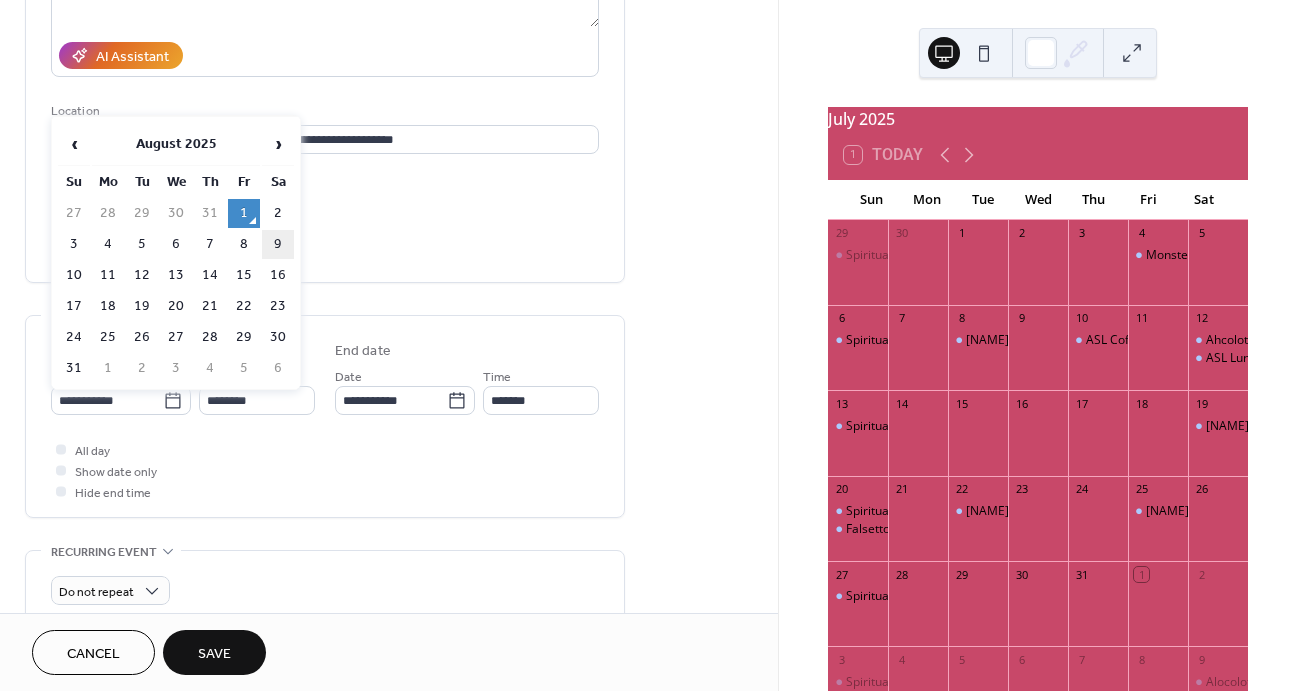click on "9" at bounding box center (278, 244) 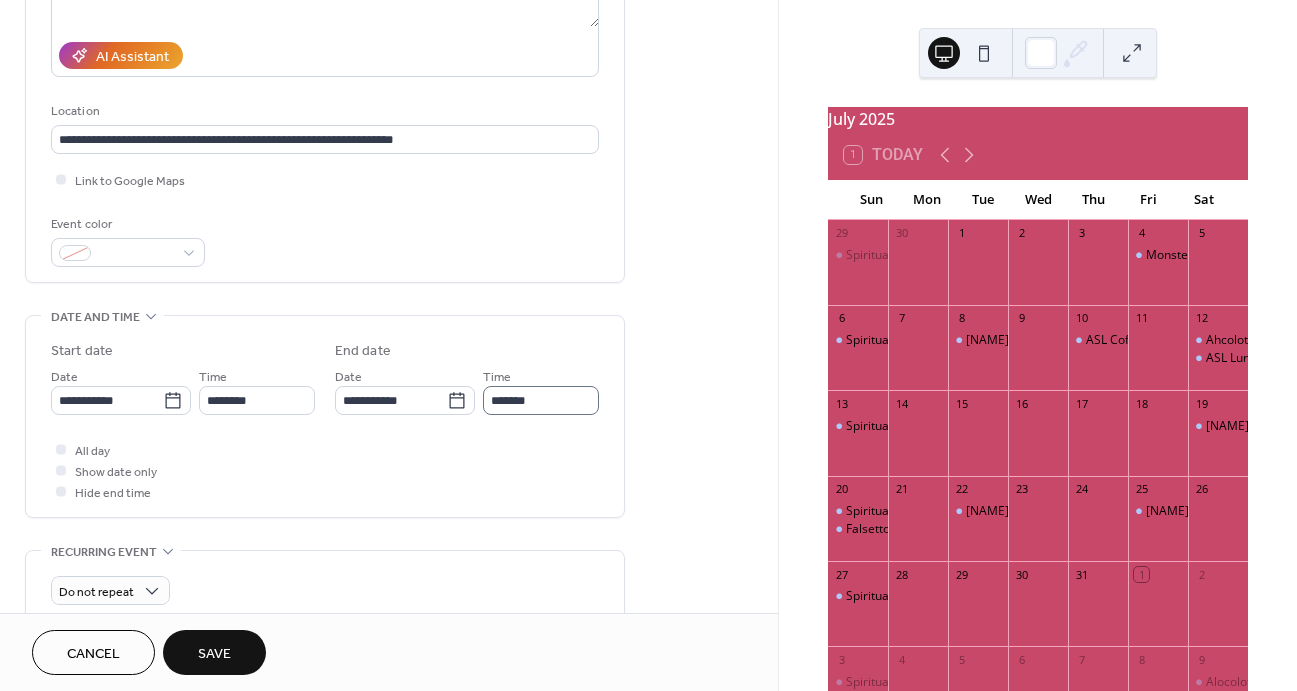 scroll, scrollTop: 337, scrollLeft: 0, axis: vertical 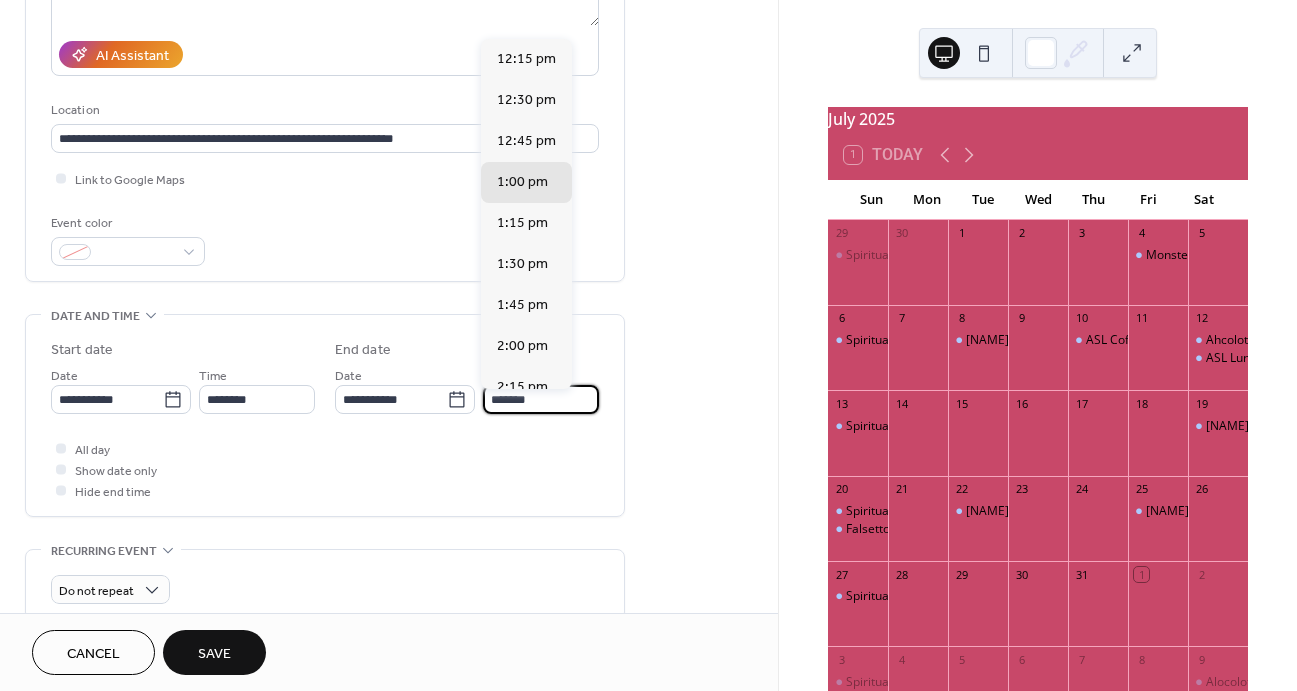 click on "*******" at bounding box center (541, 399) 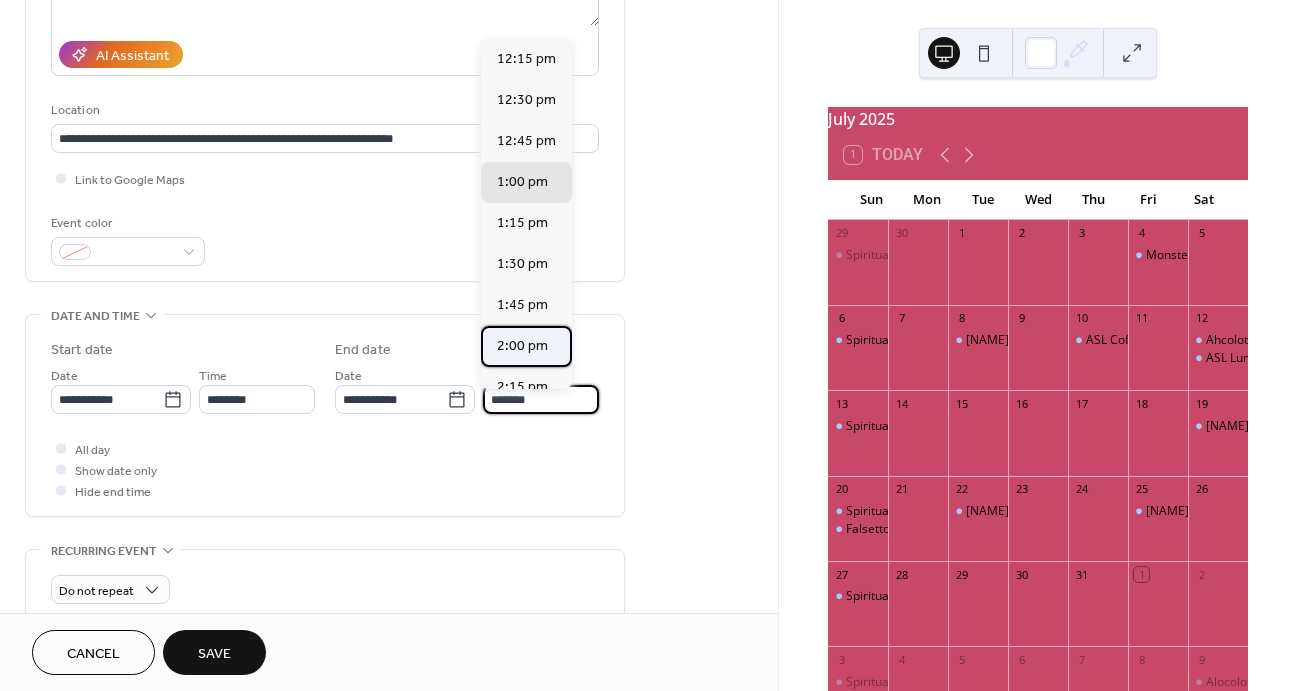 click on "2:00 pm" at bounding box center (522, 346) 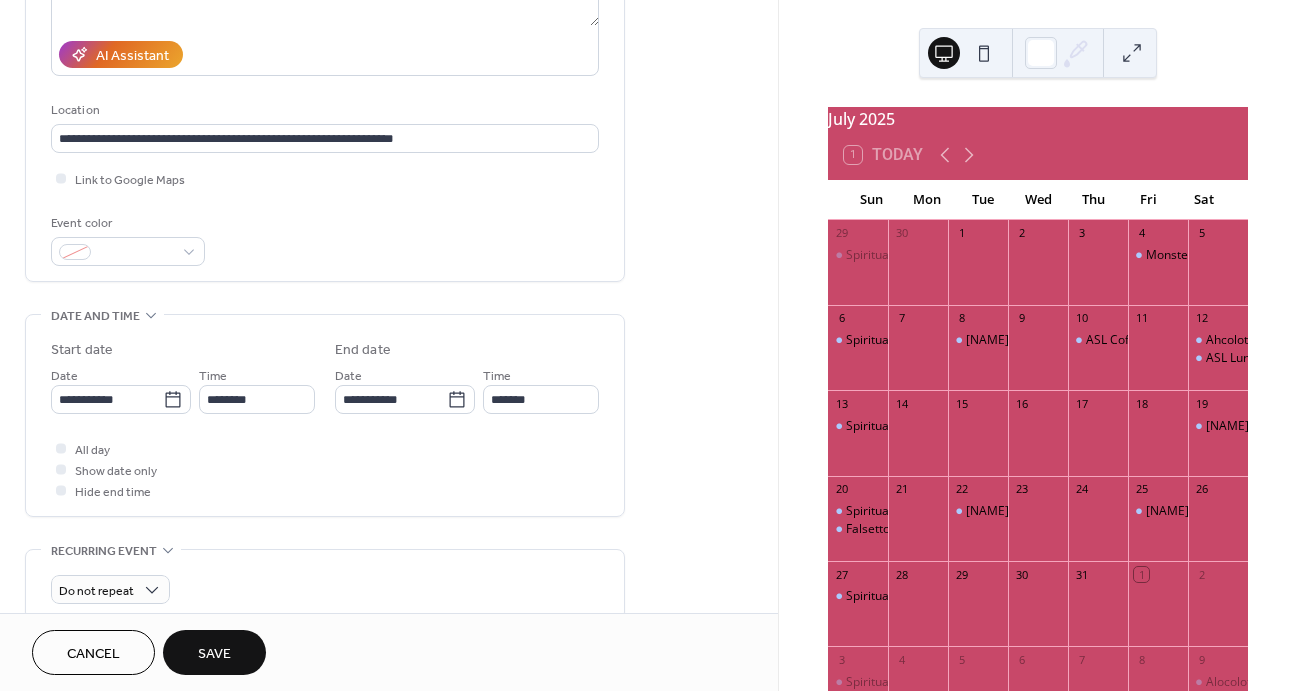 type on "*******" 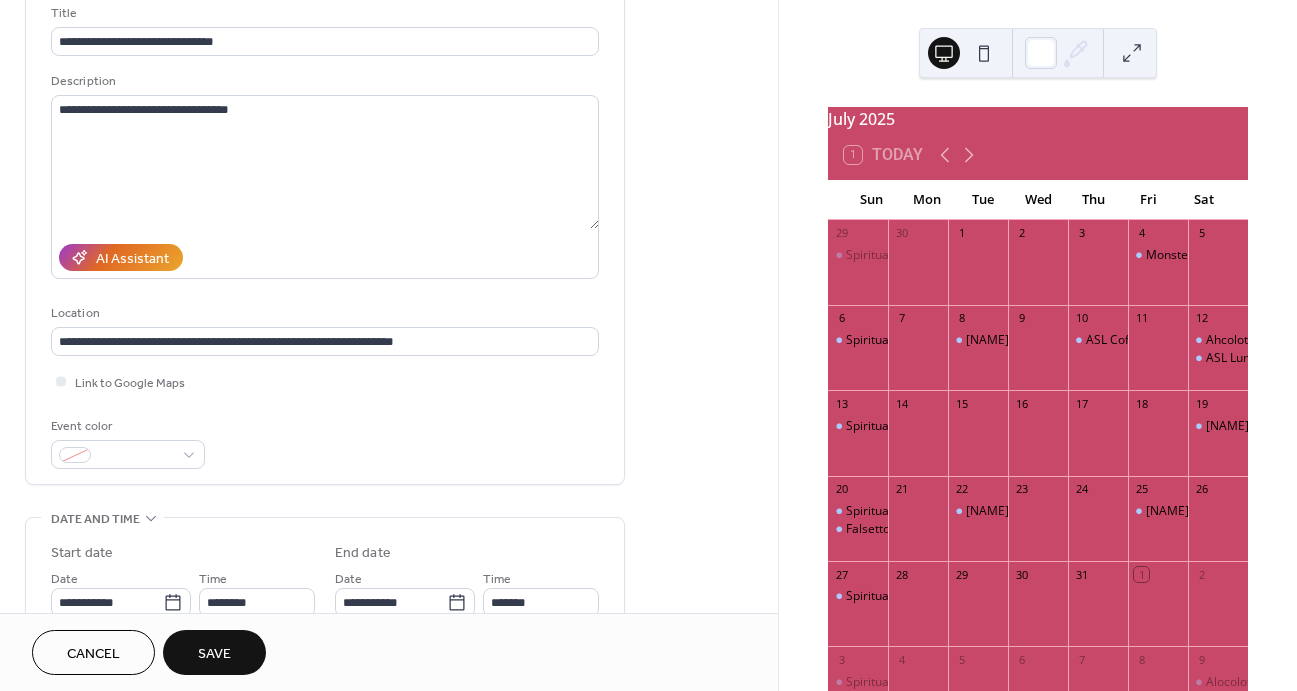 scroll, scrollTop: 133, scrollLeft: 0, axis: vertical 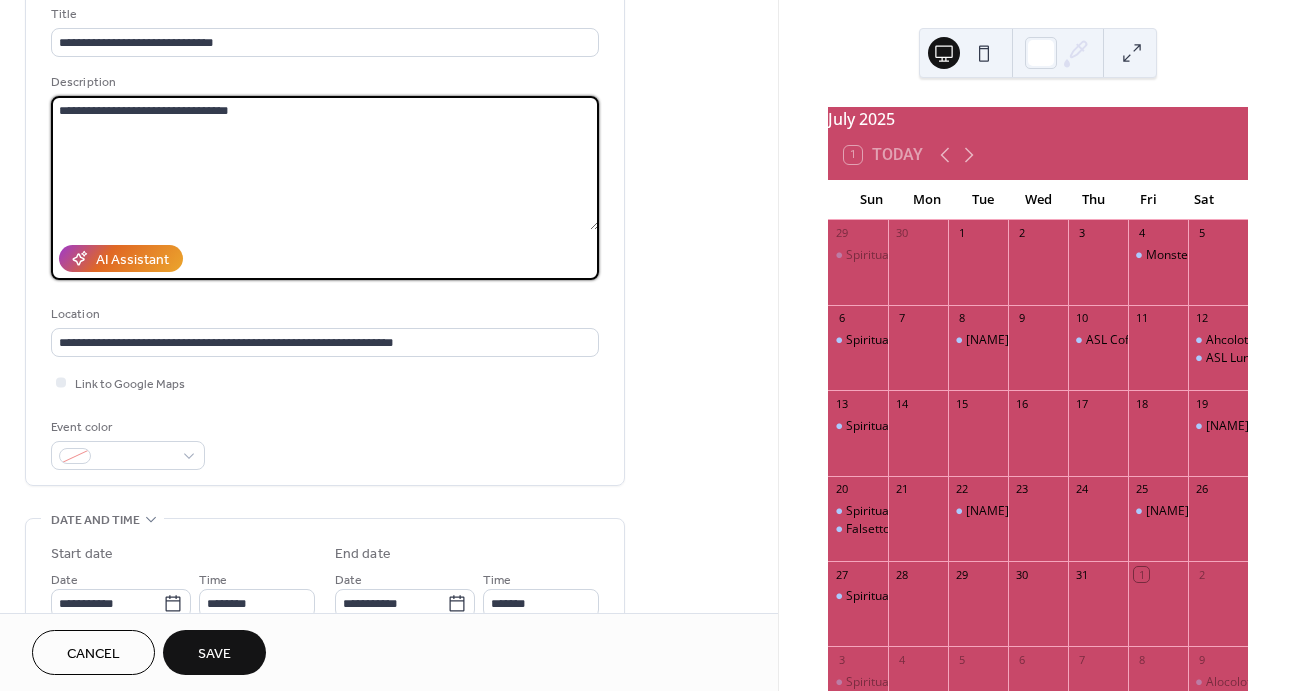 click on "**********" at bounding box center (325, 163) 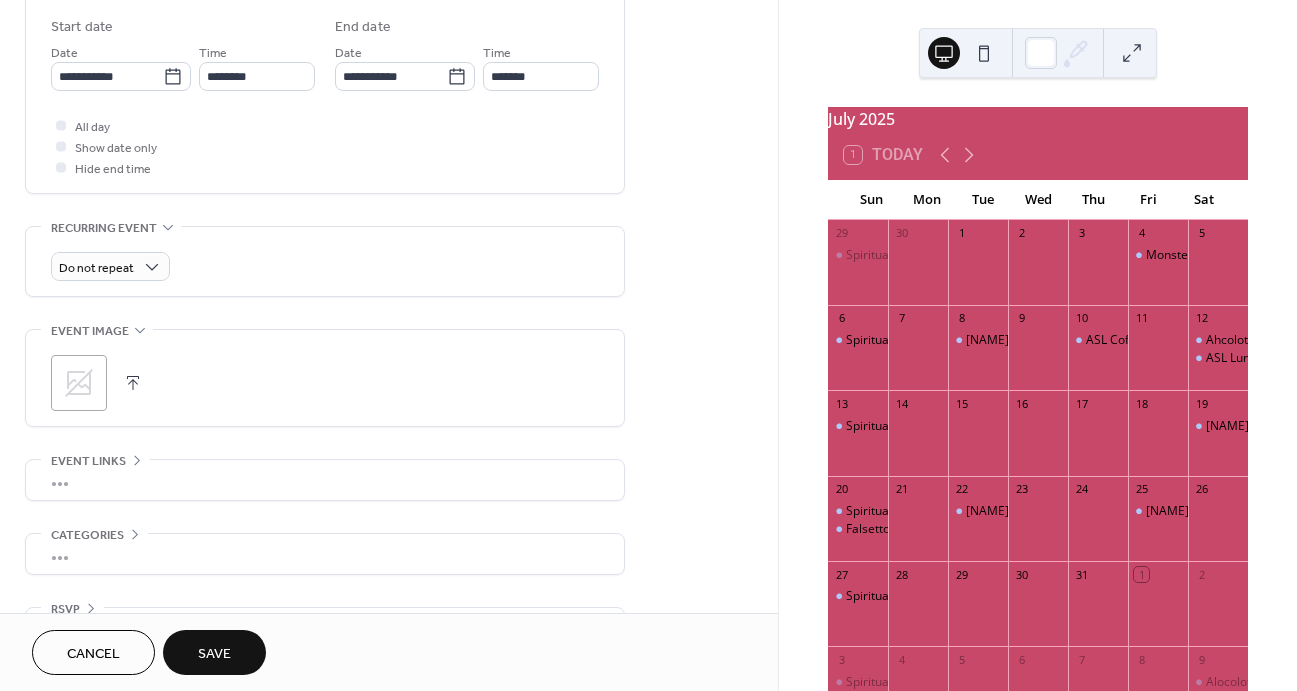 scroll, scrollTop: 672, scrollLeft: 0, axis: vertical 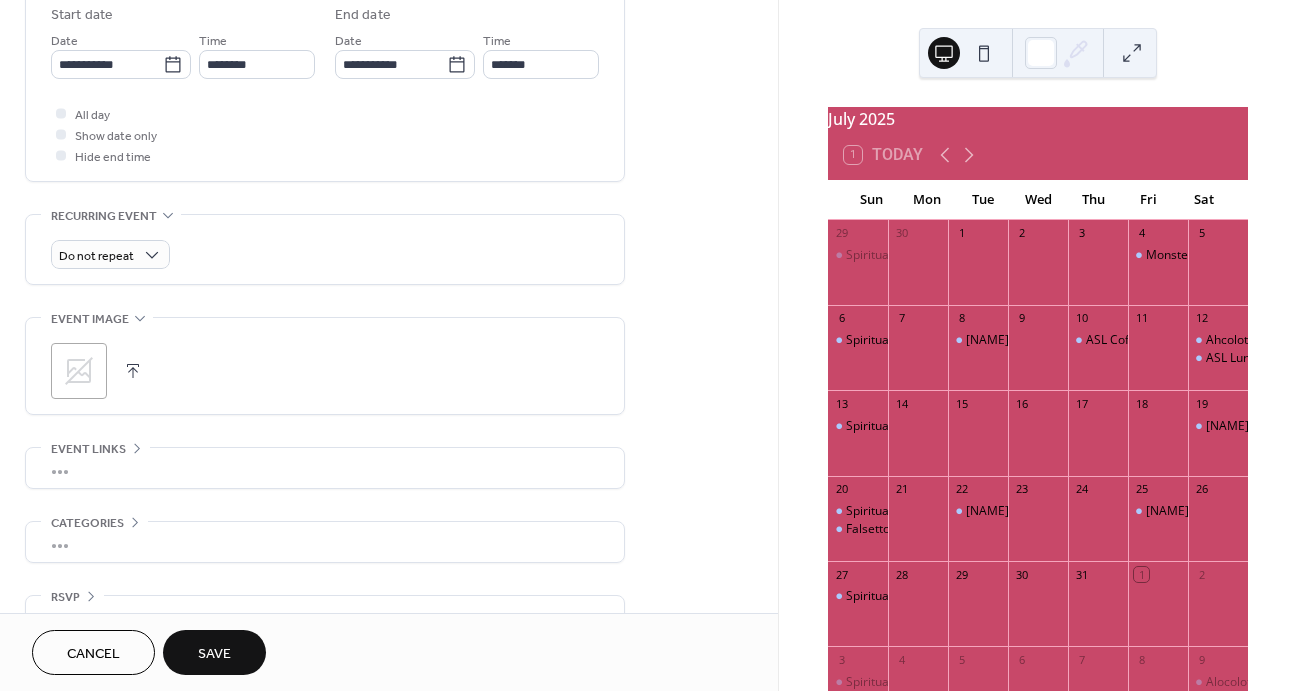 type on "**********" 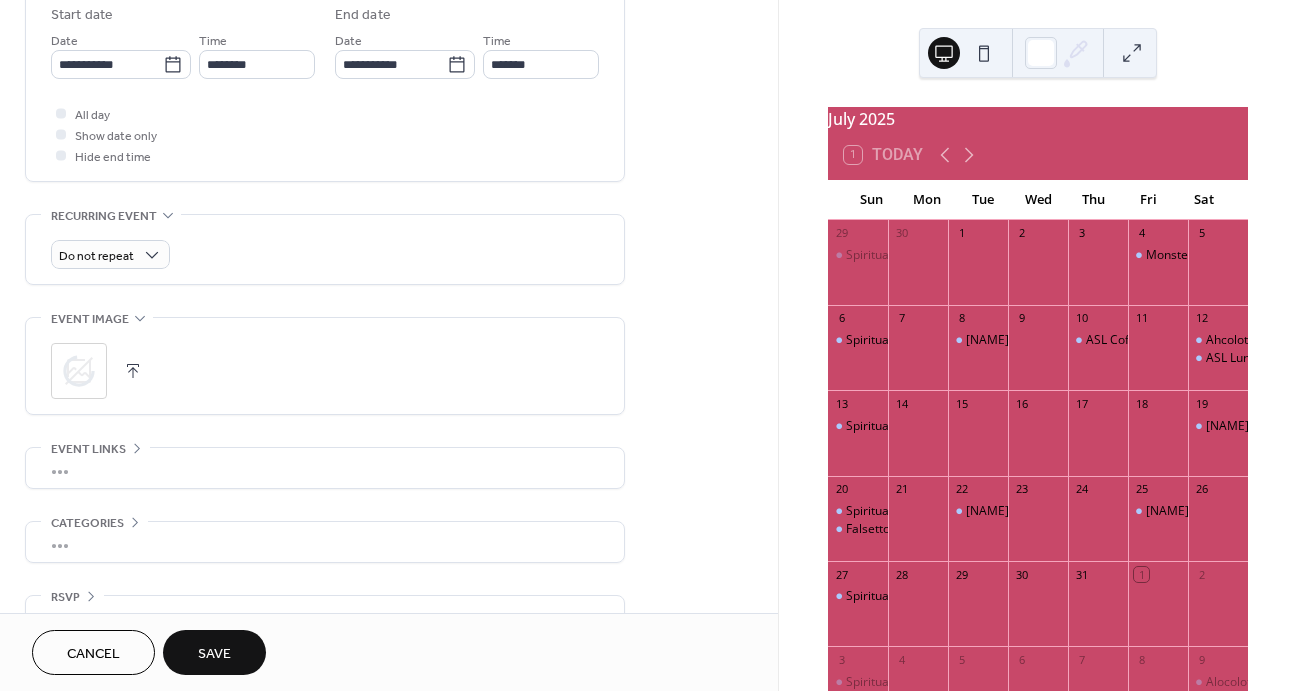 click on "Save" at bounding box center [214, 654] 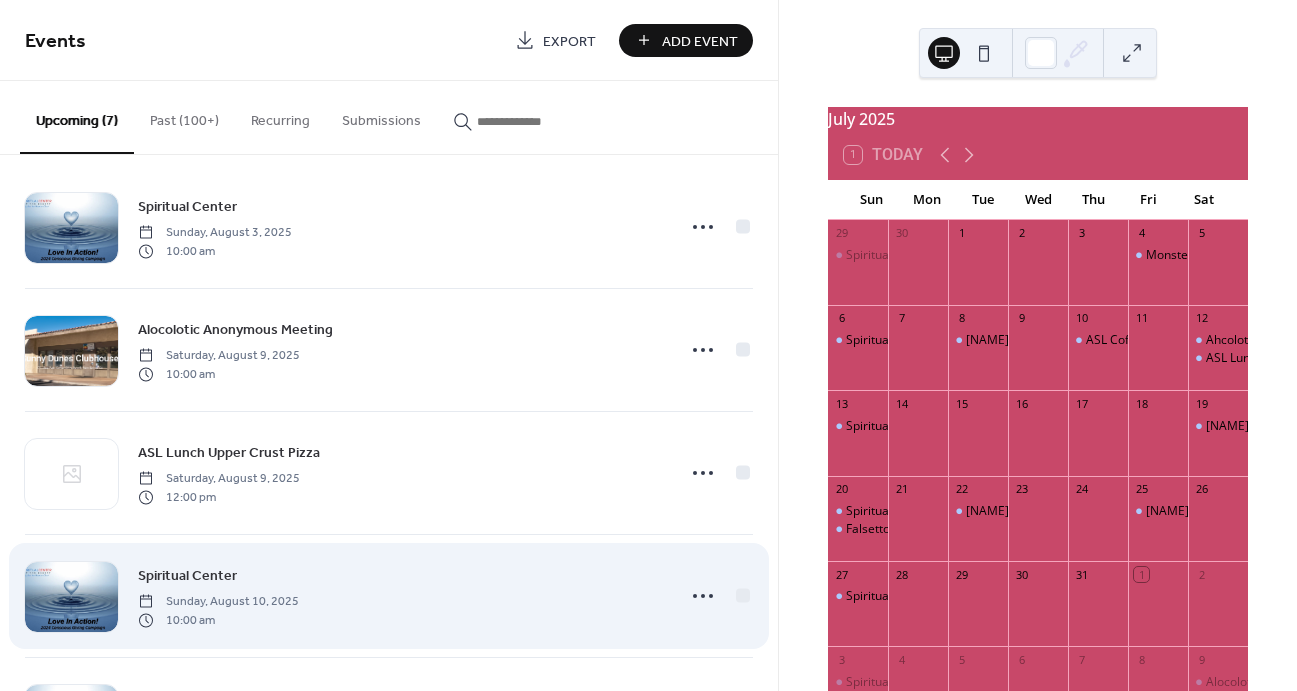 scroll, scrollTop: 11, scrollLeft: 0, axis: vertical 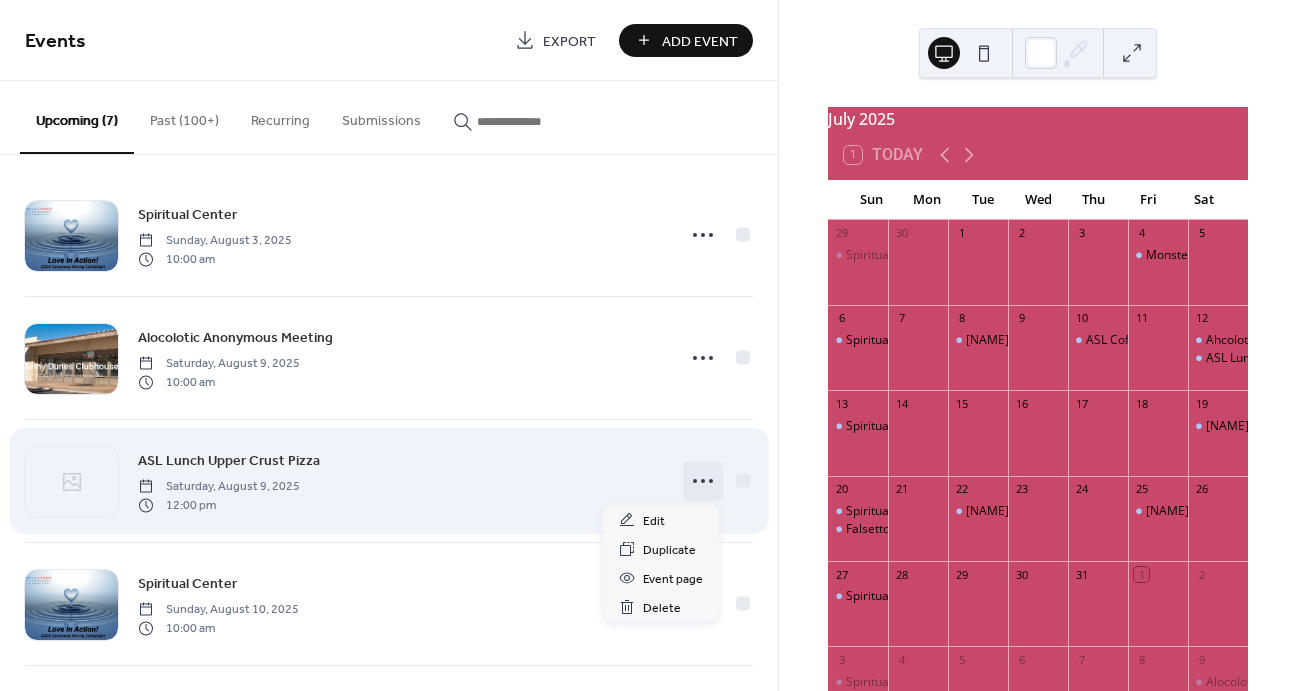 click 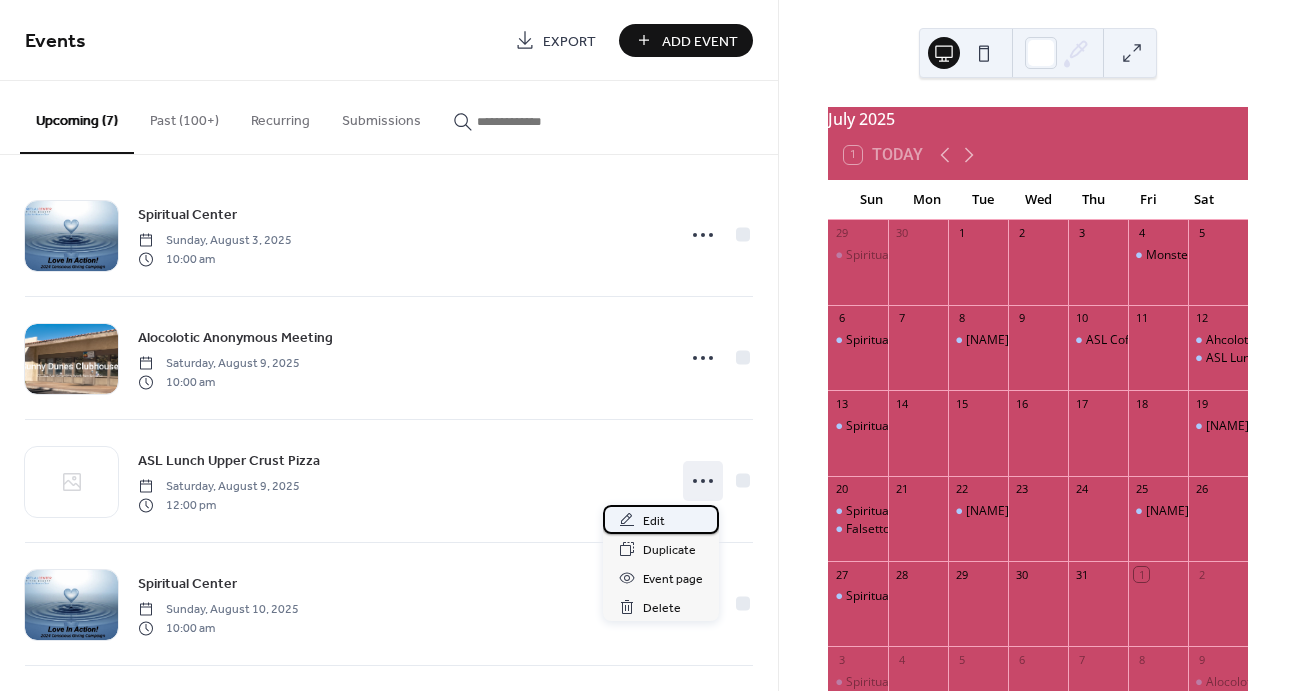 click on "Edit" at bounding box center (661, 519) 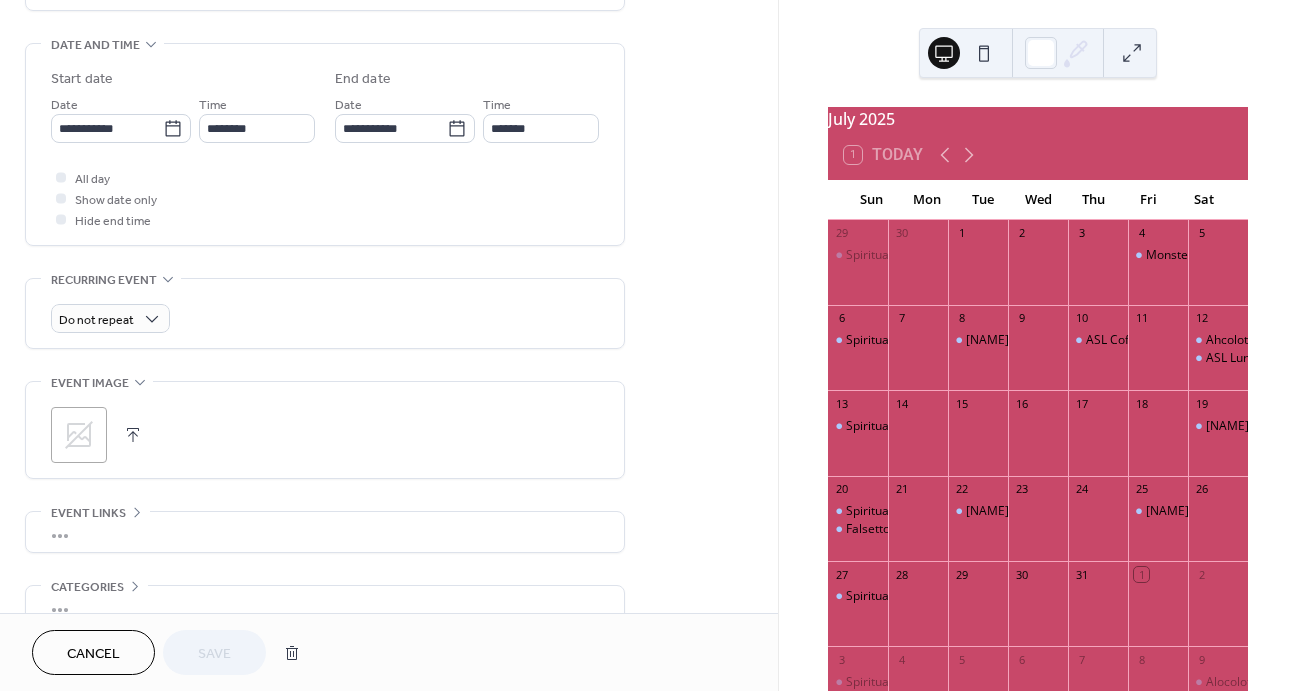 scroll, scrollTop: 621, scrollLeft: 0, axis: vertical 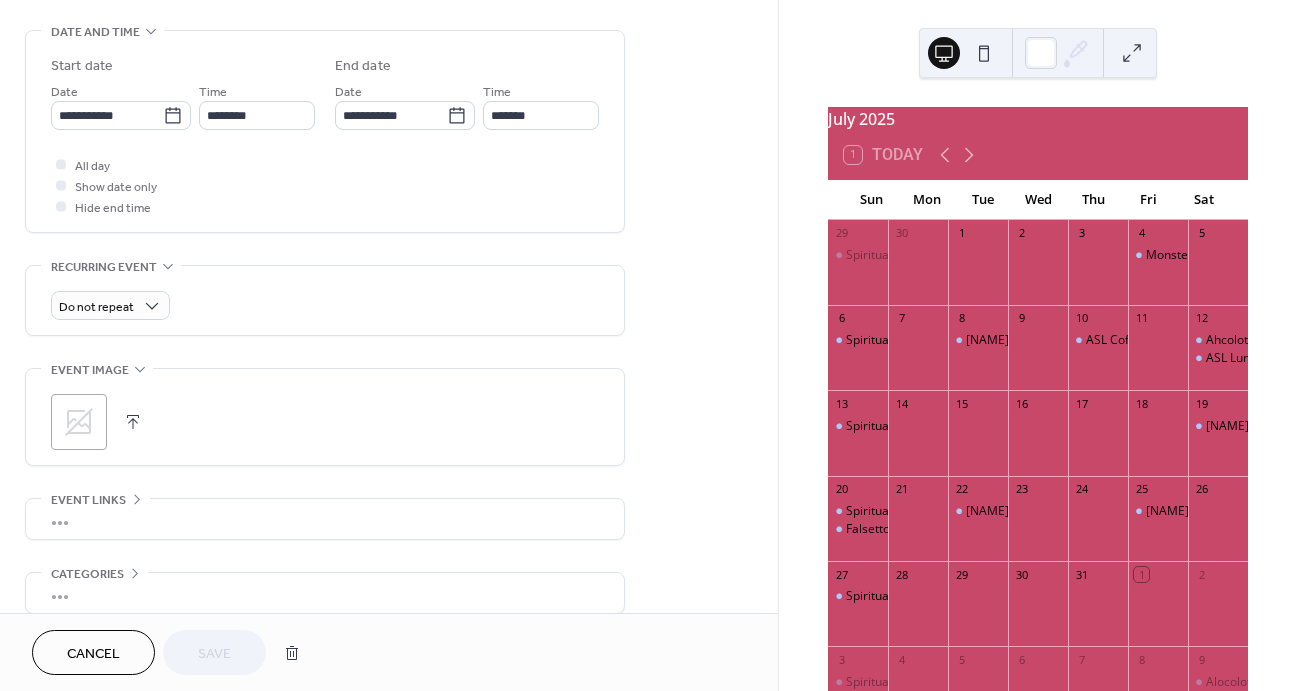 click at bounding box center (133, 422) 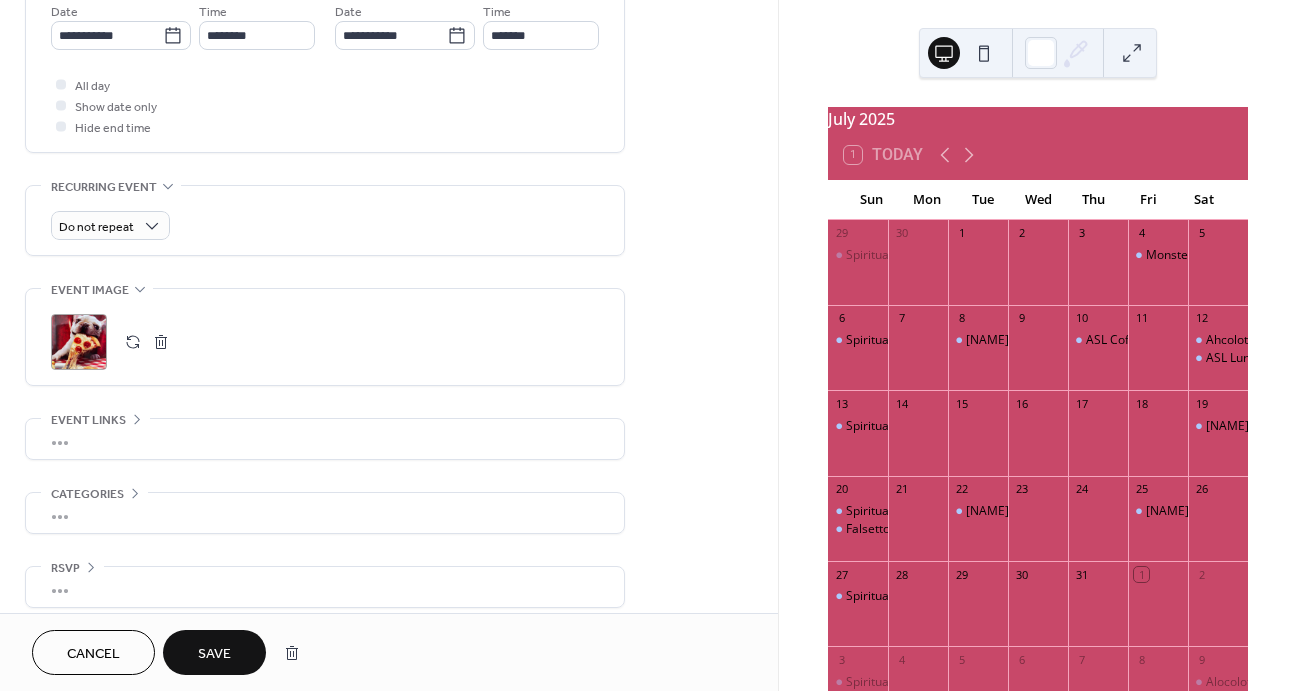 scroll, scrollTop: 702, scrollLeft: 0, axis: vertical 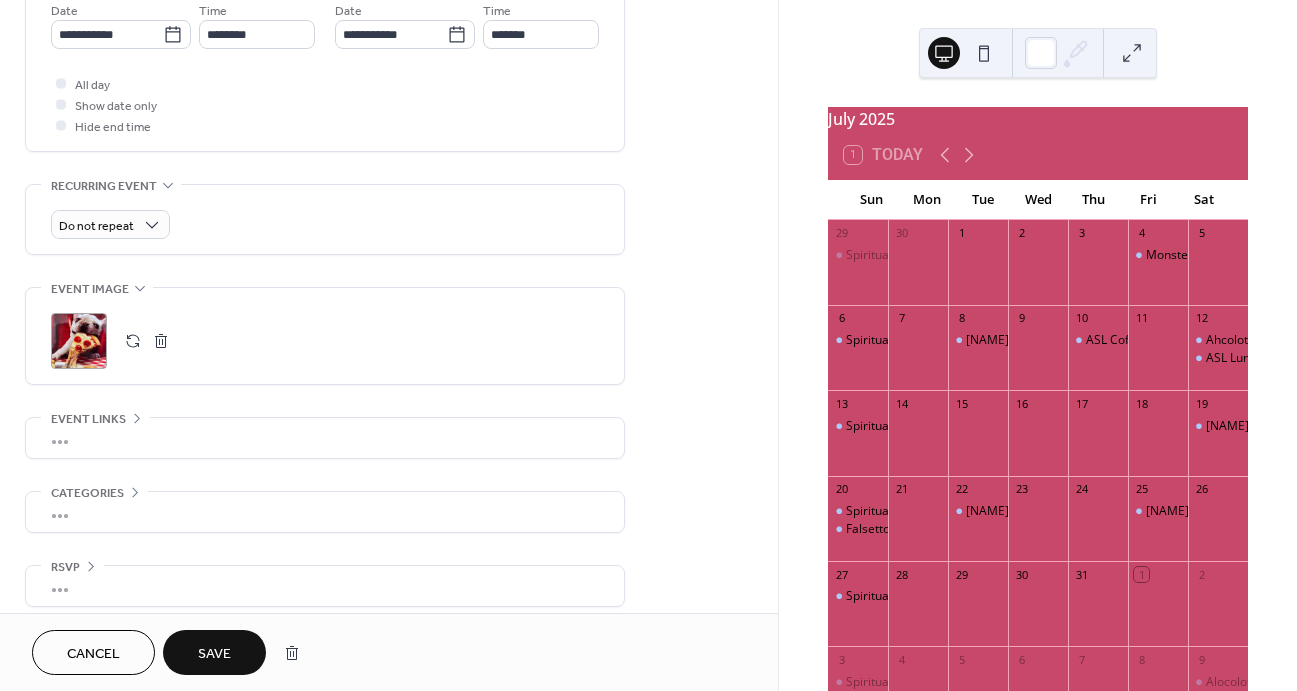 click on "Save" at bounding box center [214, 652] 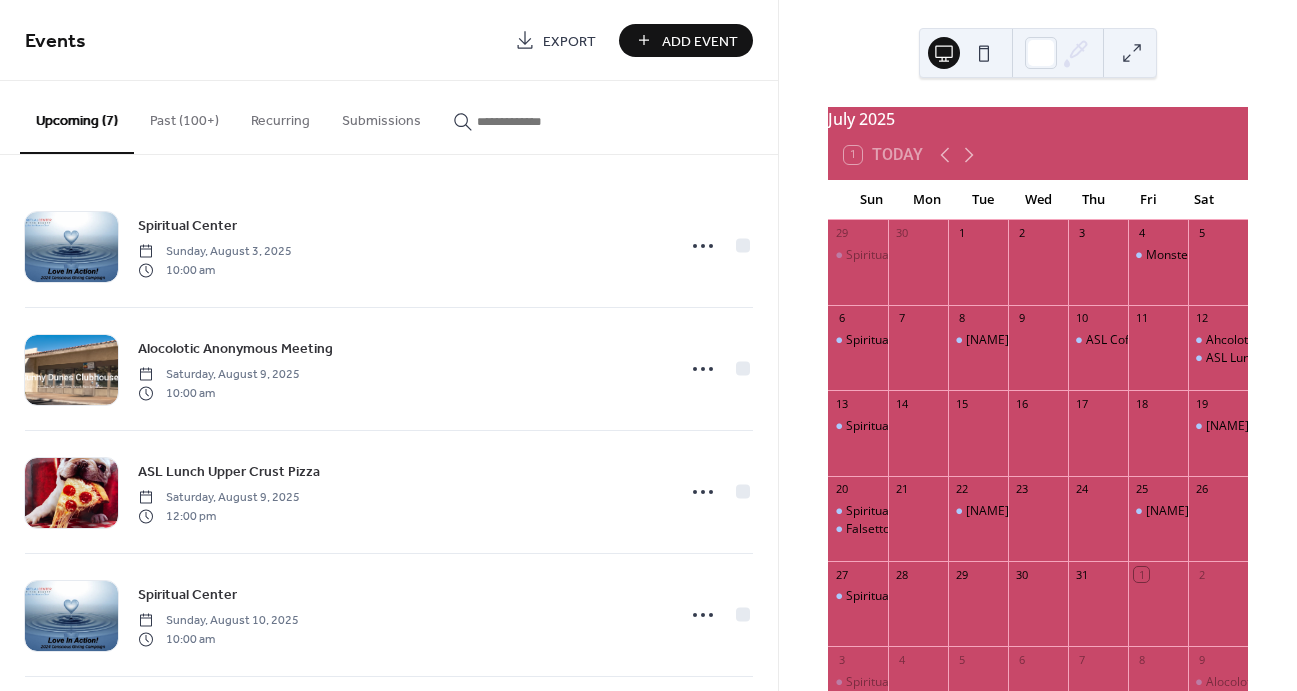 click on "Add Event" at bounding box center [700, 41] 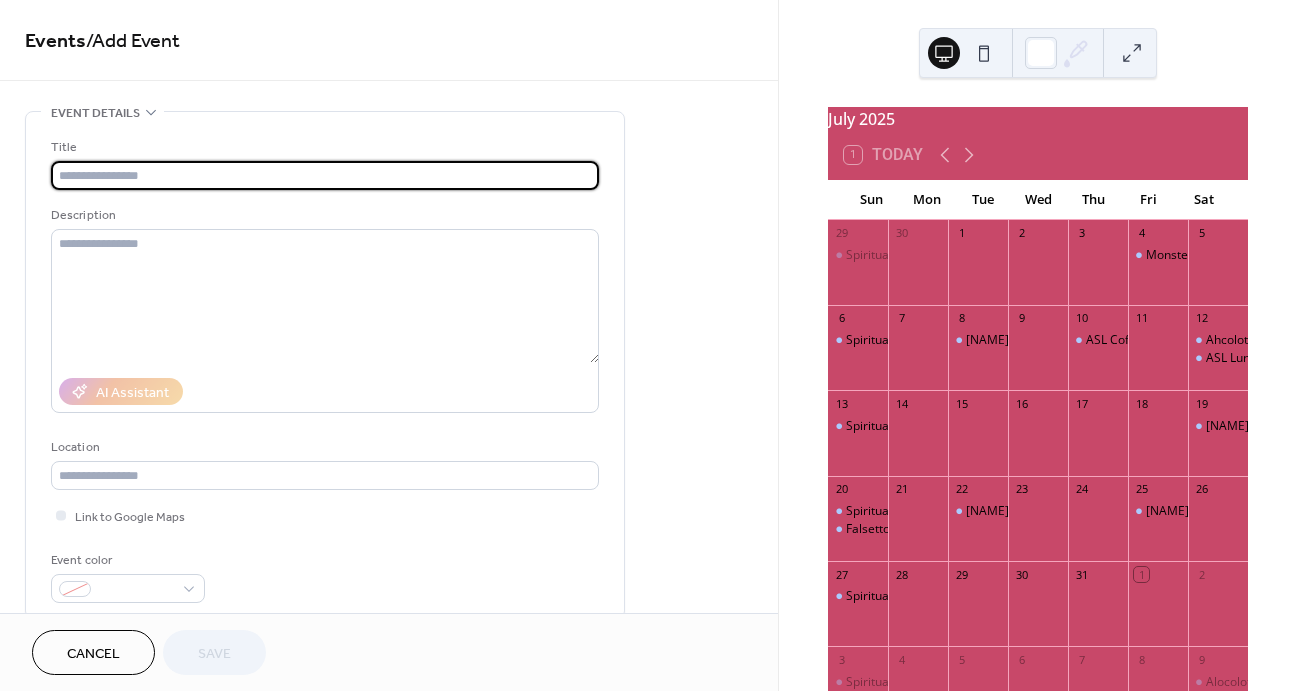 click at bounding box center [325, 175] 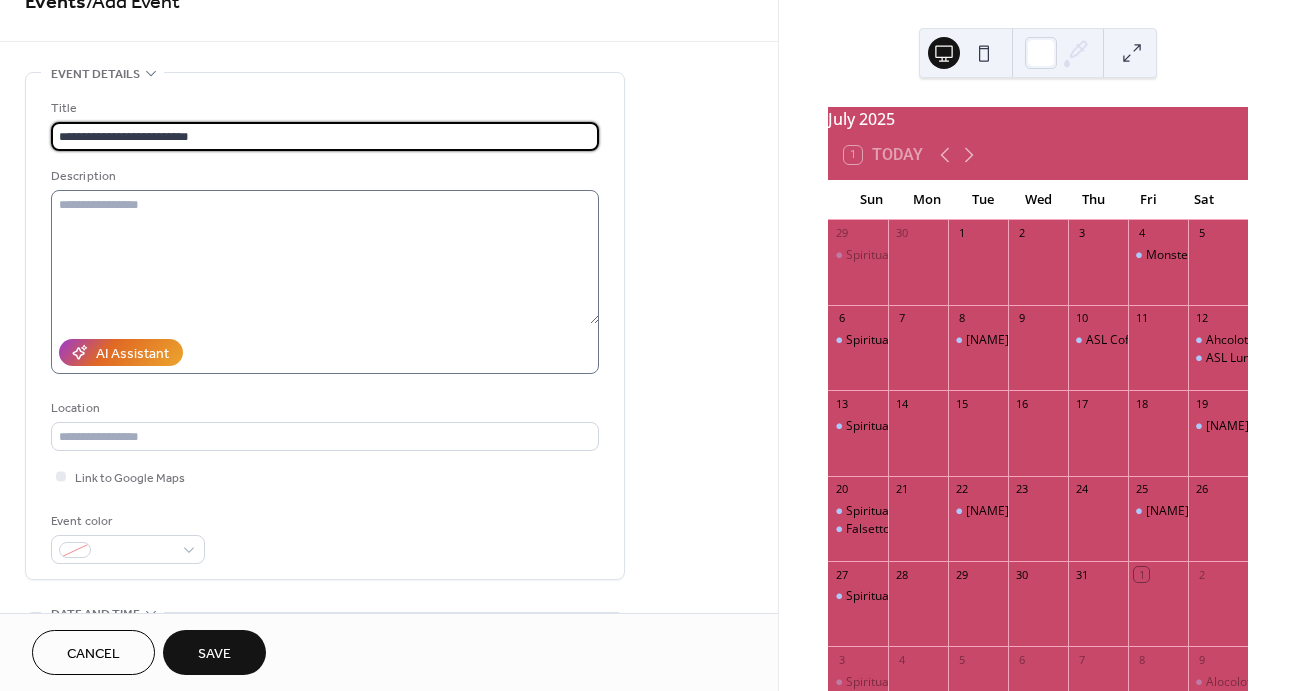 scroll, scrollTop: 39, scrollLeft: 0, axis: vertical 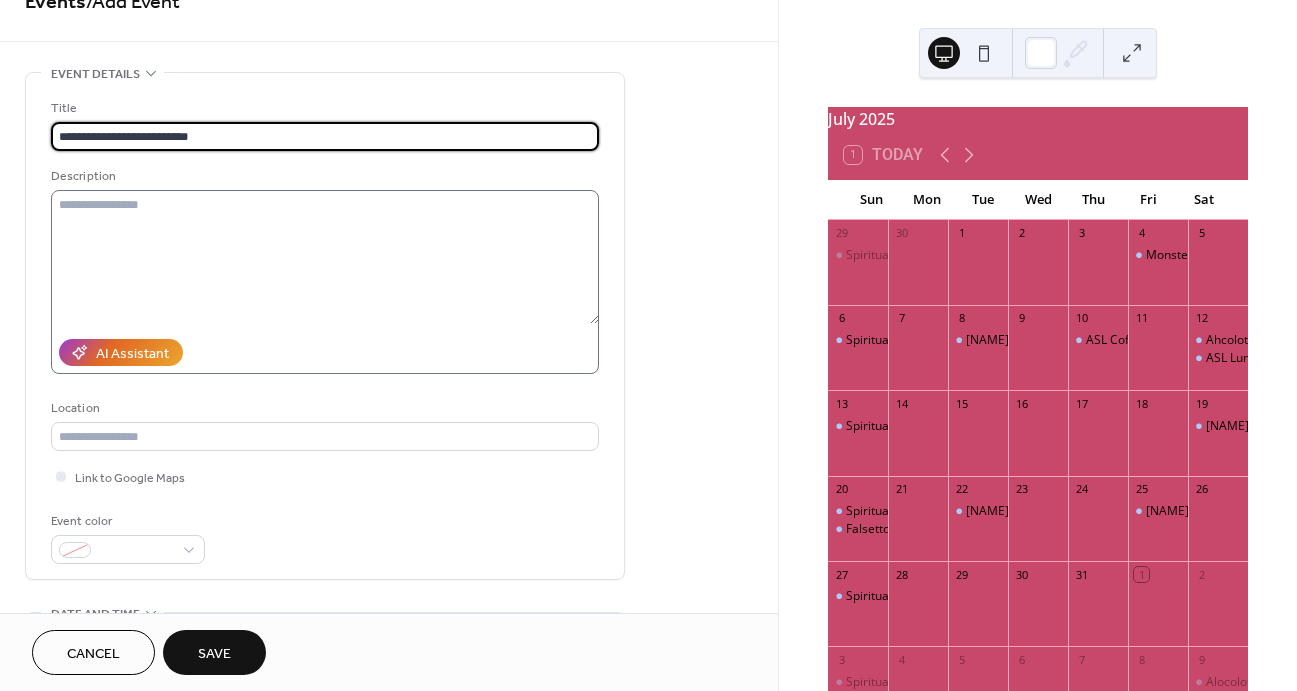 type on "**********" 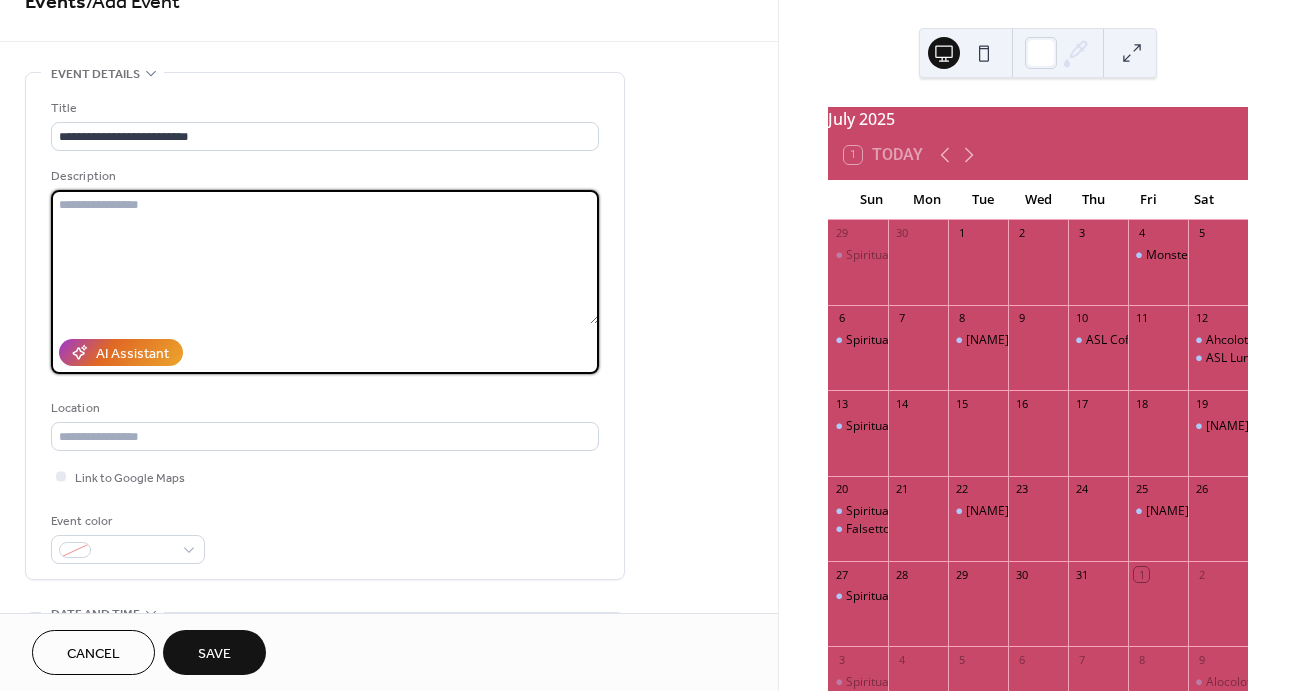 click at bounding box center [325, 257] 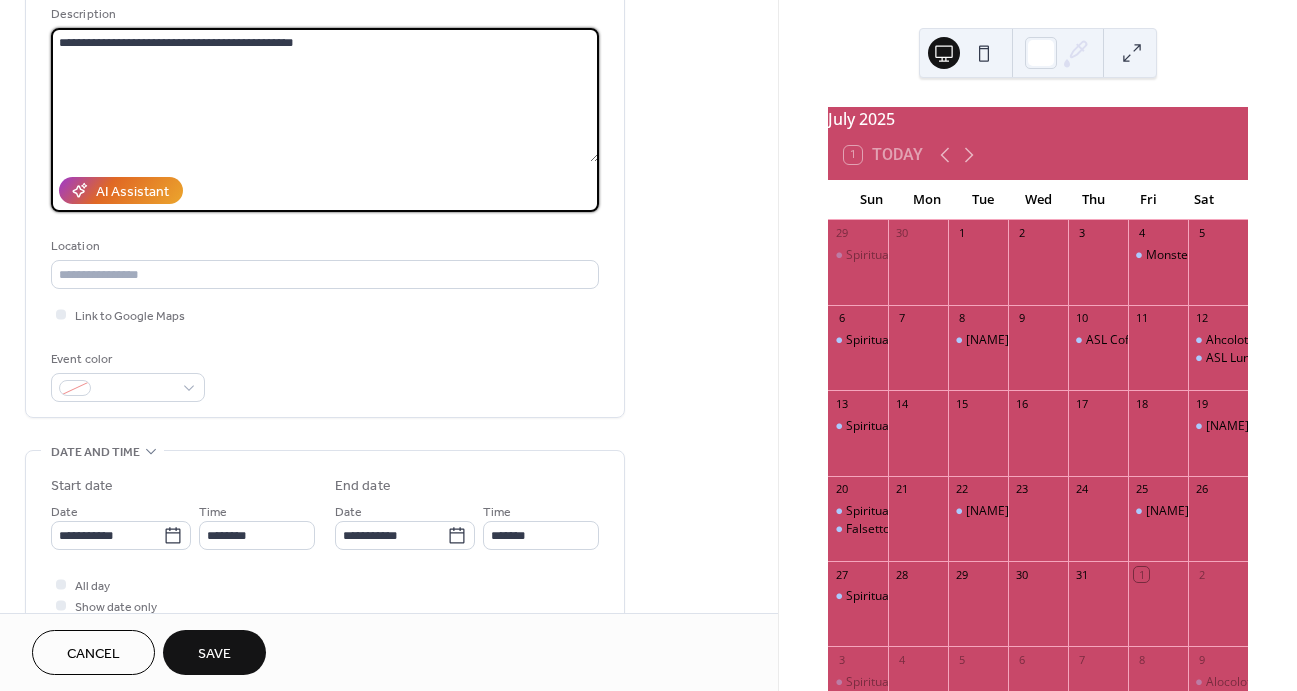 scroll, scrollTop: 221, scrollLeft: 0, axis: vertical 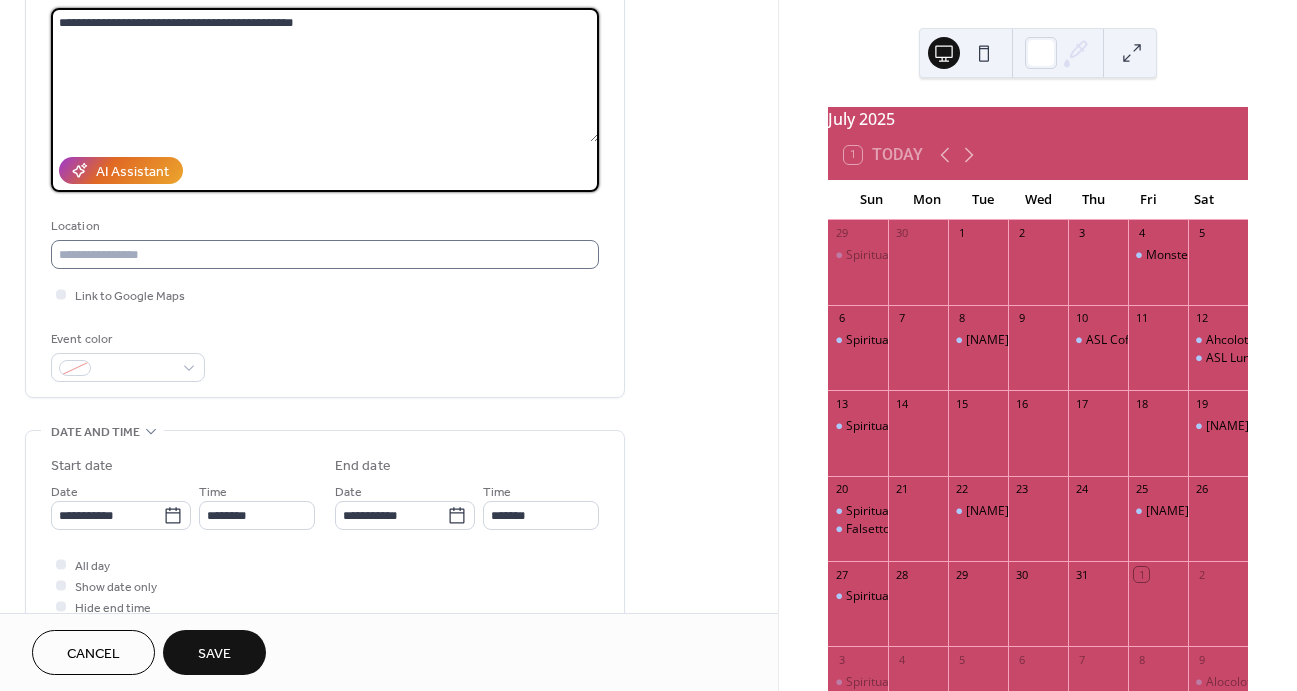 type on "**********" 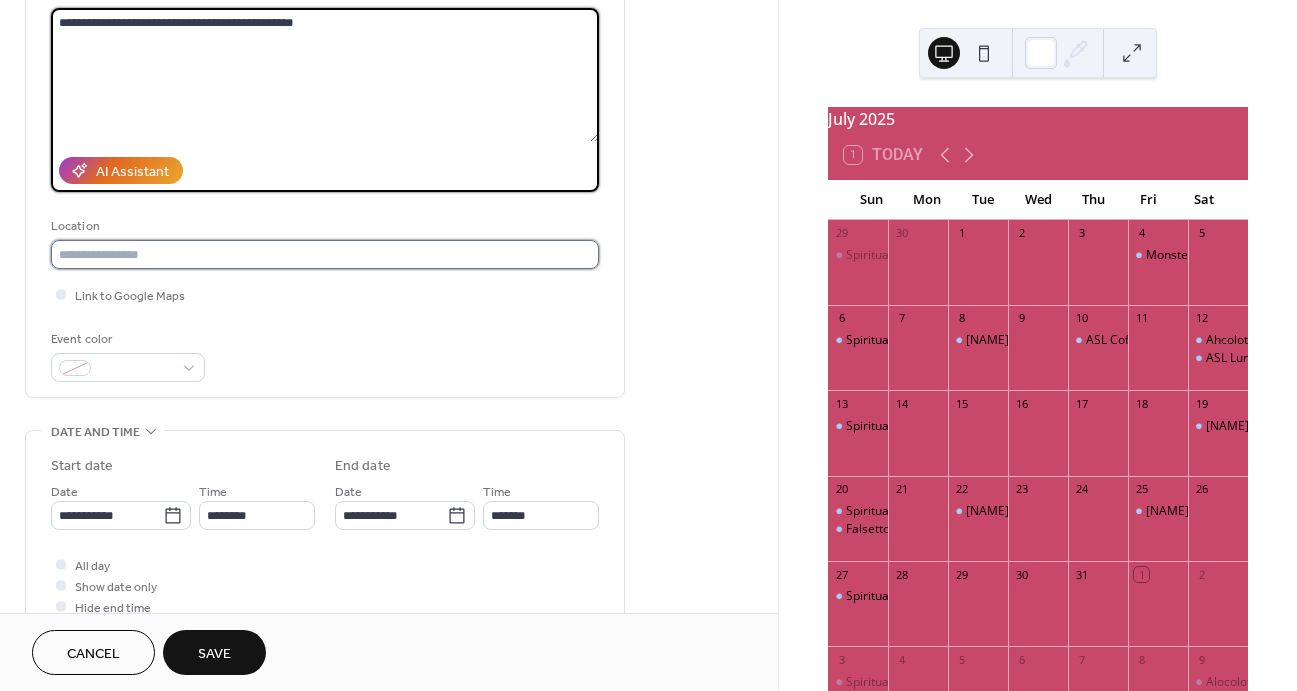 click at bounding box center (325, 254) 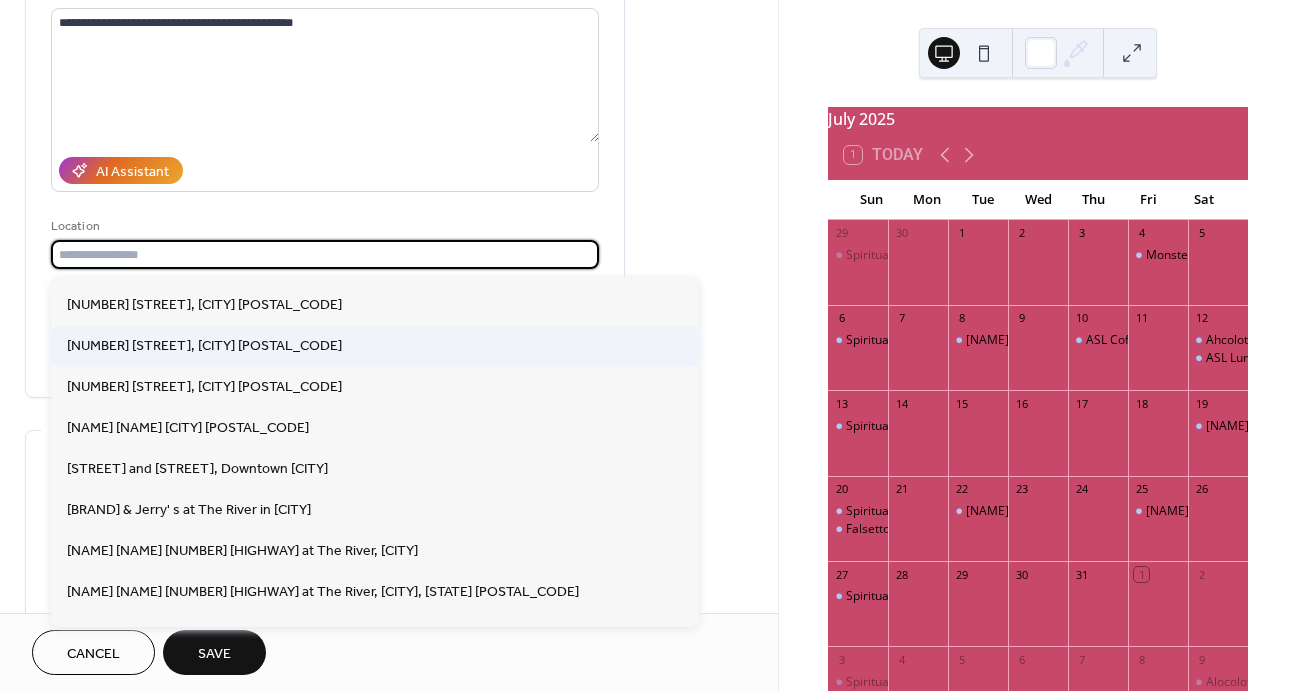 scroll, scrollTop: 814, scrollLeft: 0, axis: vertical 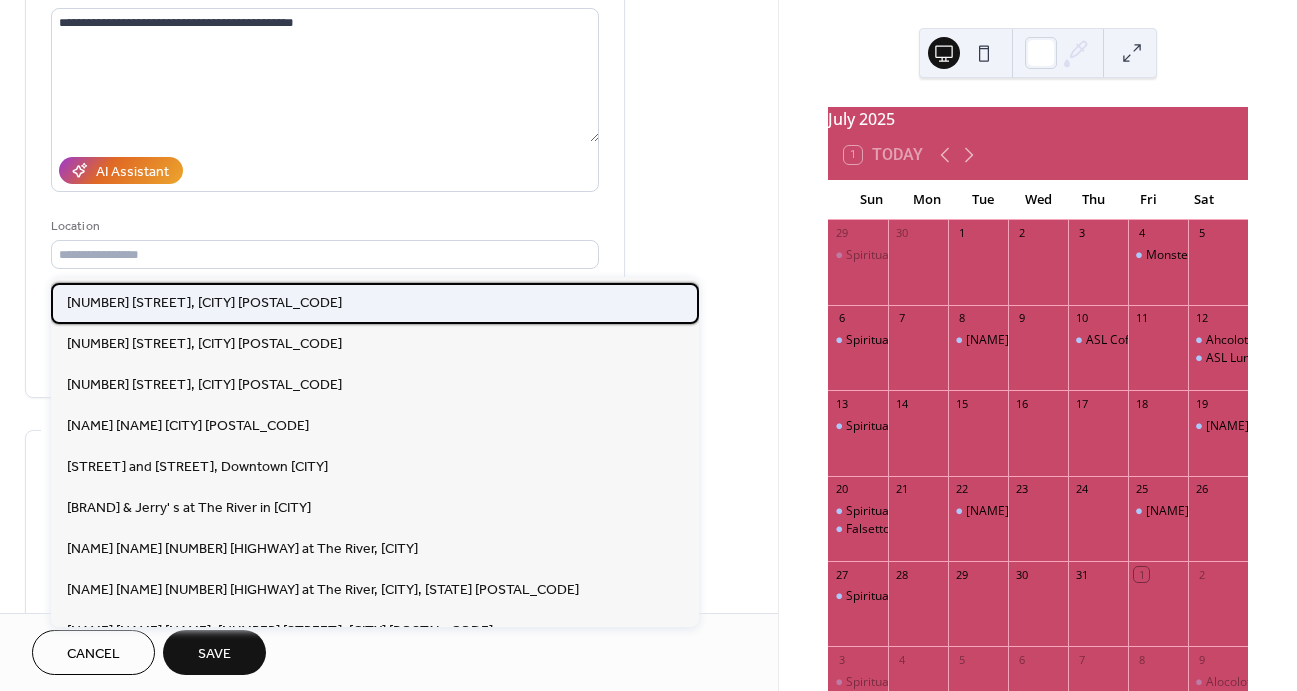 click on "[NUMBER] [STREET], [CITY] [POSTAL_CODE]" at bounding box center (204, 303) 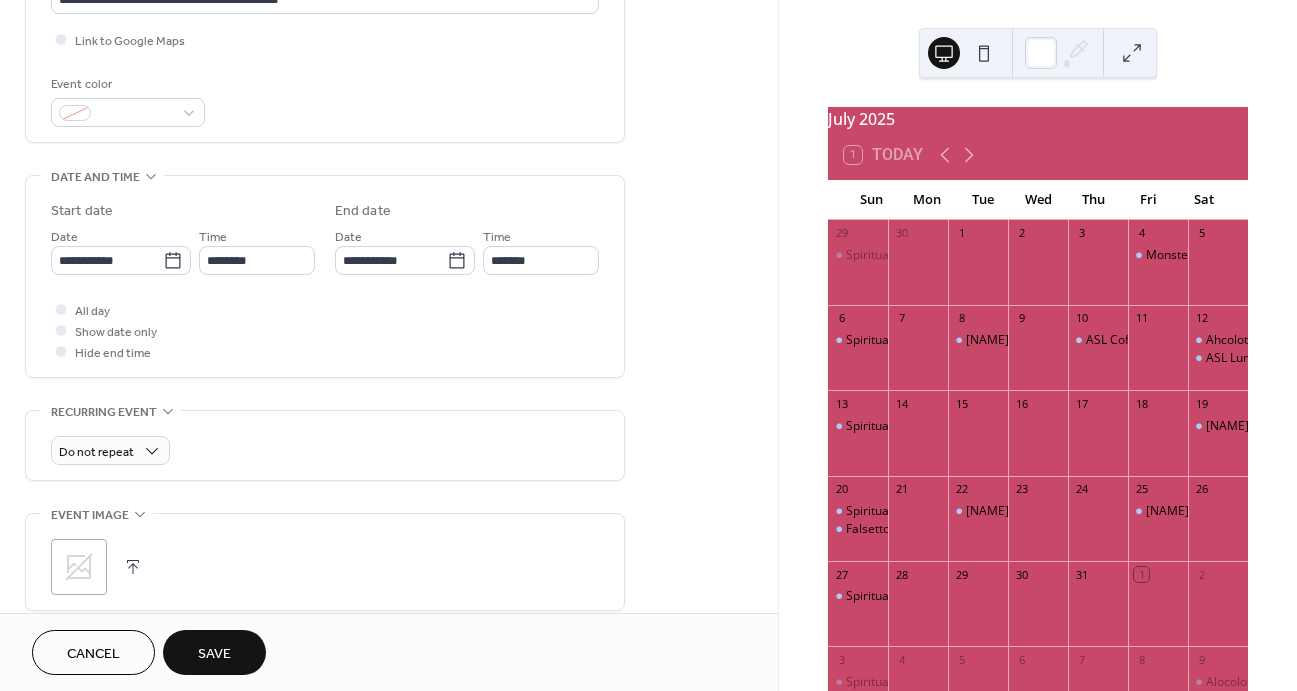 scroll, scrollTop: 483, scrollLeft: 0, axis: vertical 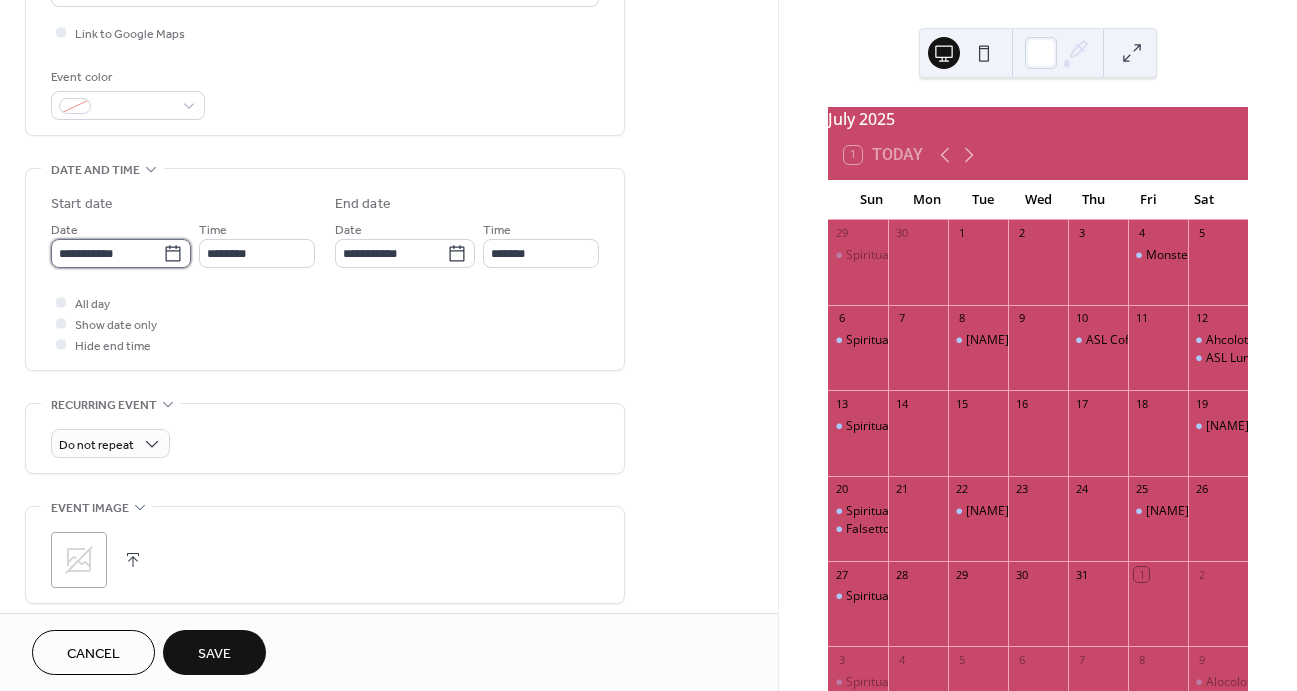 click on "**********" at bounding box center [107, 253] 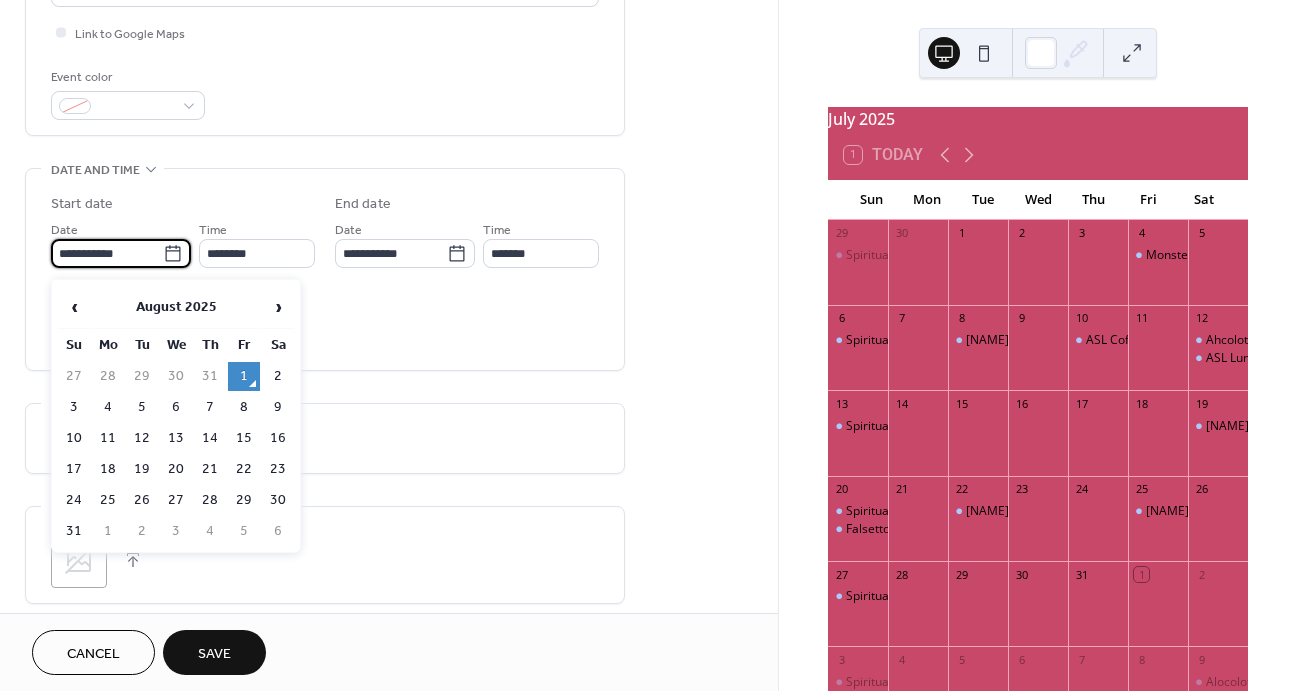 scroll, scrollTop: 478, scrollLeft: 0, axis: vertical 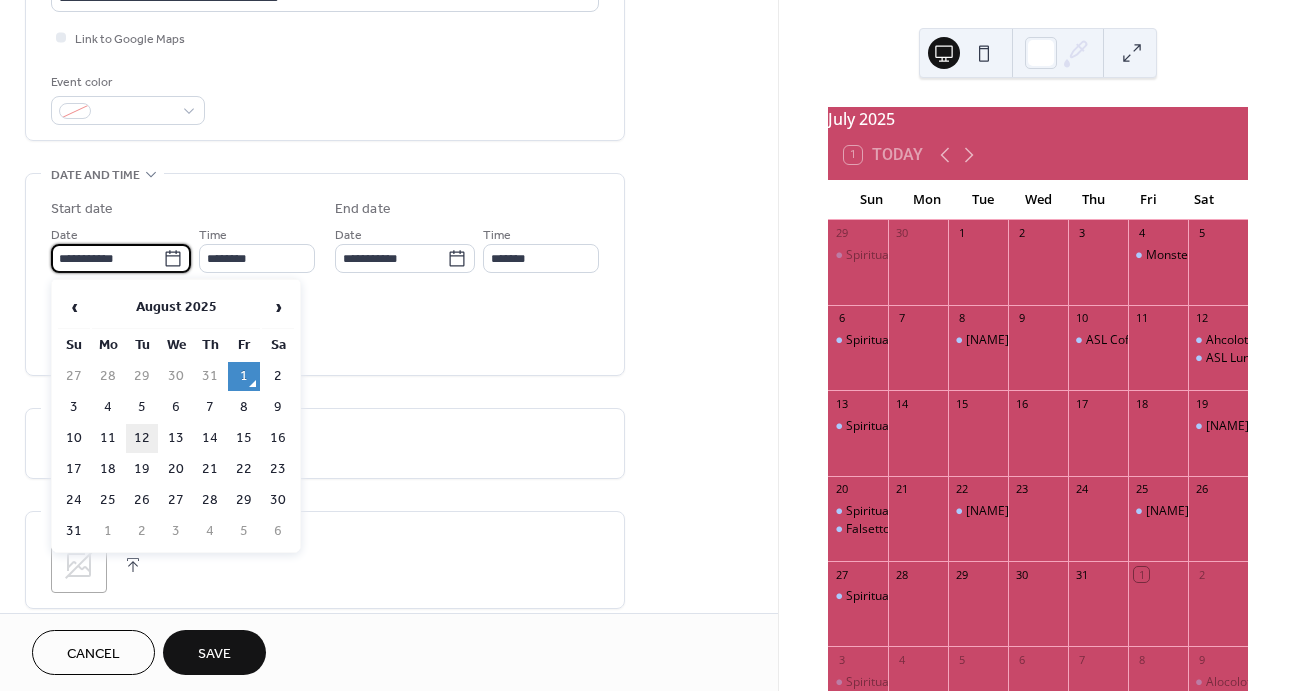 click on "12" at bounding box center [142, 438] 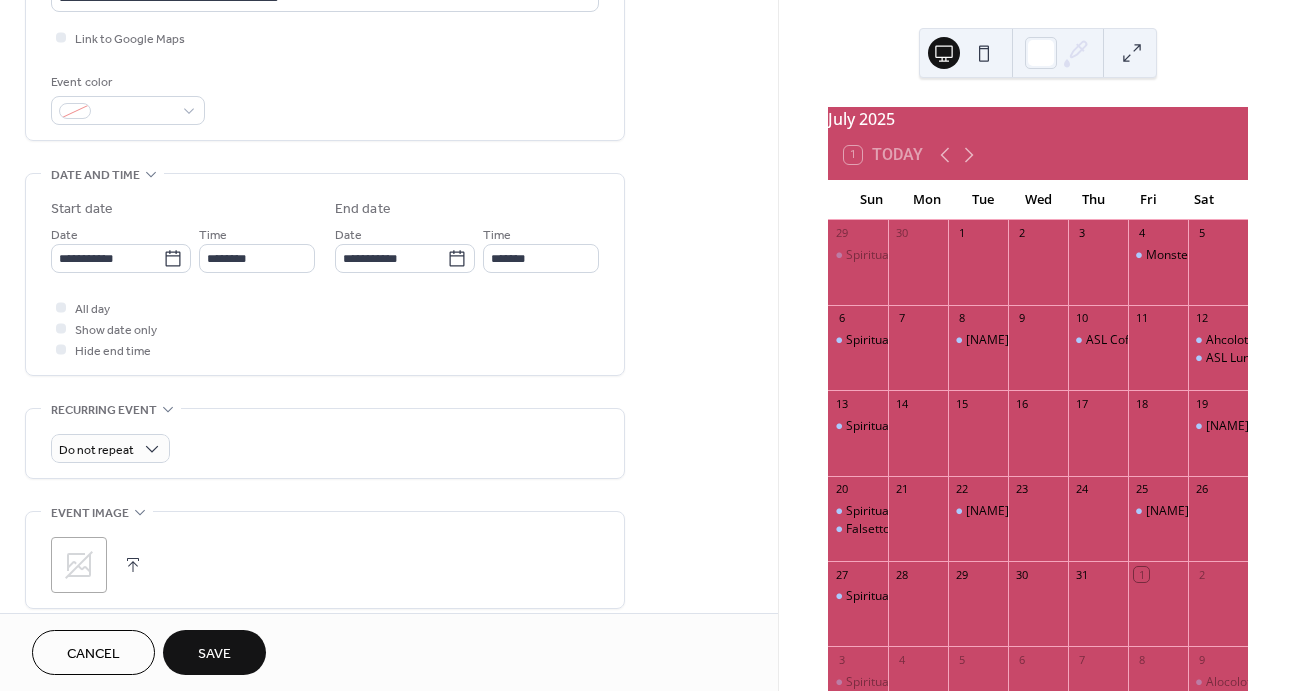 type on "**********" 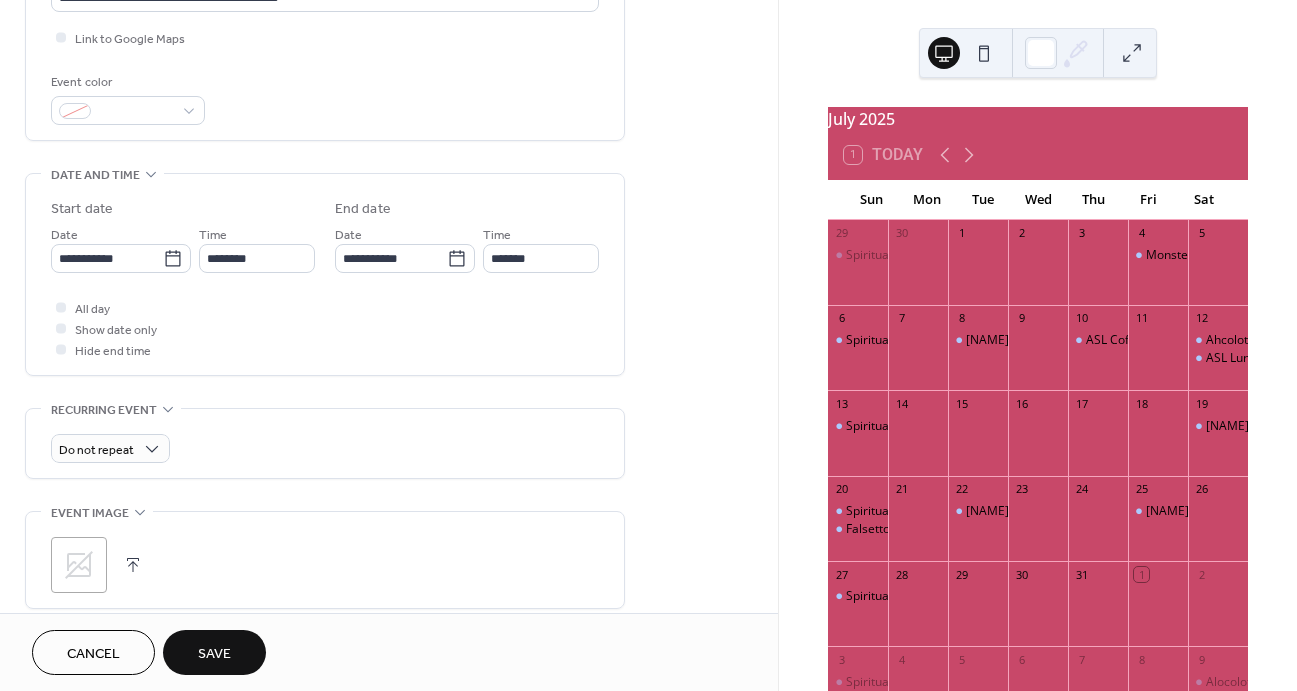 type on "**********" 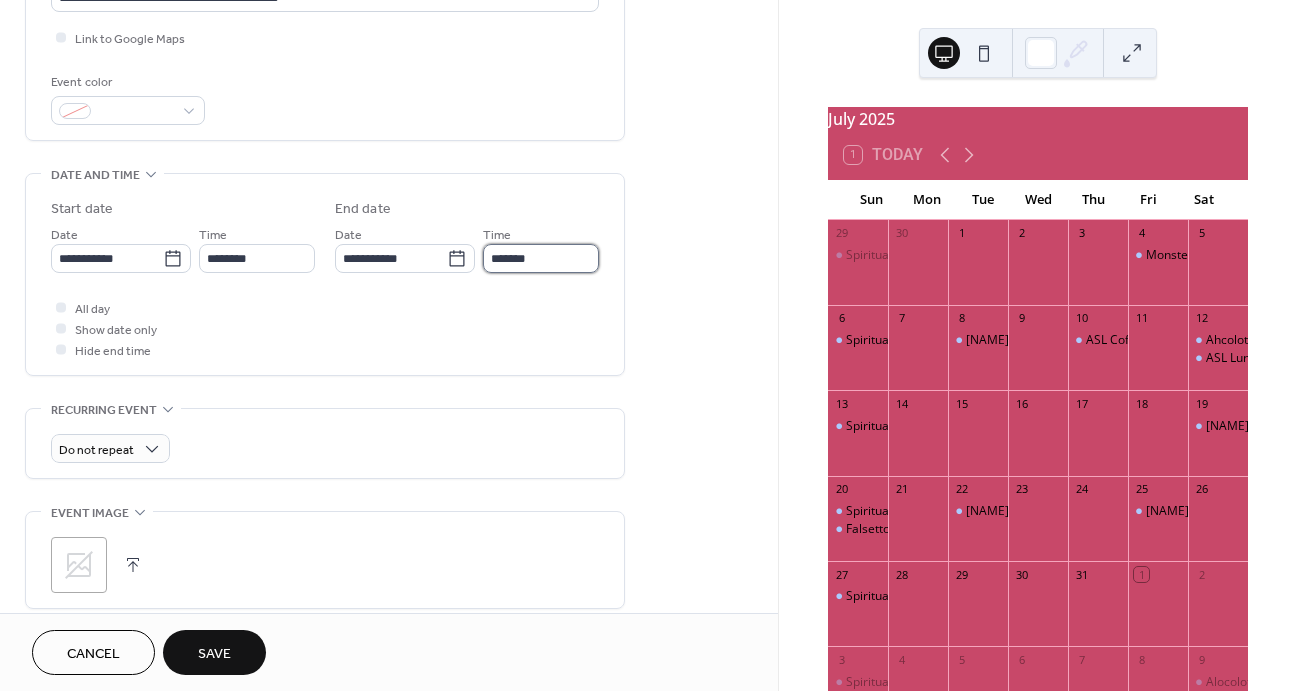 click on "*******" at bounding box center [541, 258] 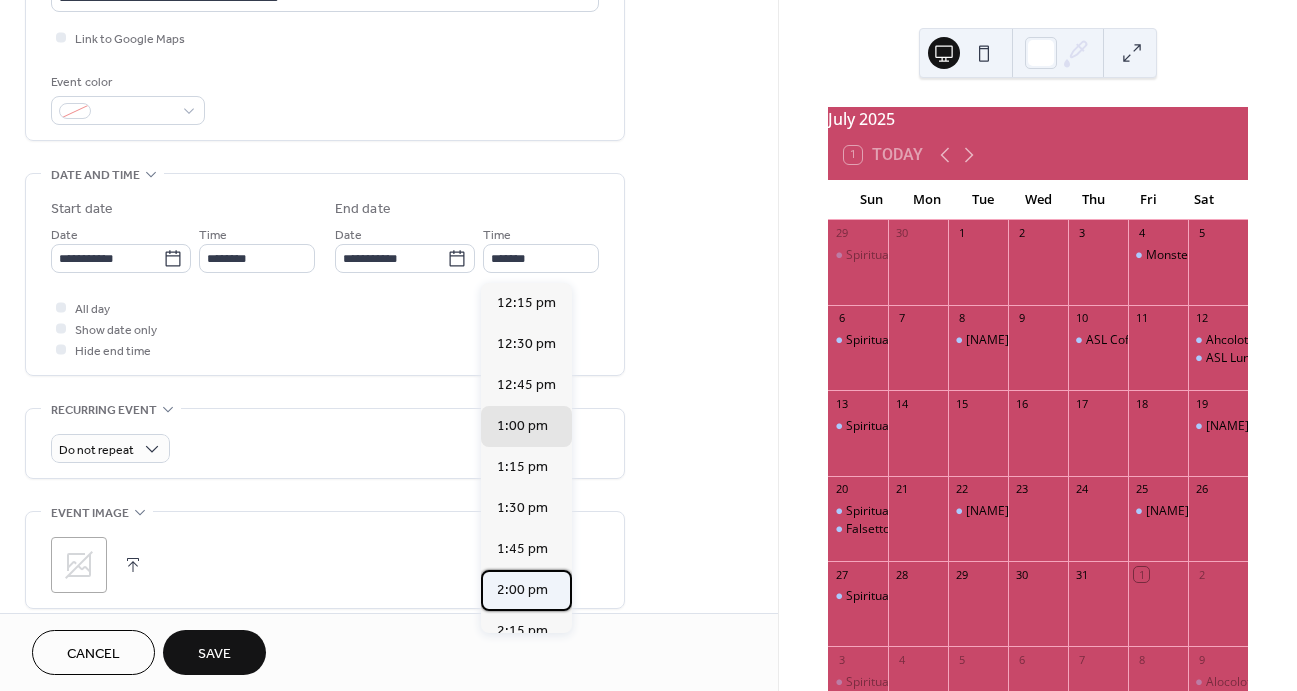 click on "2:00 pm" at bounding box center (522, 590) 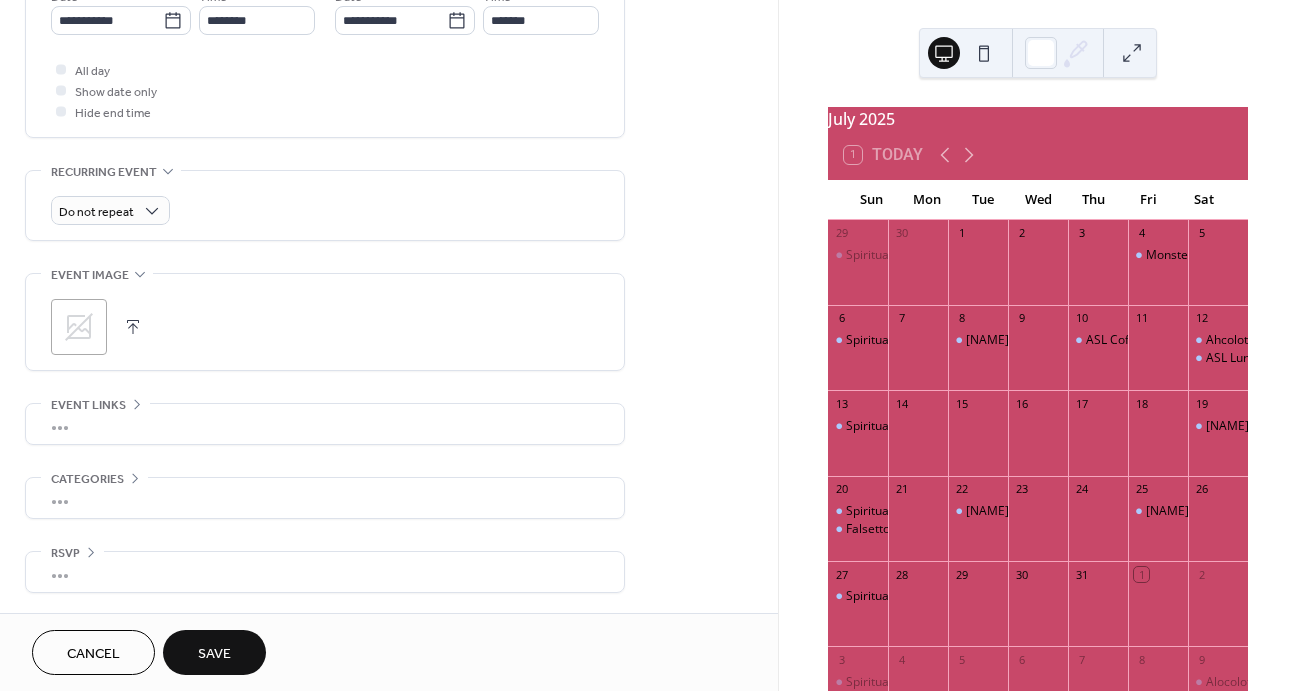 scroll, scrollTop: 722, scrollLeft: 0, axis: vertical 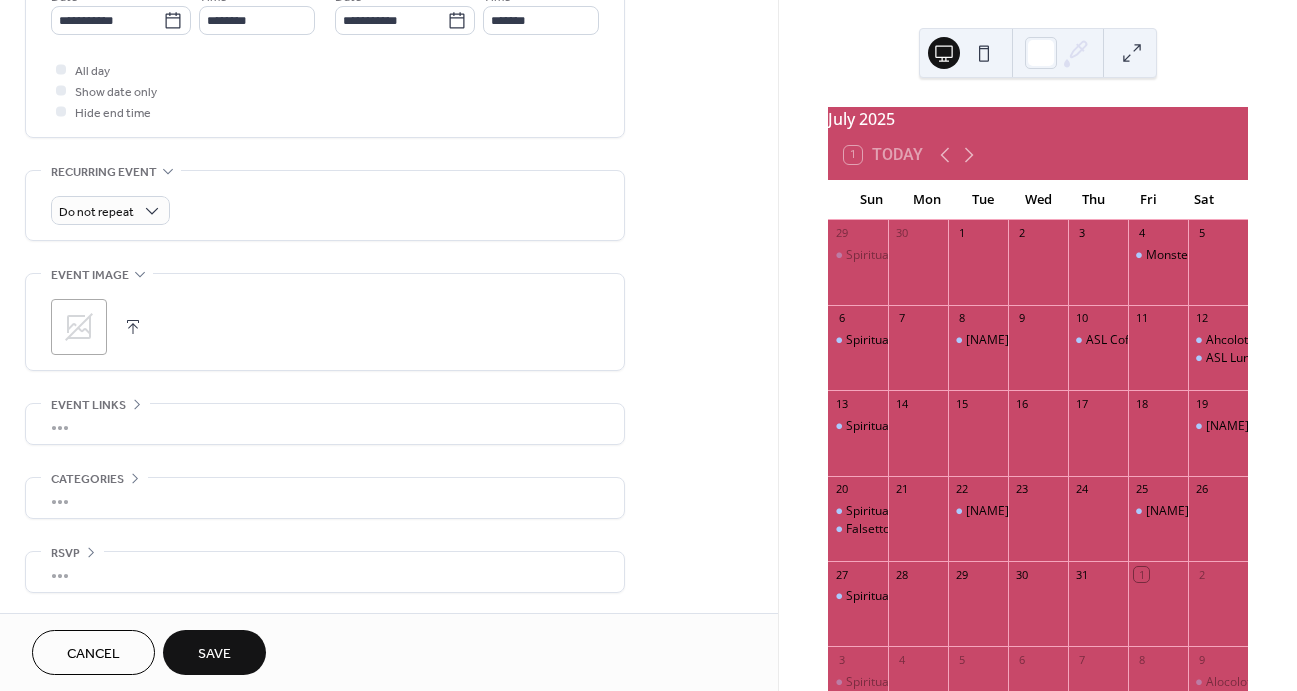click at bounding box center [133, 327] 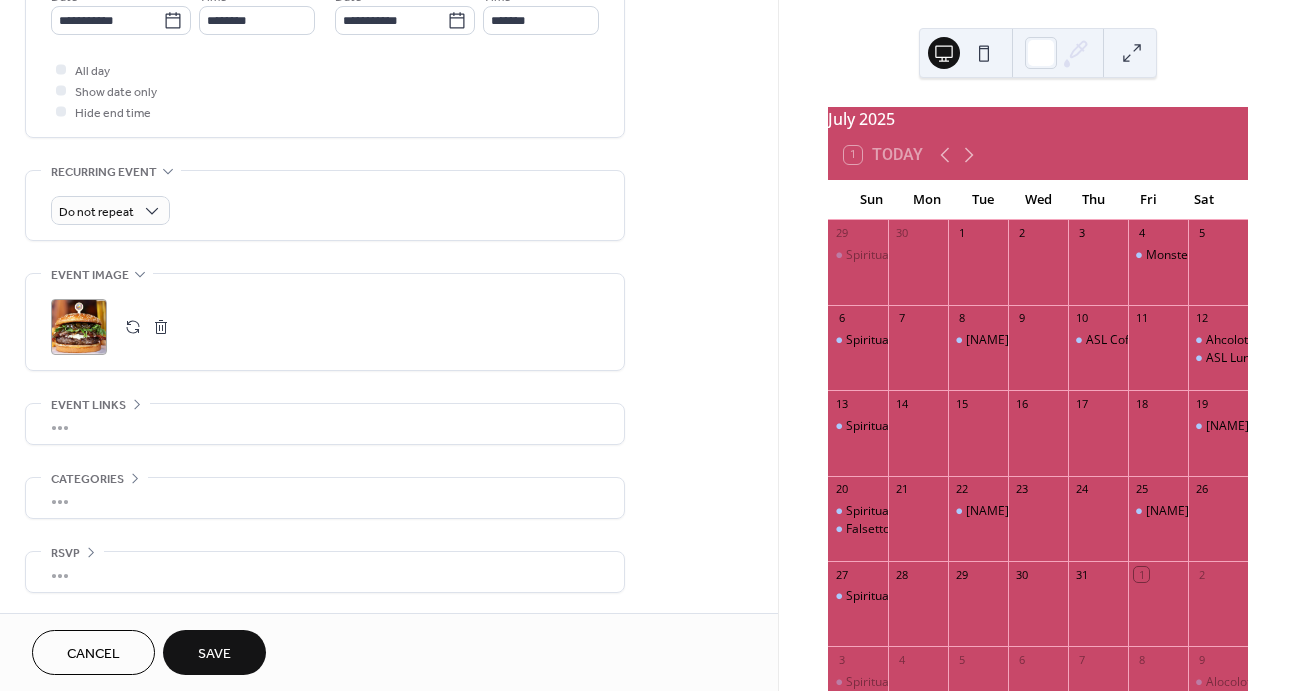 click on "Save" at bounding box center [214, 654] 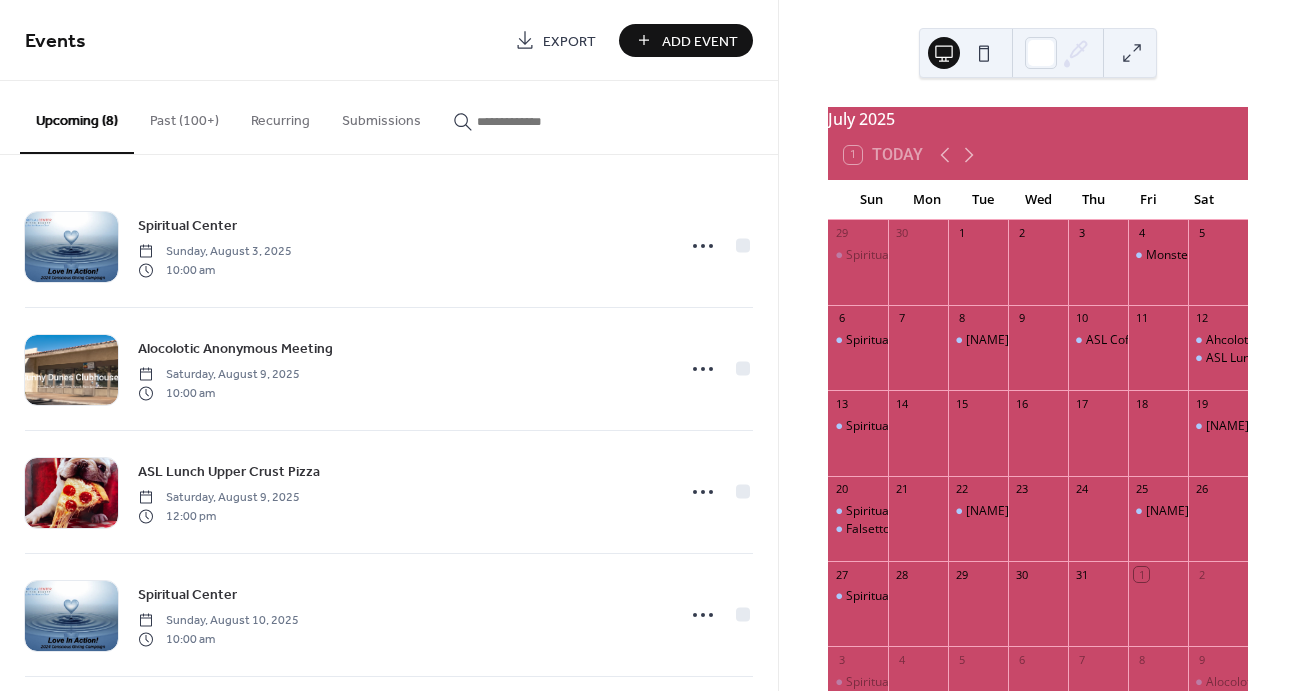 scroll, scrollTop: 0, scrollLeft: 0, axis: both 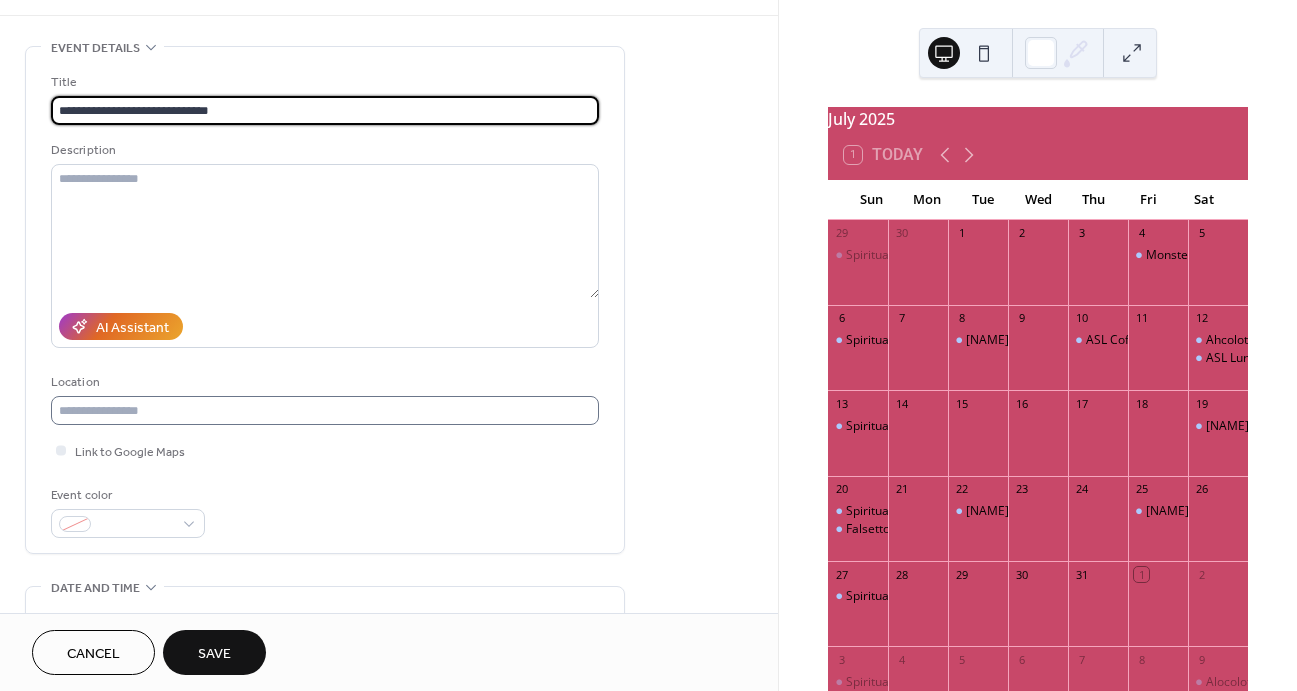 type on "**********" 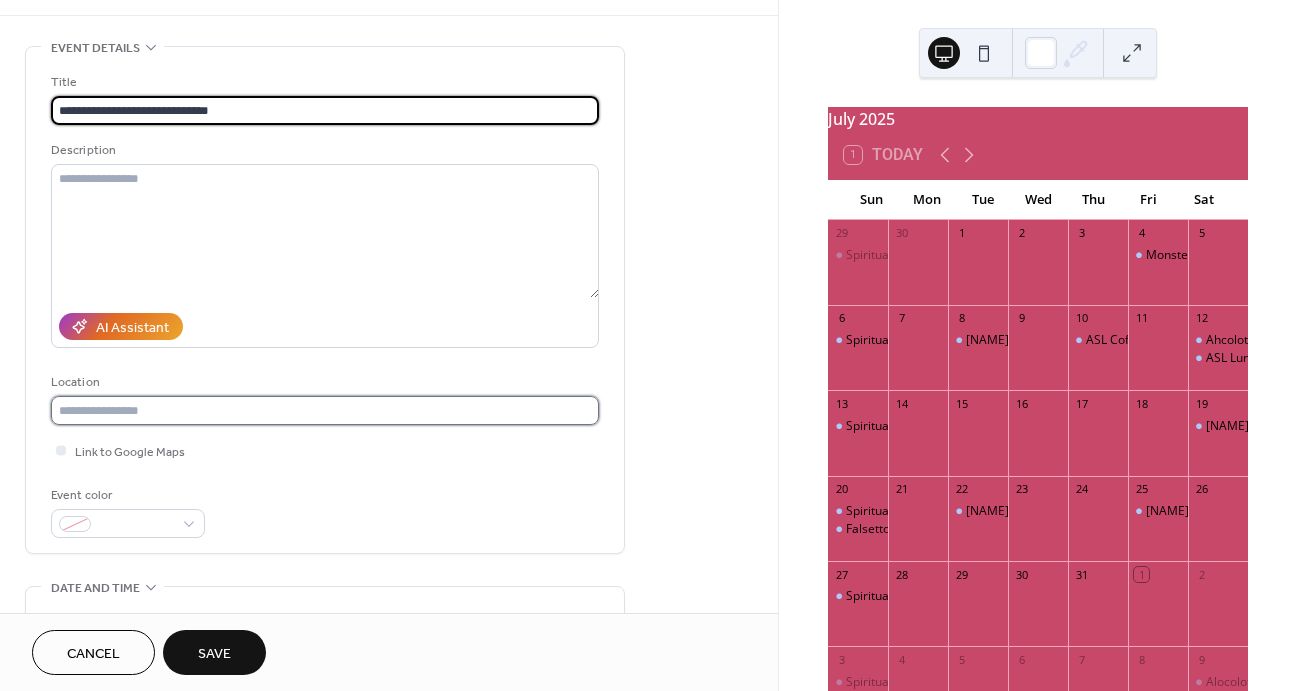 click at bounding box center [325, 410] 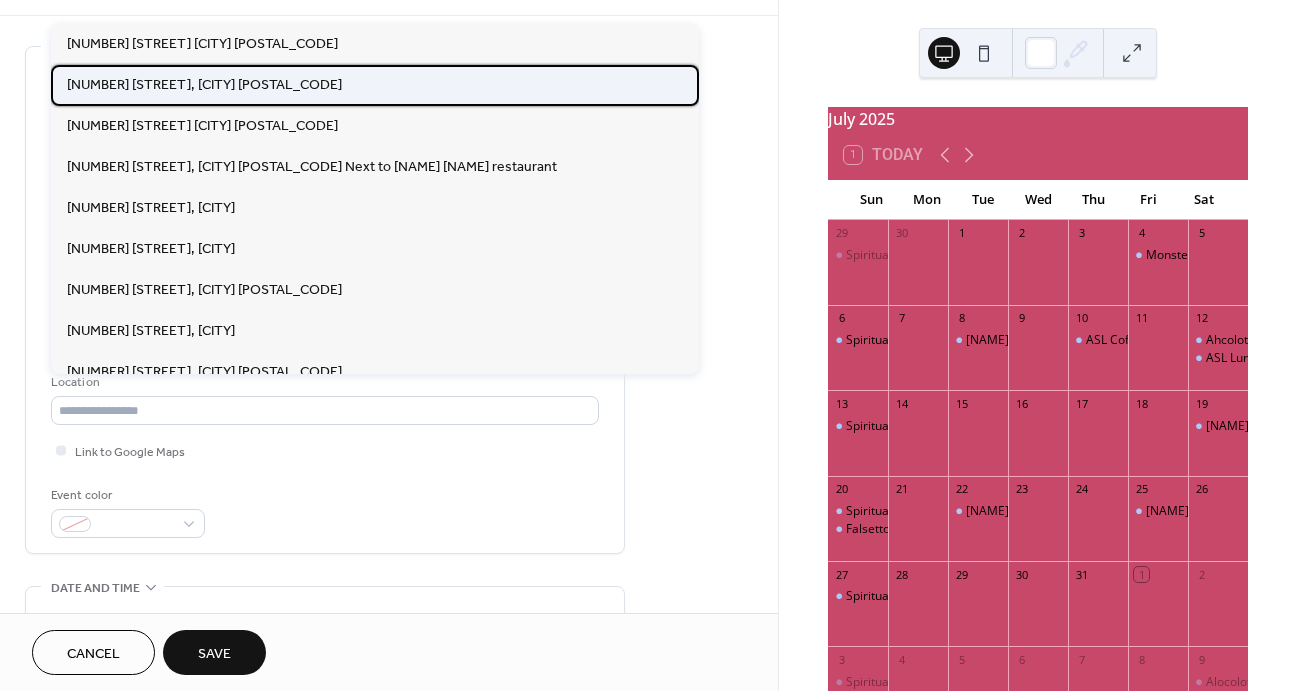 click on "[NUMBER] [STREET], [CITY] [POSTAL_CODE]" at bounding box center (204, 85) 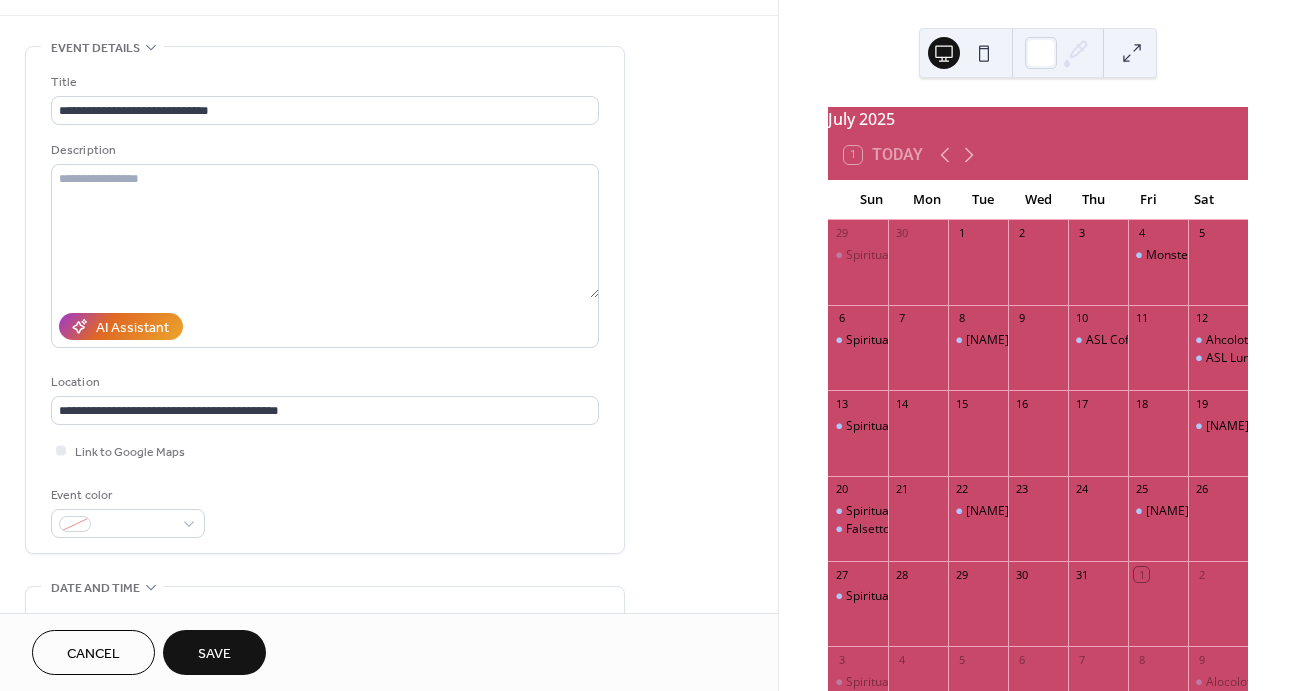 type on "**********" 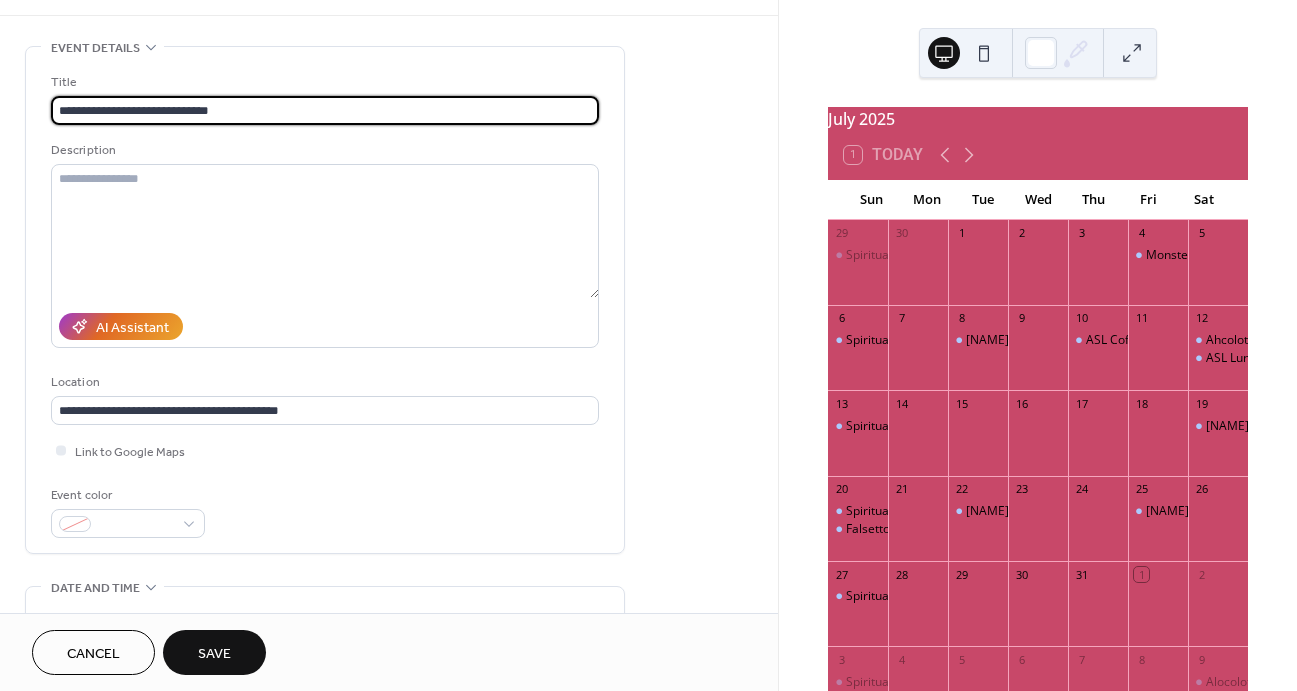 click on "**********" at bounding box center (325, 110) 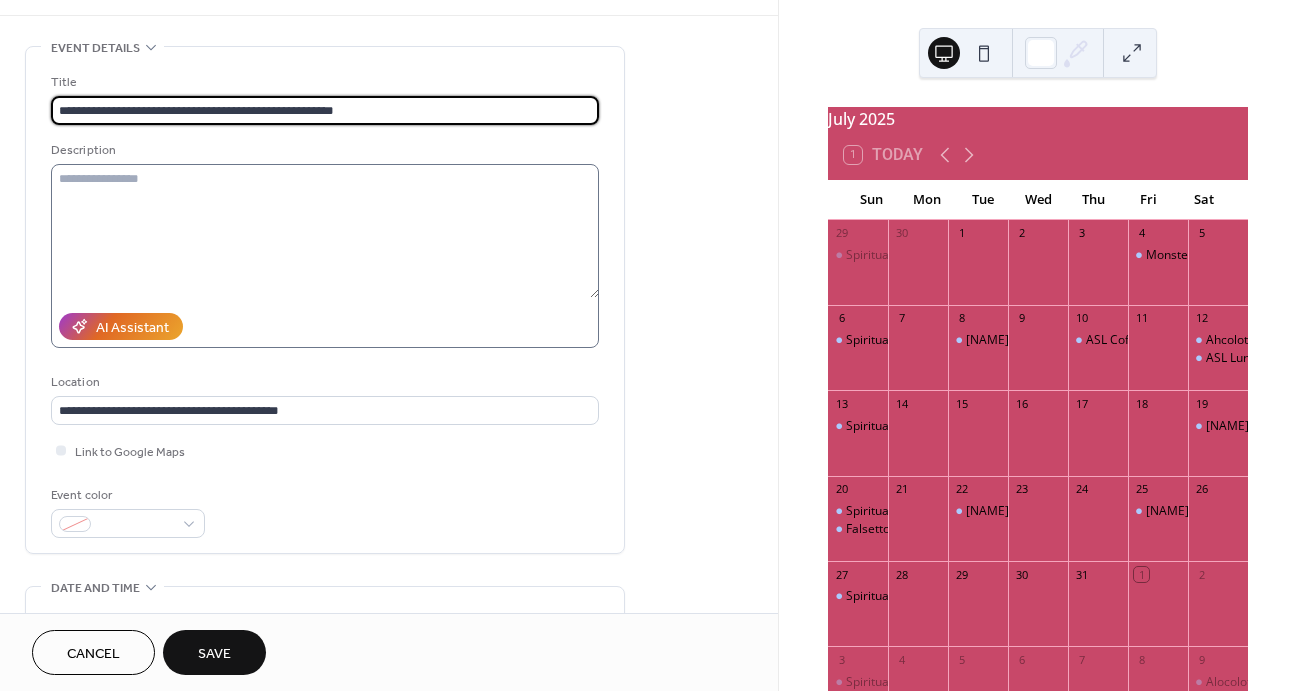 type on "**********" 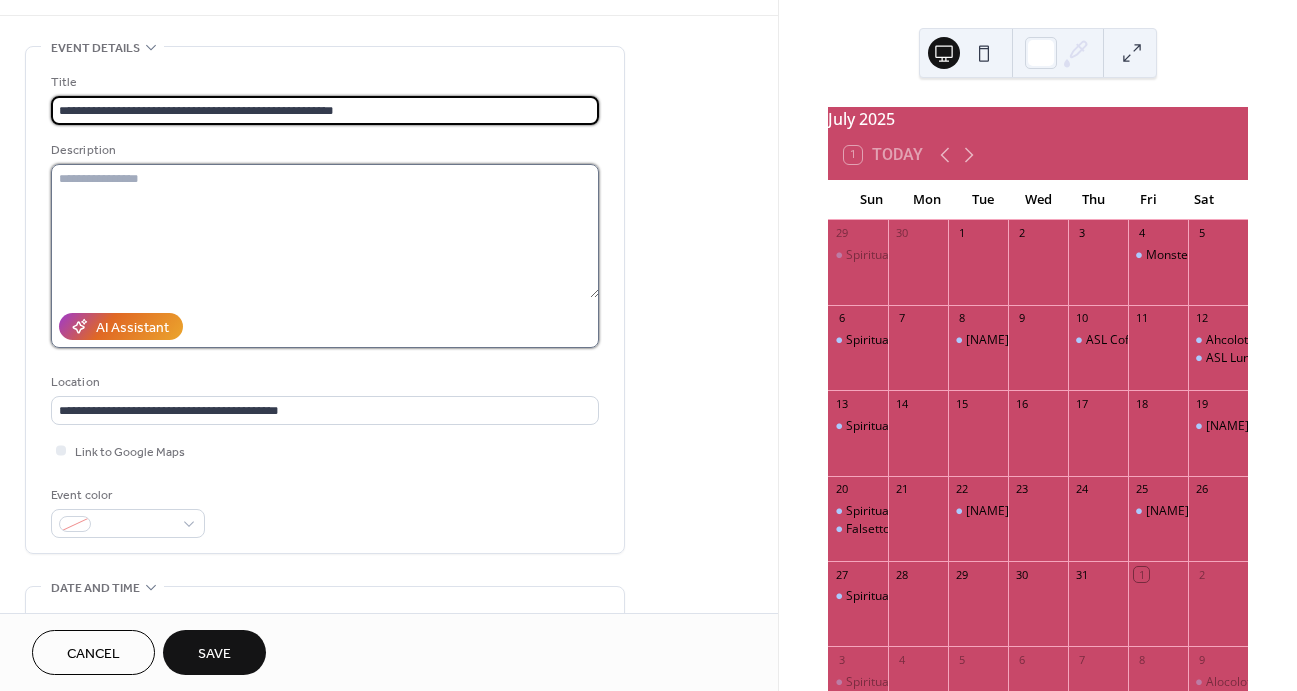click at bounding box center [325, 231] 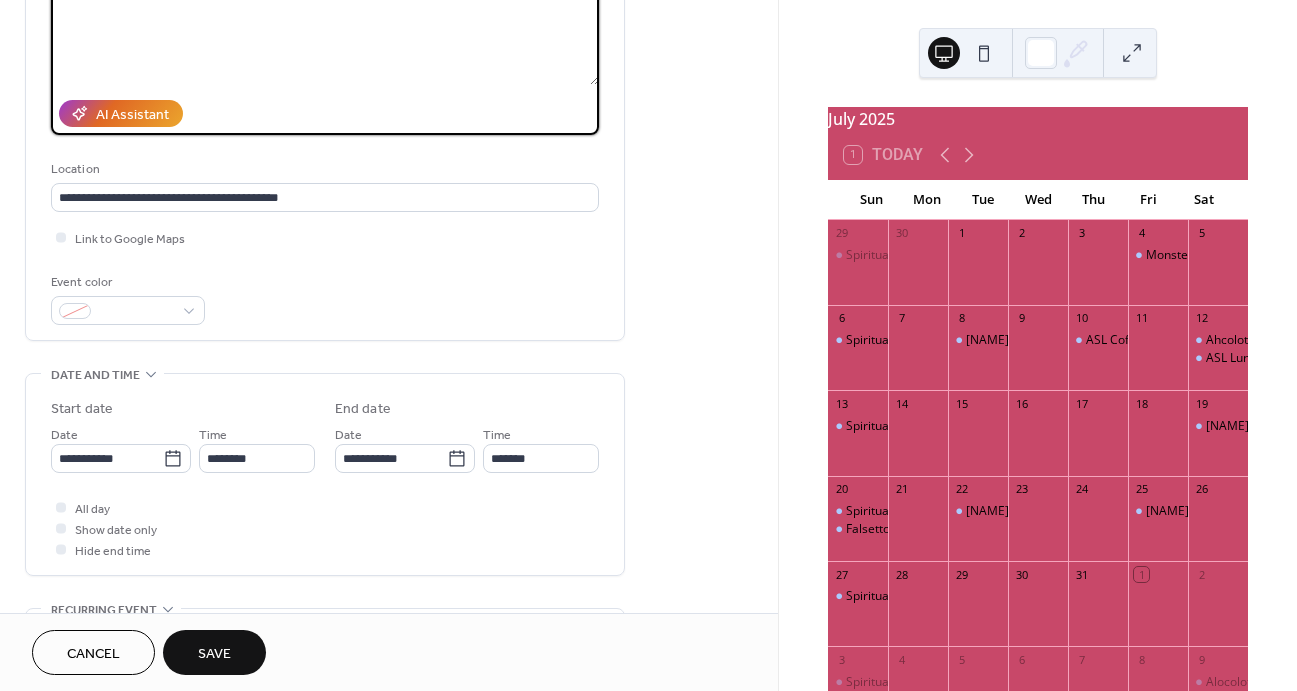 scroll, scrollTop: 286, scrollLeft: 0, axis: vertical 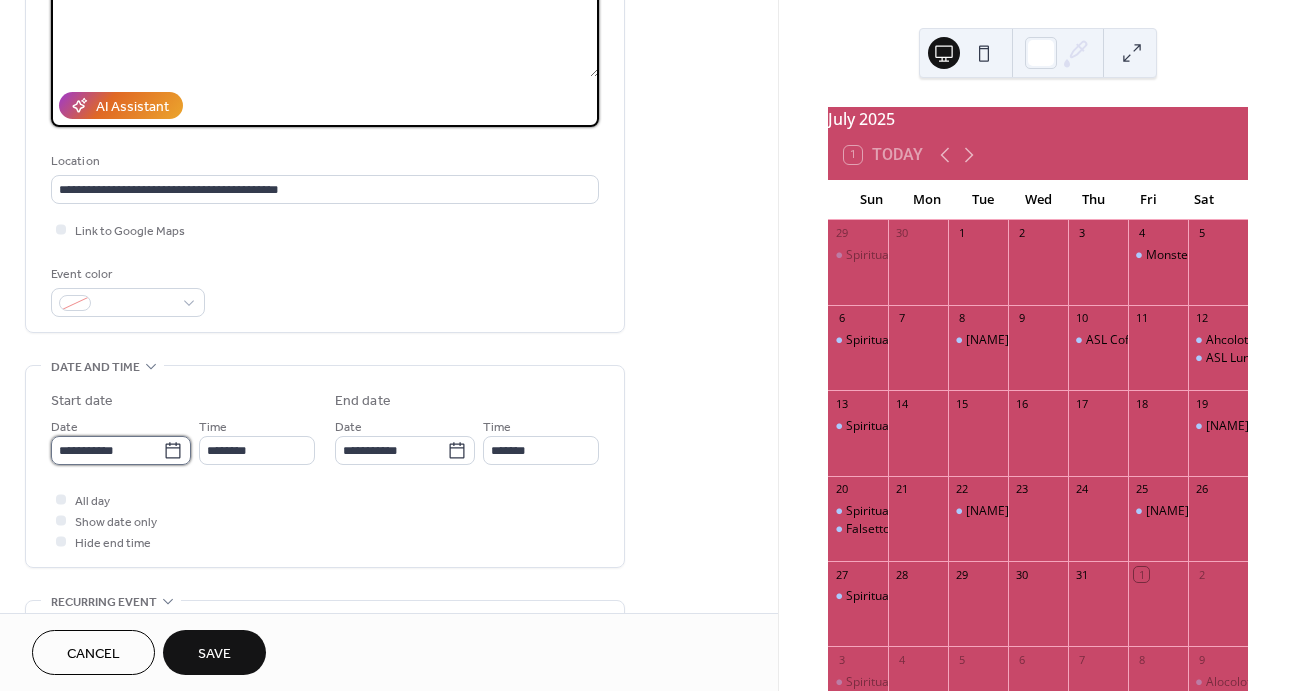 click on "**********" at bounding box center (107, 450) 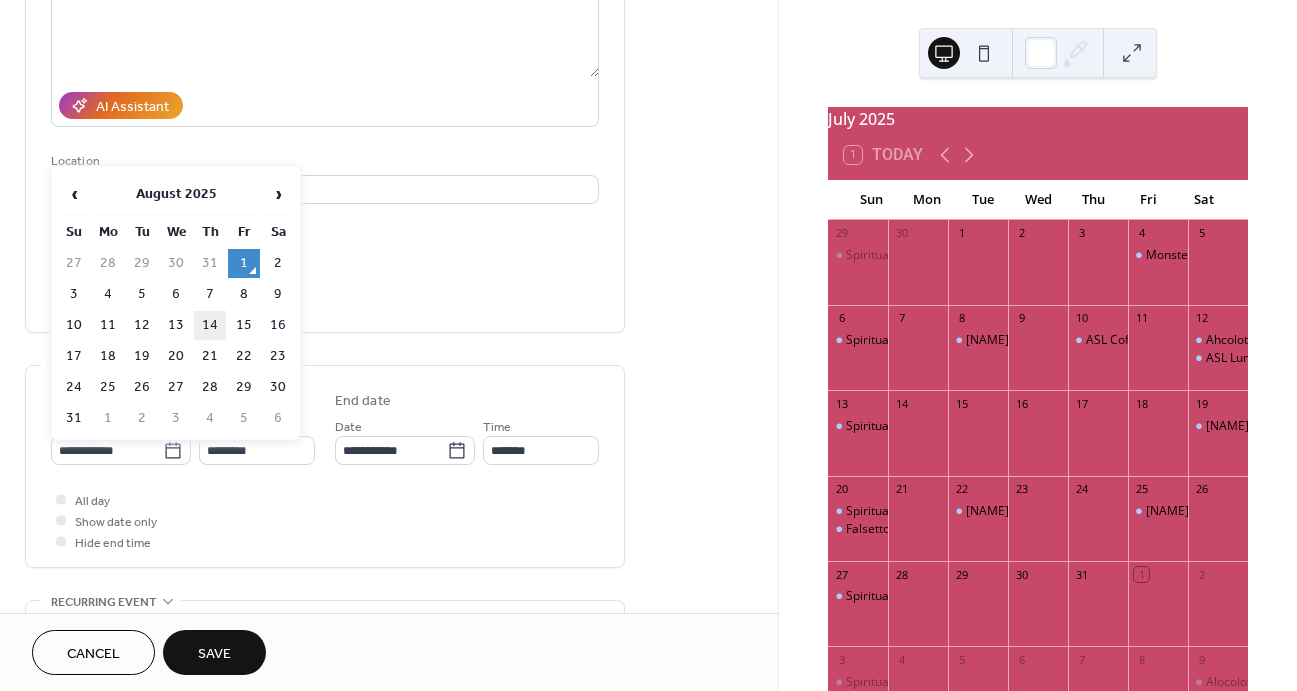 click on "14" at bounding box center [210, 325] 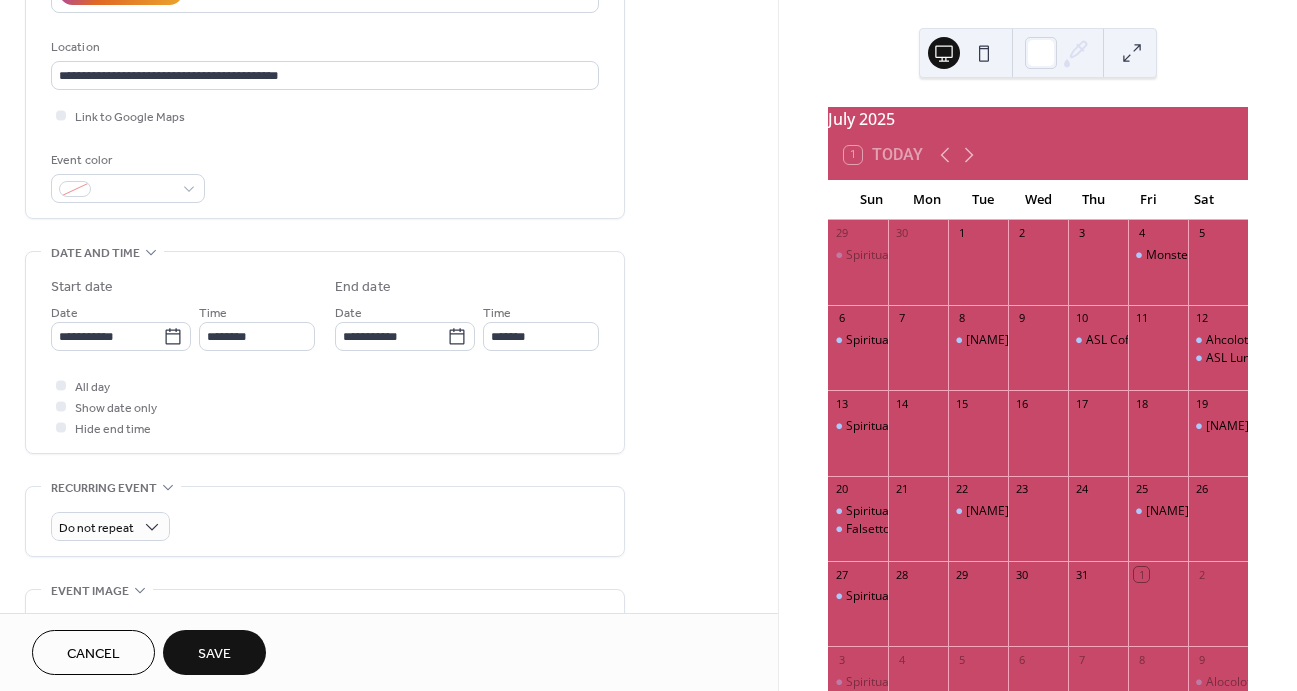 scroll, scrollTop: 409, scrollLeft: 0, axis: vertical 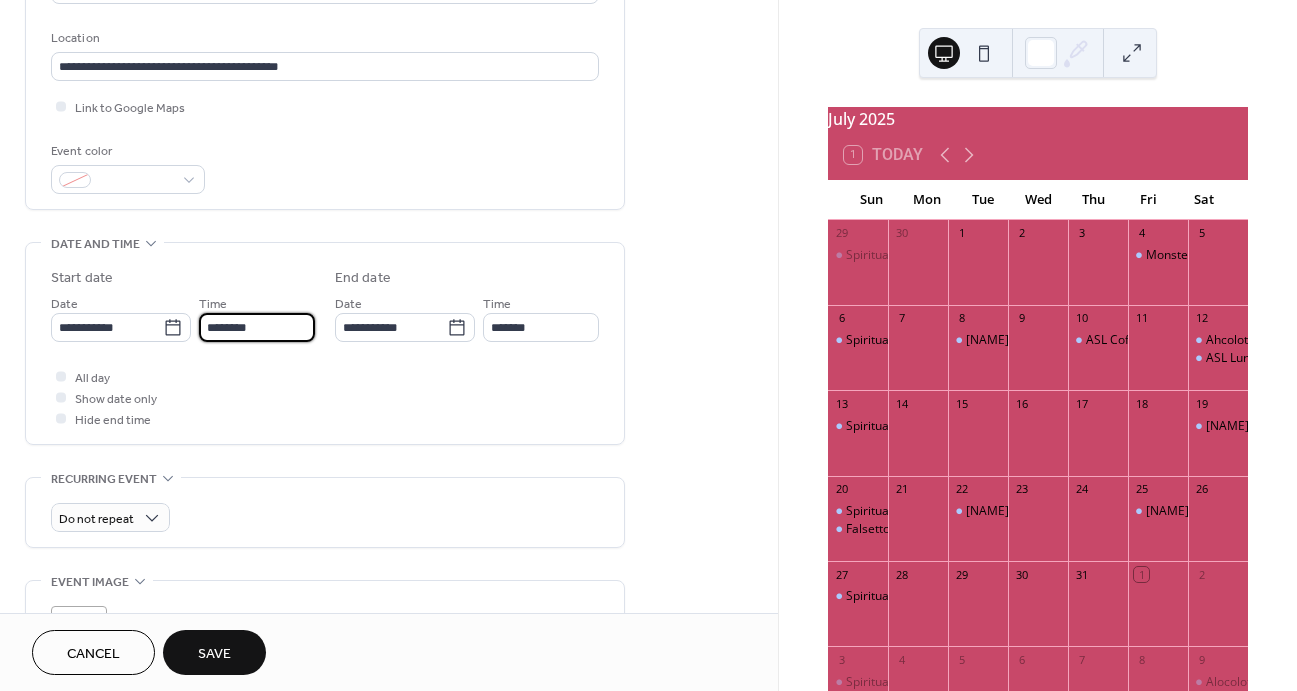 click on "********" at bounding box center [257, 327] 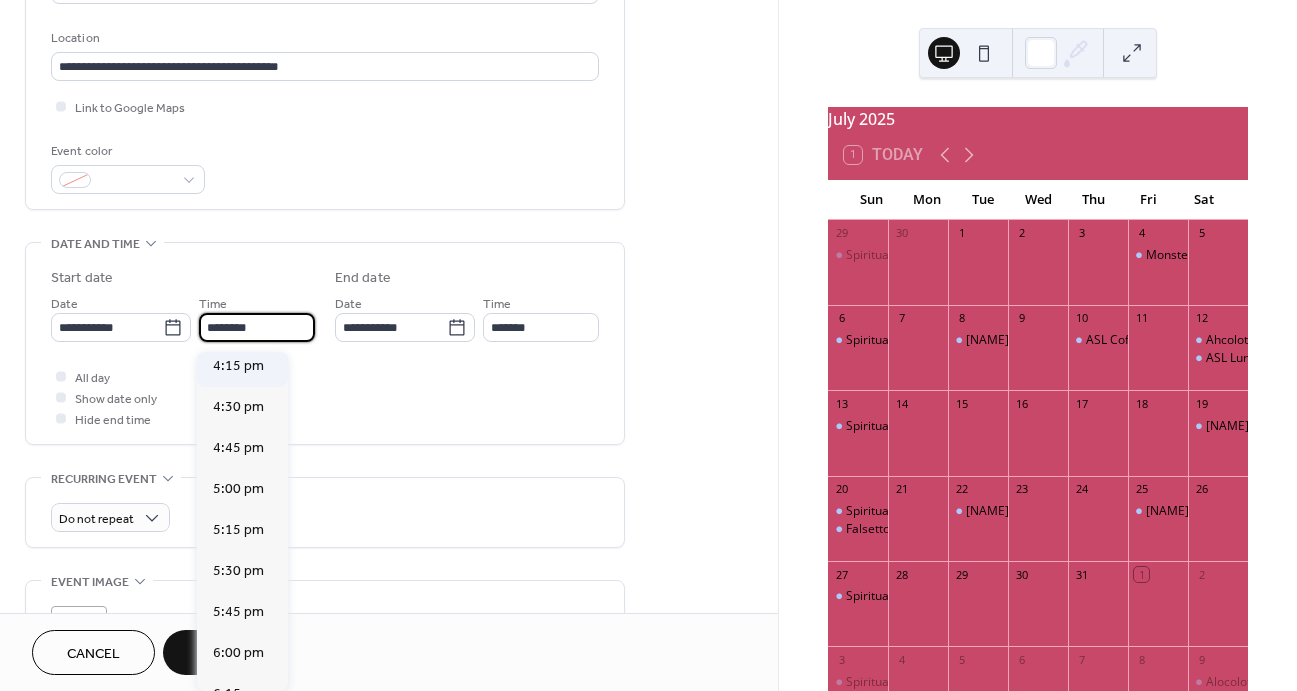 scroll, scrollTop: 2728, scrollLeft: 0, axis: vertical 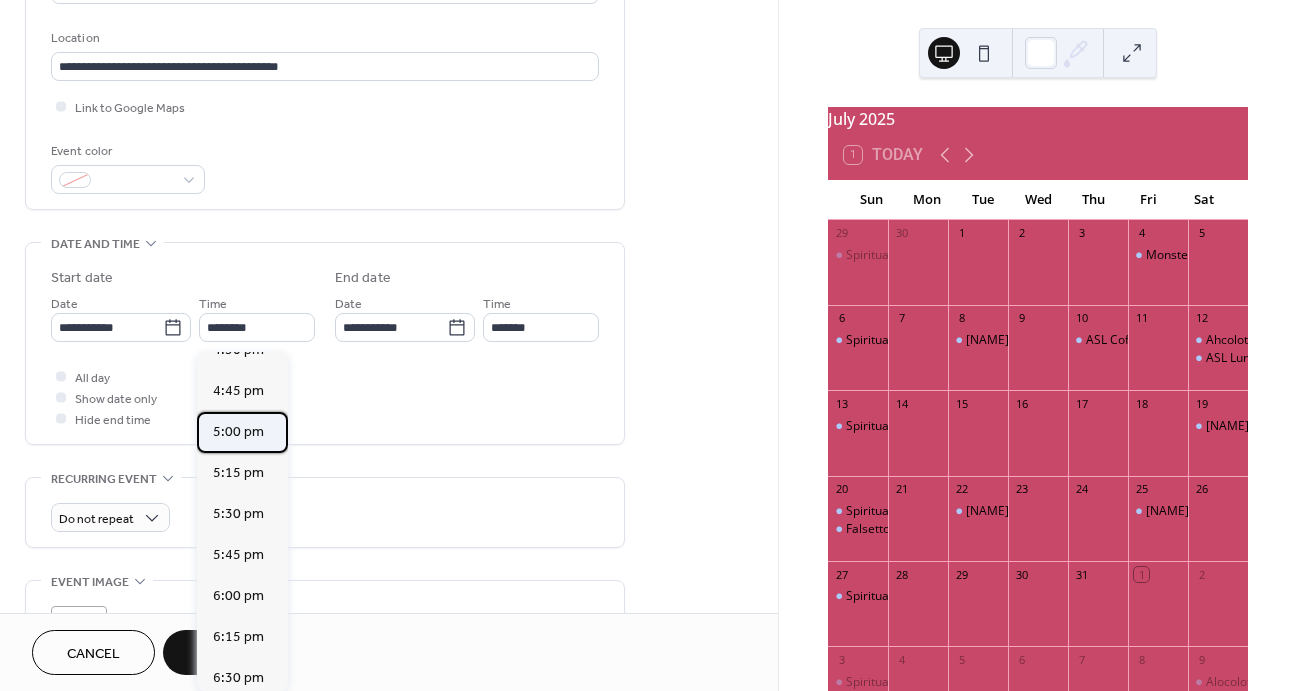 click on "5:00 pm" at bounding box center (238, 432) 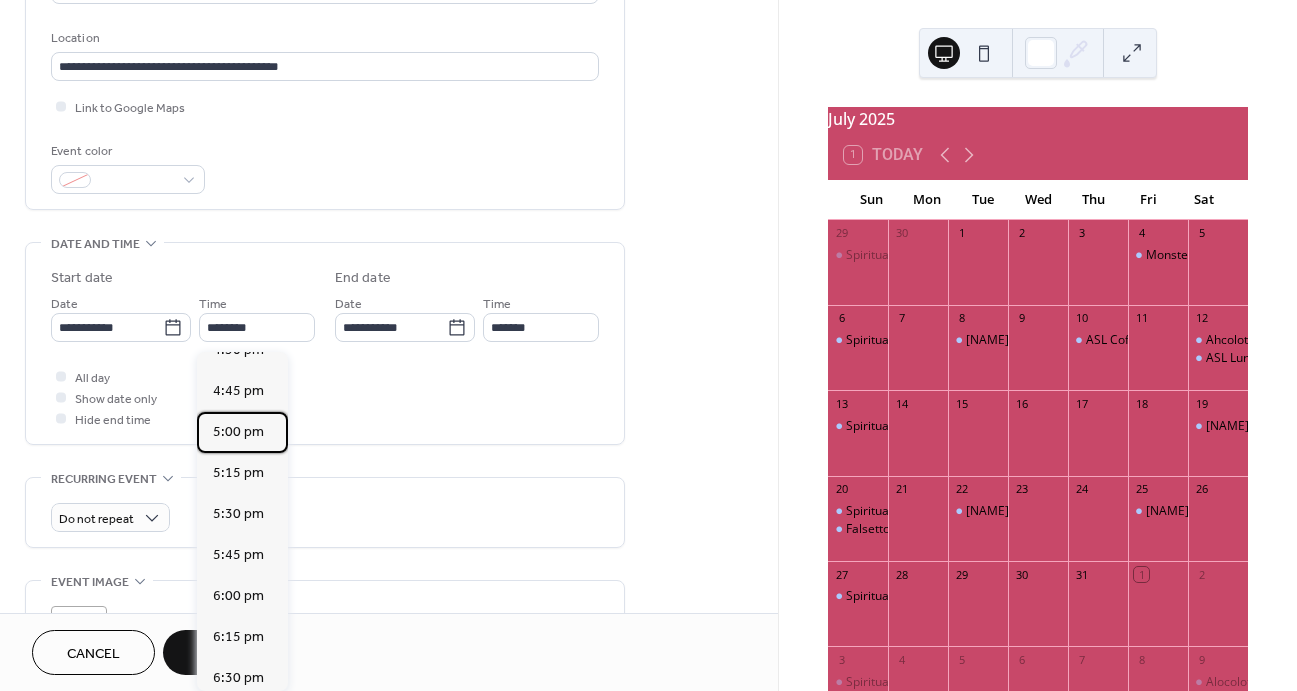 type on "*******" 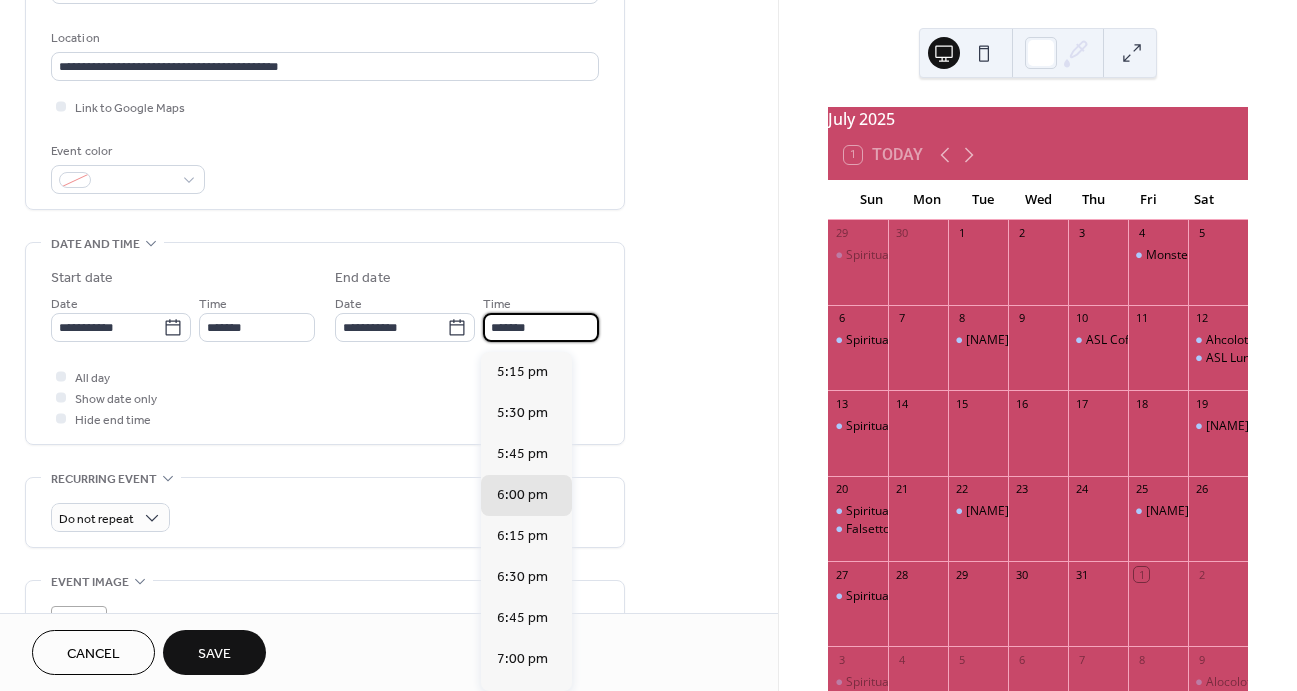 click on "*******" at bounding box center (541, 327) 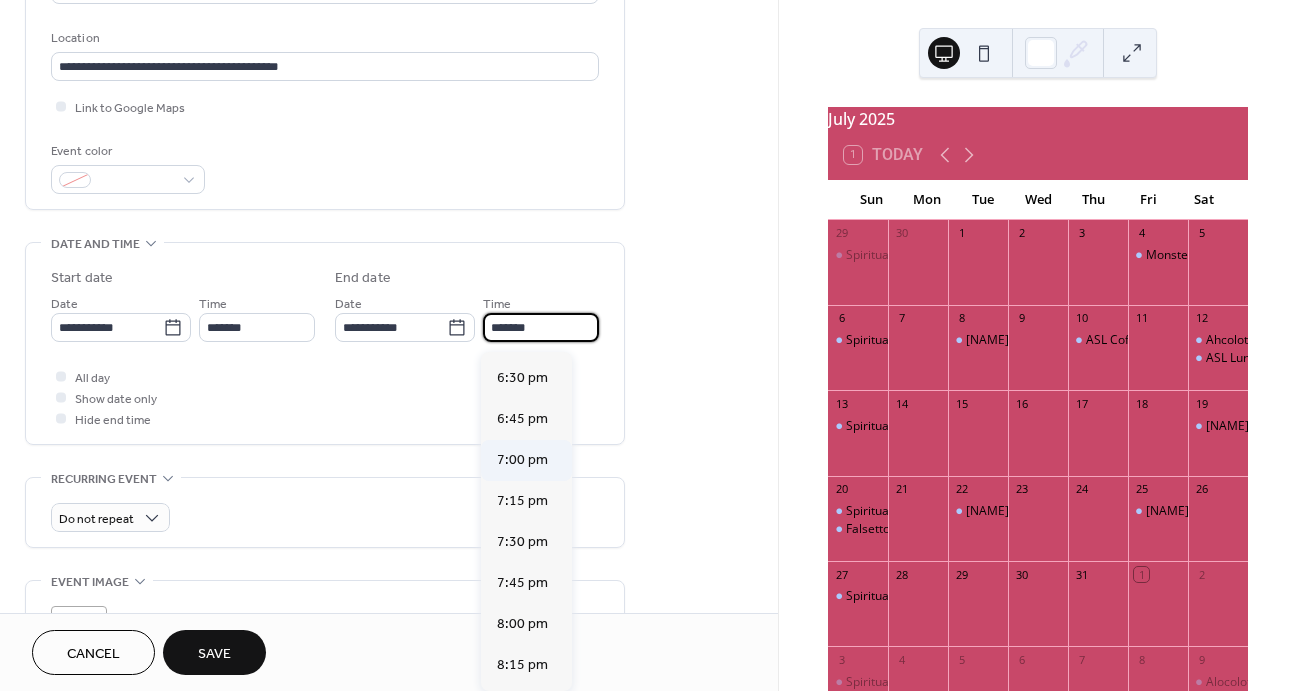 scroll, scrollTop: 236, scrollLeft: 0, axis: vertical 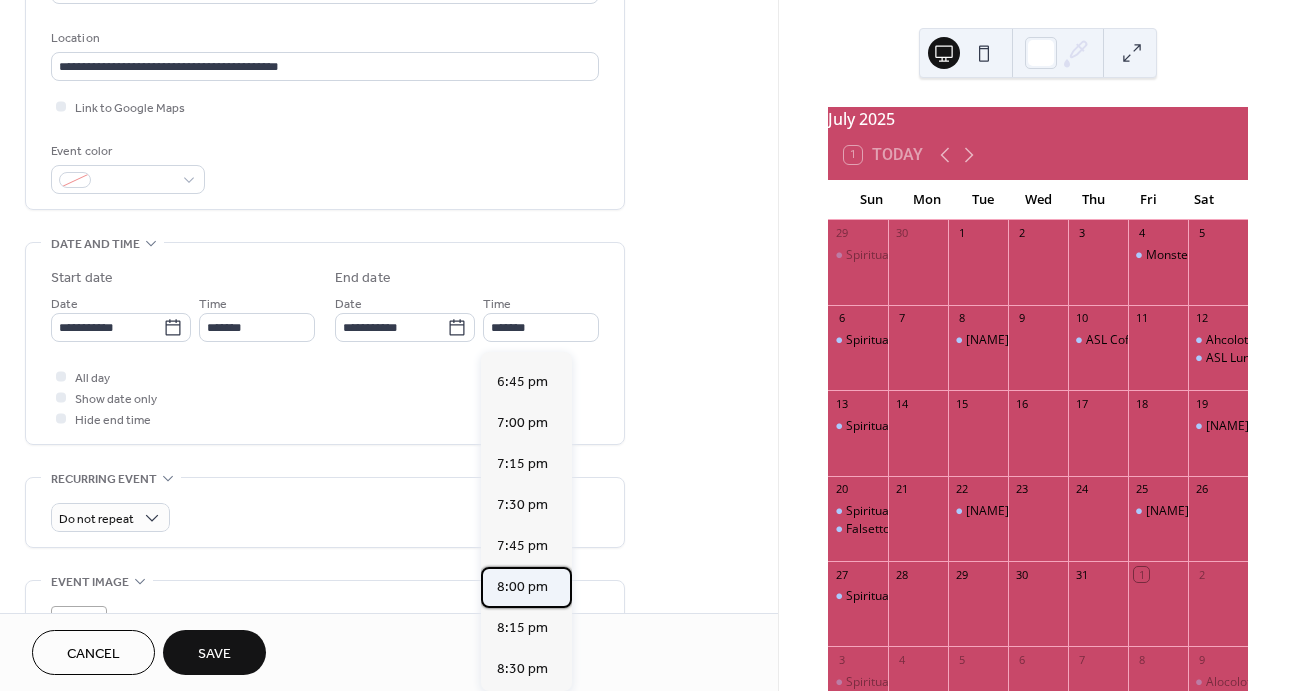 click on "8:00 pm" at bounding box center (522, 587) 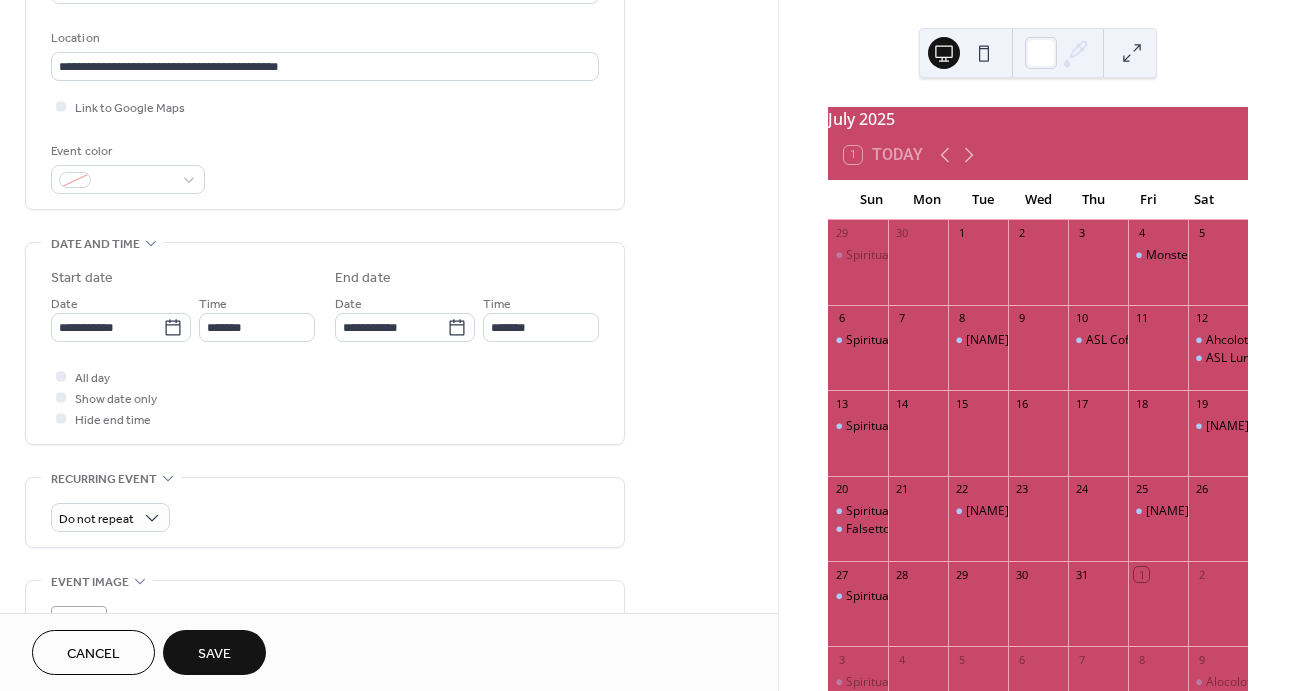 type on "*******" 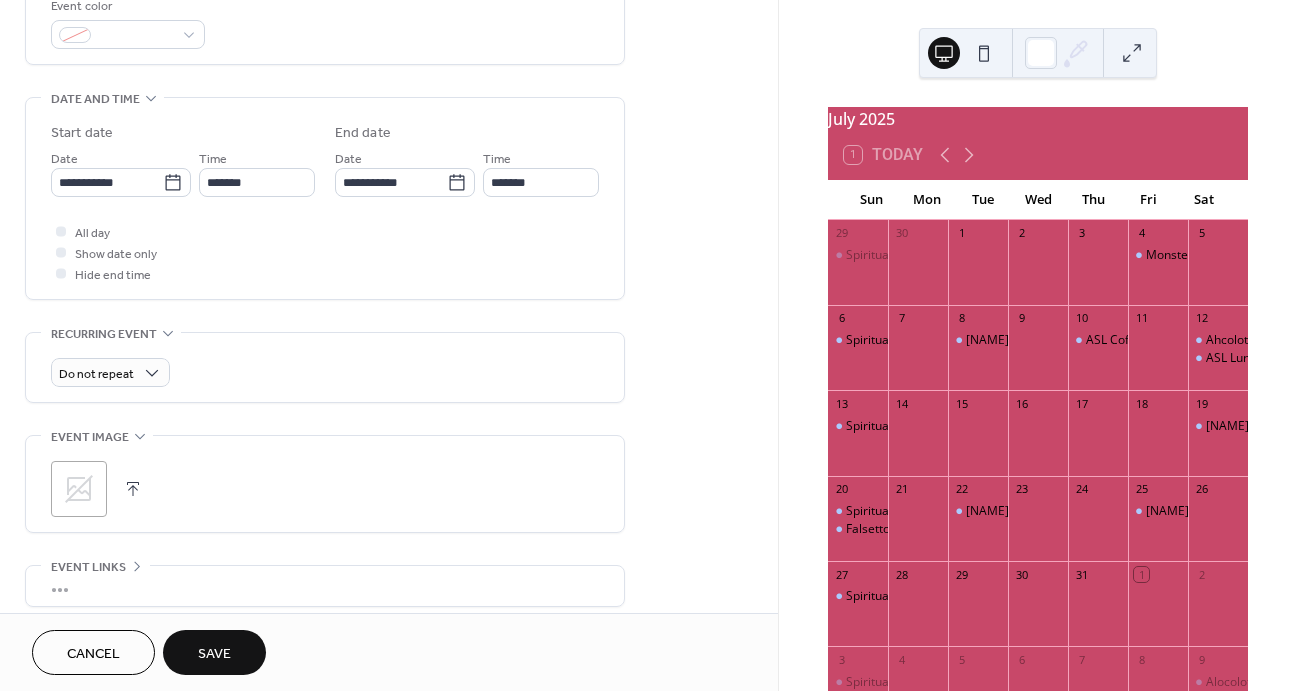 scroll, scrollTop: 564, scrollLeft: 0, axis: vertical 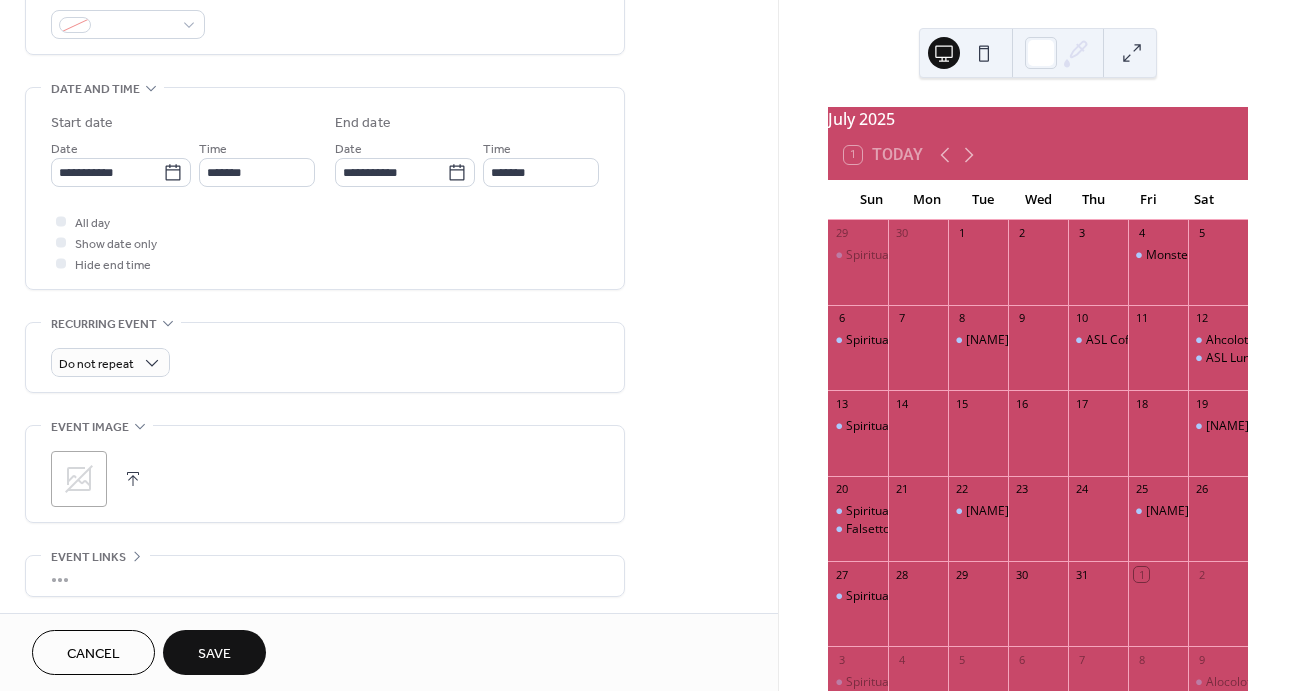 click at bounding box center [133, 479] 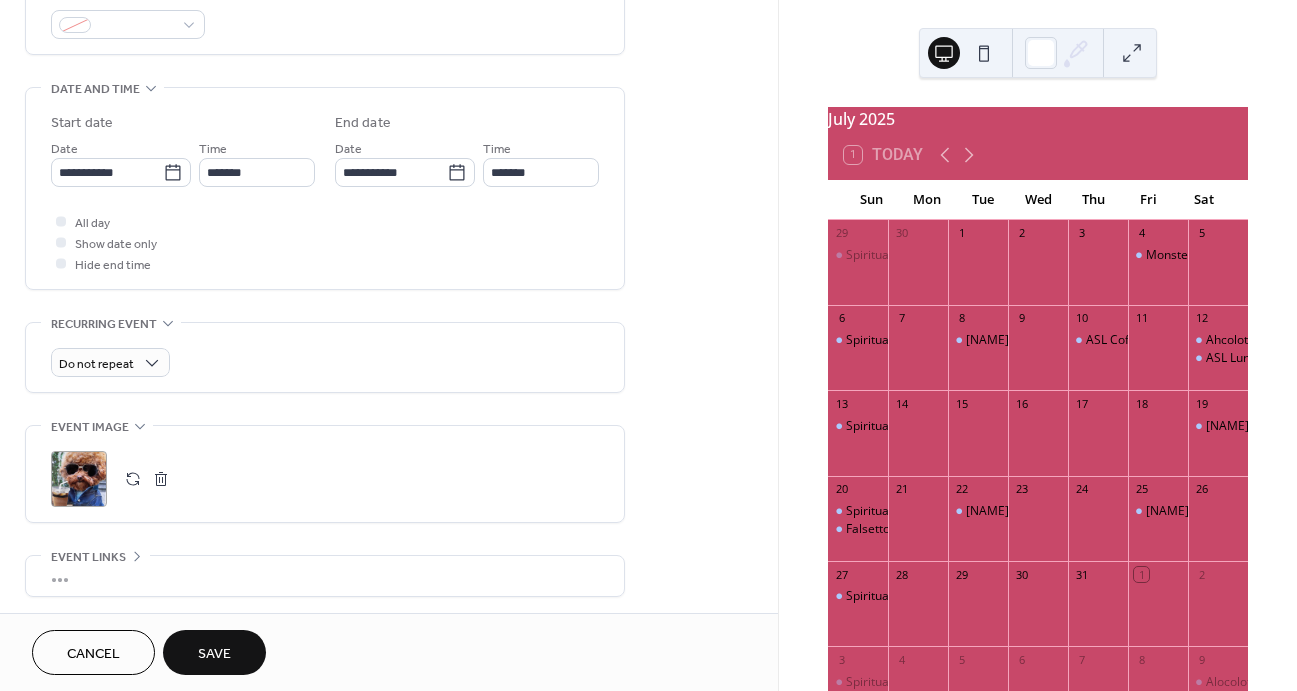 click on "Save" at bounding box center [214, 654] 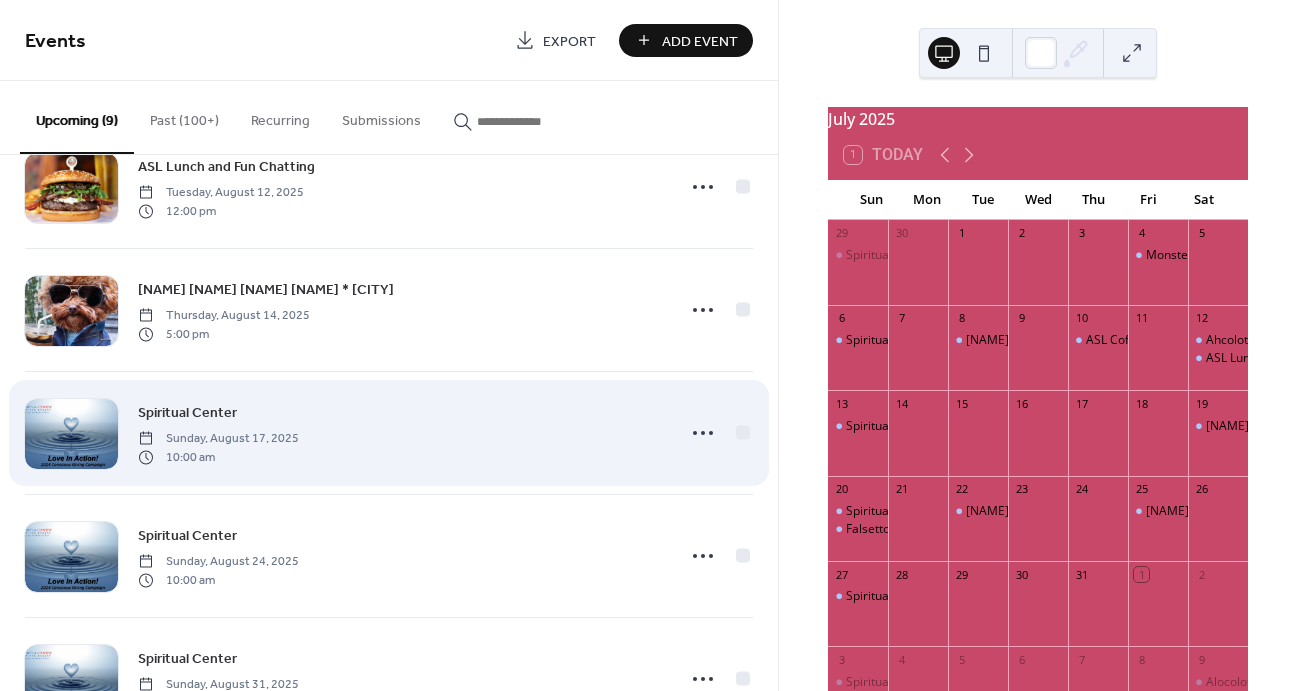 scroll, scrollTop: 630, scrollLeft: 0, axis: vertical 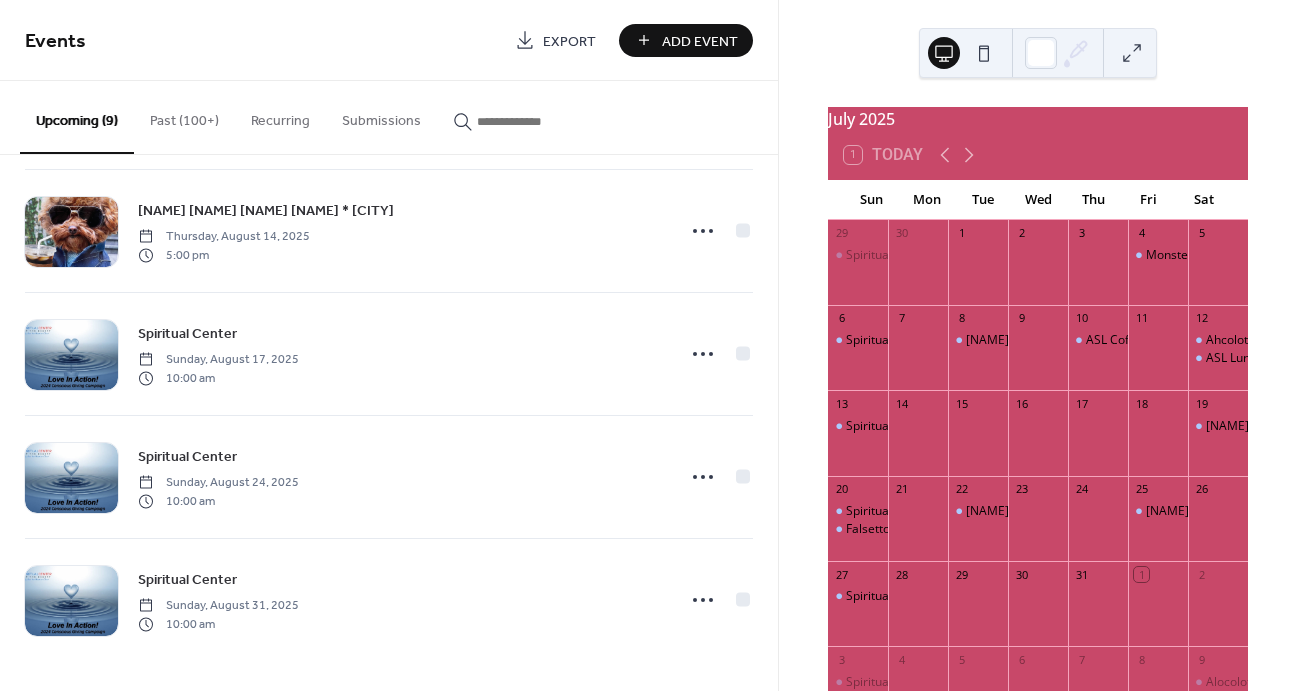 click on "Add Event" at bounding box center (700, 41) 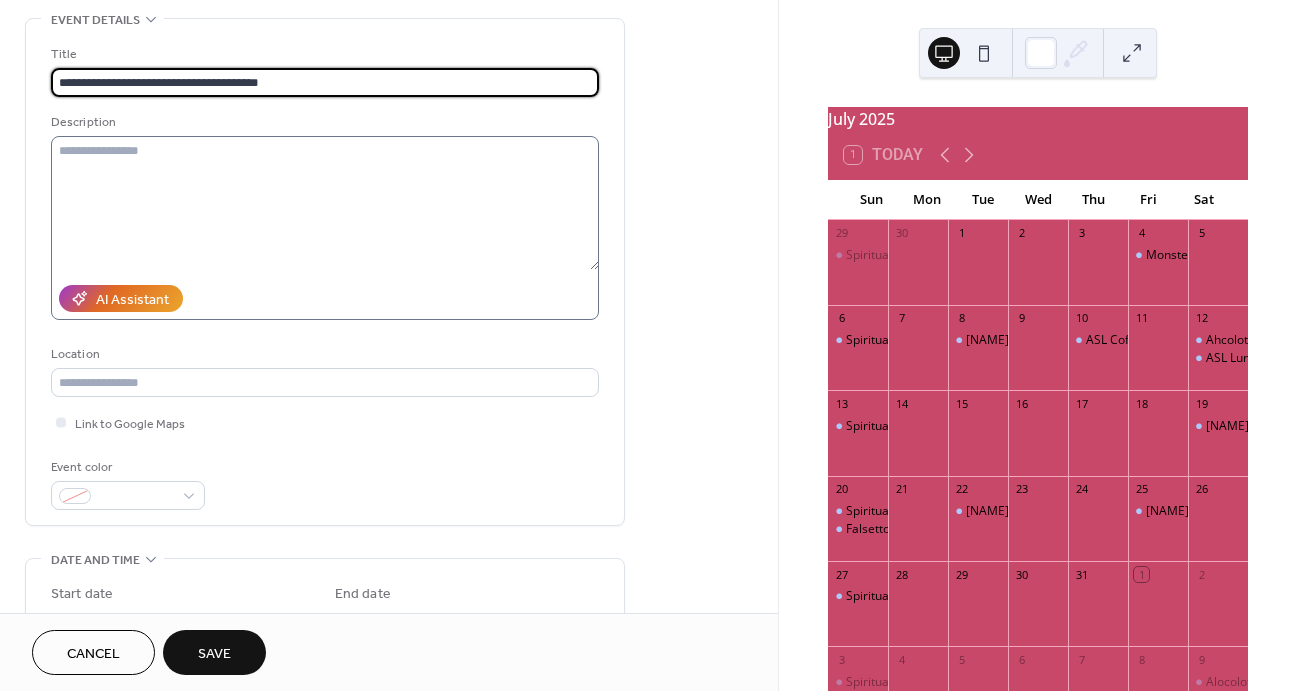 scroll, scrollTop: 94, scrollLeft: 0, axis: vertical 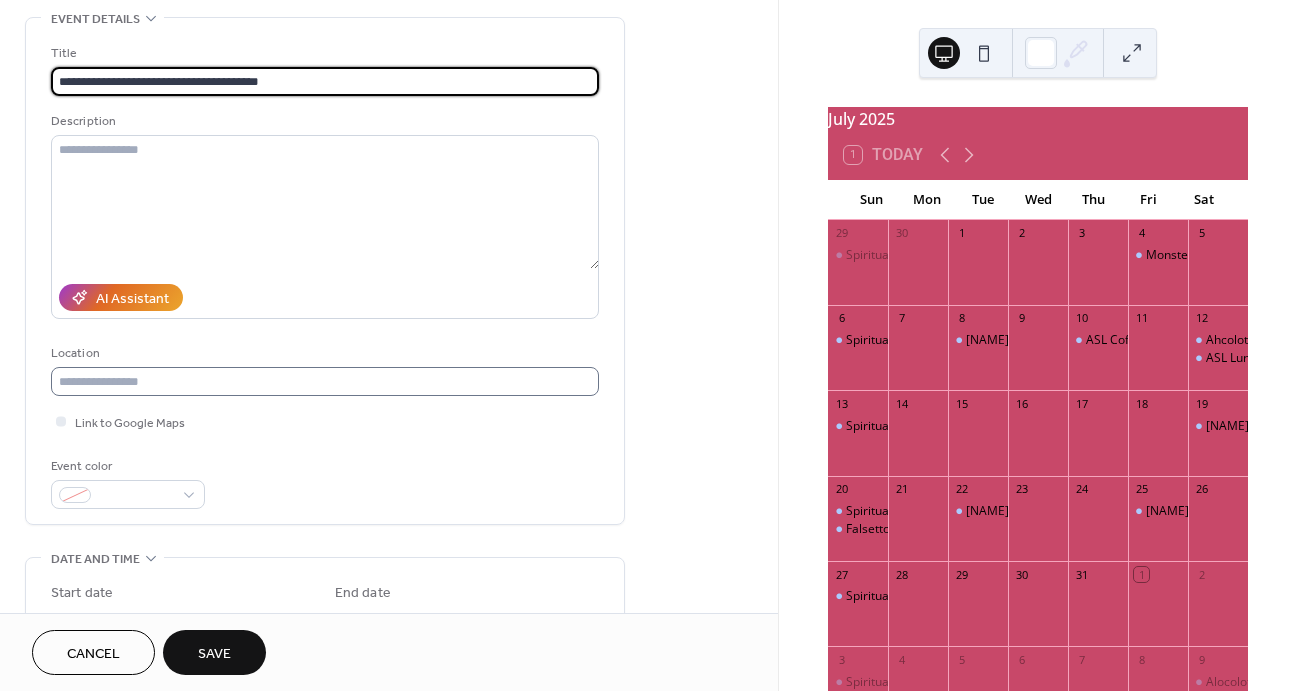 type on "**********" 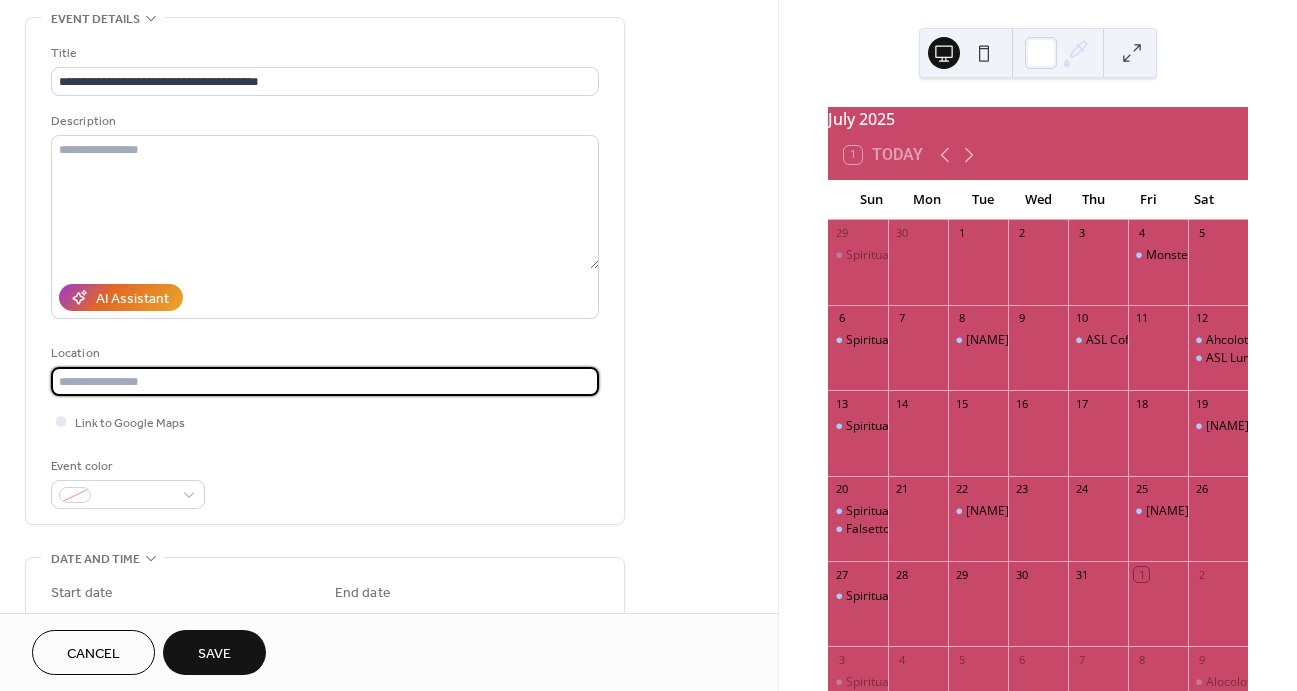 click at bounding box center (325, 381) 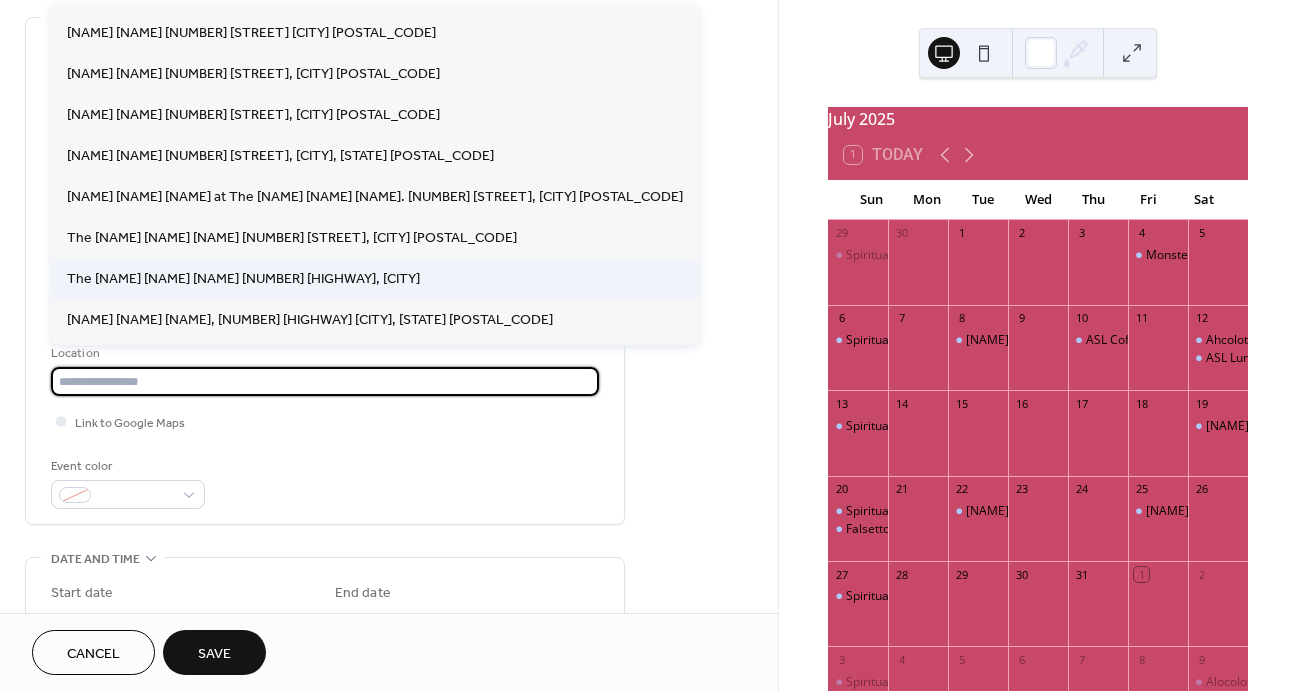 scroll, scrollTop: 4460, scrollLeft: 0, axis: vertical 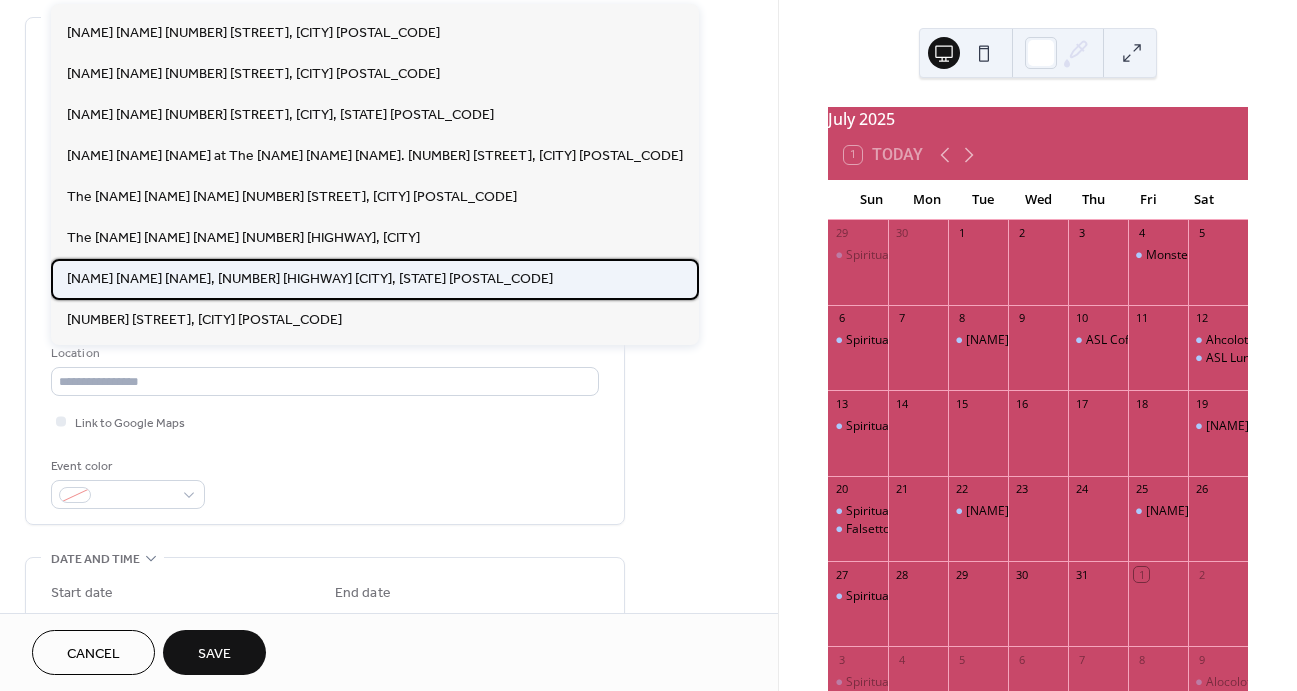click on "[NAME] [NAME] [NAME], [NUMBER] [HIGHWAY] [CITY], [STATE] [POSTAL_CODE]" at bounding box center [310, 279] 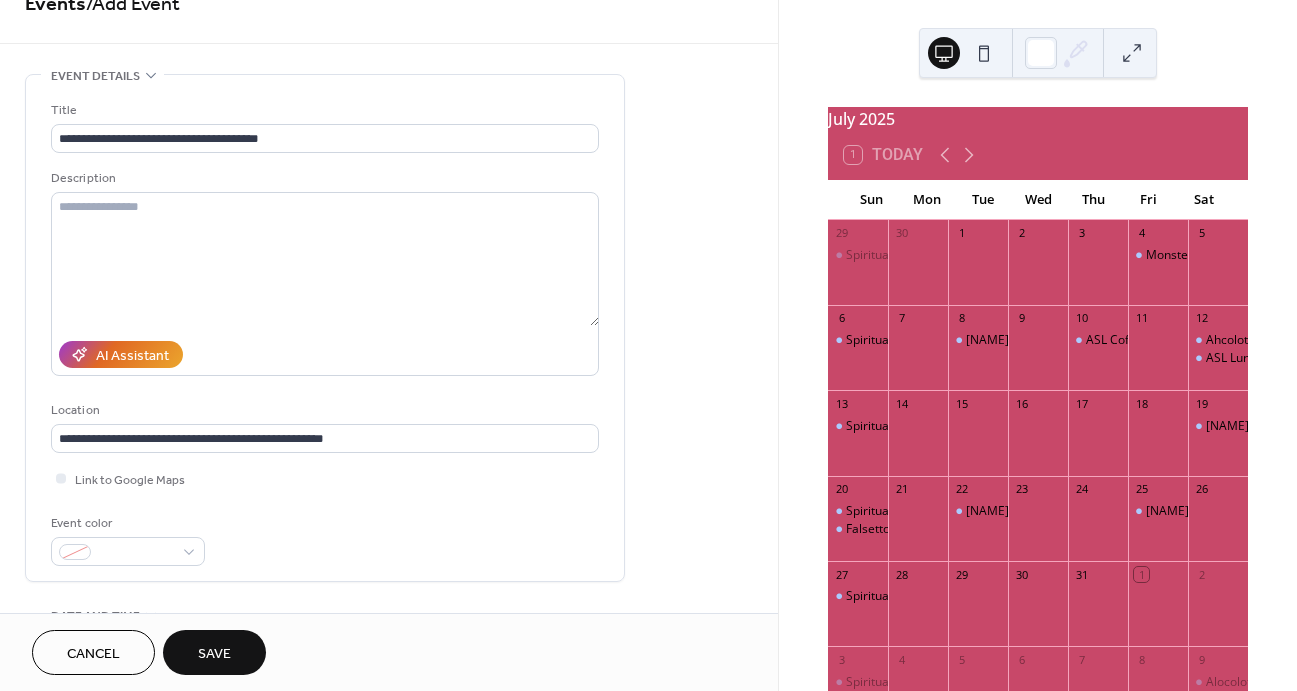 scroll, scrollTop: 29, scrollLeft: 0, axis: vertical 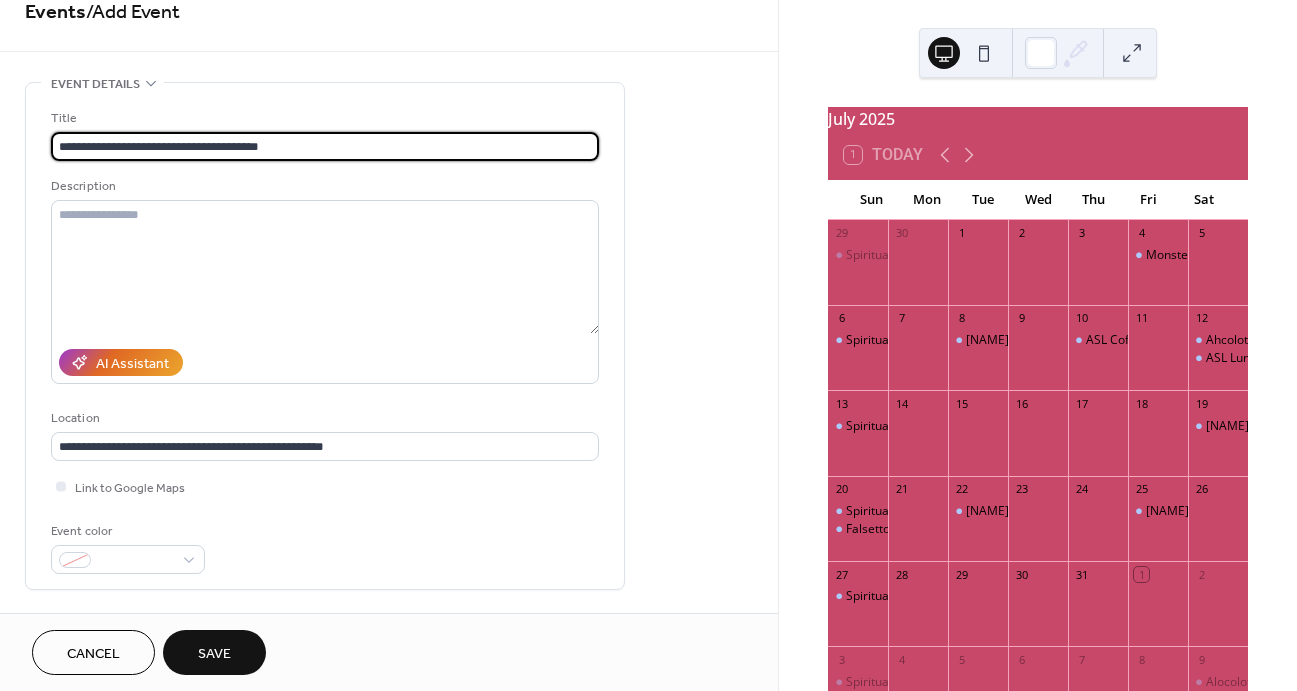 click on "**********" at bounding box center [325, 146] 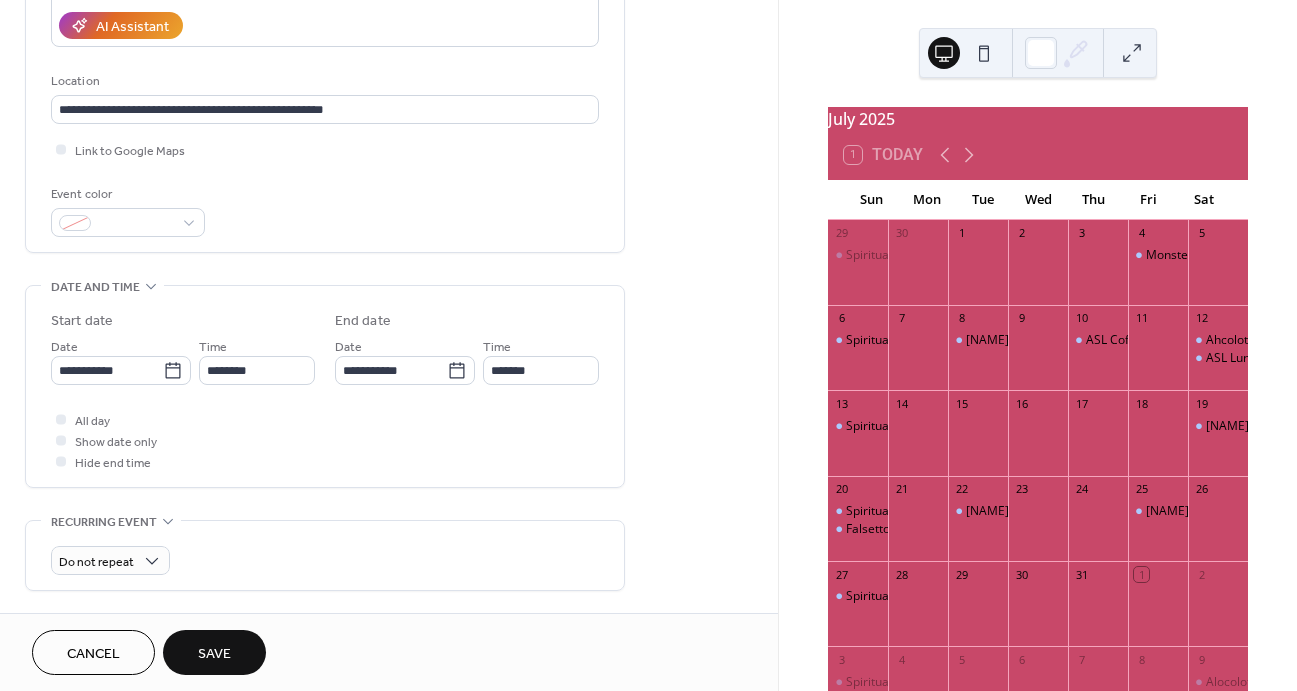 scroll, scrollTop: 381, scrollLeft: 0, axis: vertical 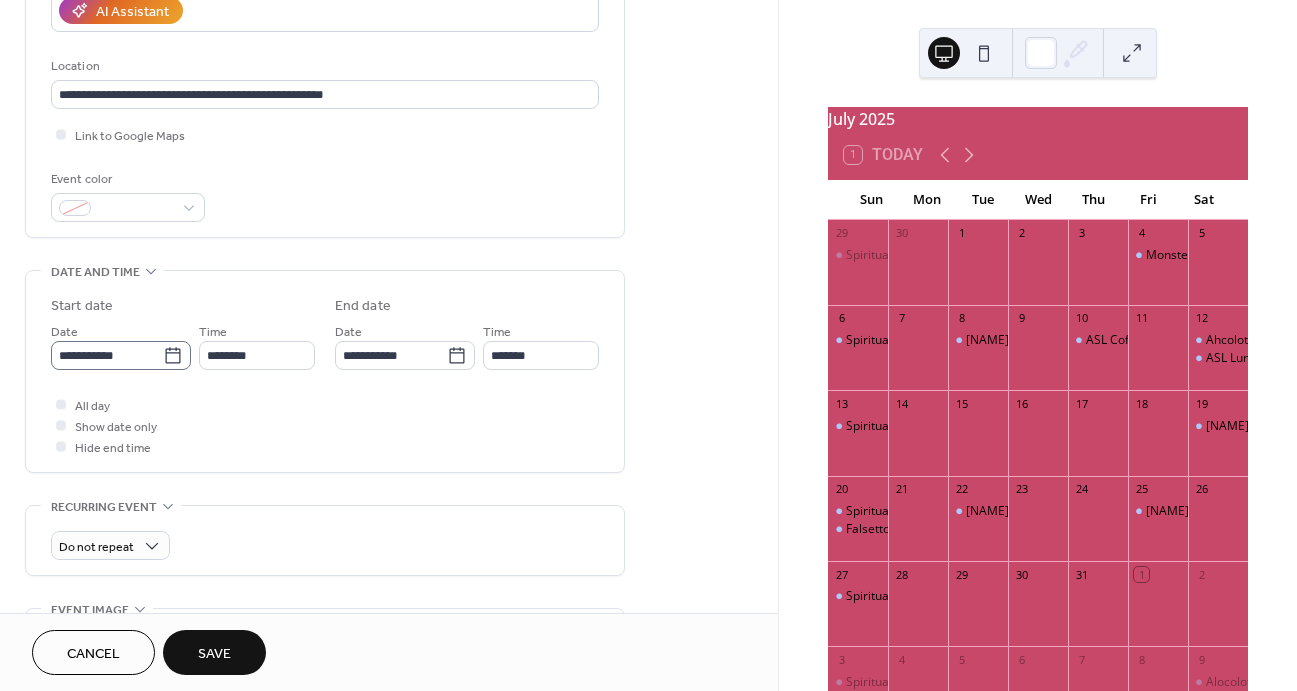 type on "**********" 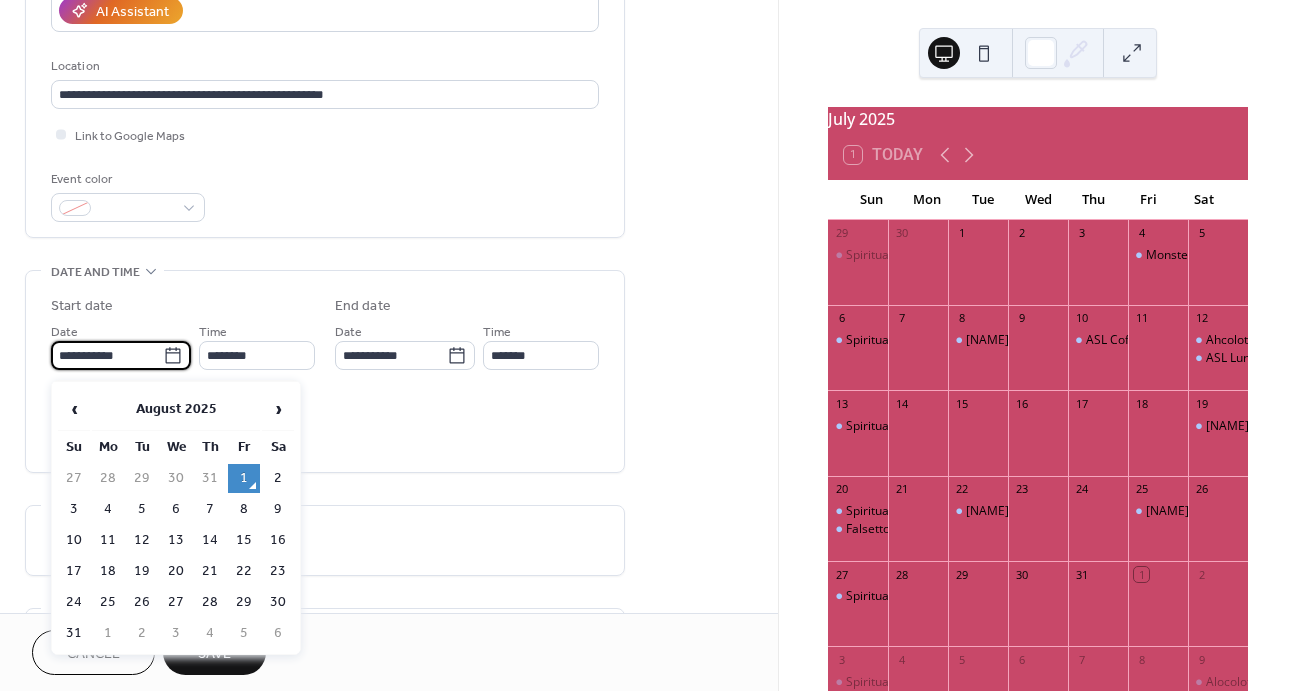 click on "**********" at bounding box center [107, 355] 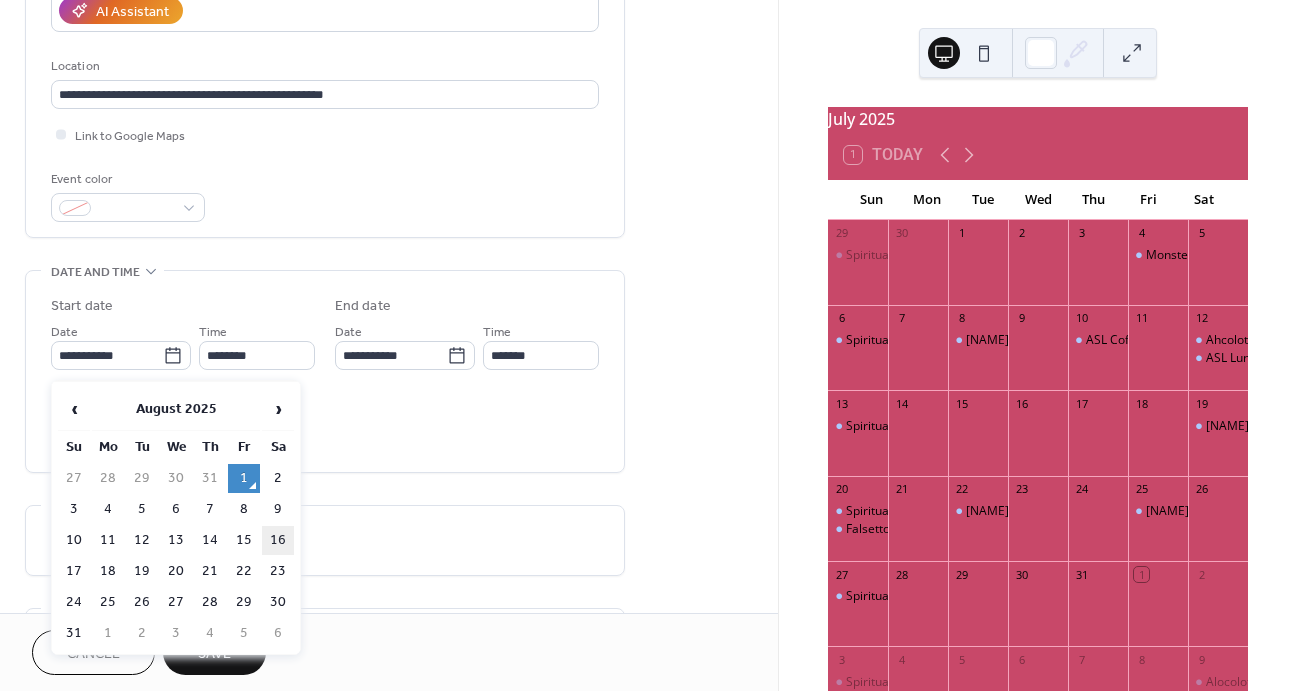 click on "16" at bounding box center [278, 540] 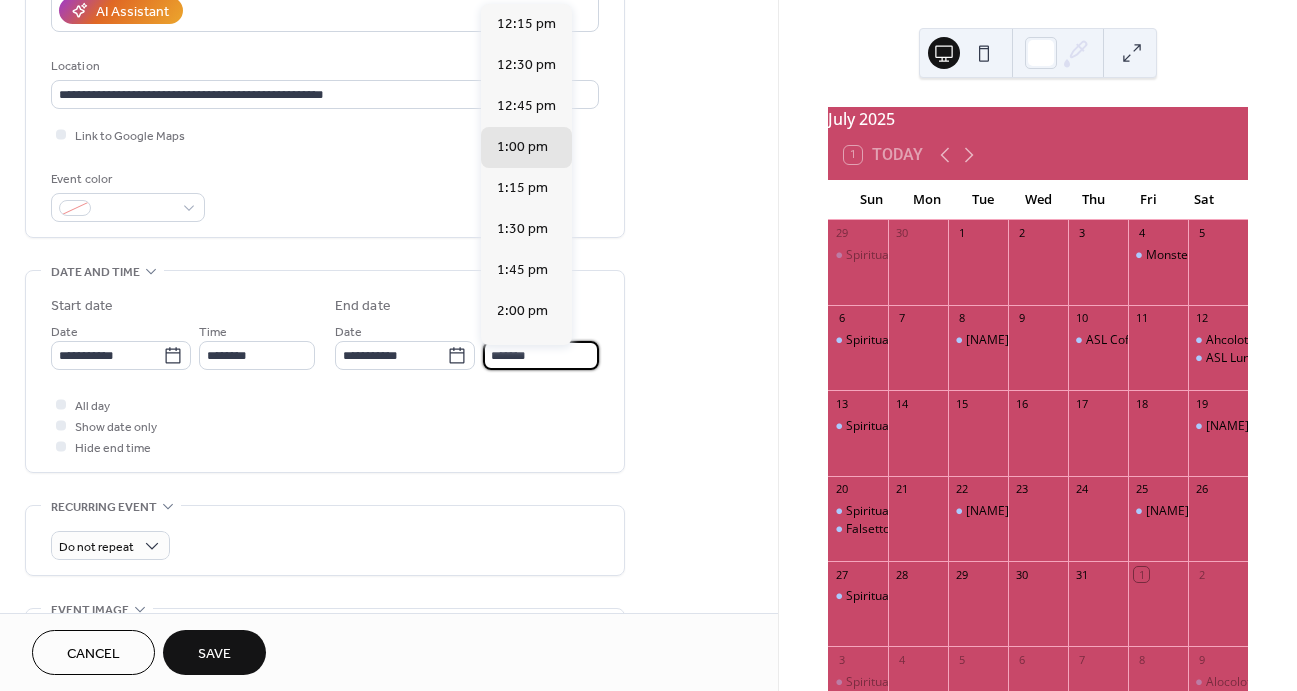 click on "*******" at bounding box center (541, 355) 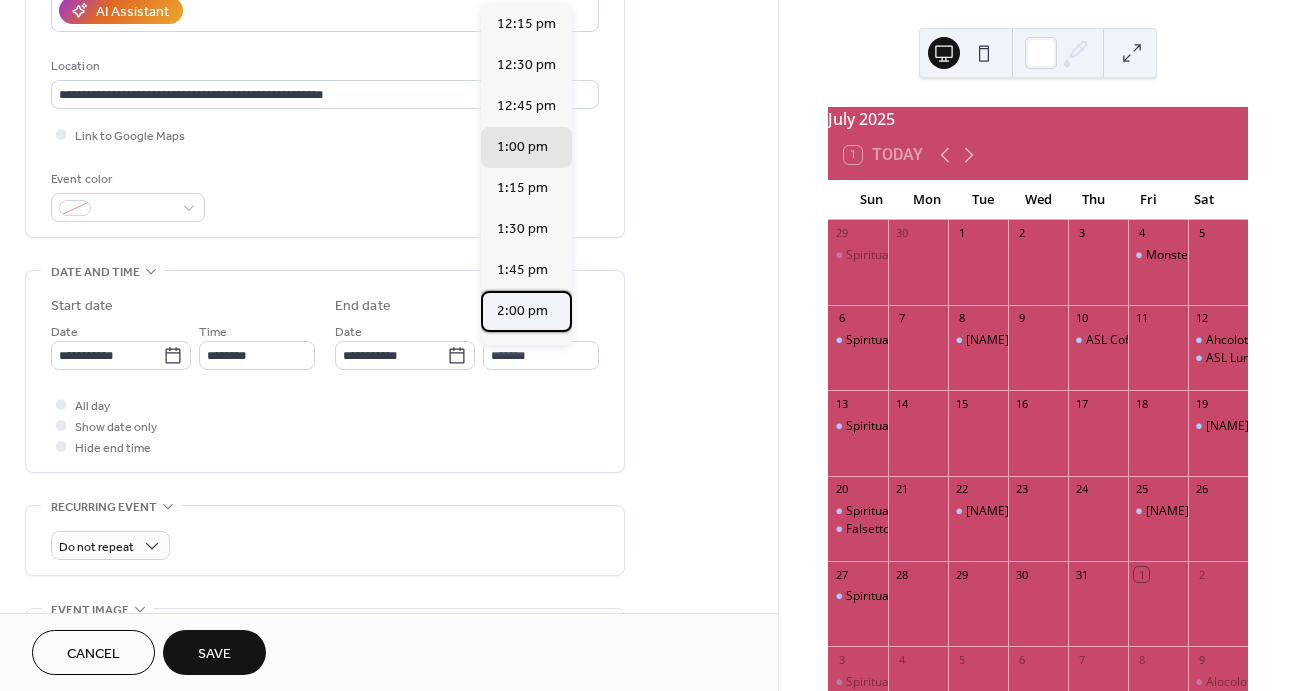 click on "2:00 pm" at bounding box center [522, 311] 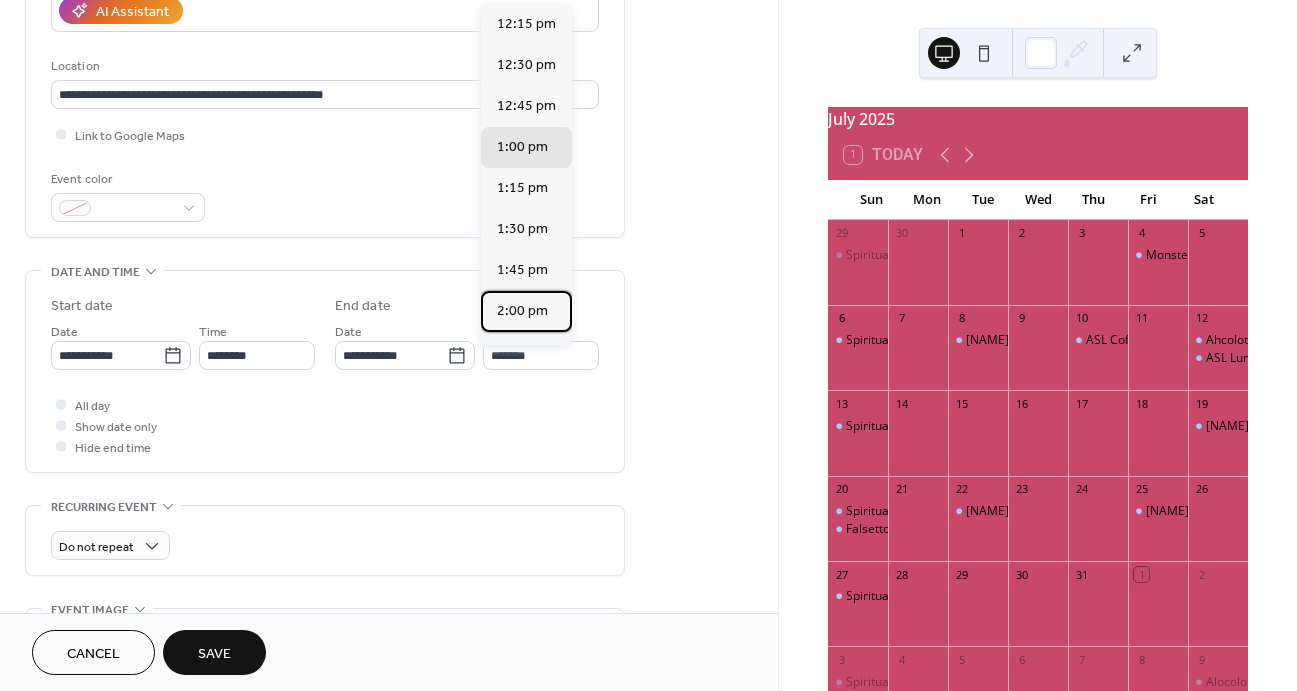type on "*******" 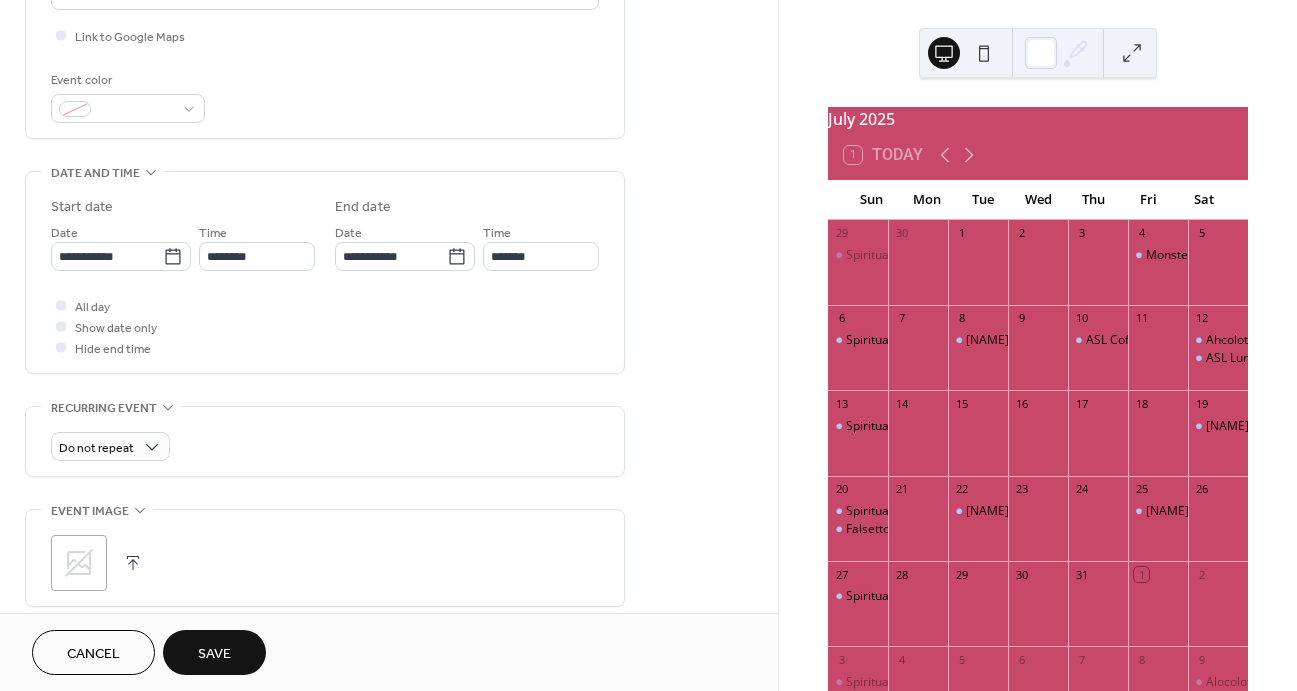 scroll, scrollTop: 483, scrollLeft: 0, axis: vertical 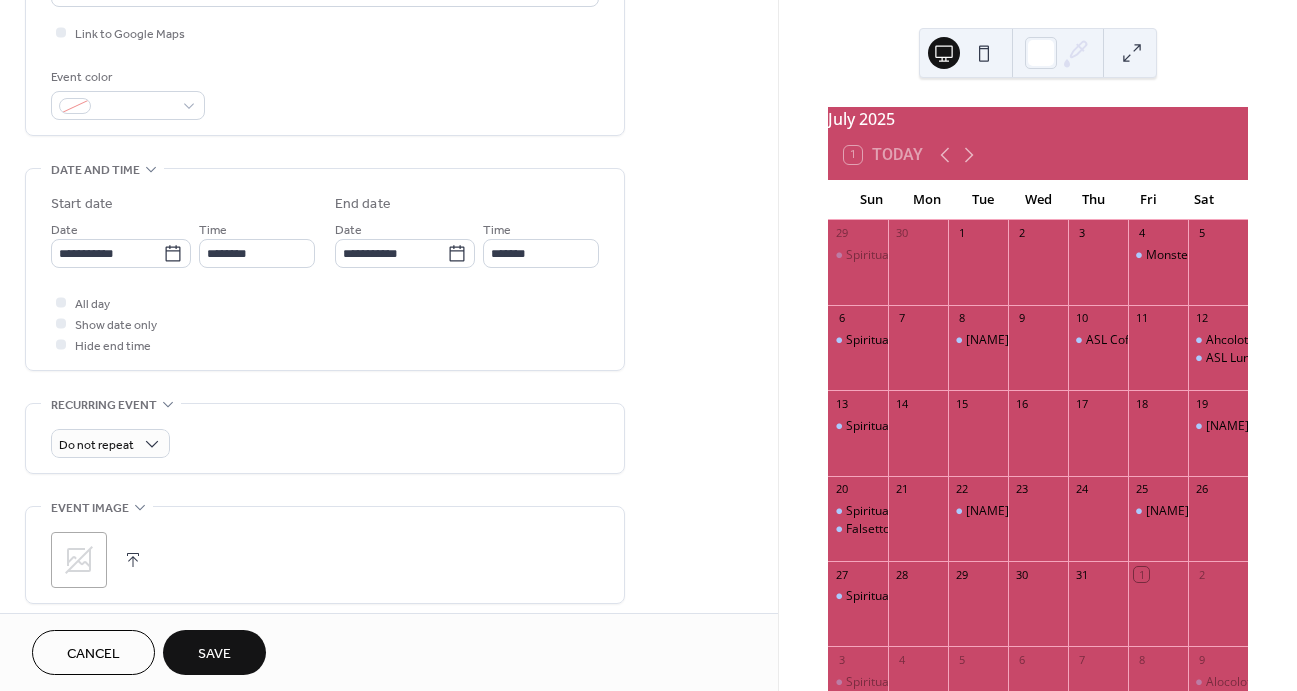 click at bounding box center [133, 560] 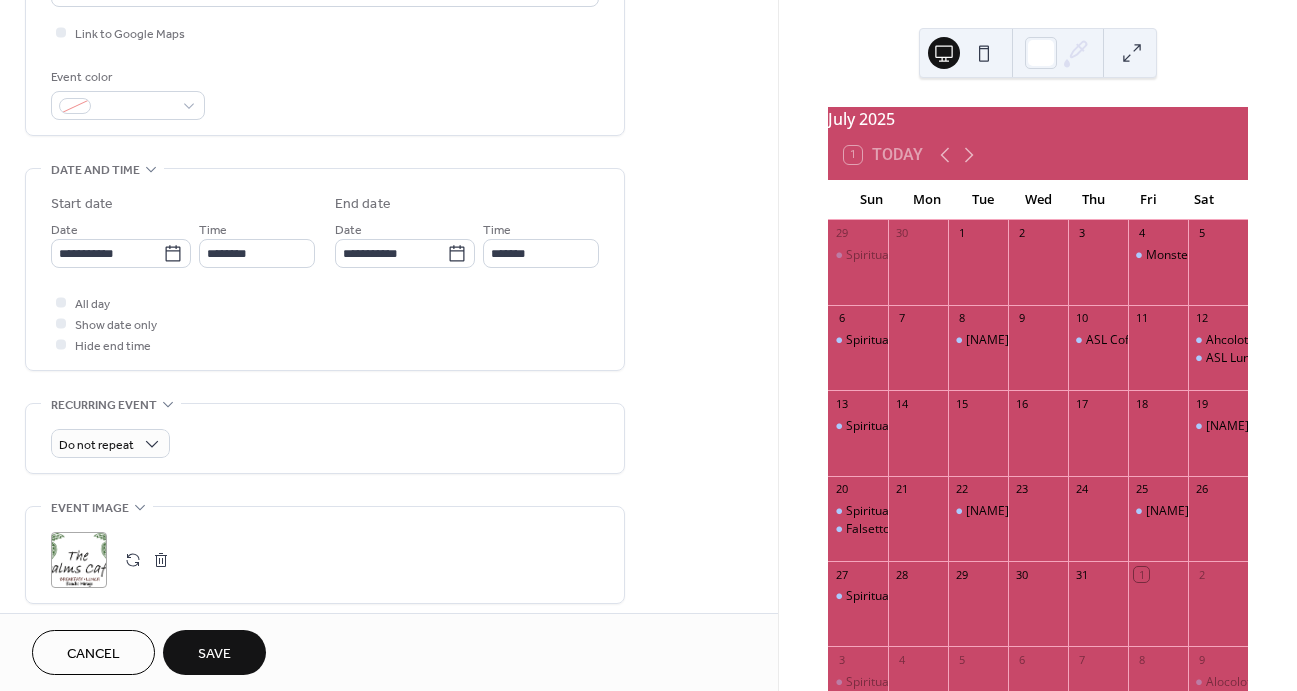 click on "Save" at bounding box center (214, 654) 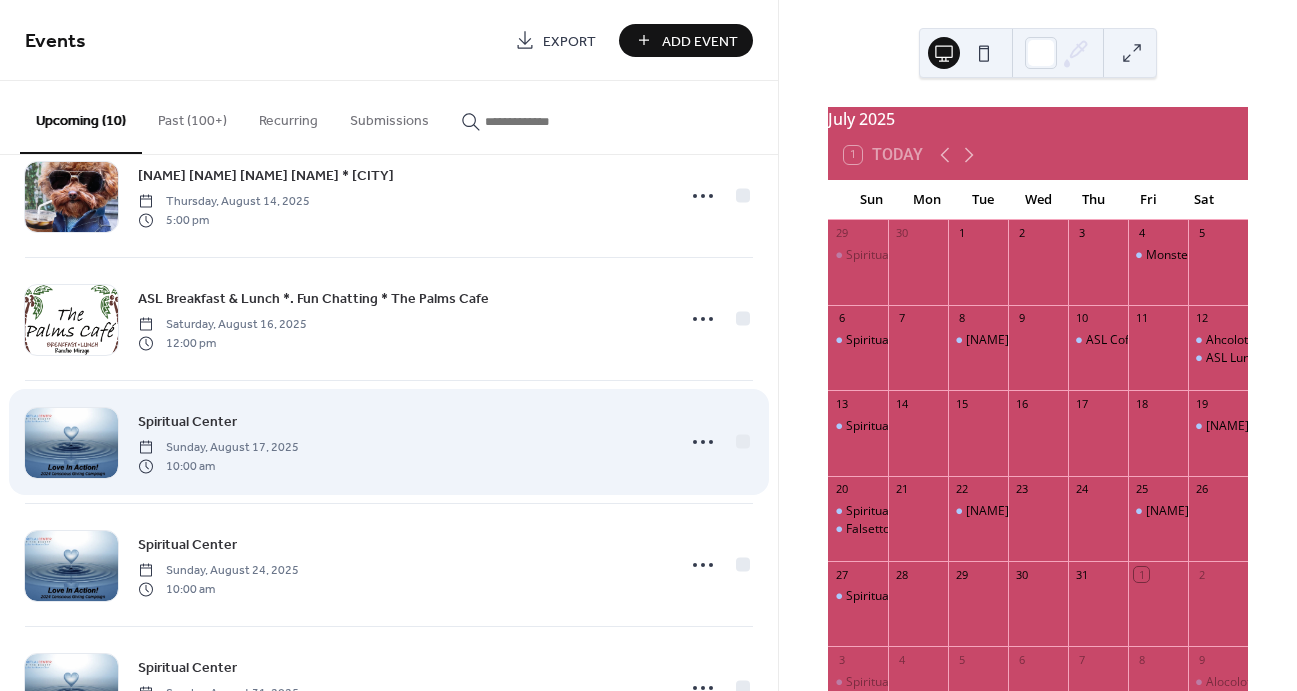 scroll, scrollTop: 659, scrollLeft: 0, axis: vertical 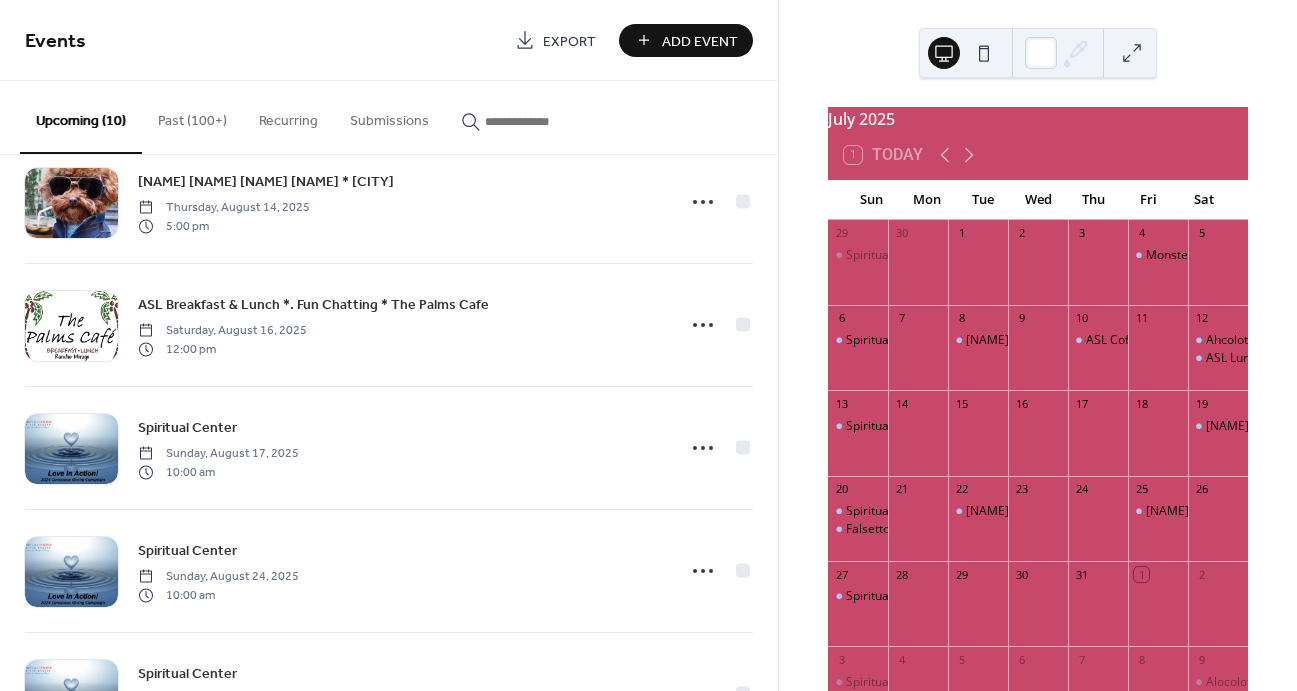 click on "Add Event" at bounding box center [700, 41] 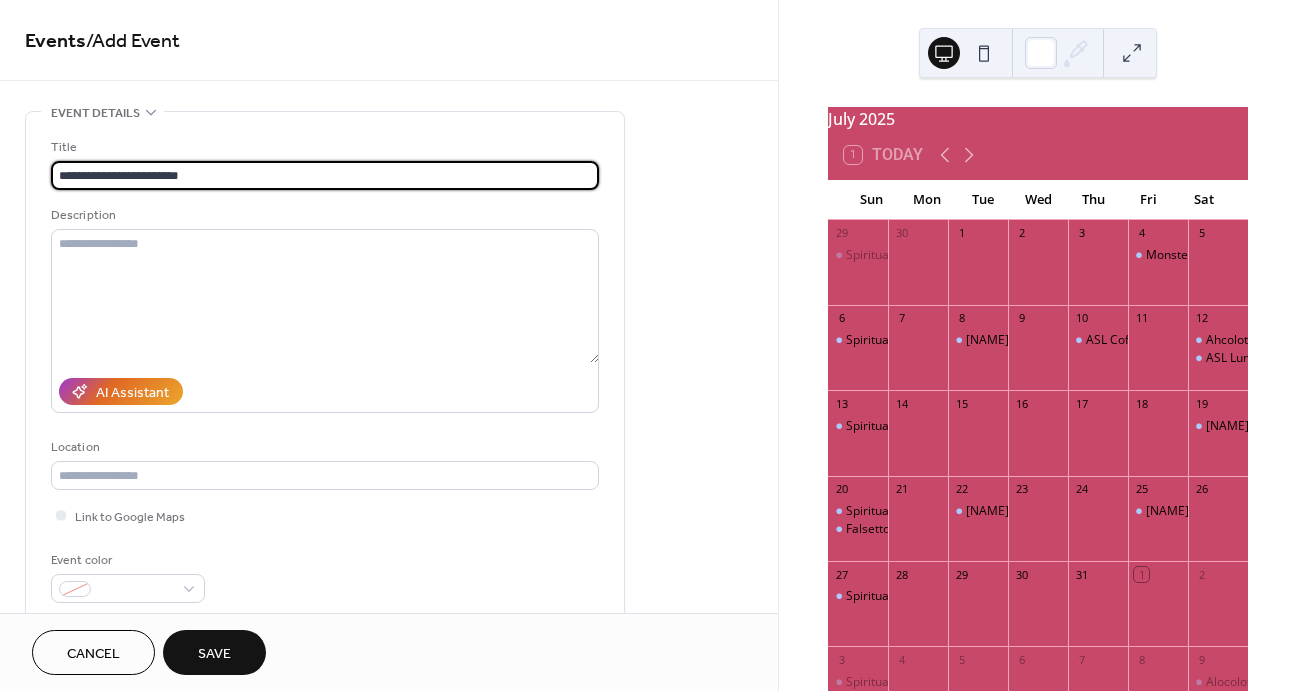 click on "**********" at bounding box center (325, 175) 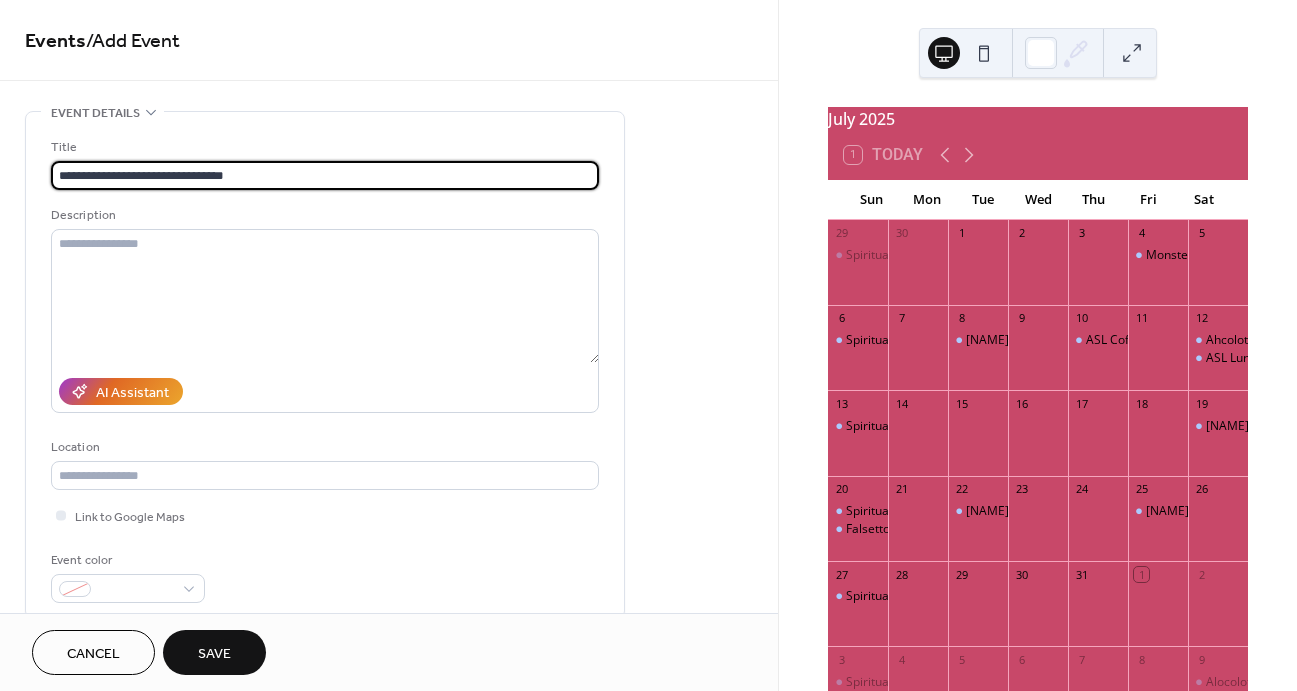click on "**********" at bounding box center [325, 175] 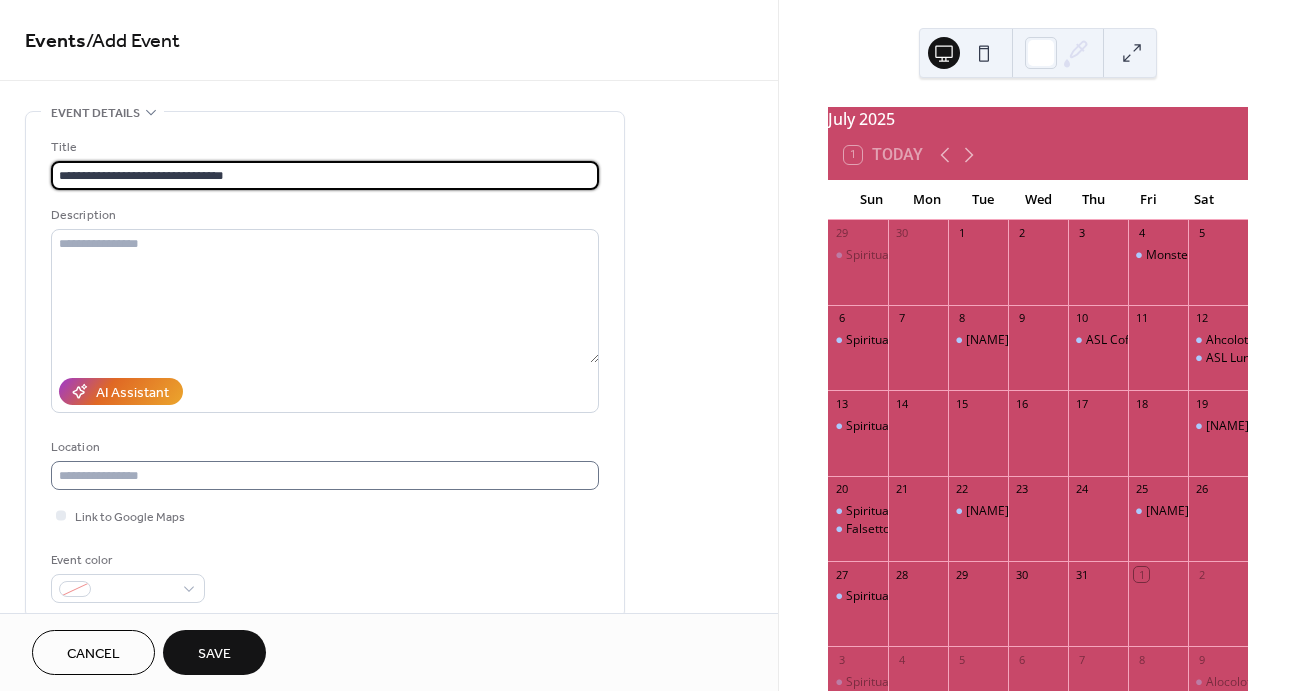 type on "**********" 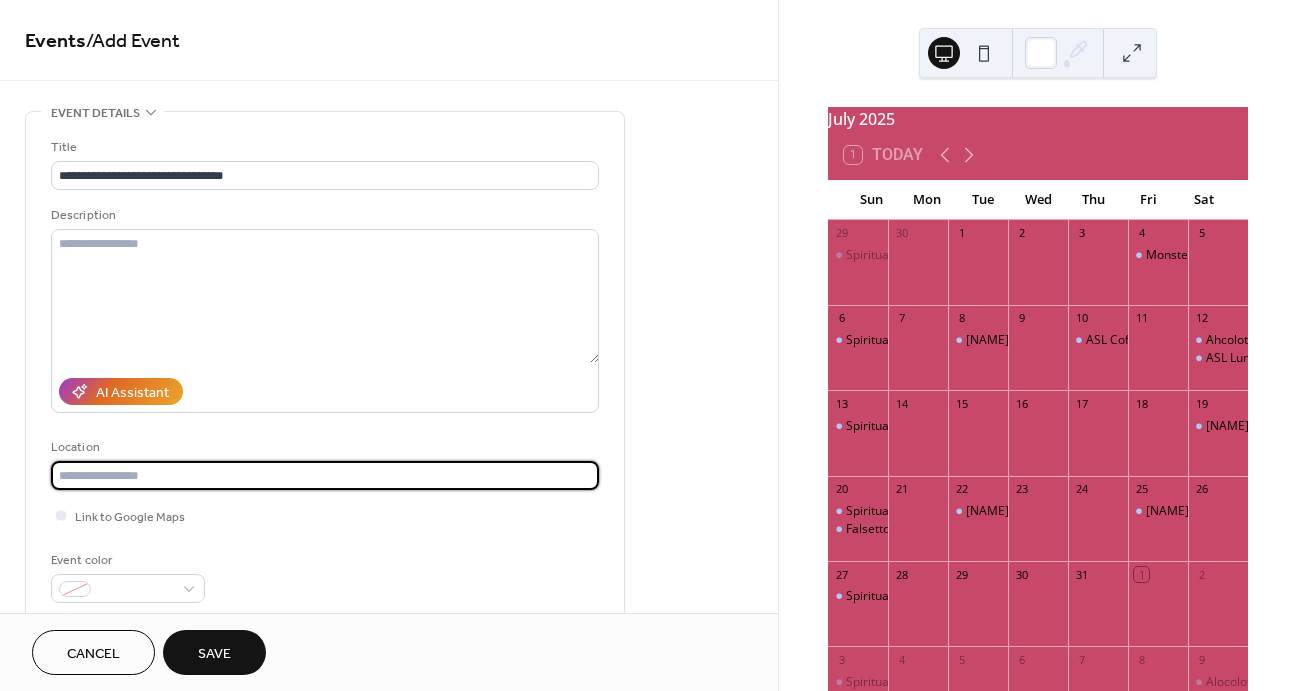 click at bounding box center (325, 475) 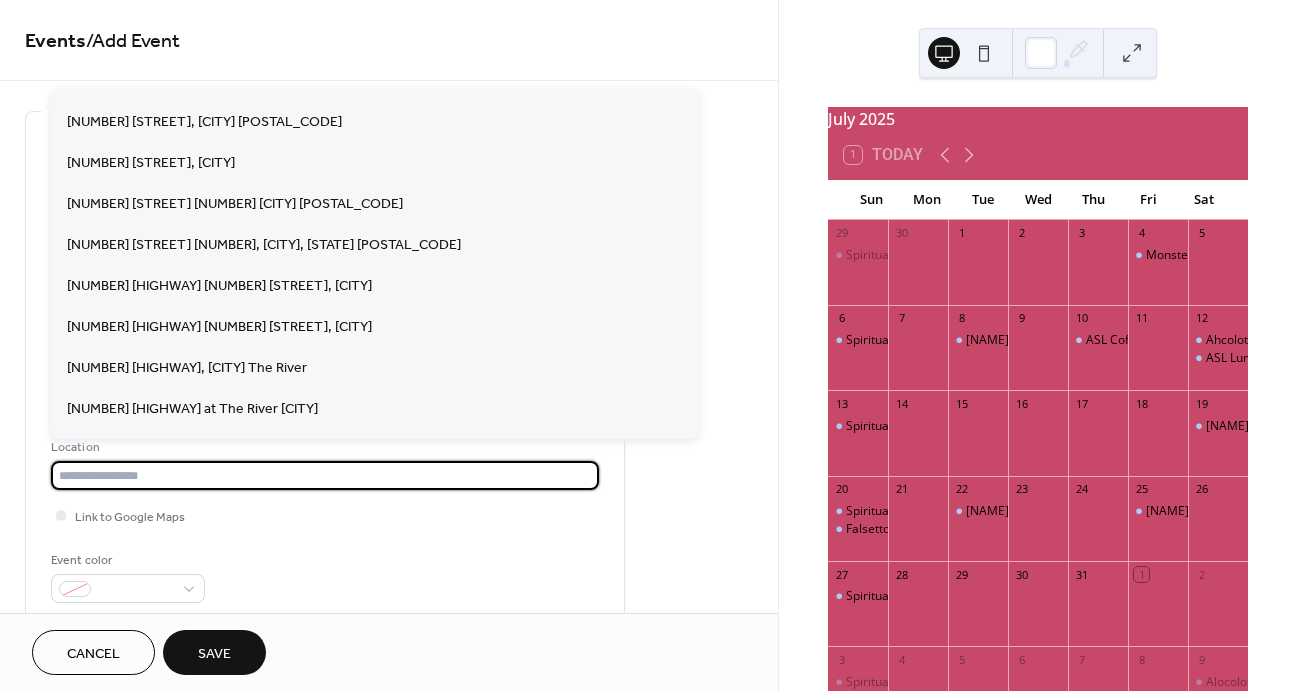 scroll, scrollTop: 502, scrollLeft: 0, axis: vertical 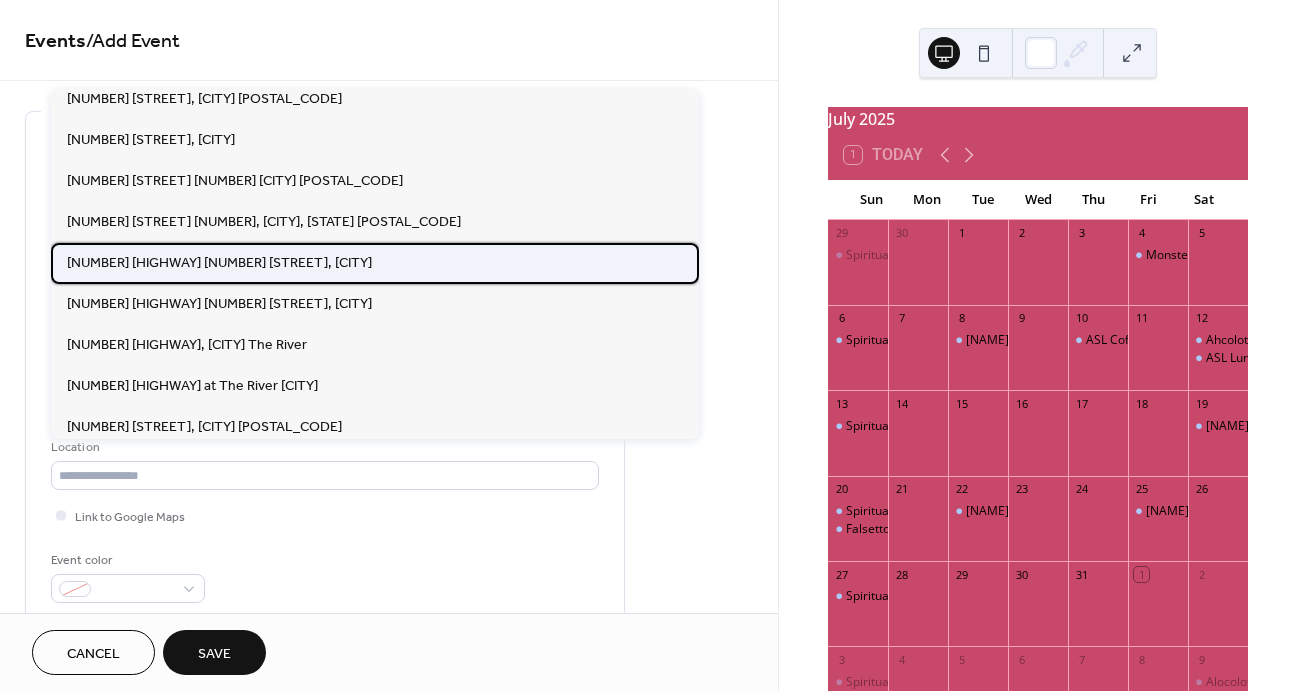 click on "[NUMBER] [HIGHWAY] [NUMBER] [STREET], [CITY]" at bounding box center (219, 263) 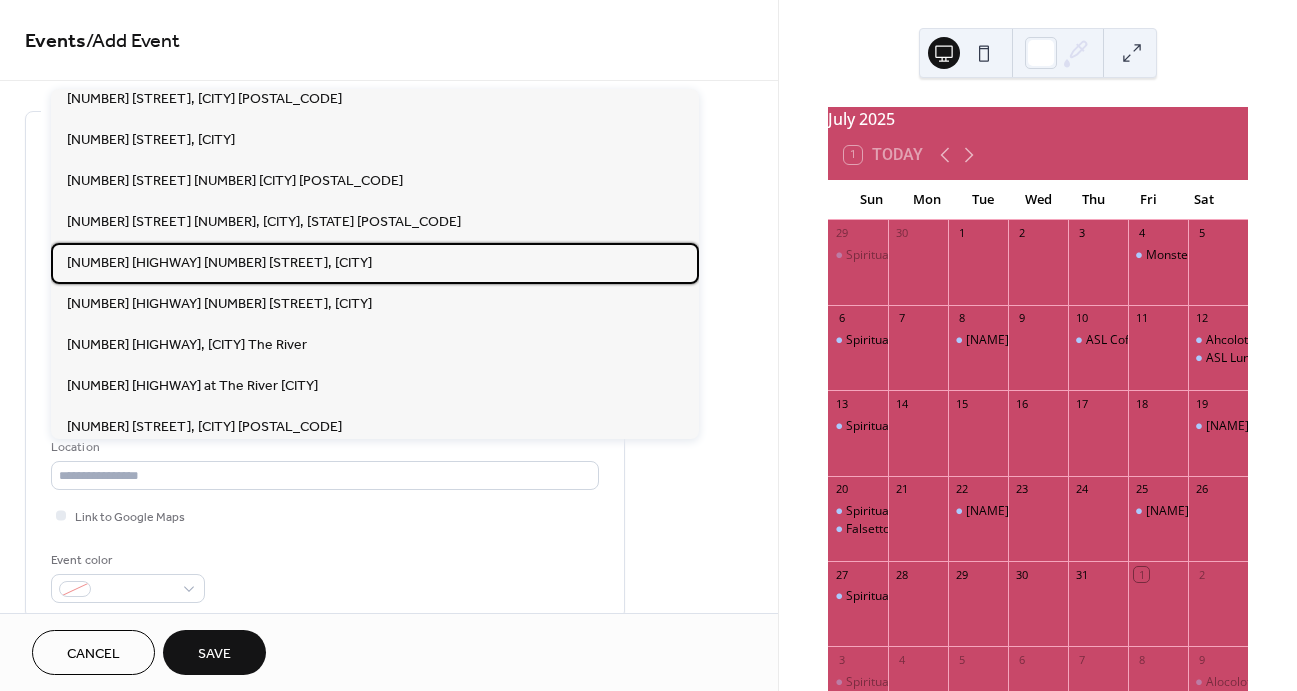 type on "**********" 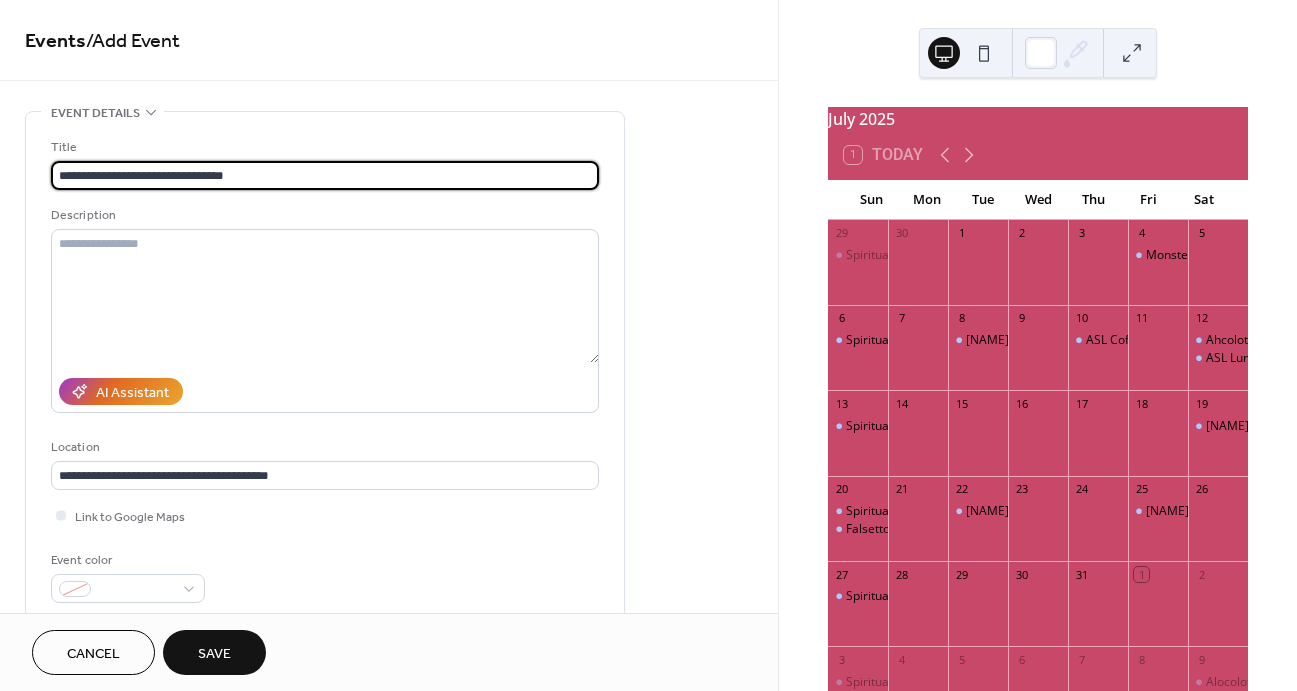 click on "**********" at bounding box center (325, 175) 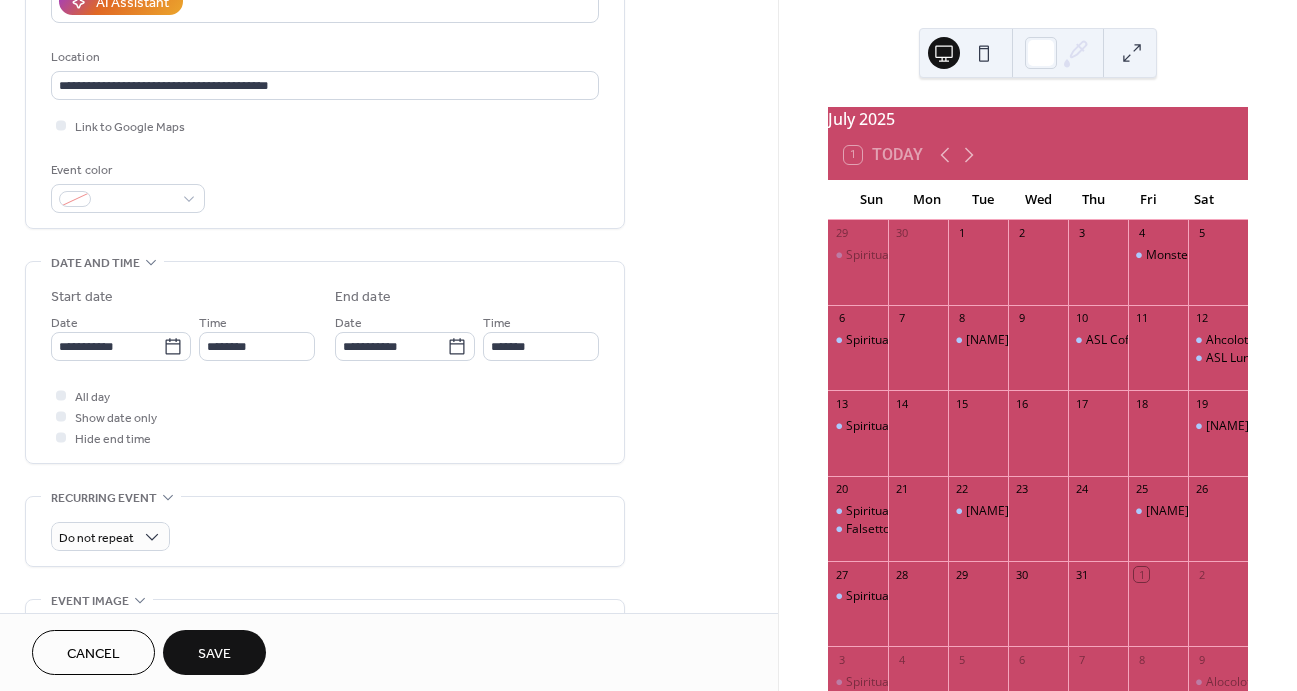 scroll, scrollTop: 414, scrollLeft: 0, axis: vertical 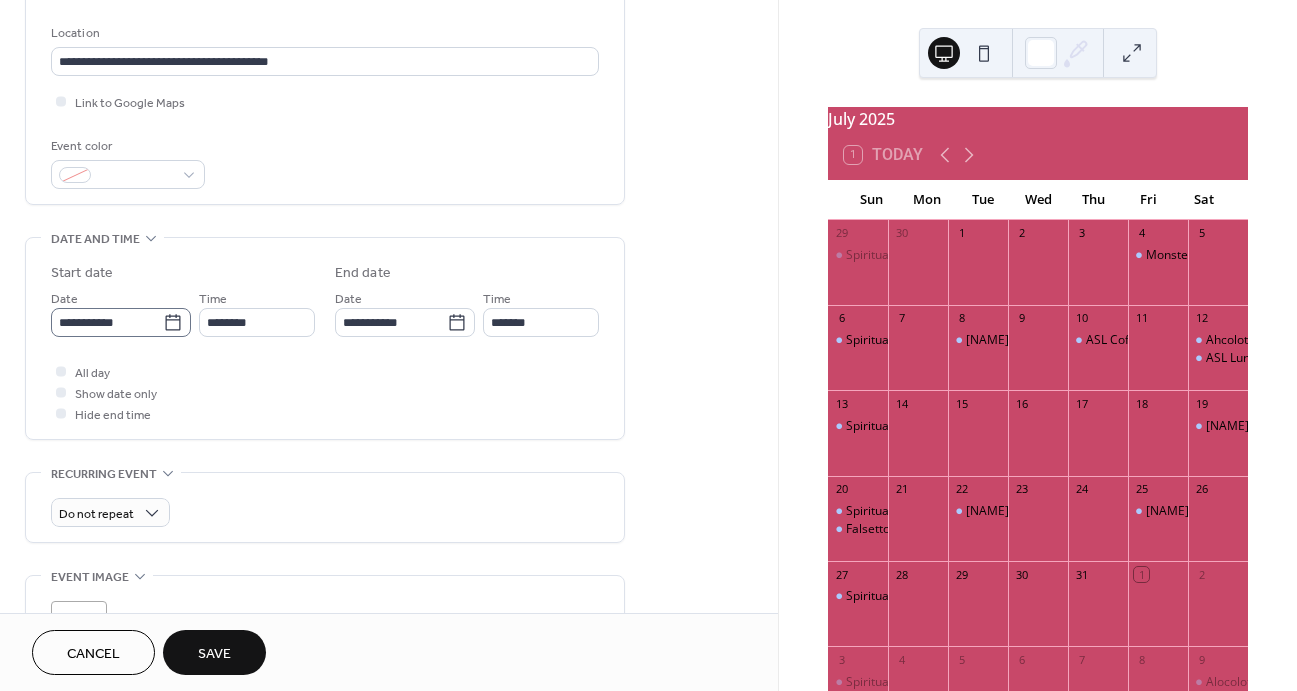 type on "**********" 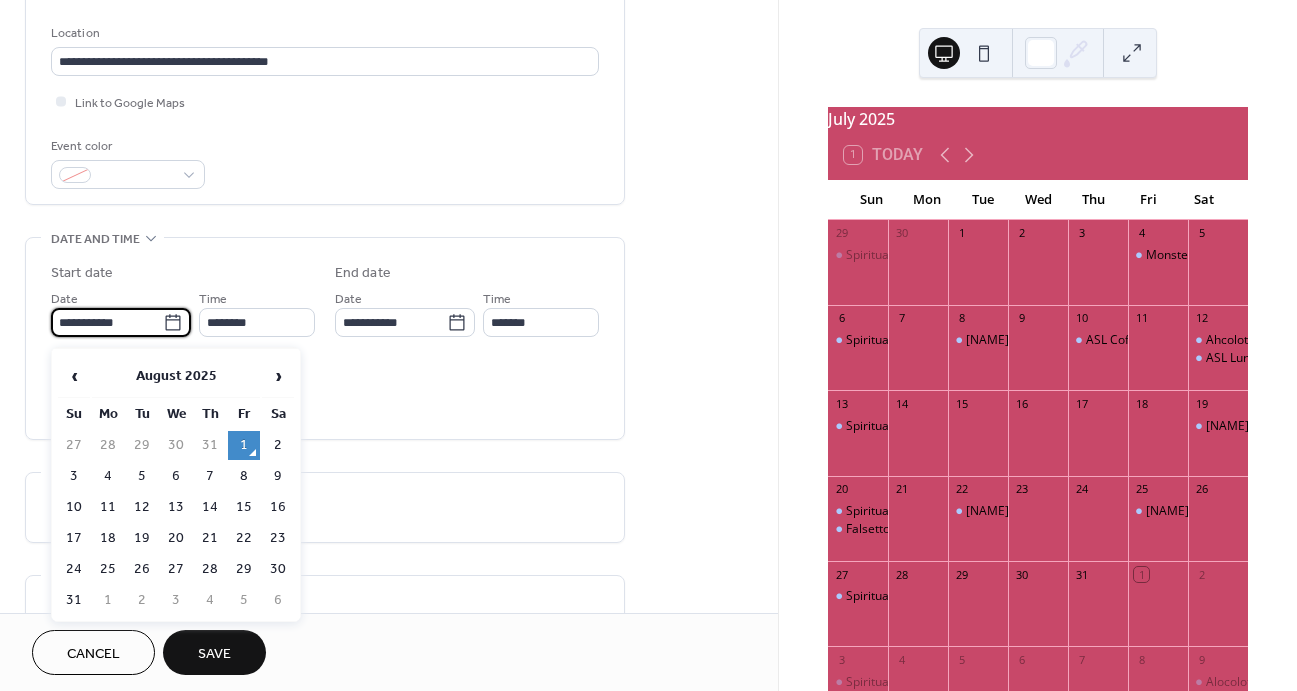 click on "**********" at bounding box center (107, 322) 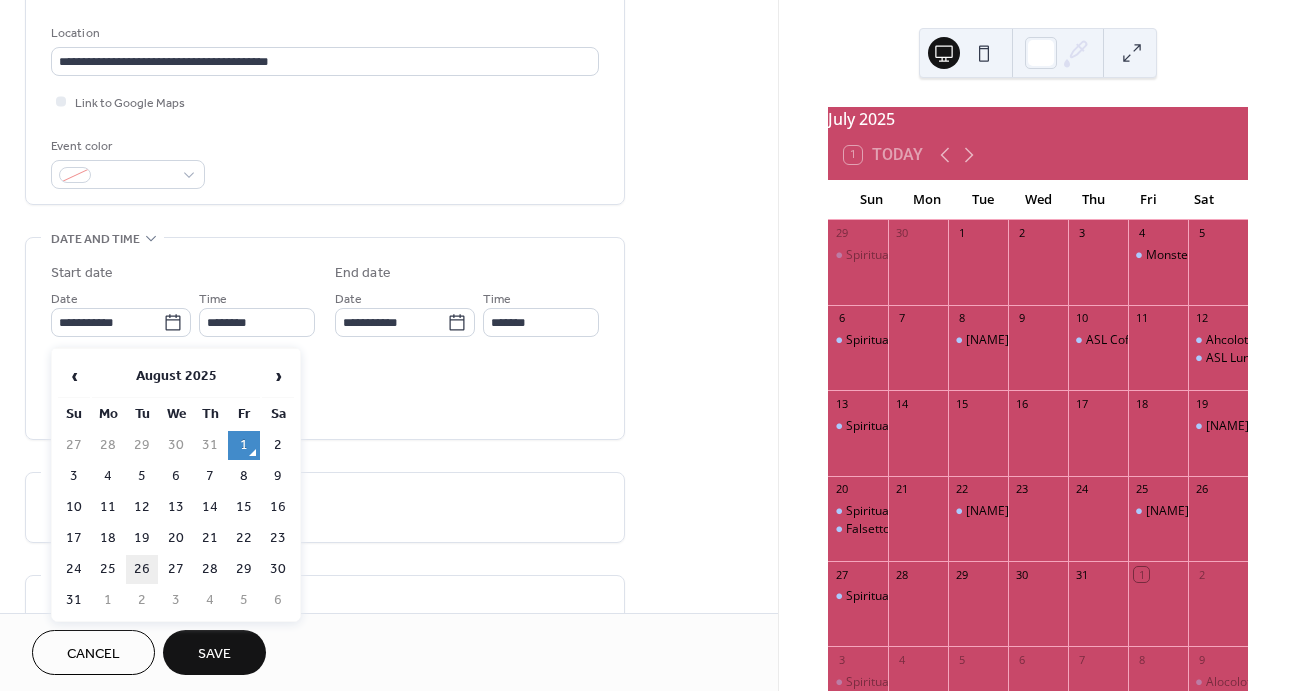 click on "26" at bounding box center [142, 569] 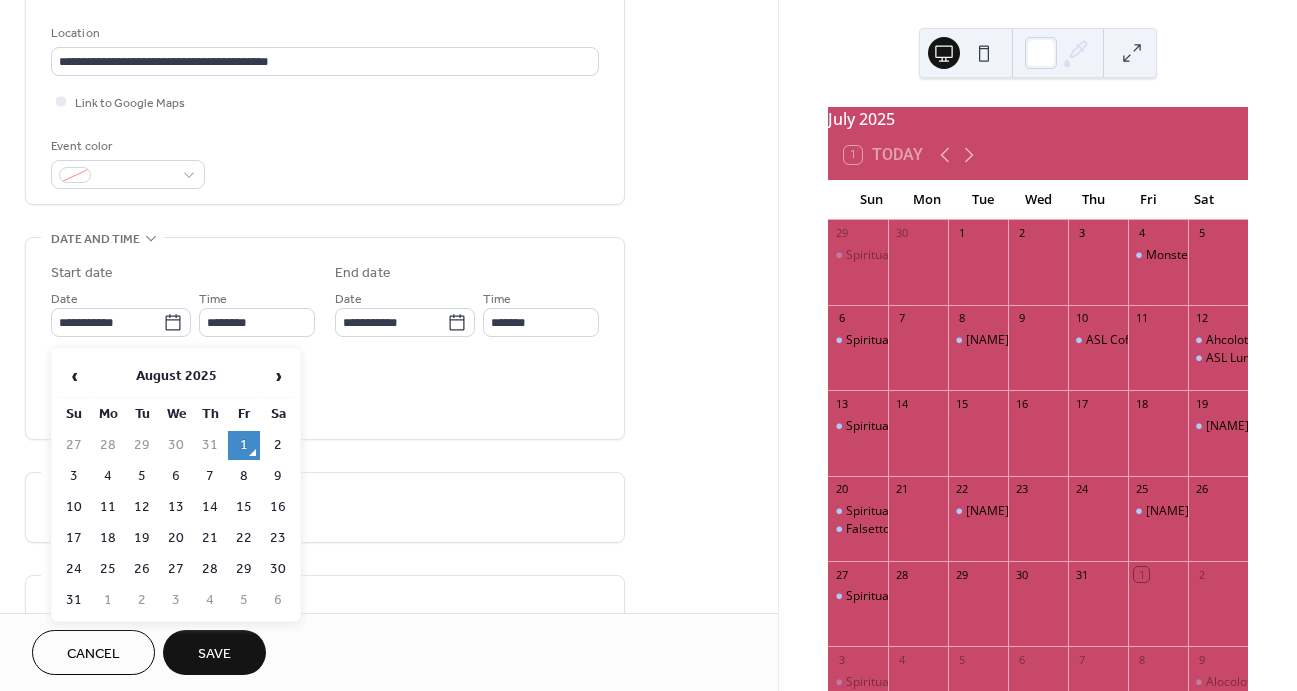 type on "**********" 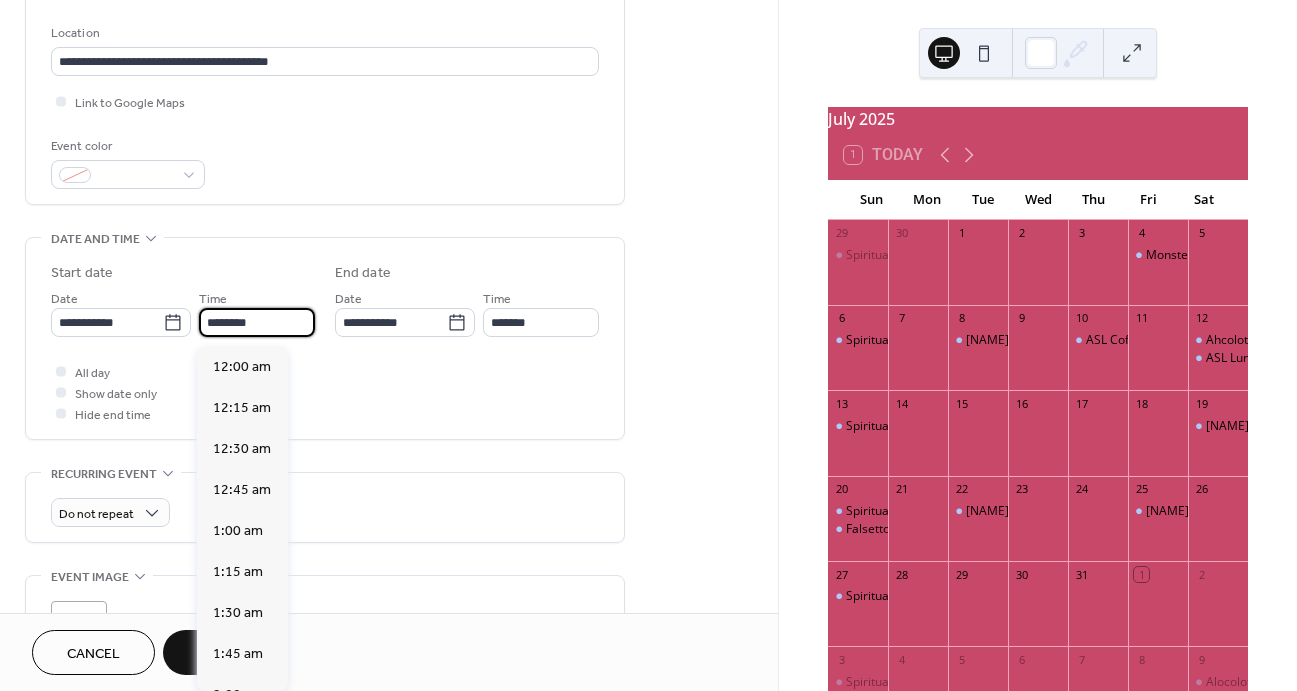 click on "********" at bounding box center [257, 322] 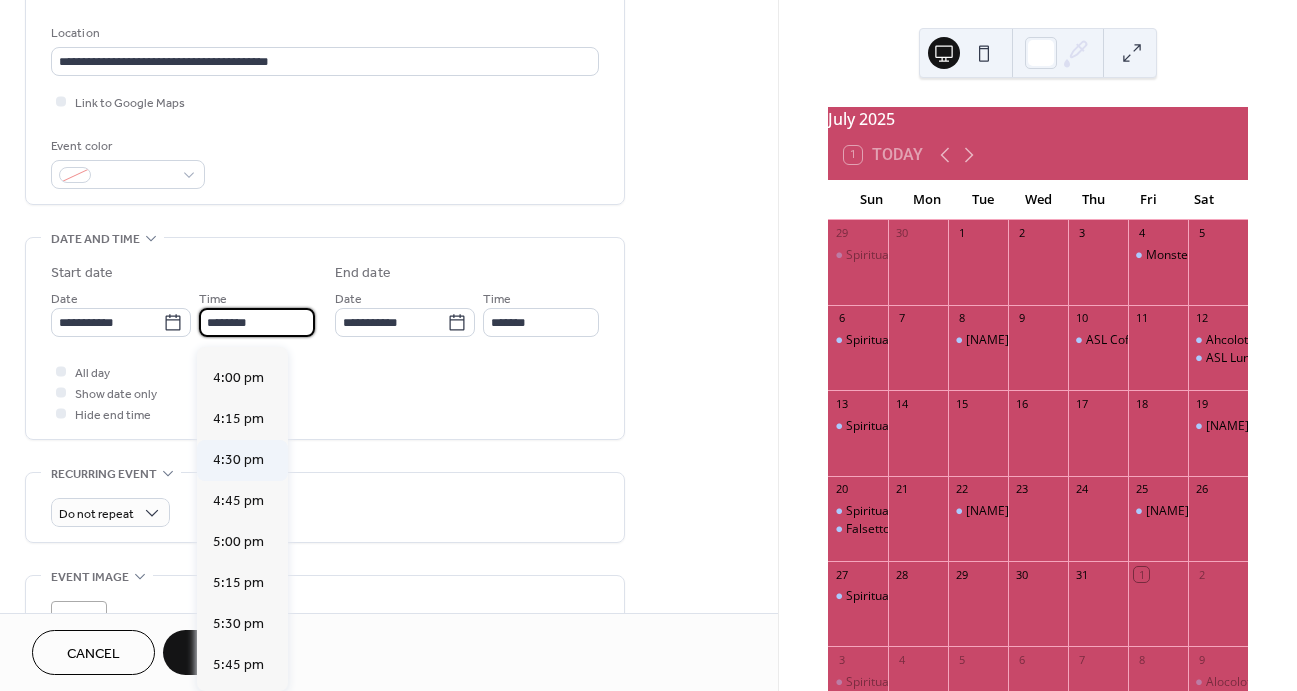 scroll, scrollTop: 2613, scrollLeft: 0, axis: vertical 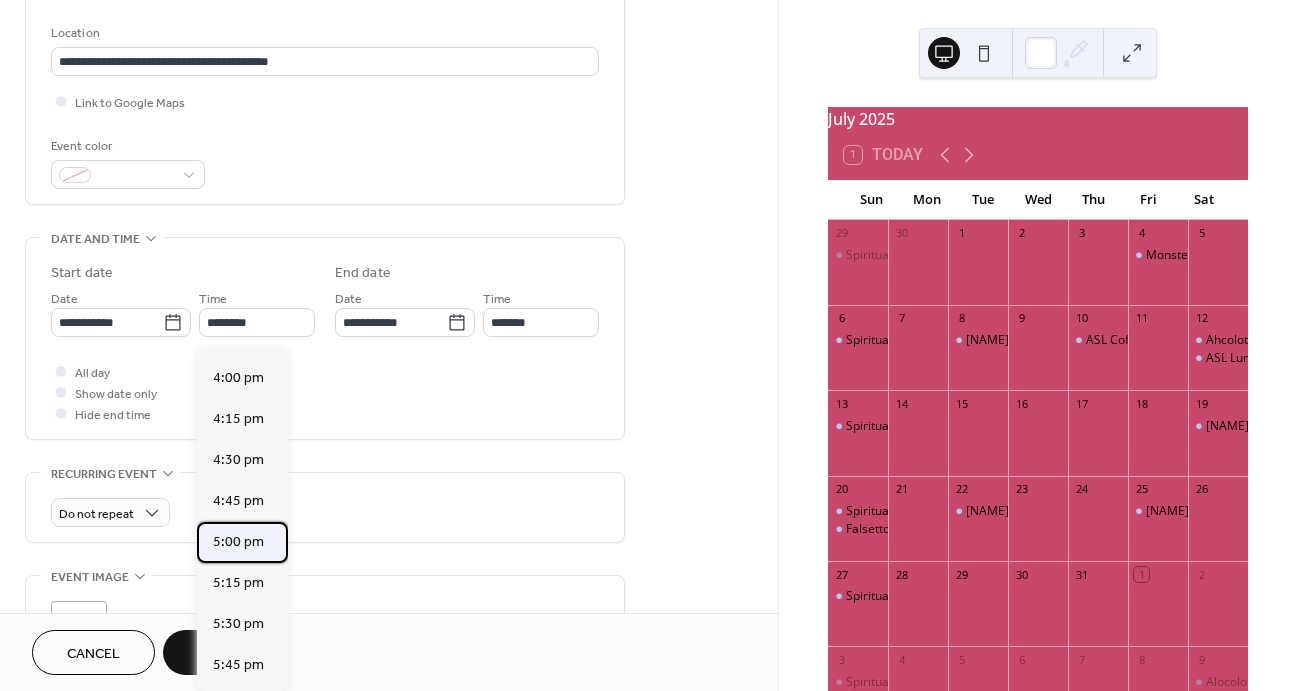 click on "5:00 pm" at bounding box center (238, 542) 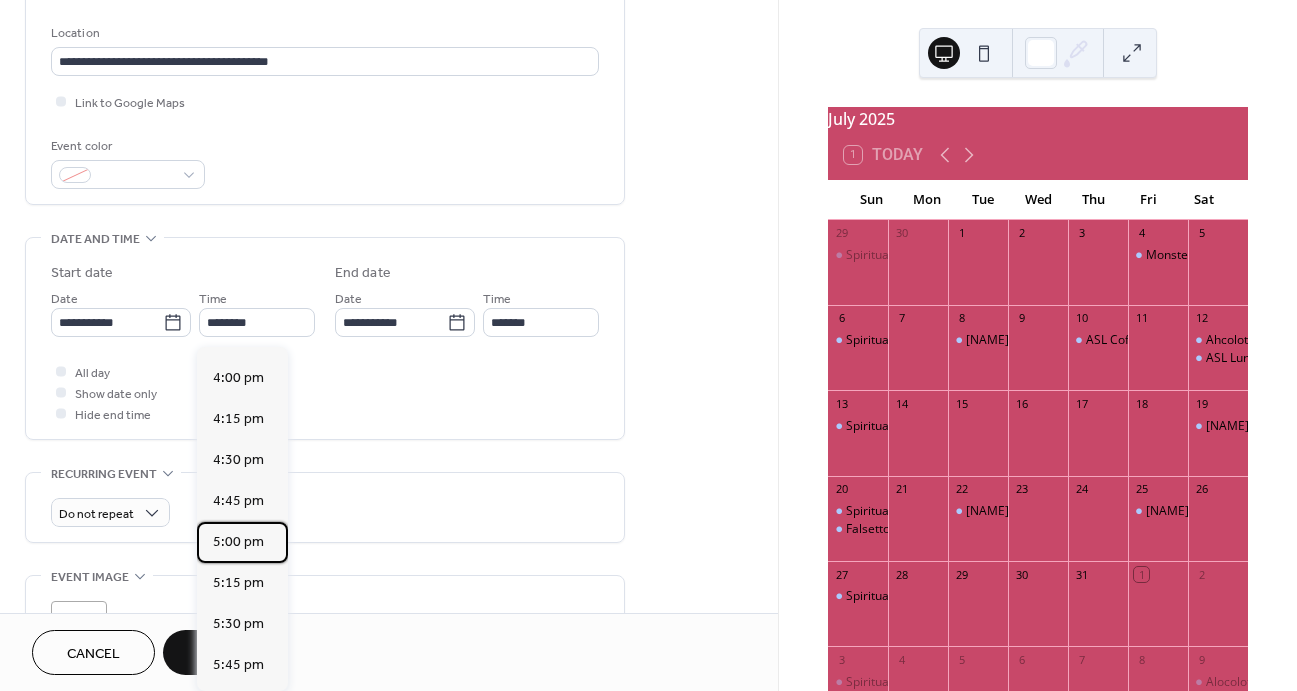 type on "*******" 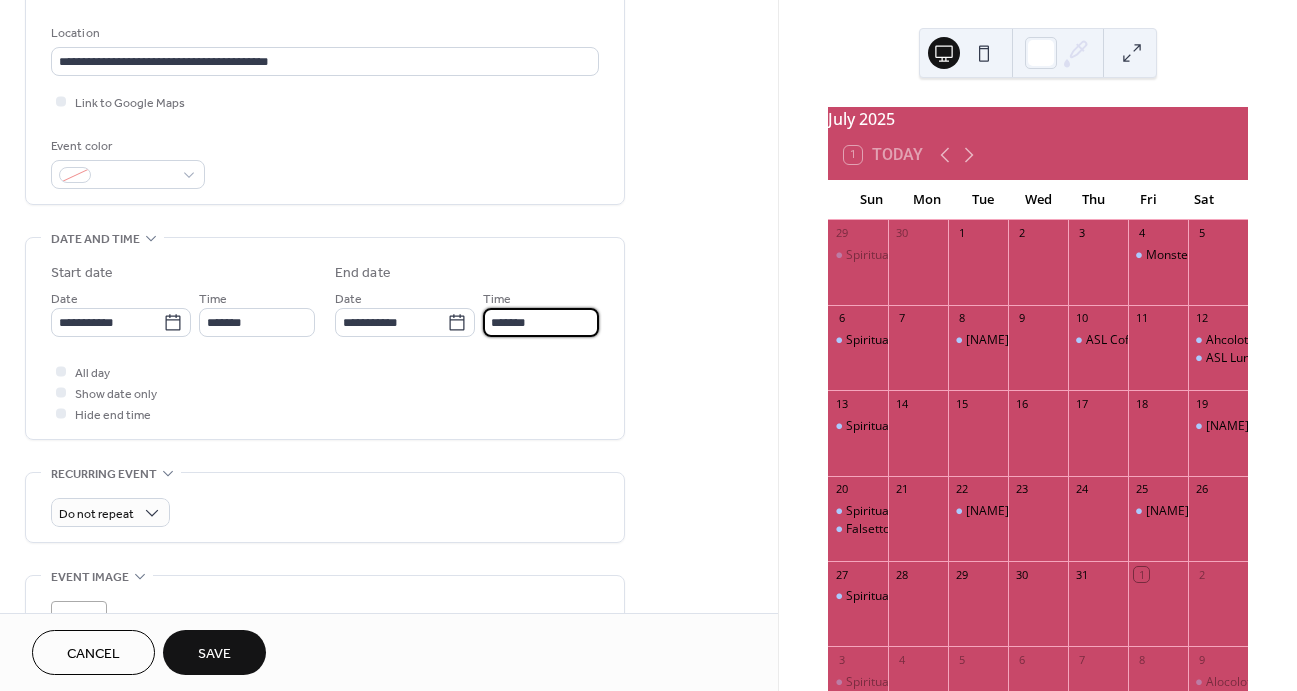 click on "*******" at bounding box center (541, 322) 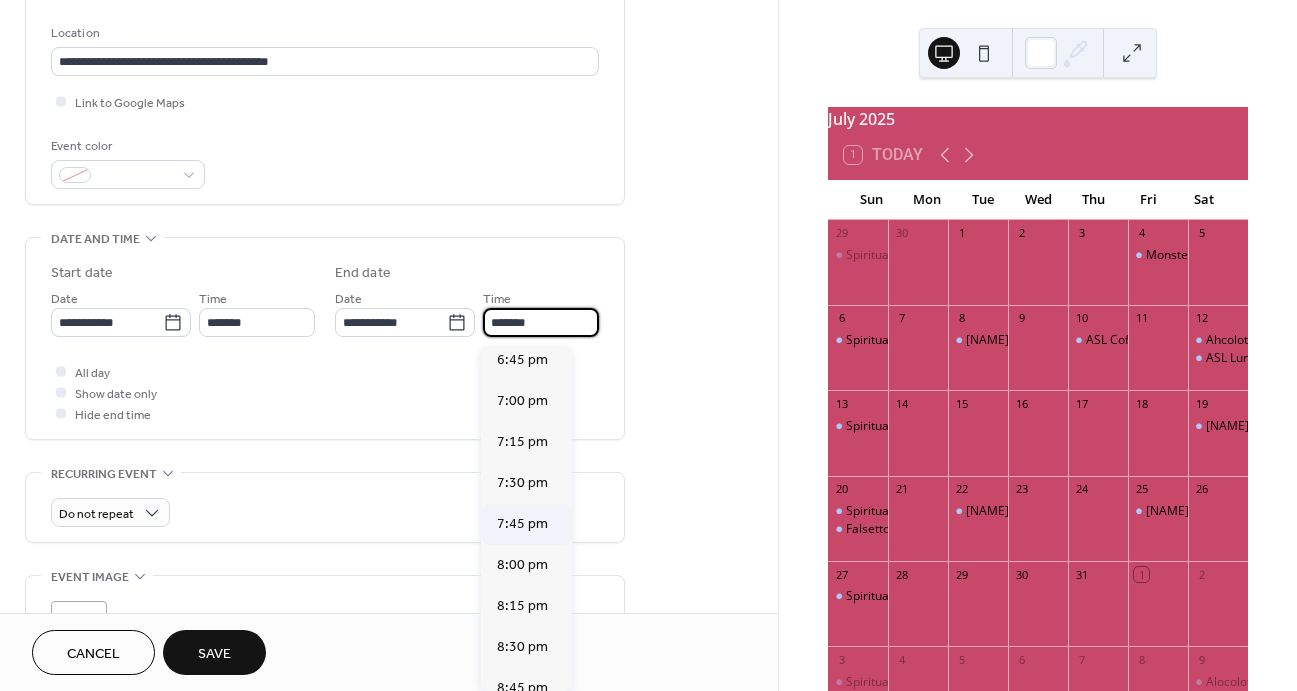 scroll, scrollTop: 257, scrollLeft: 0, axis: vertical 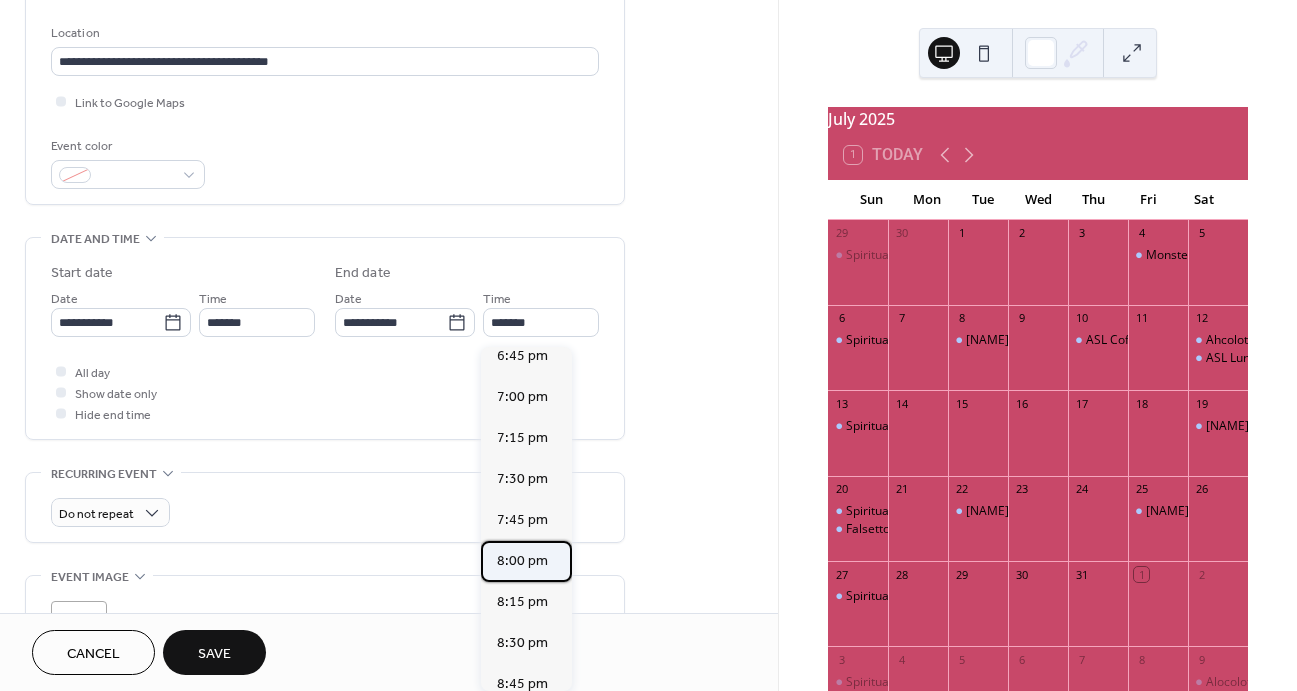 click on "8:00 pm" at bounding box center (522, 561) 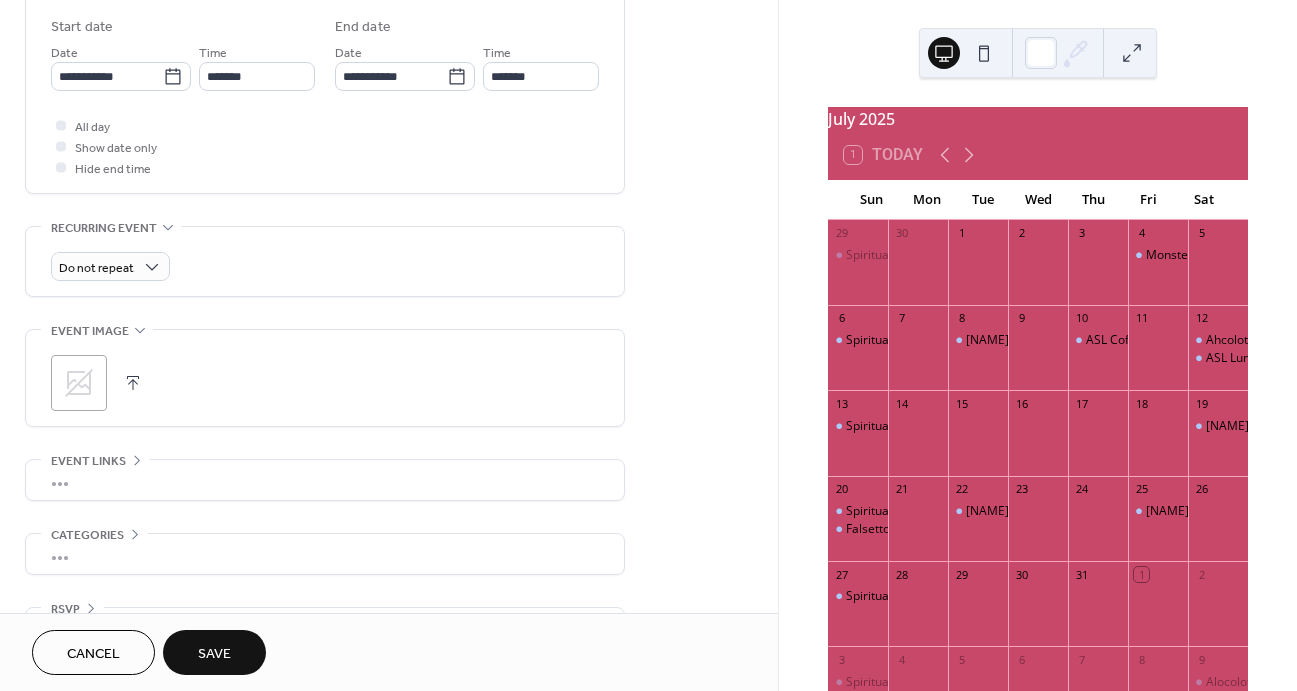 scroll, scrollTop: 662, scrollLeft: 0, axis: vertical 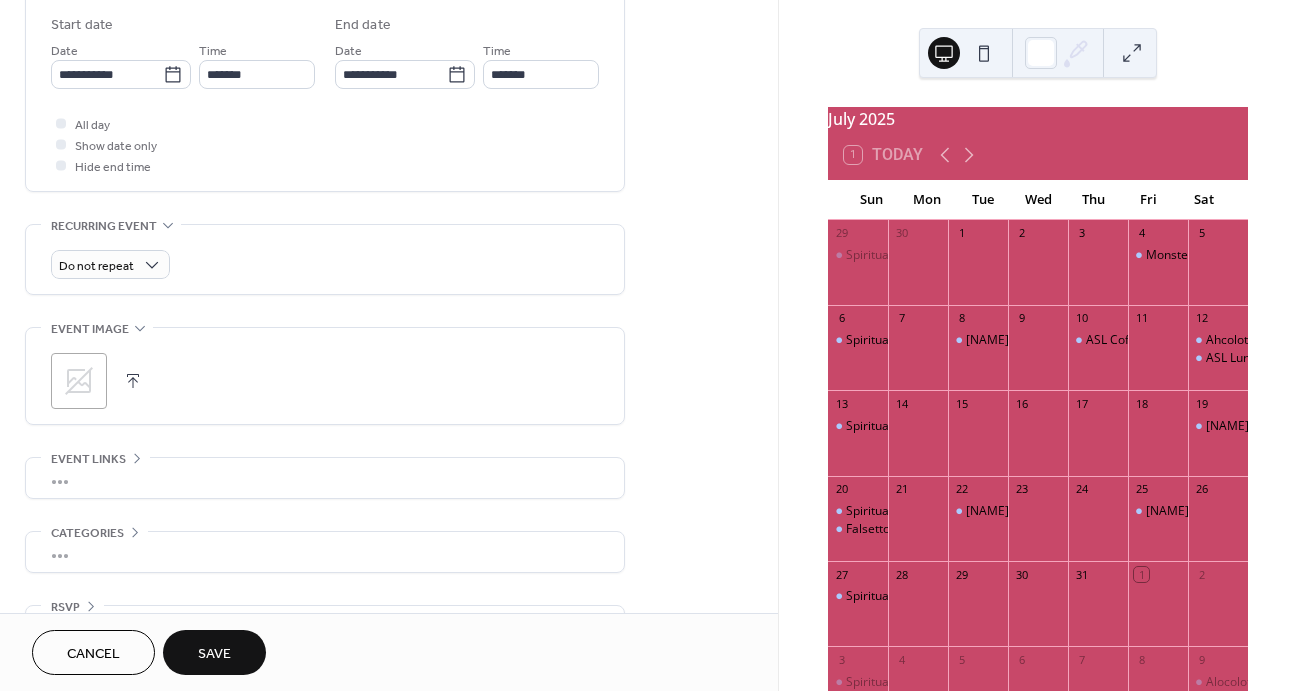 click at bounding box center (133, 381) 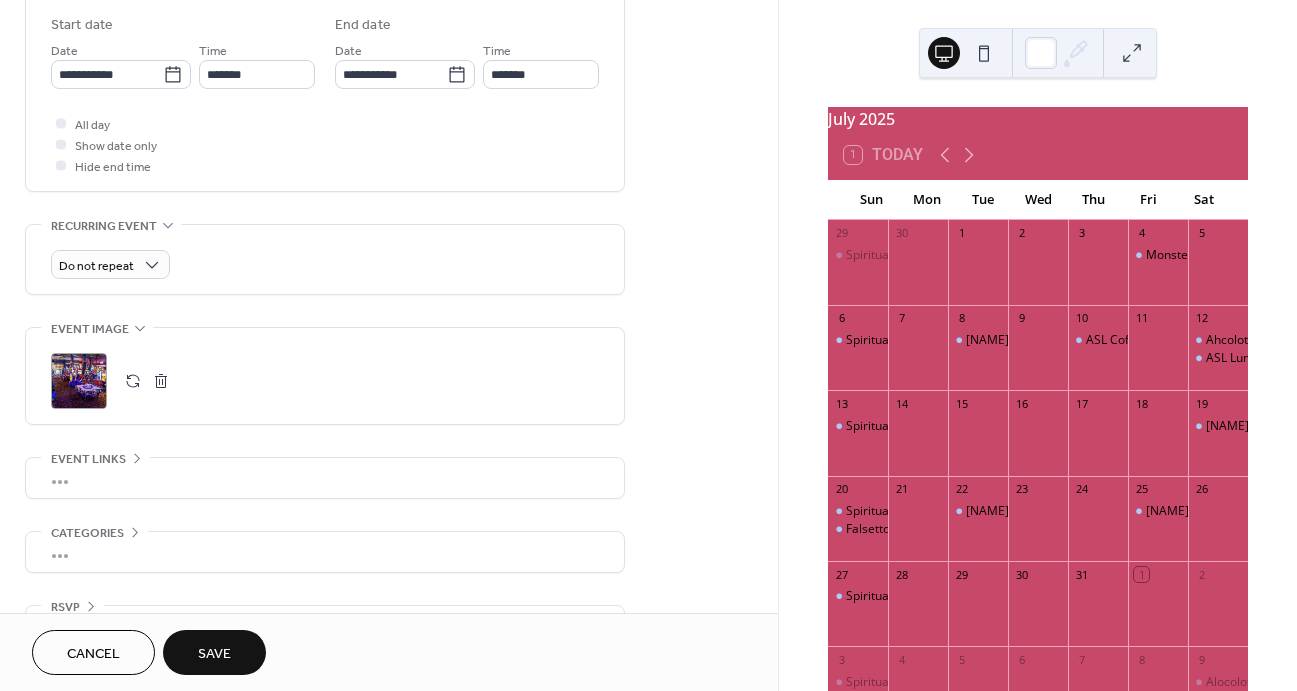 click on "Save" at bounding box center [214, 654] 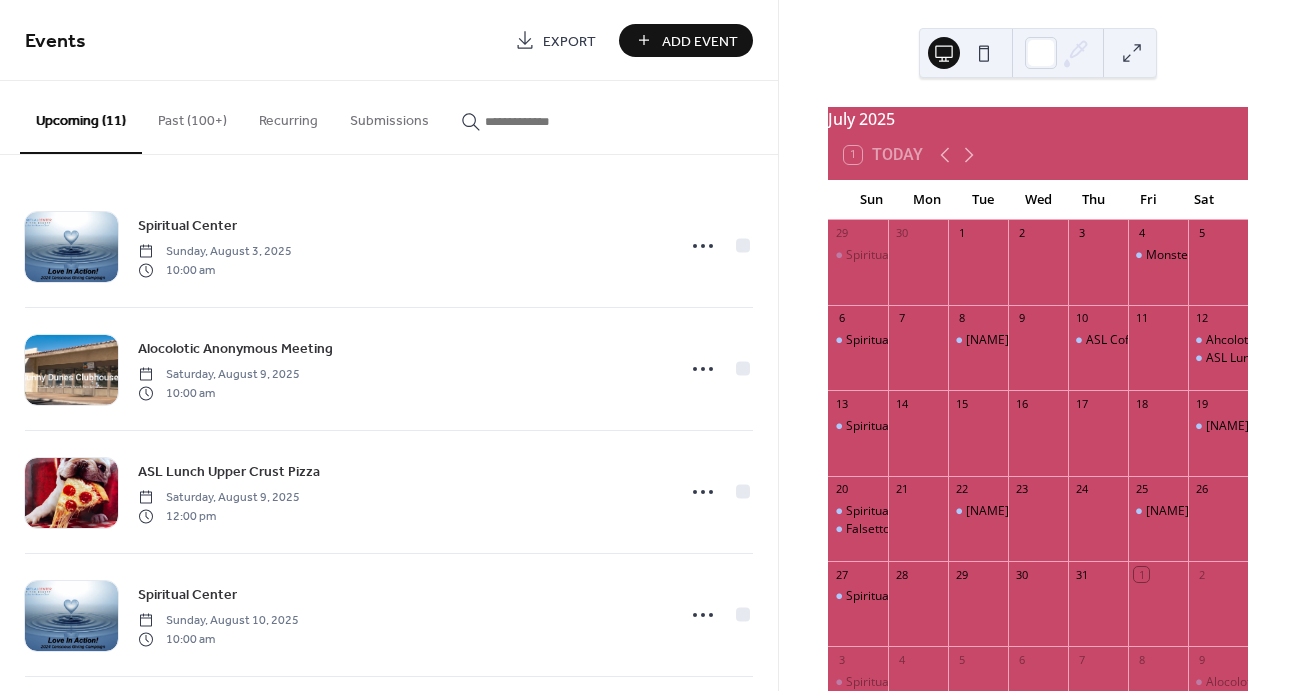 scroll, scrollTop: 0, scrollLeft: 0, axis: both 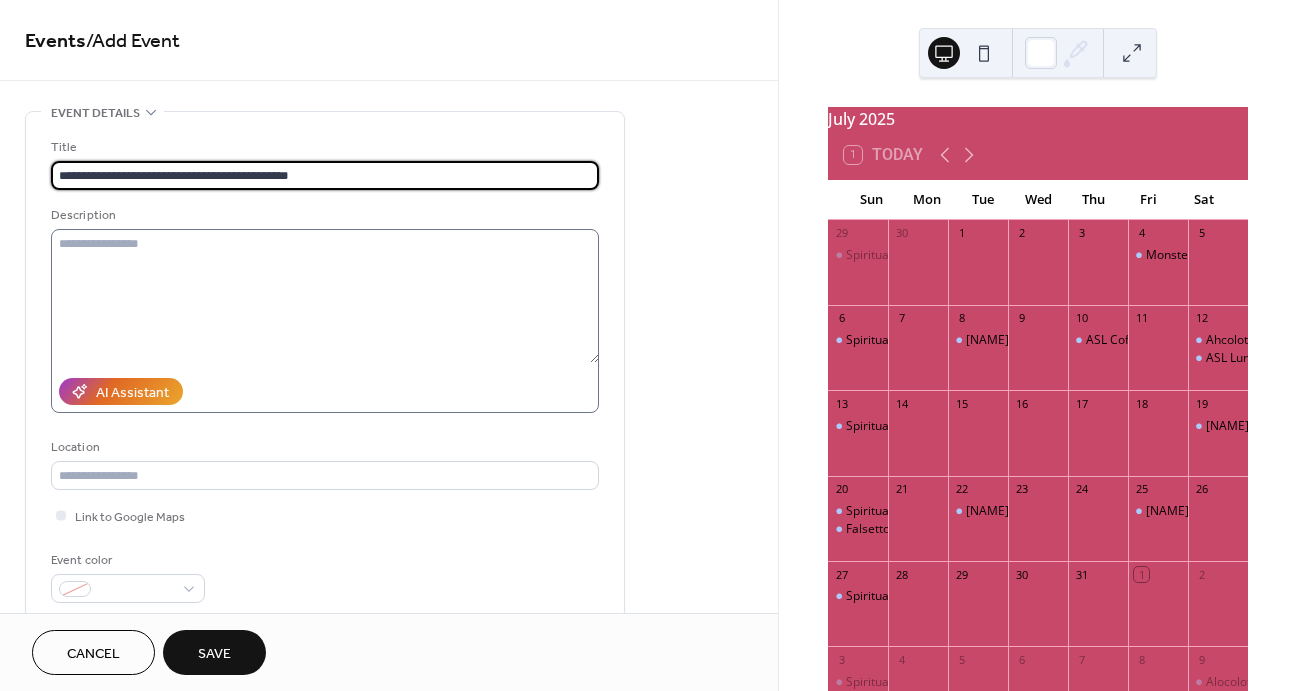 type on "**********" 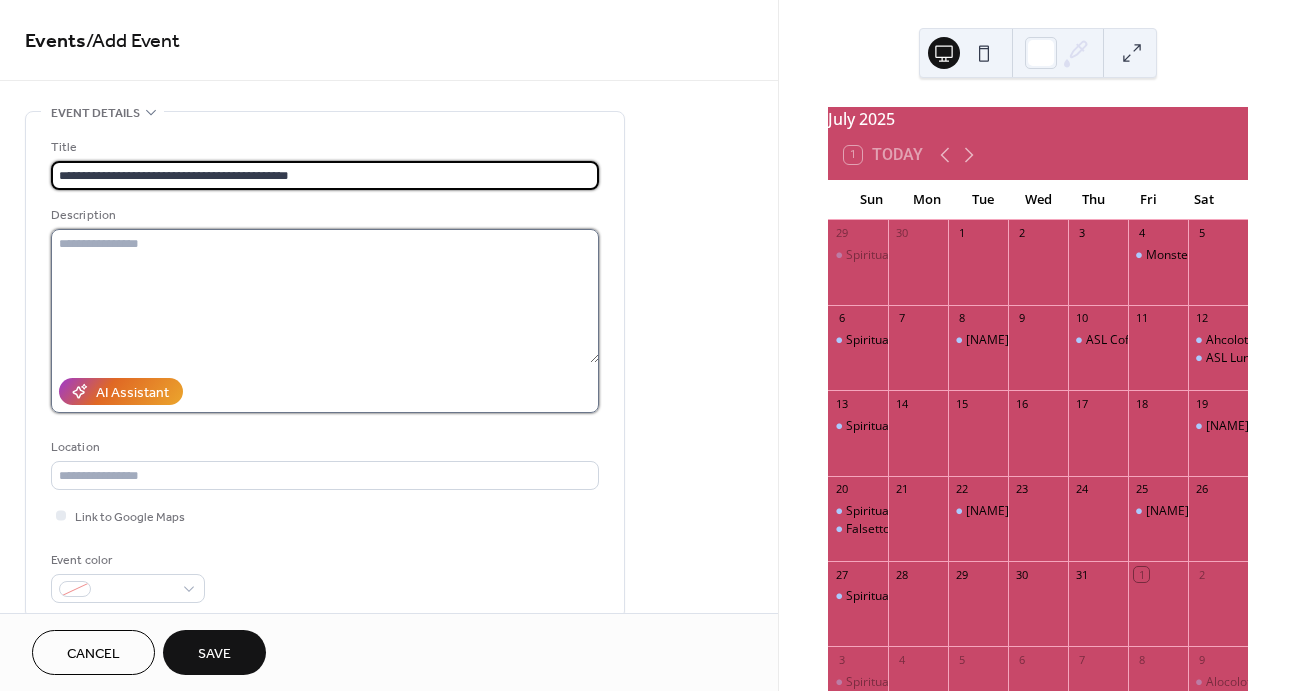 click at bounding box center [325, 296] 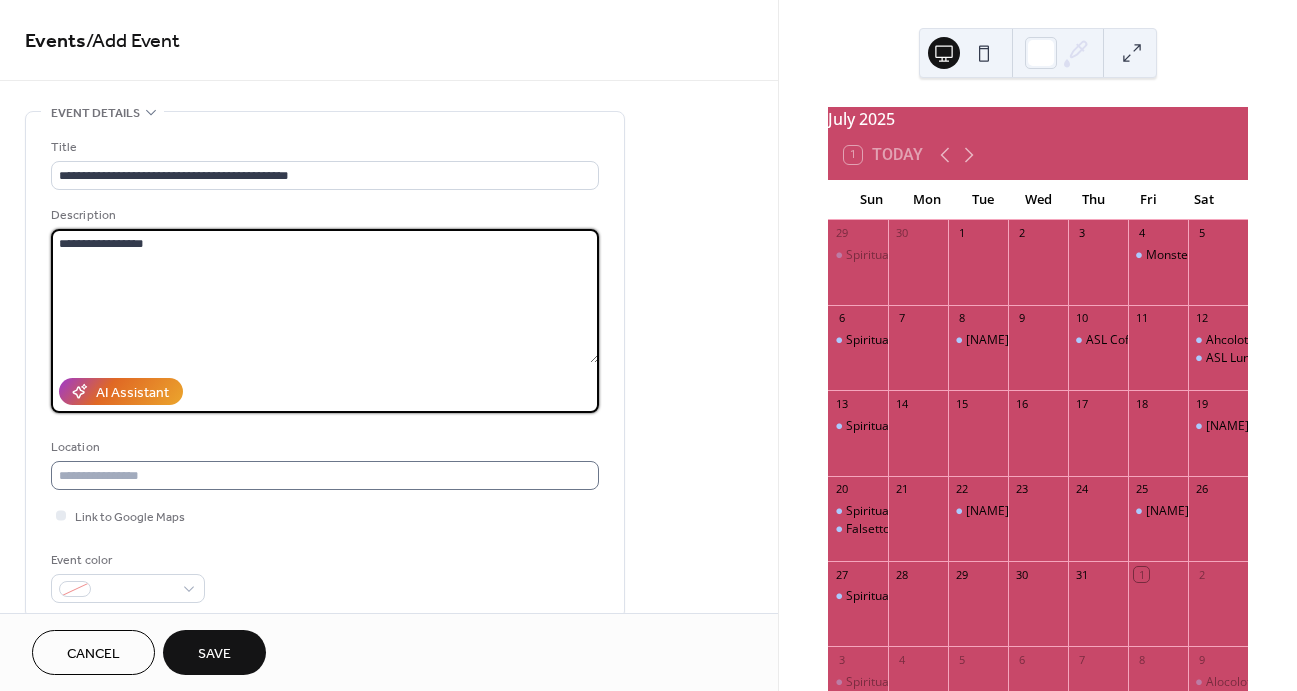 type on "**********" 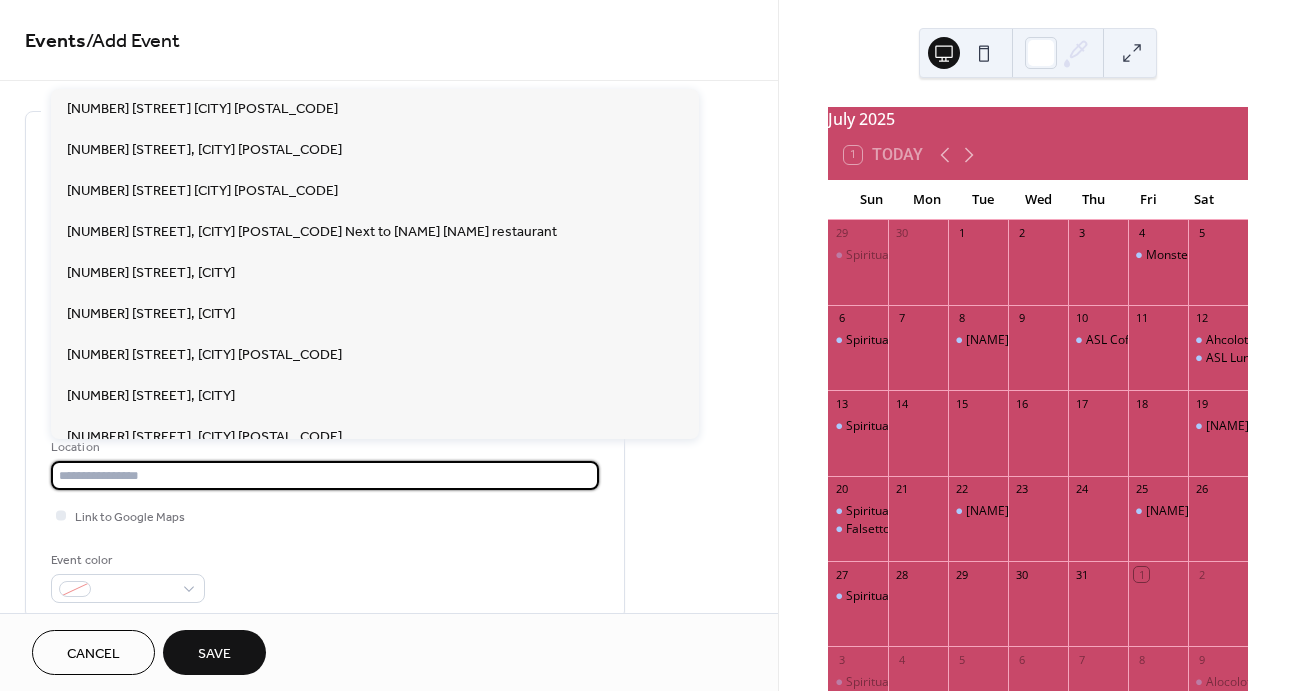 click at bounding box center [325, 475] 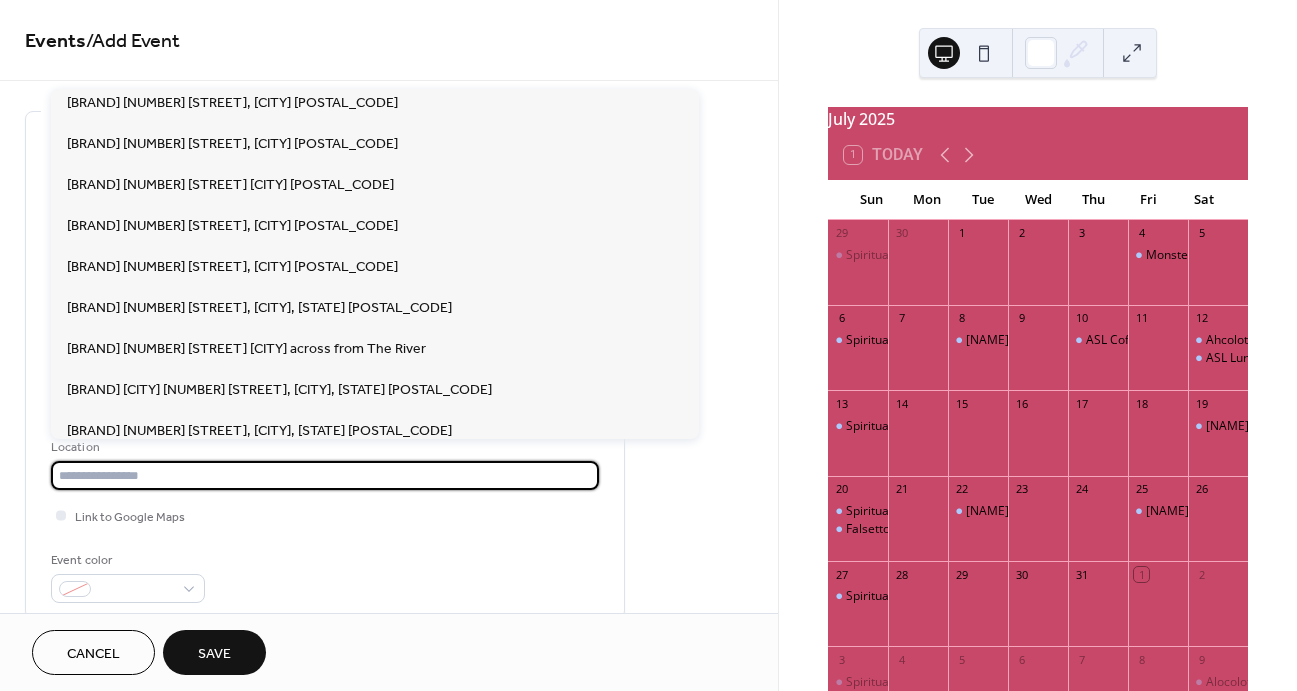 scroll, scrollTop: 3945, scrollLeft: 0, axis: vertical 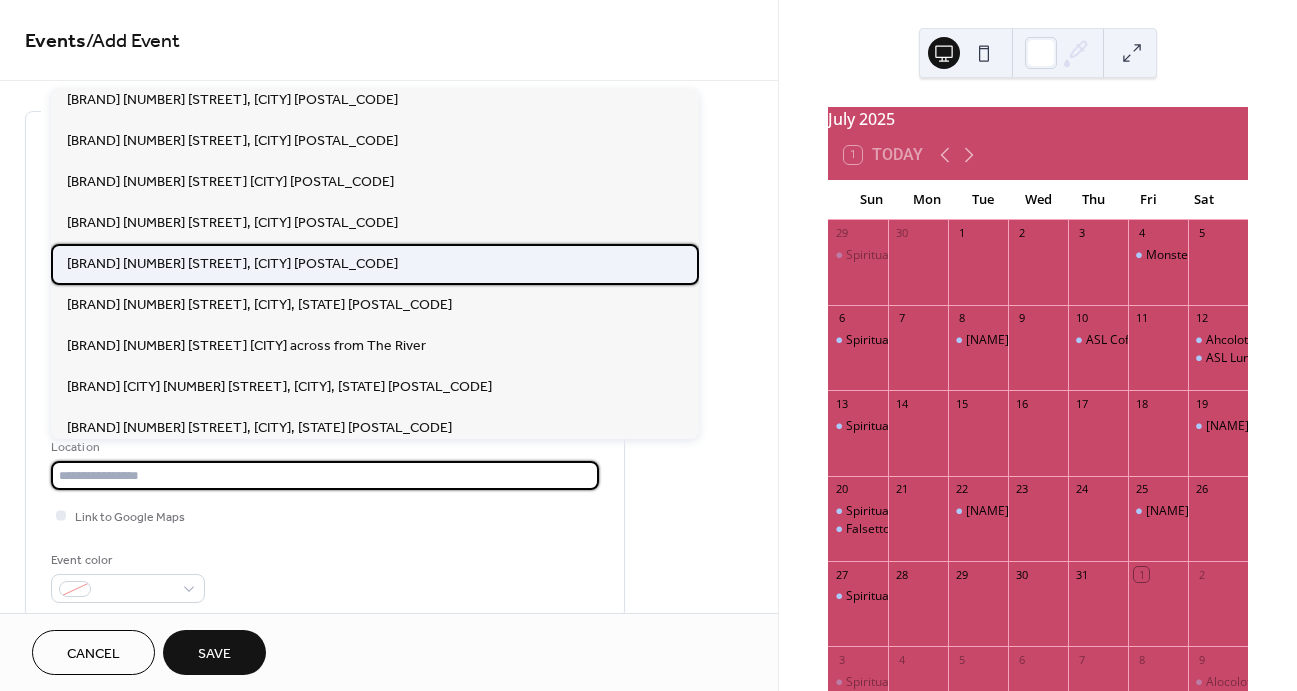 click on "[BRAND] [NUMBER] [STREET], [CITY] [POSTAL_CODE]" at bounding box center [232, 264] 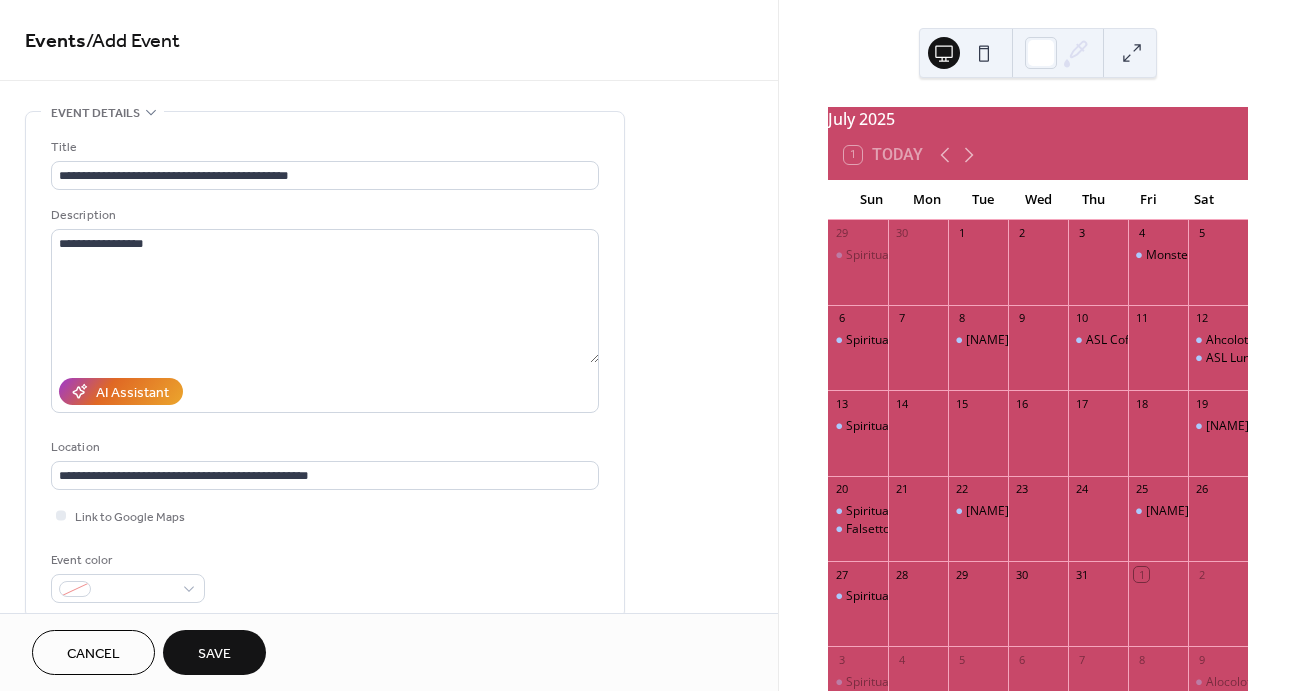 type on "**********" 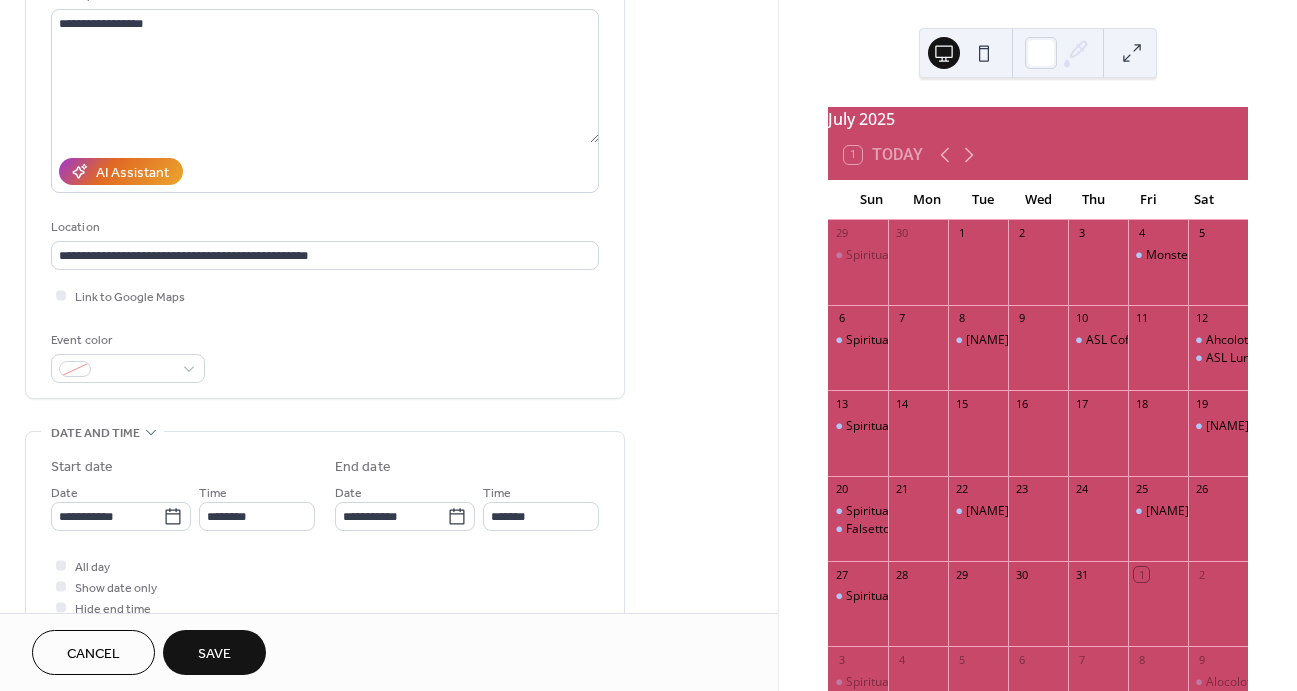 scroll, scrollTop: 222, scrollLeft: 0, axis: vertical 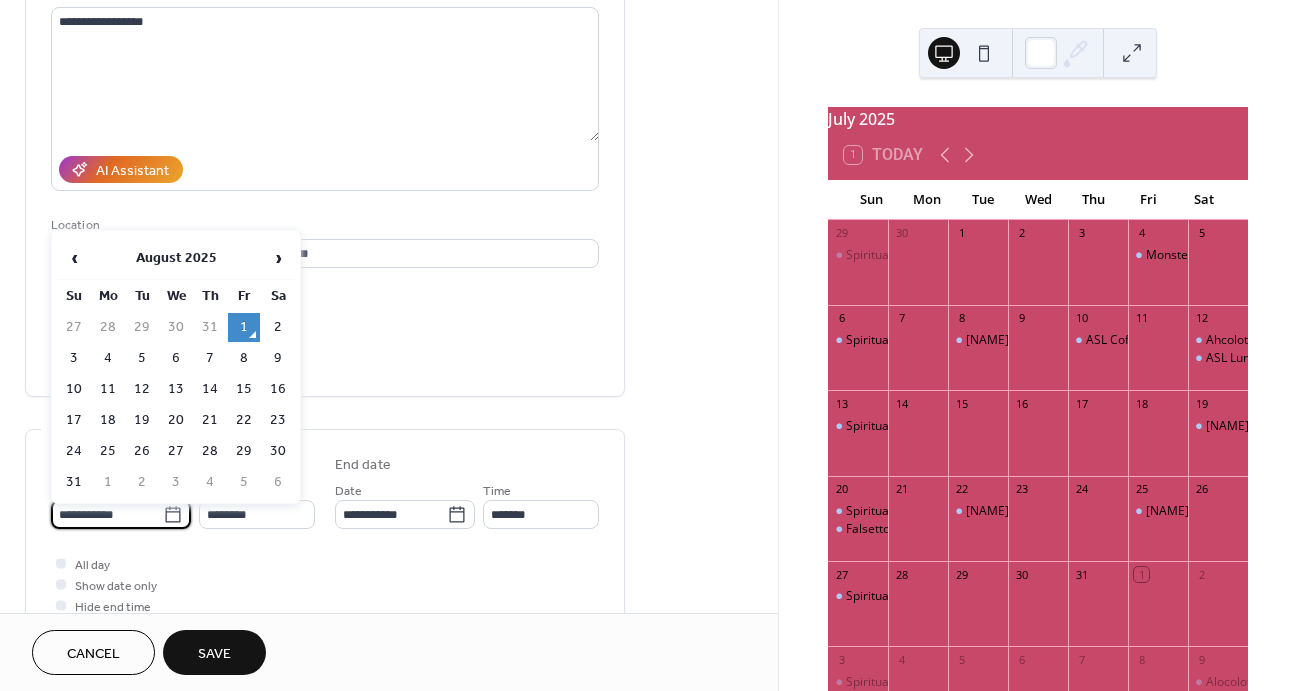 click on "**********" at bounding box center [107, 514] 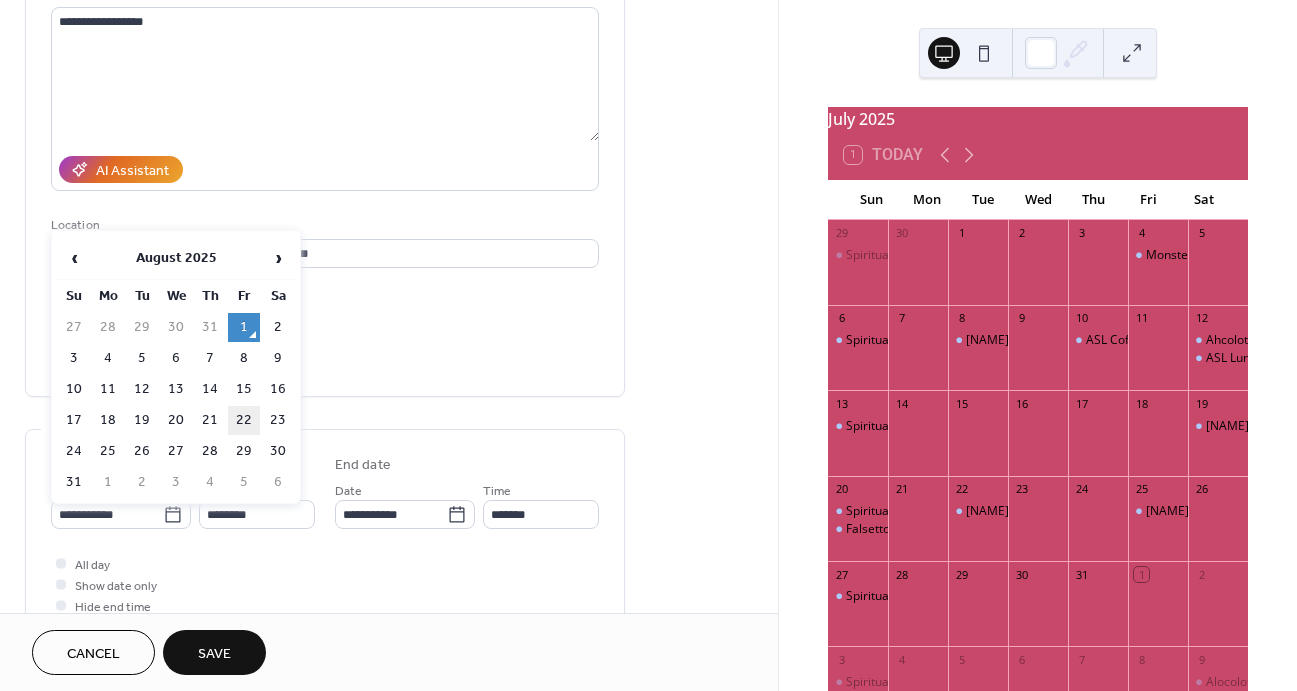 click on "22" at bounding box center (244, 420) 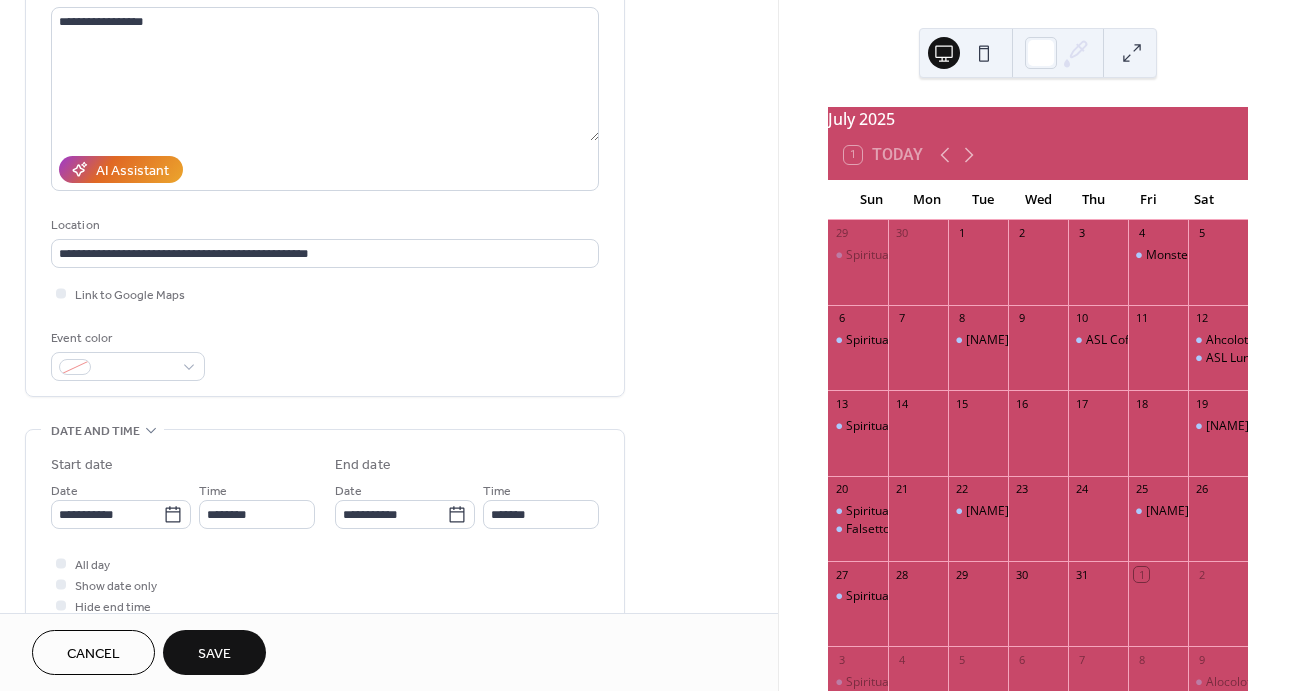 type on "**********" 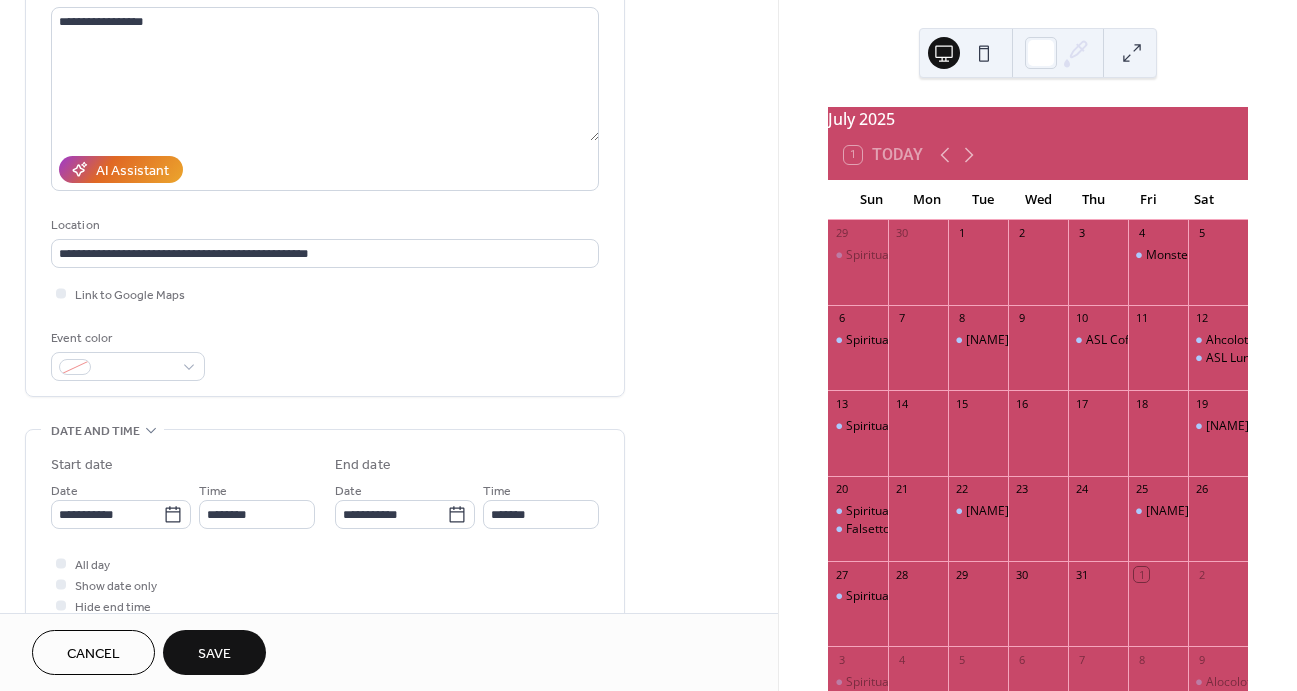 type on "**********" 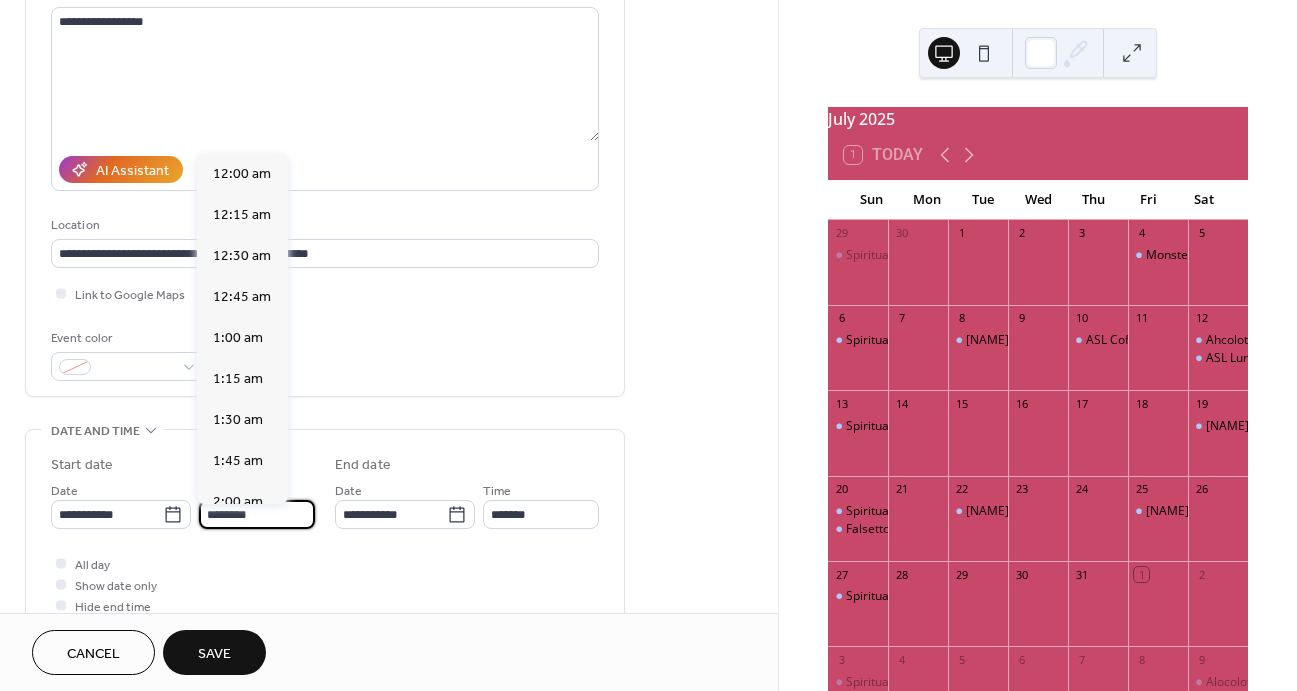 click on "********" at bounding box center (257, 514) 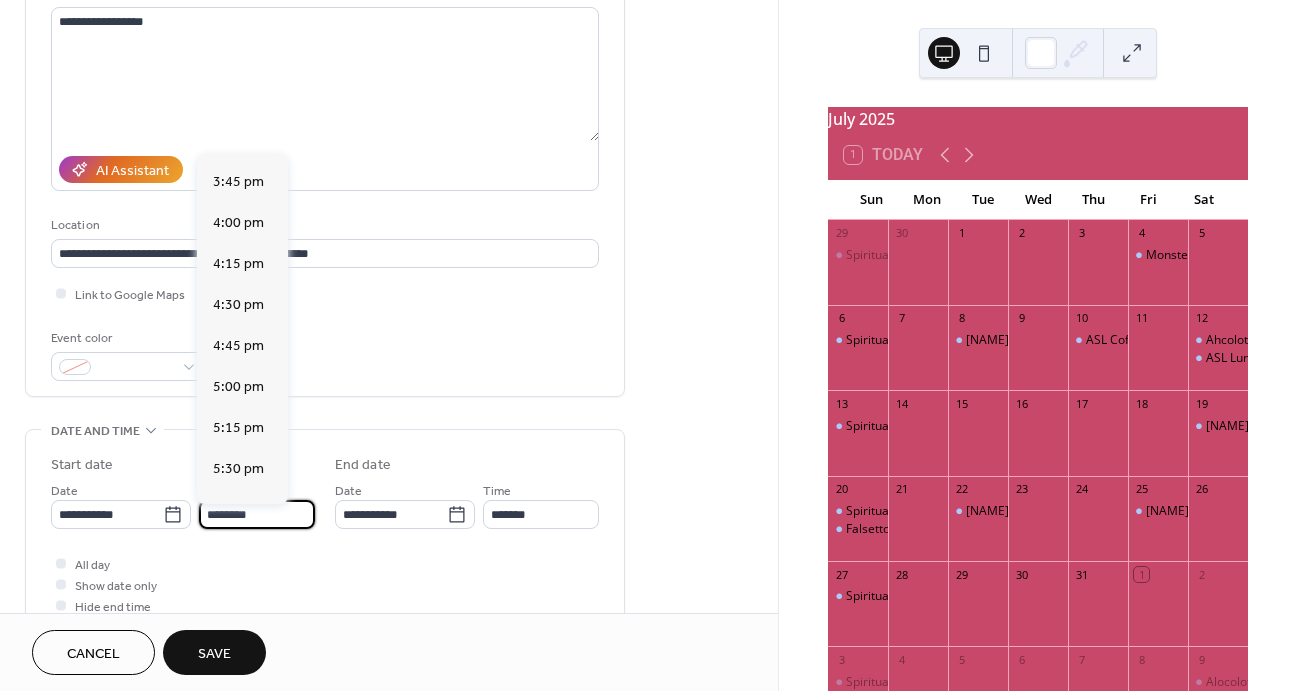 scroll, scrollTop: 2579, scrollLeft: 0, axis: vertical 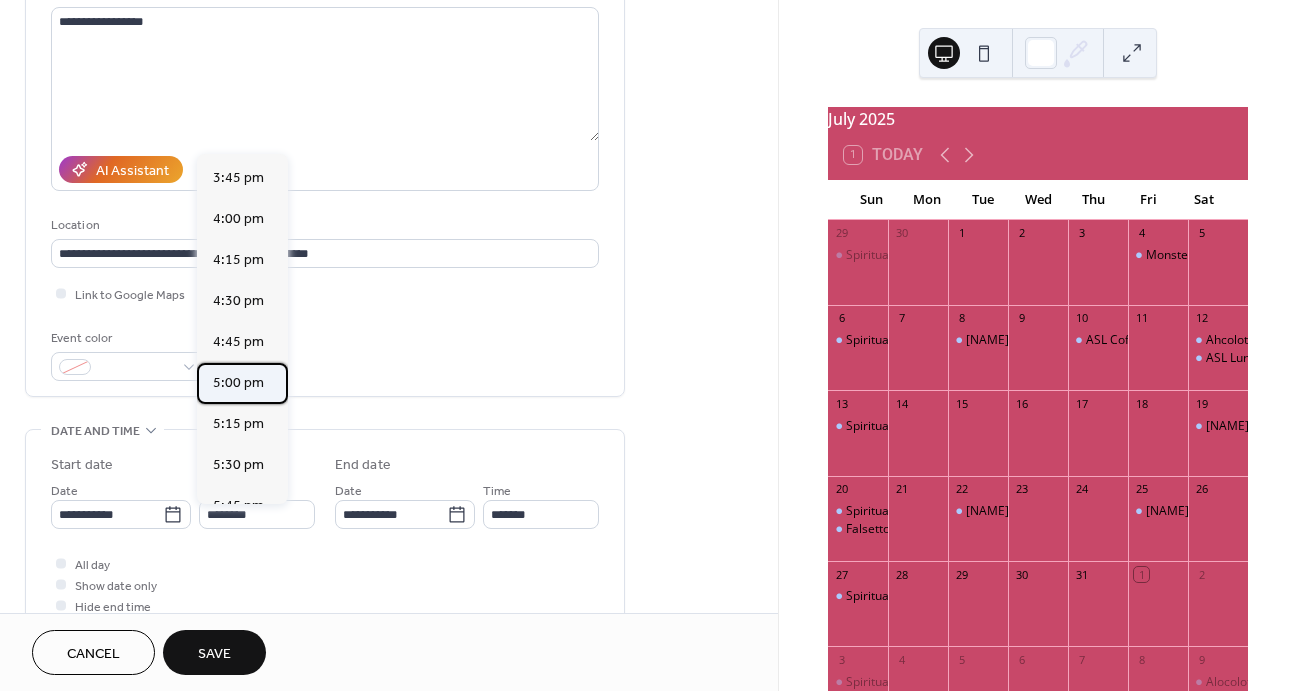 click on "5:00 pm" at bounding box center [238, 383] 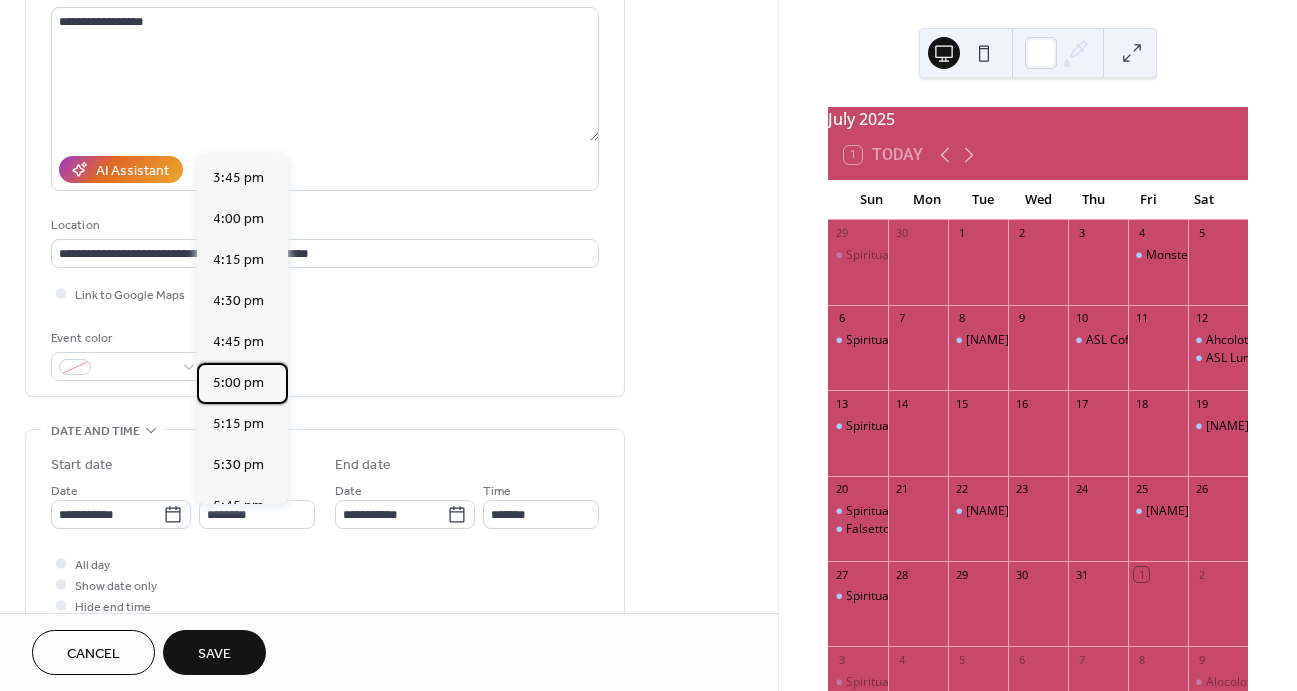 type on "*******" 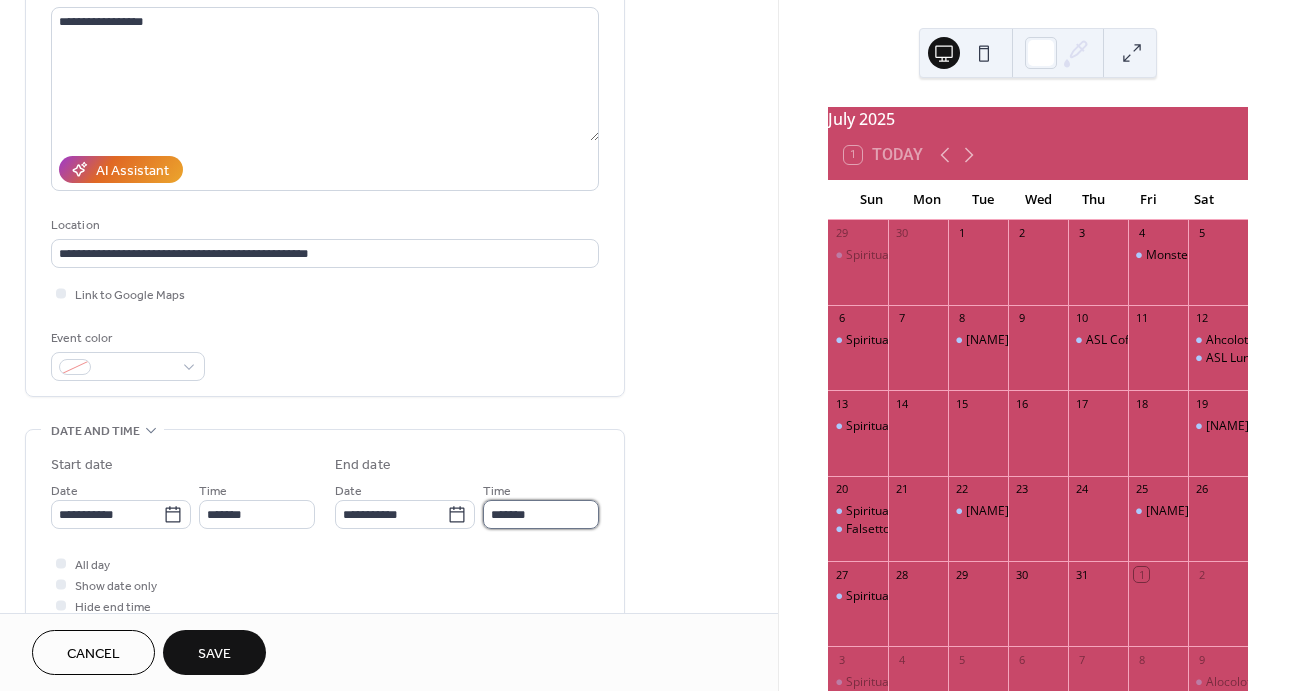 click on "*******" at bounding box center [541, 514] 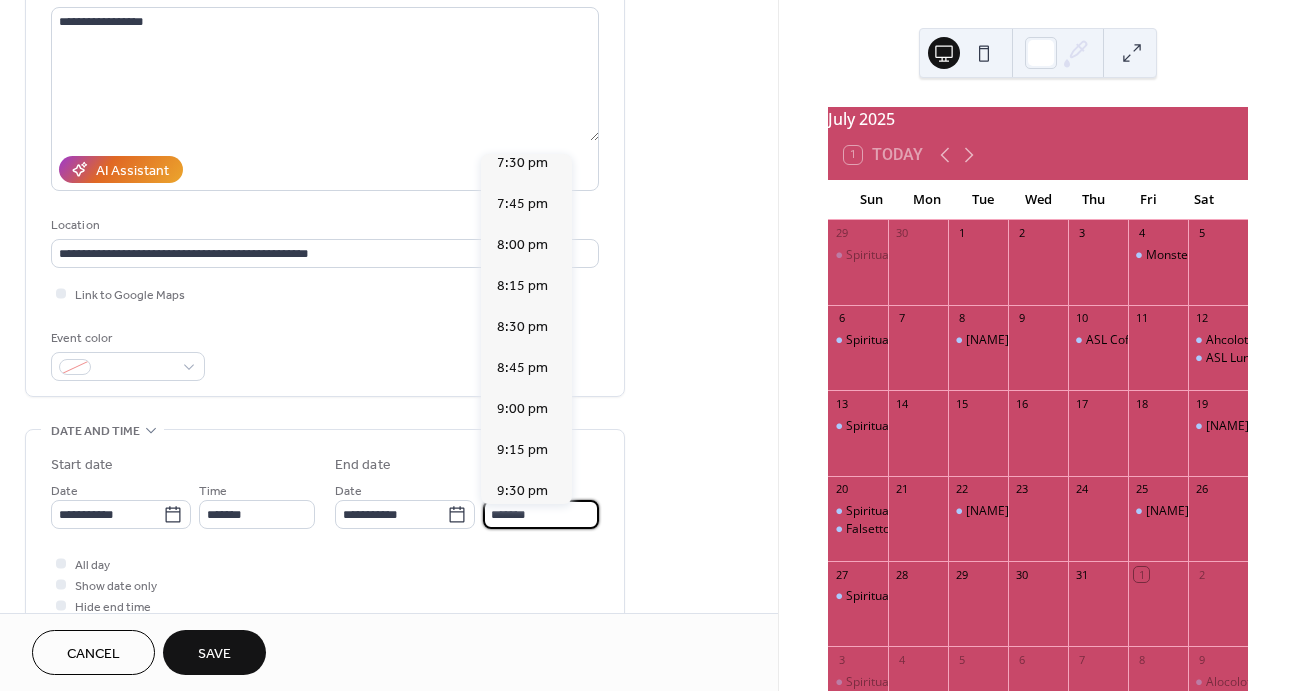 scroll, scrollTop: 381, scrollLeft: 0, axis: vertical 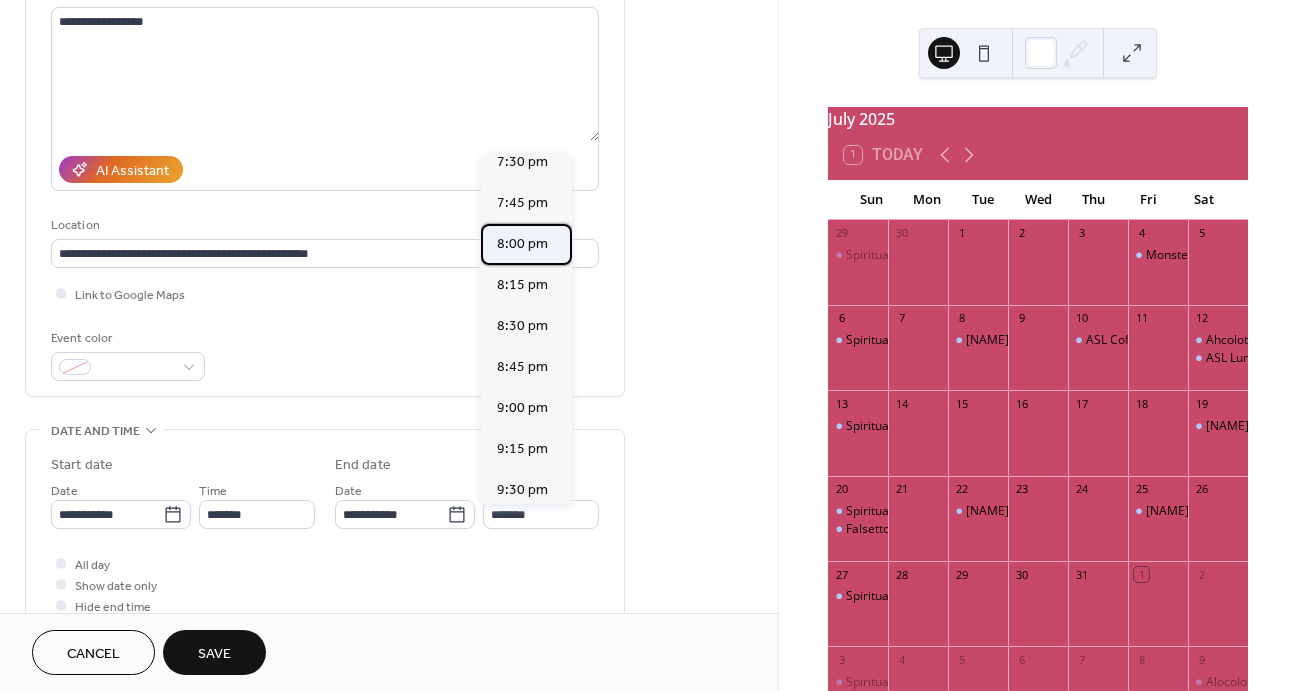 click on "8:00 pm" at bounding box center [522, 244] 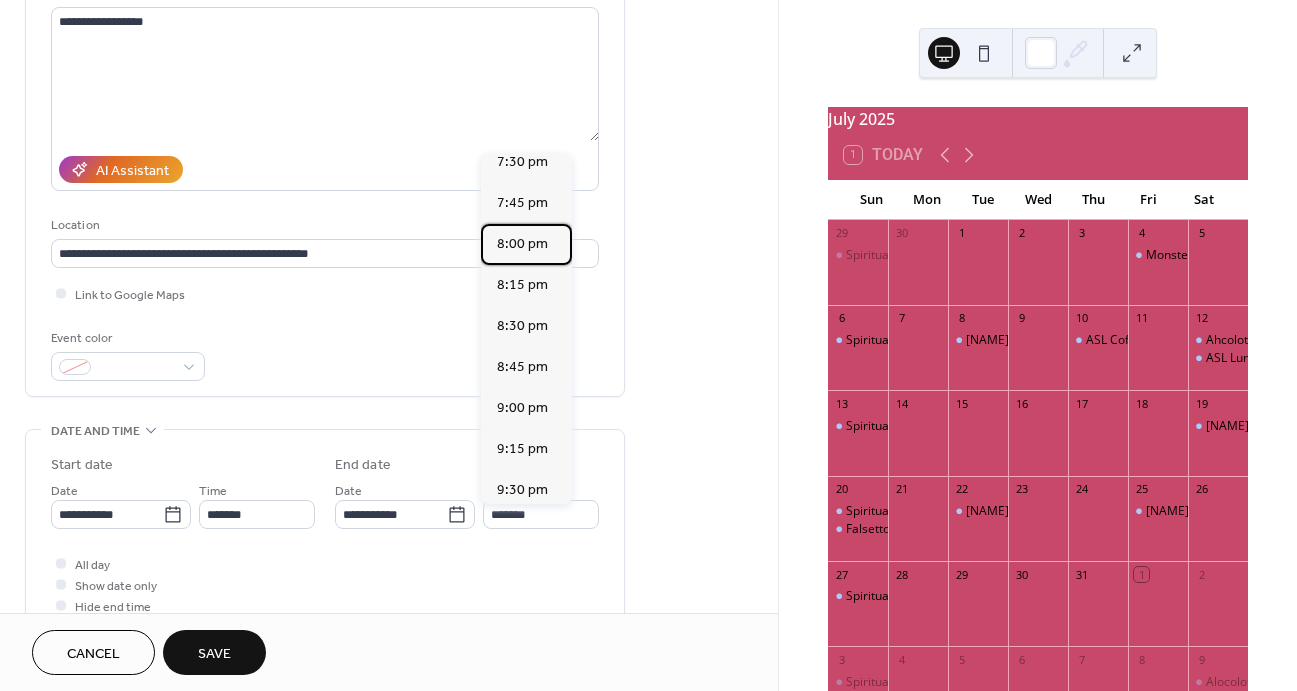 type on "*******" 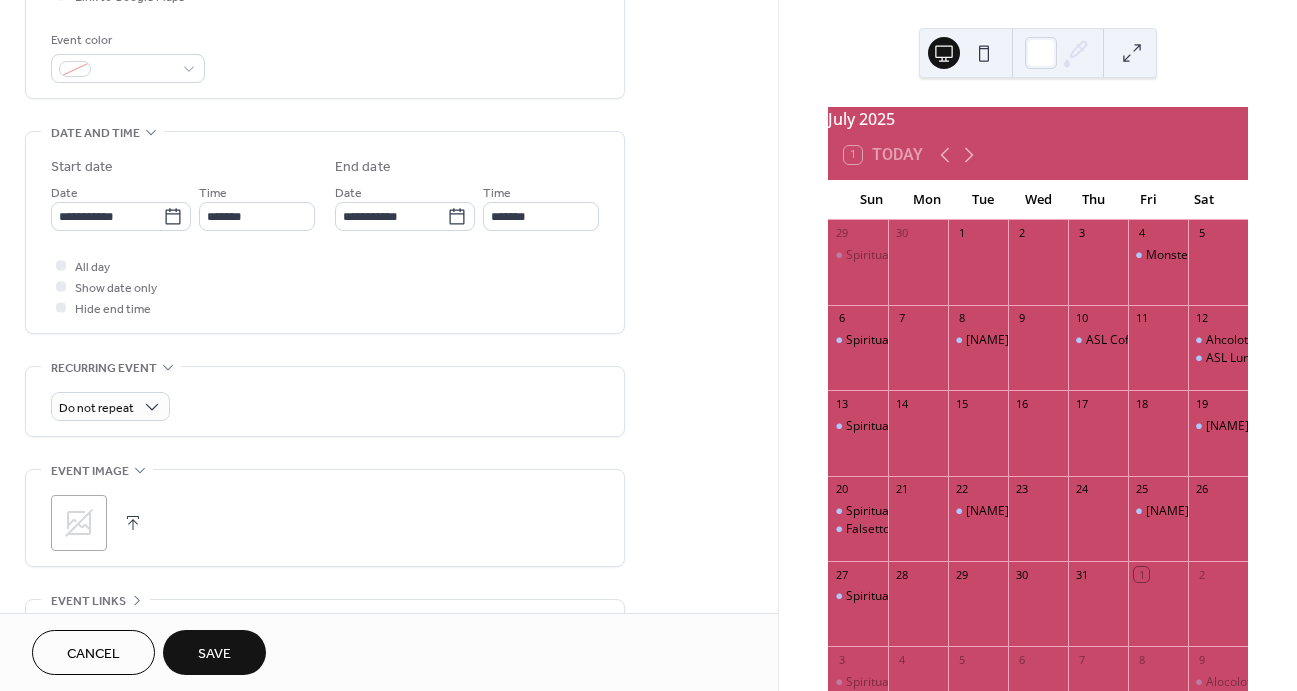 scroll, scrollTop: 535, scrollLeft: 0, axis: vertical 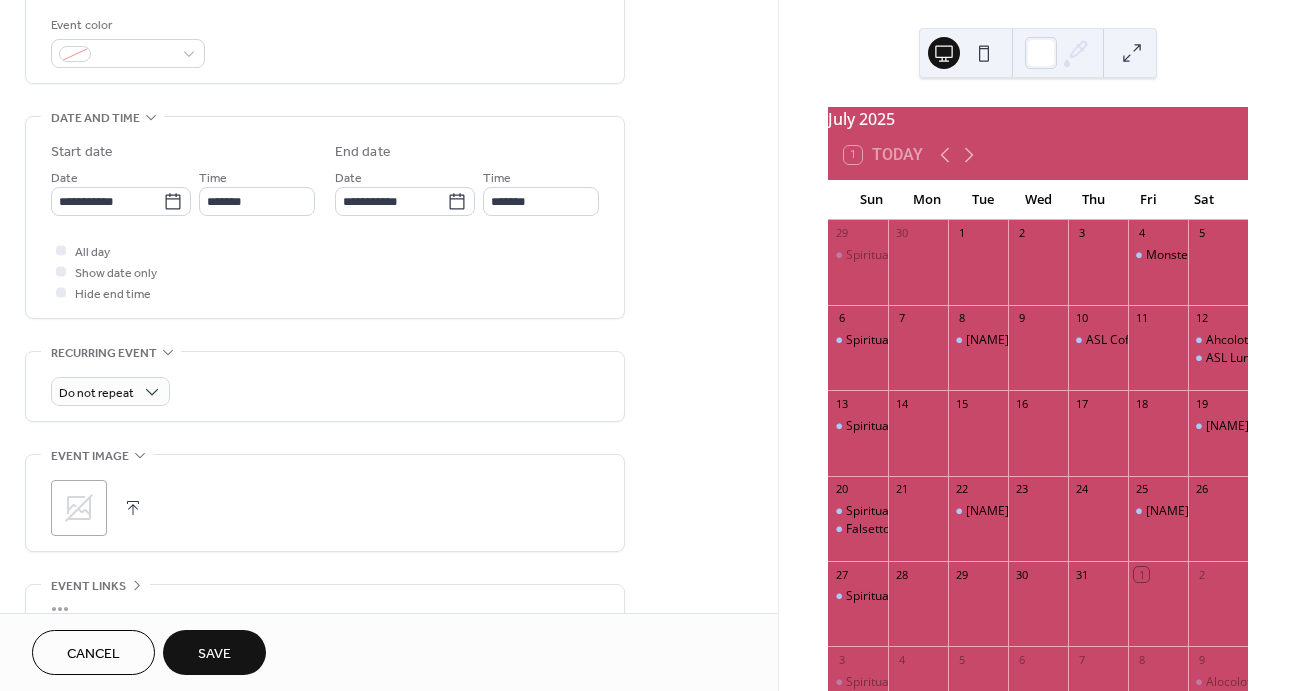 click at bounding box center [133, 508] 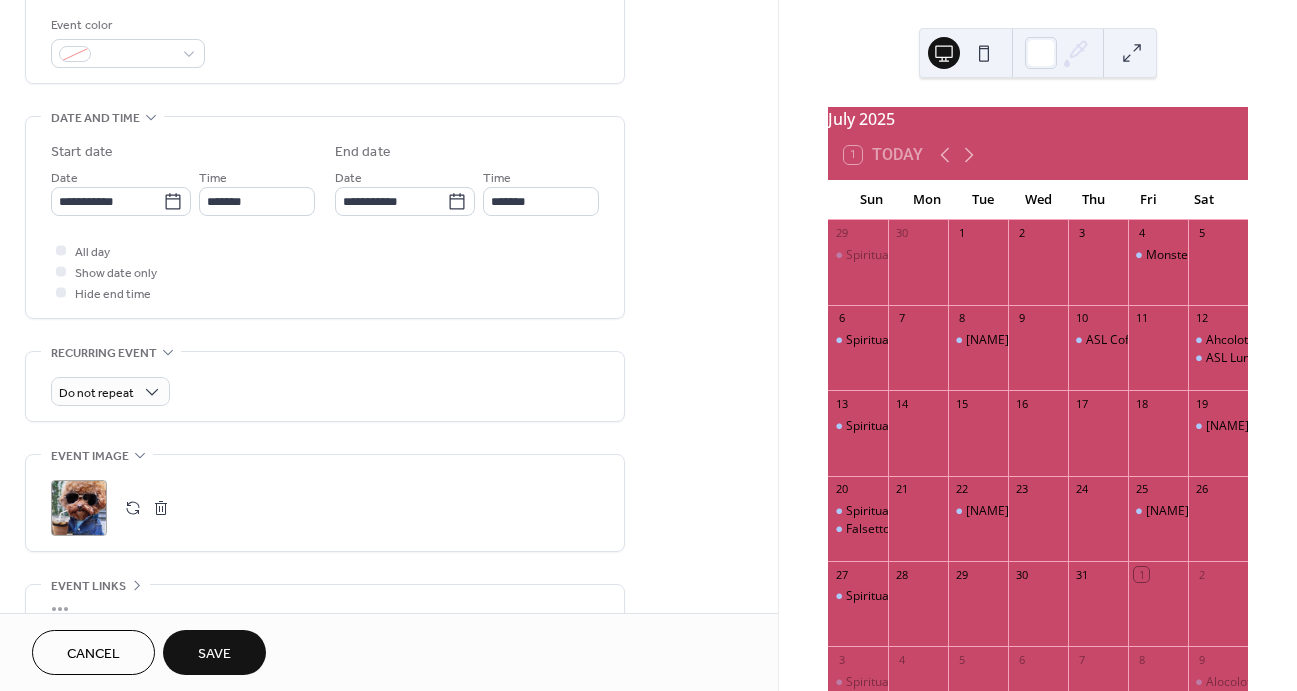 click on "Save" at bounding box center (214, 654) 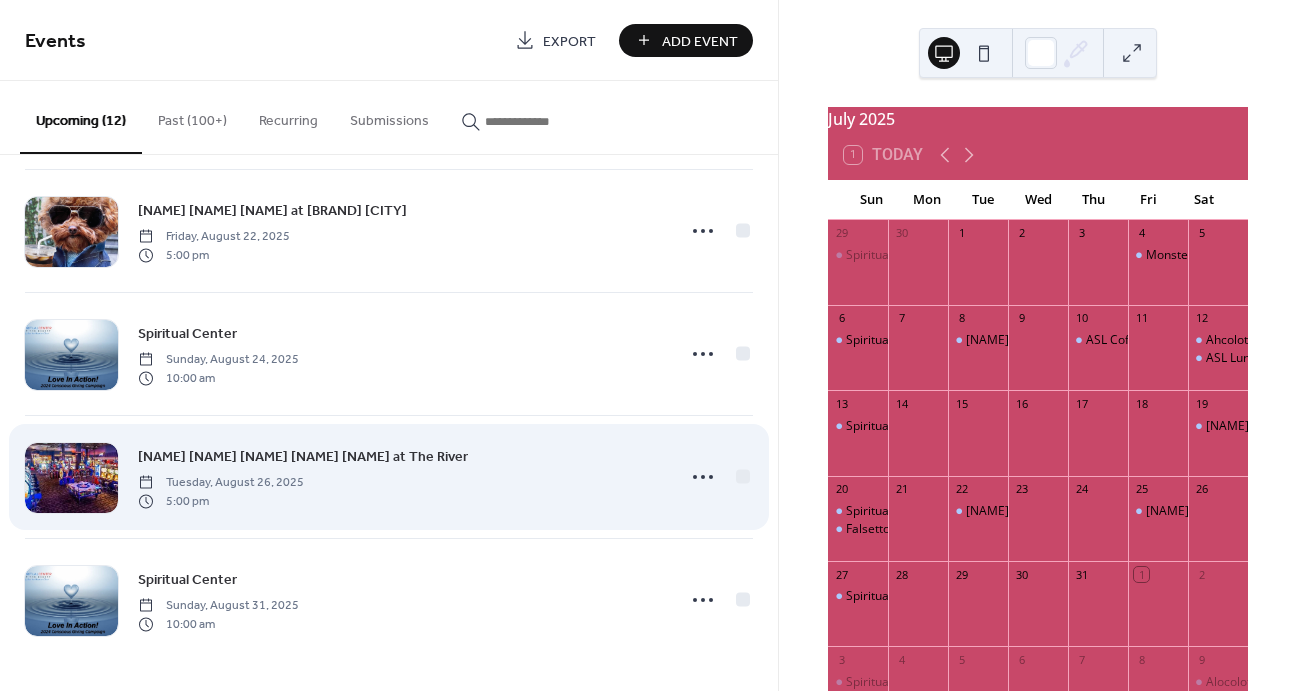 scroll, scrollTop: 998, scrollLeft: 0, axis: vertical 